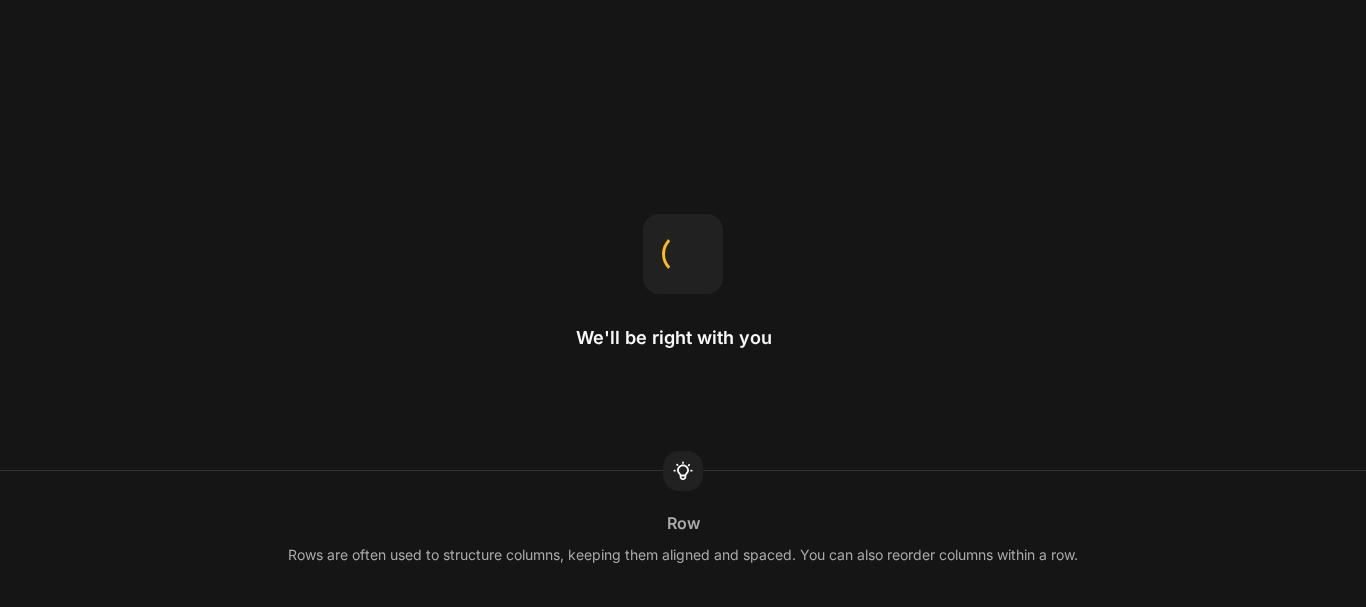 scroll, scrollTop: 0, scrollLeft: 0, axis: both 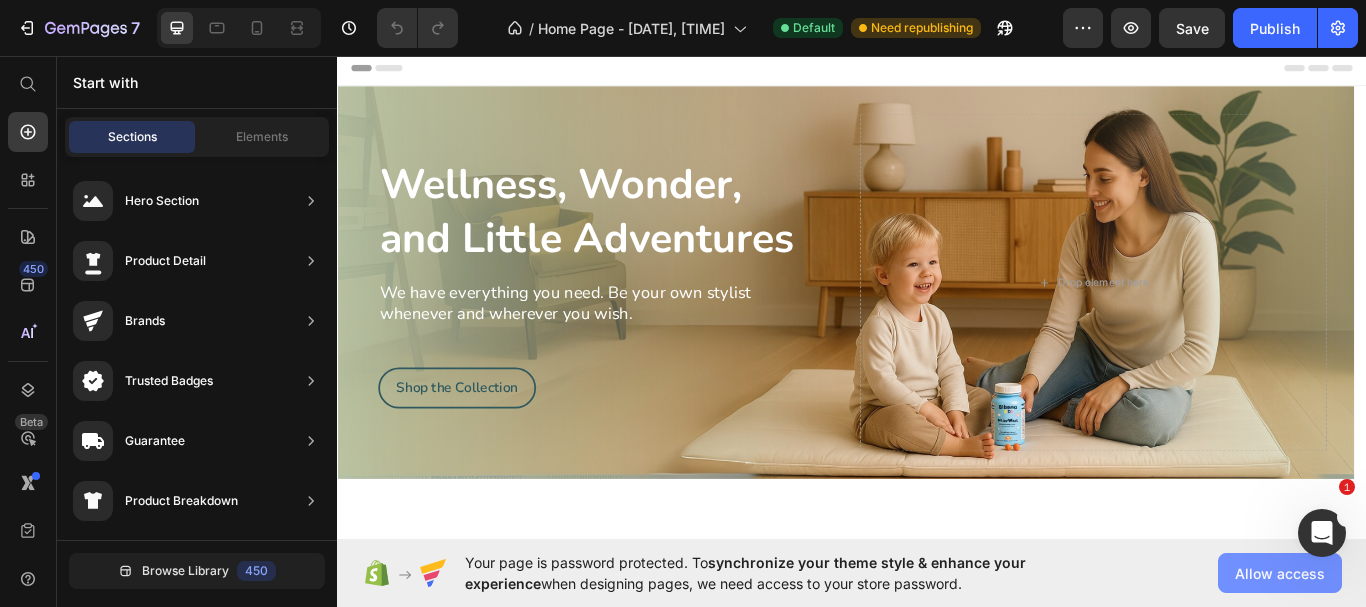 click on "Allow access" at bounding box center [1280, 573] 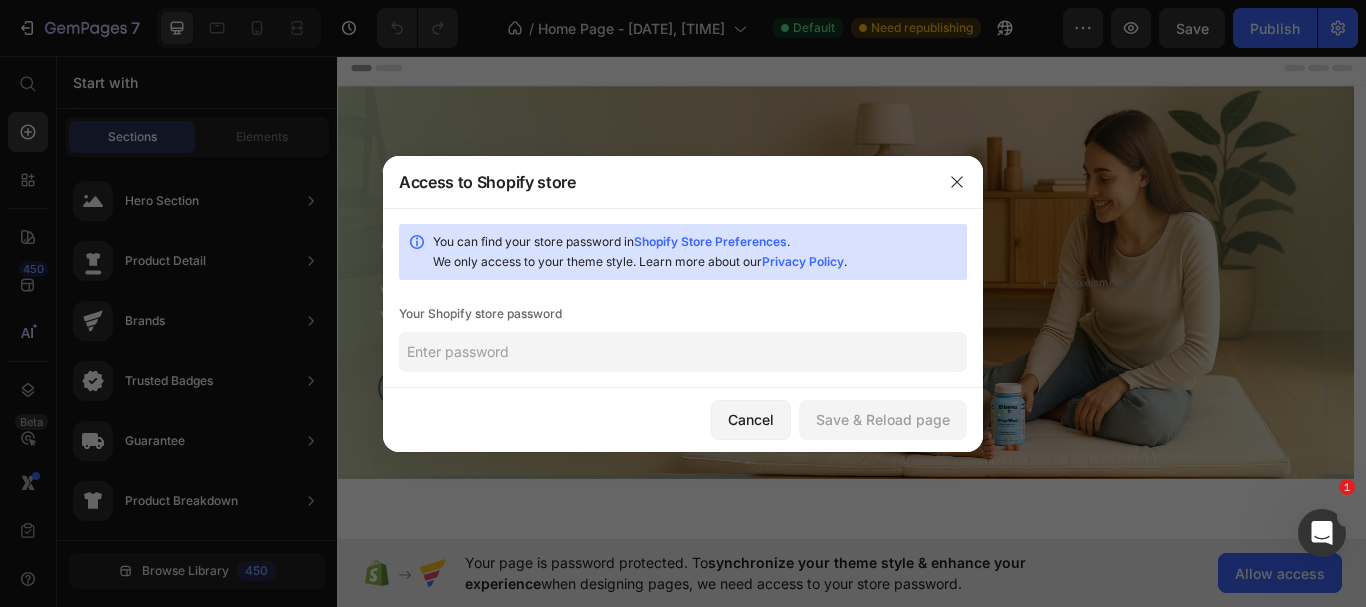 click 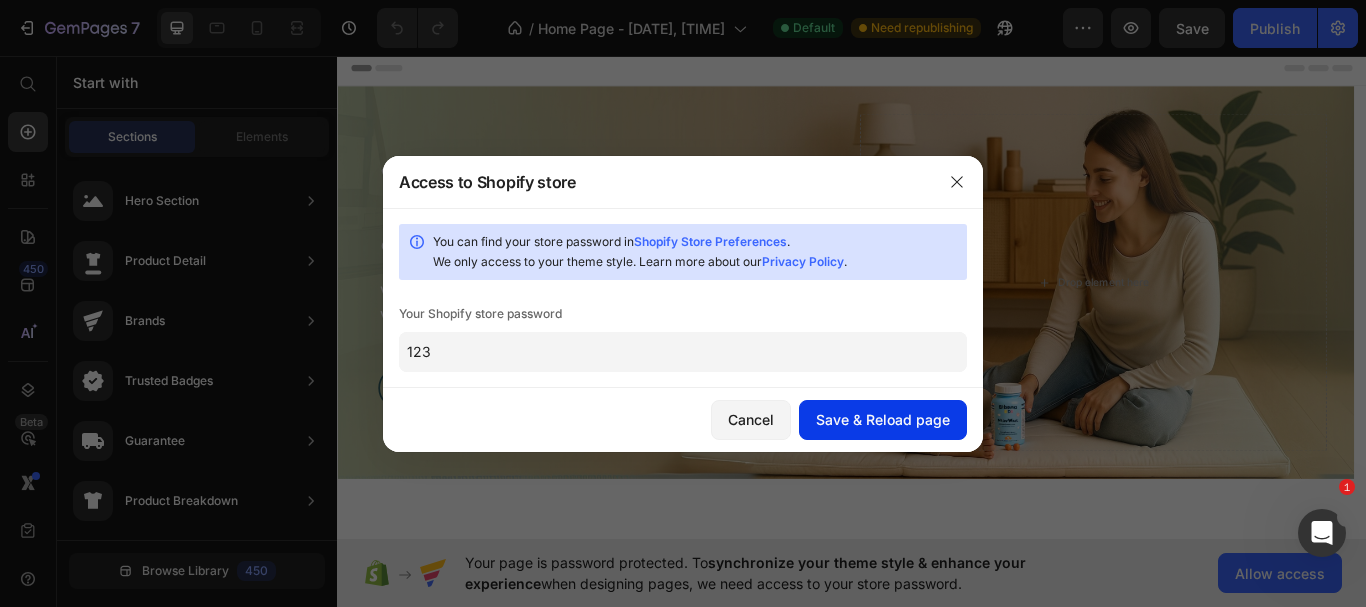 type on "123" 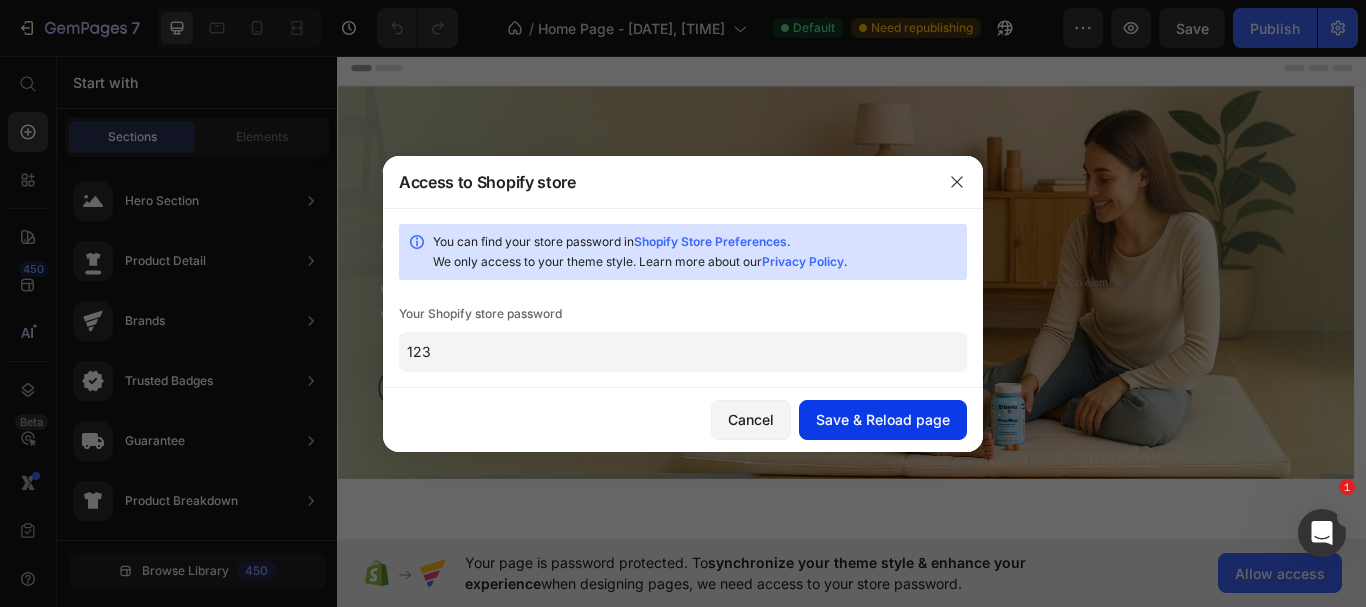 click on "Save & Reload page" at bounding box center [883, 419] 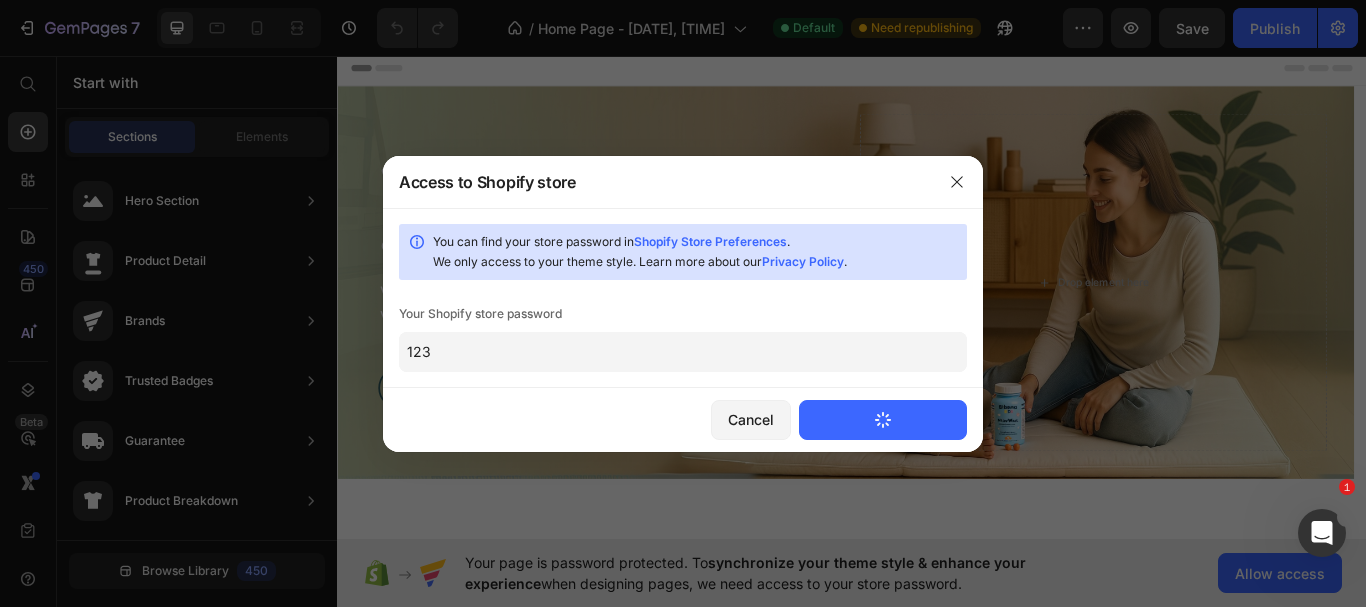 type 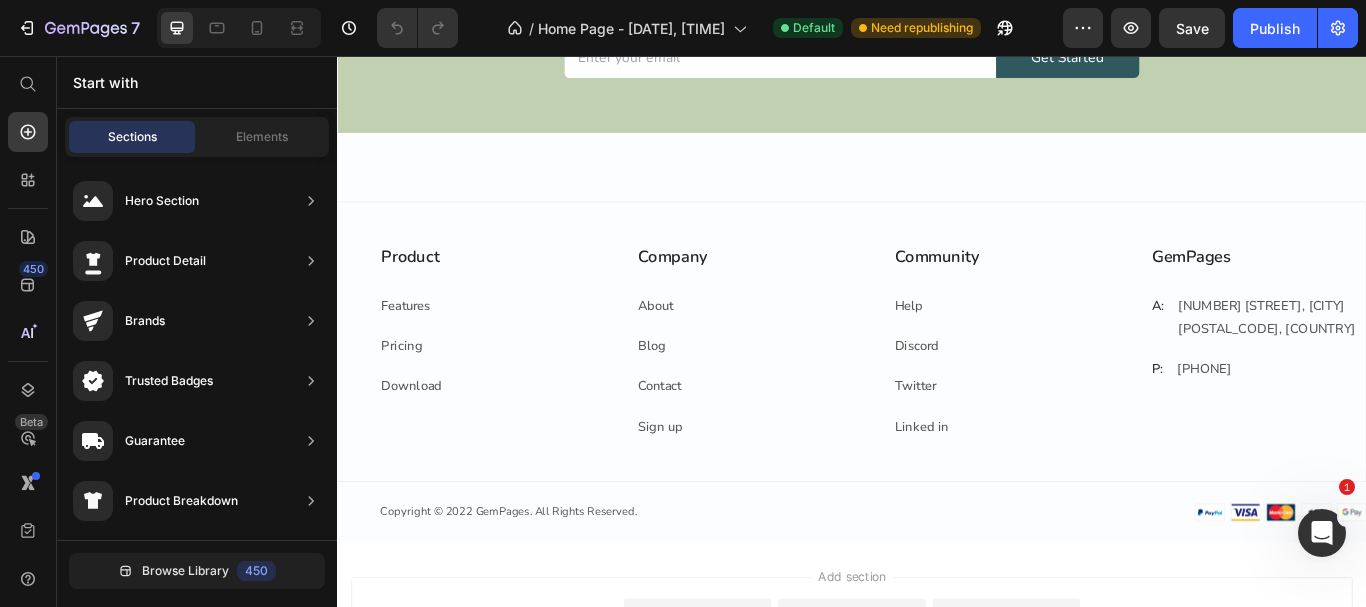 scroll, scrollTop: 5104, scrollLeft: 0, axis: vertical 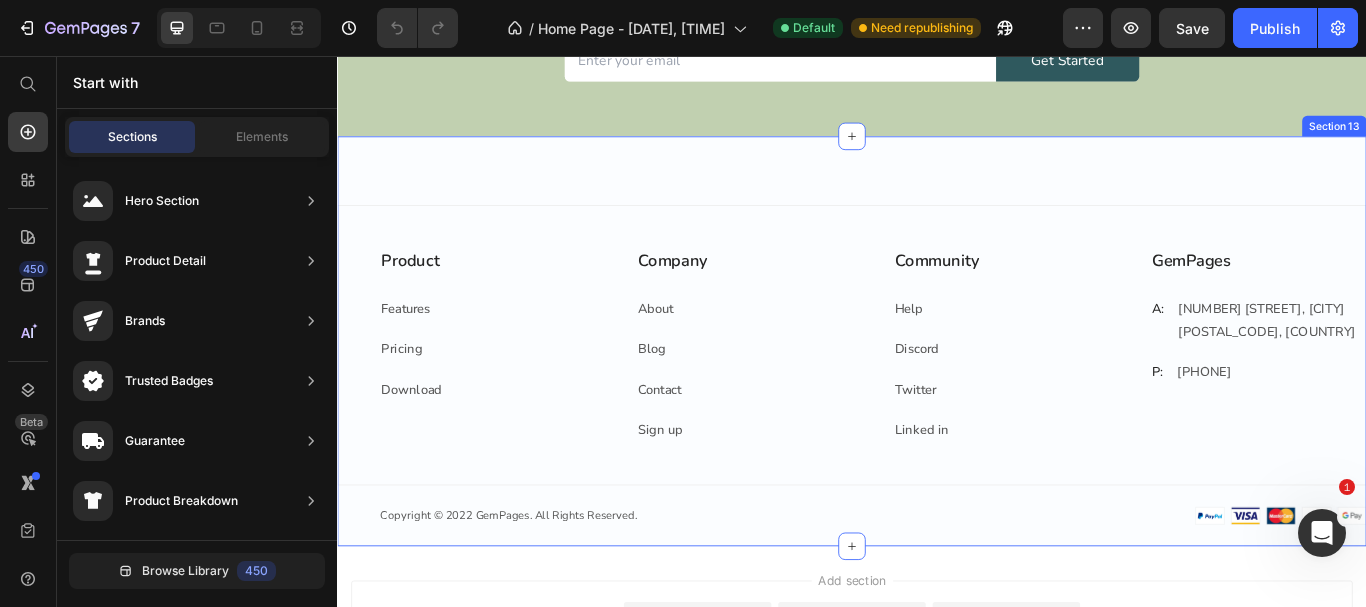 click on "Product Text block Features Text block Pricing Text block Download Text block Row Company Text block About Text block Blog Text block Contact Text block Sign up Text block Row Community Text block Help Text block Discord Text block Twitter Text block Linked in Text block Row GemPages Text block A: Text block 184 Main Rd E, St Albans VIC 3021, Australia Text block Row P: Text block +012 345 6789 Text block Row Row Row Row Copyright © 2022 GemPages. All Rights Reserved. Text block Image Row Section 13" at bounding box center (937, 389) 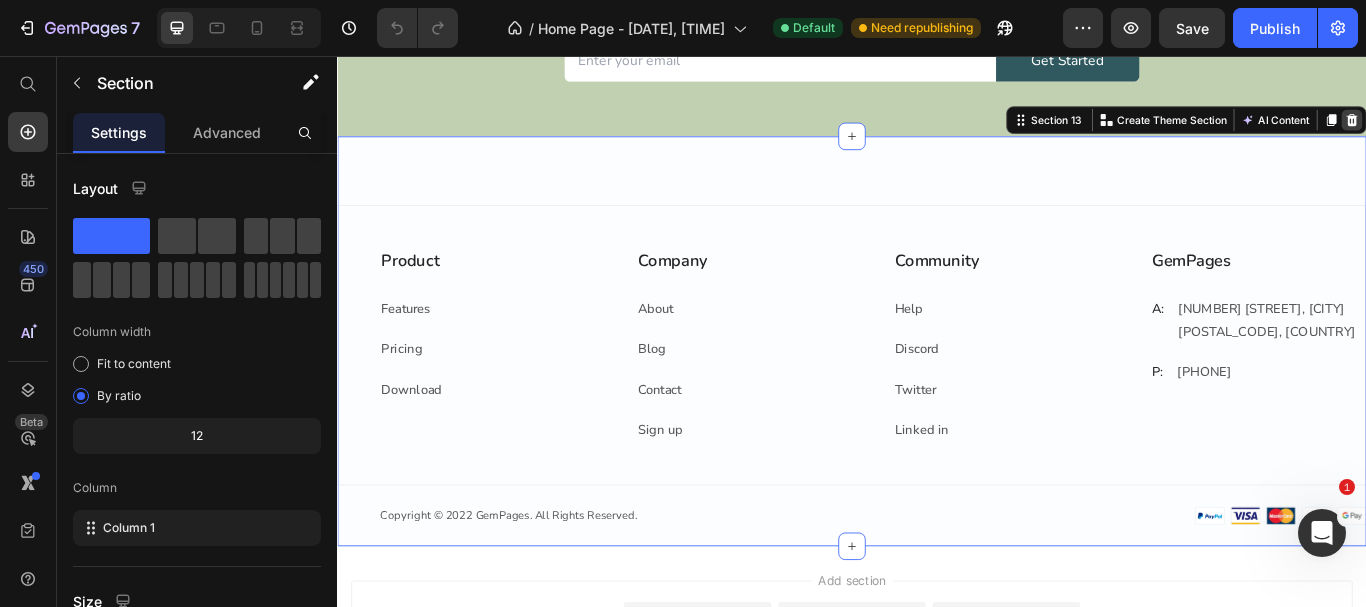 click 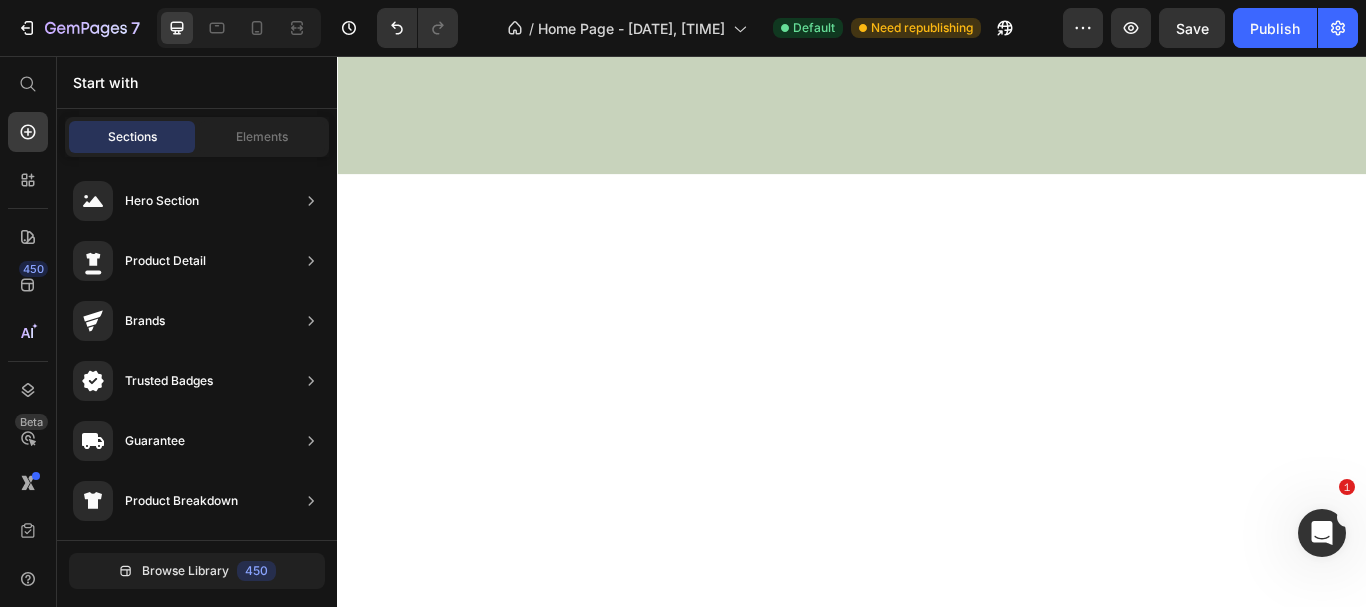 scroll, scrollTop: 0, scrollLeft: 0, axis: both 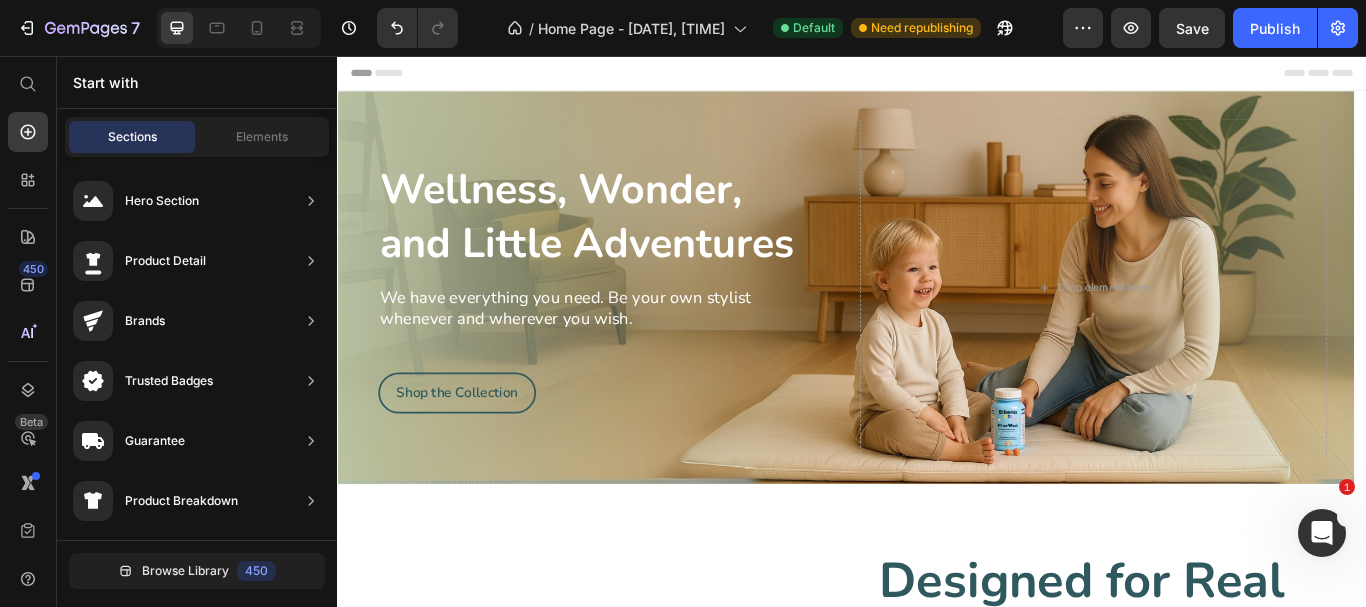 click on "We have everything you need. Be your own stylist whenever and wherever you wish." at bounding box center (617, 350) 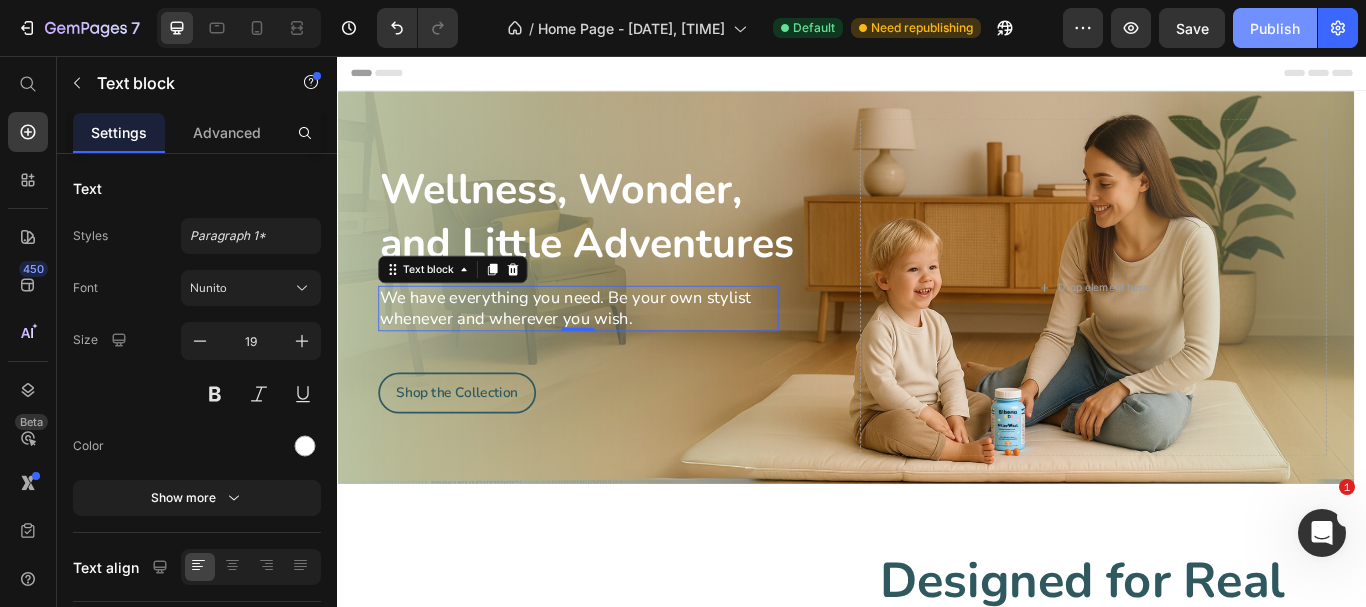 click on "Publish" 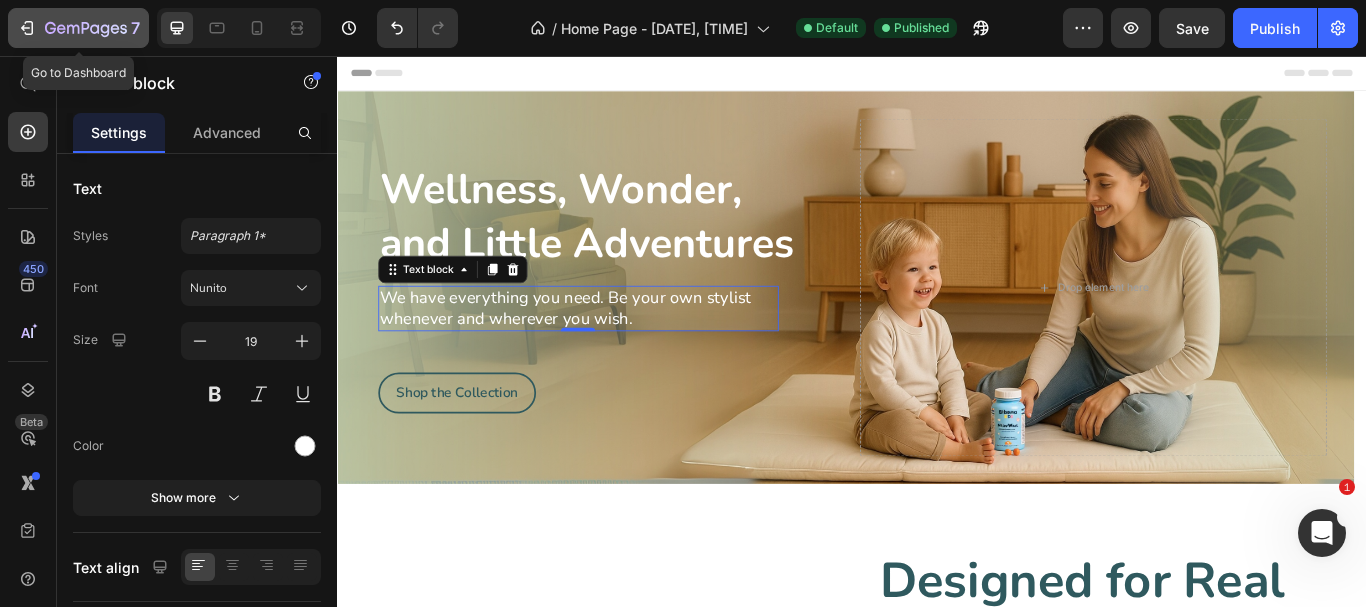 click 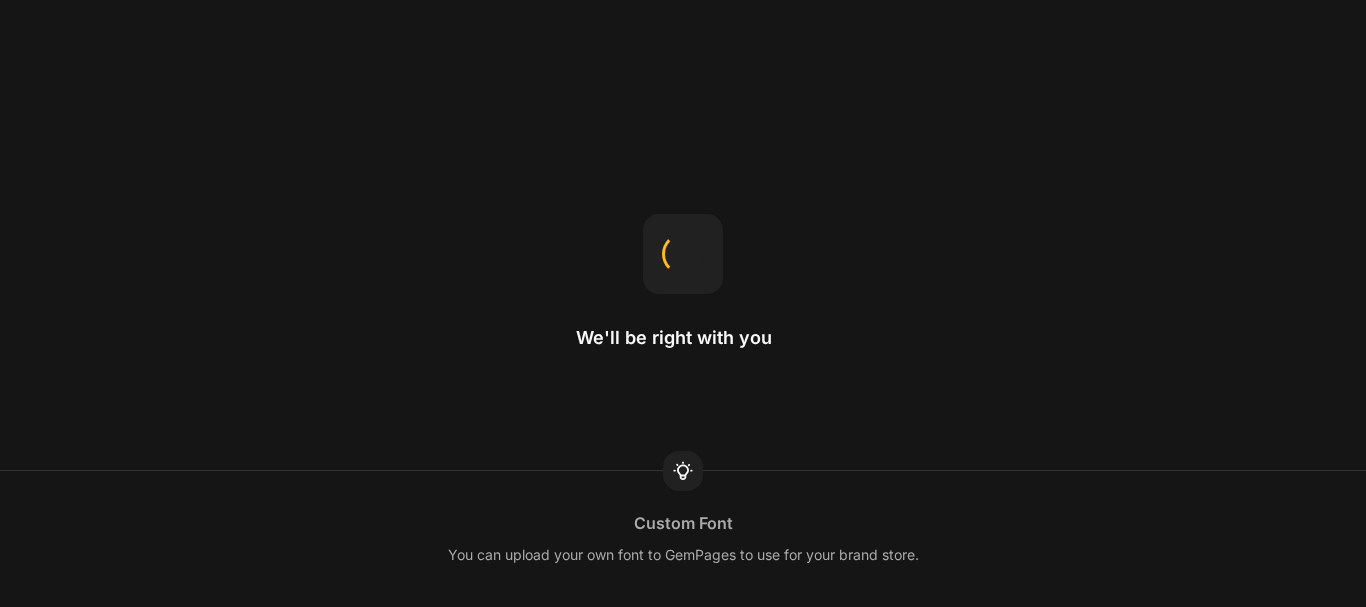 scroll, scrollTop: 0, scrollLeft: 0, axis: both 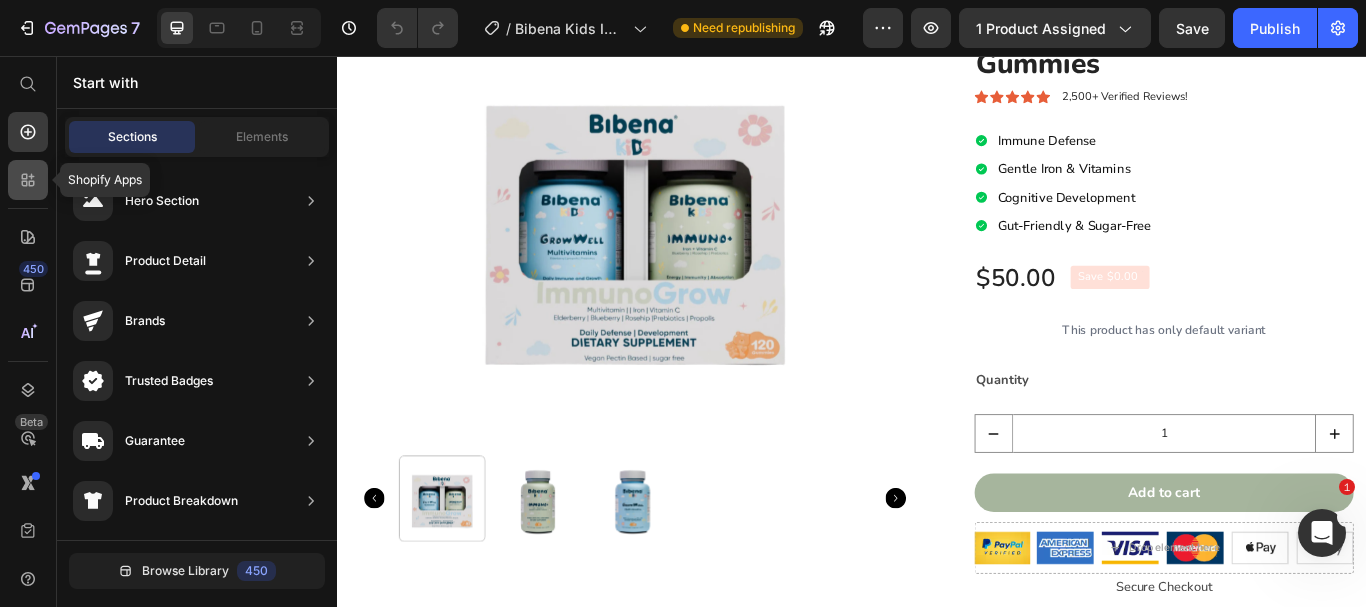 click 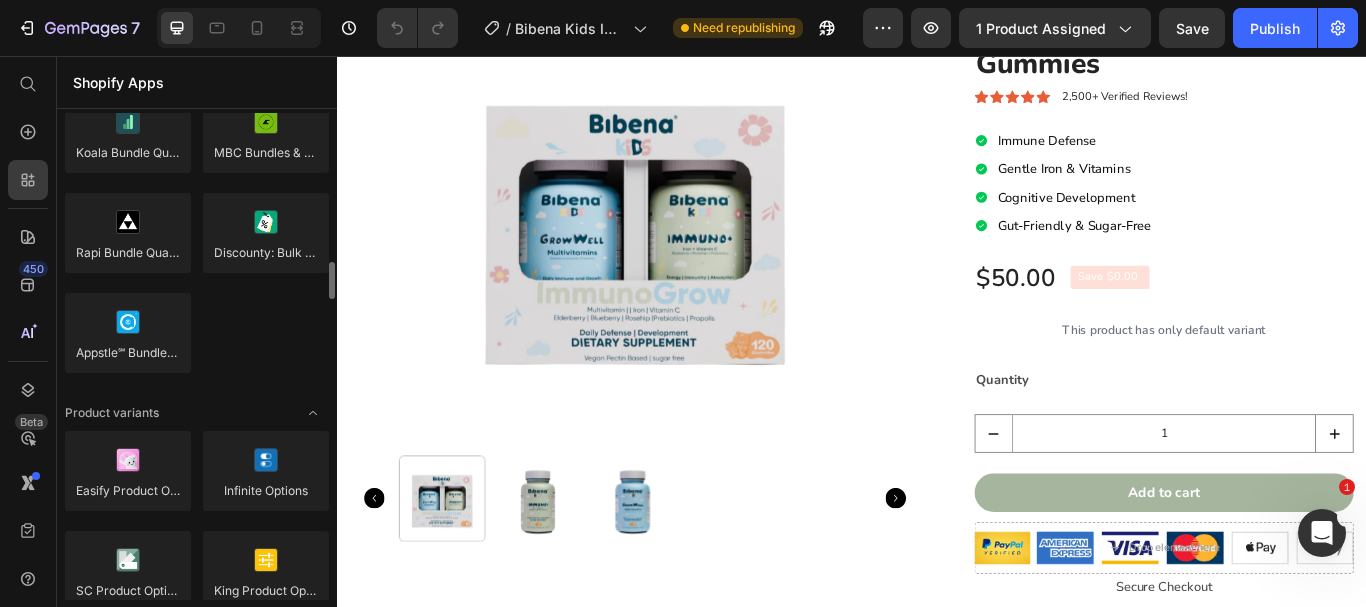 scroll, scrollTop: 1925, scrollLeft: 0, axis: vertical 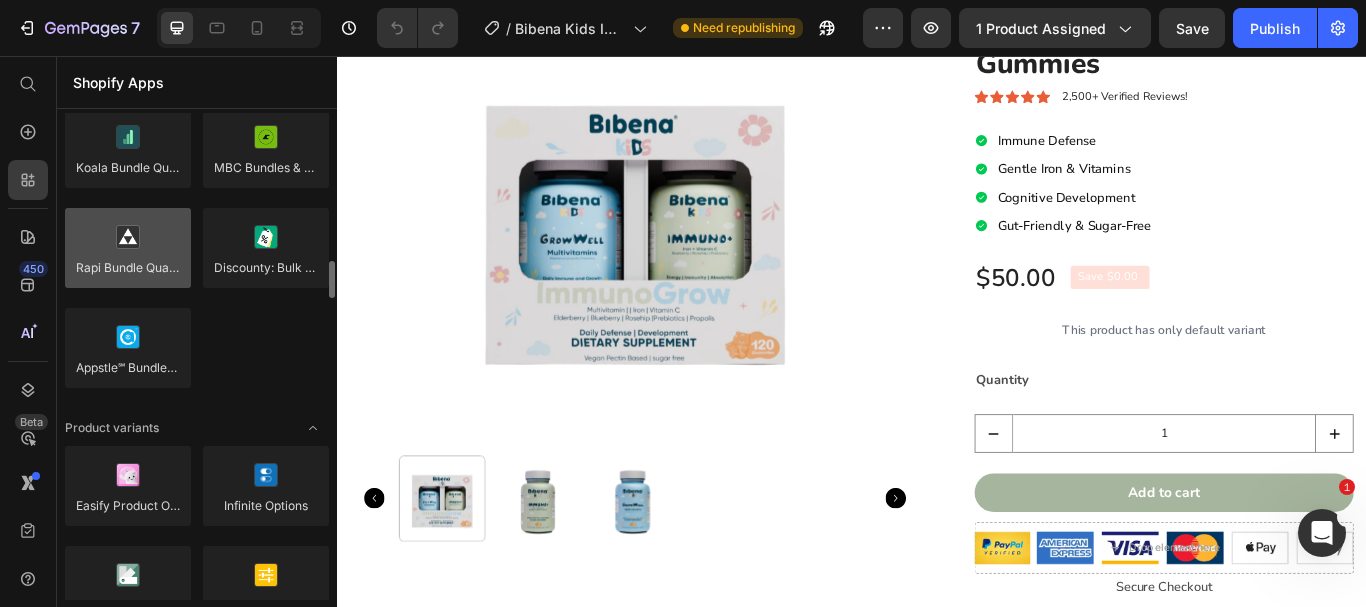 click at bounding box center (128, 248) 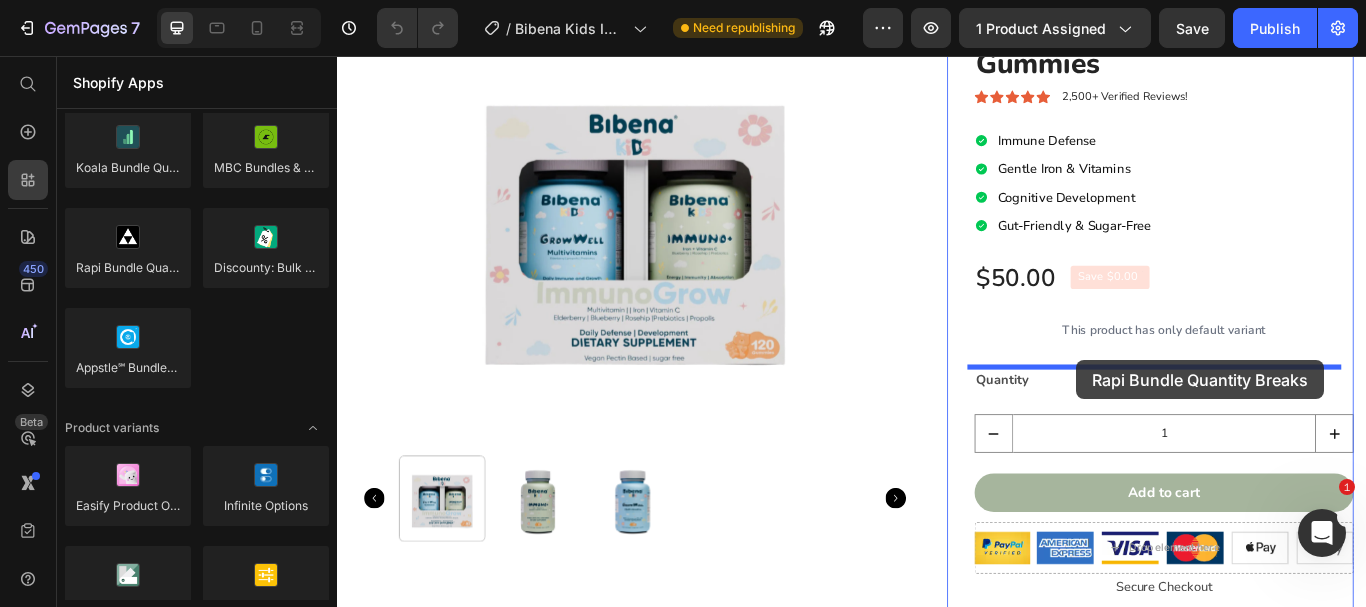 drag, startPoint x: 453, startPoint y: 312, endPoint x: 1199, endPoint y: 411, distance: 752.54034 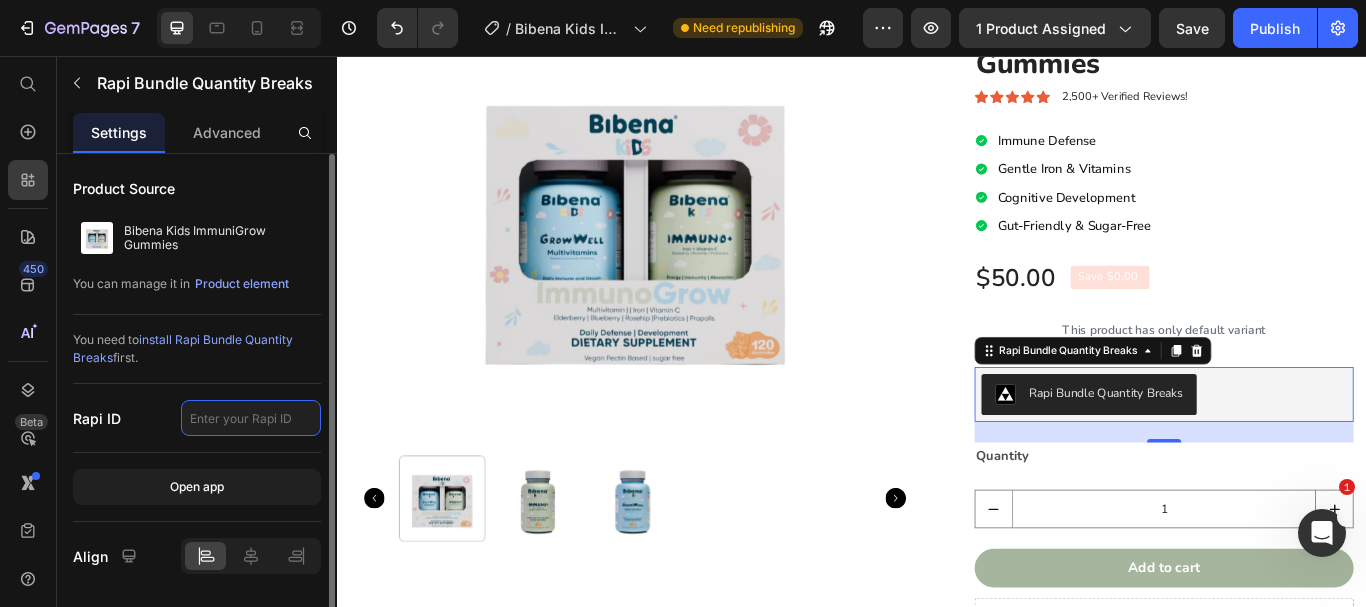 click 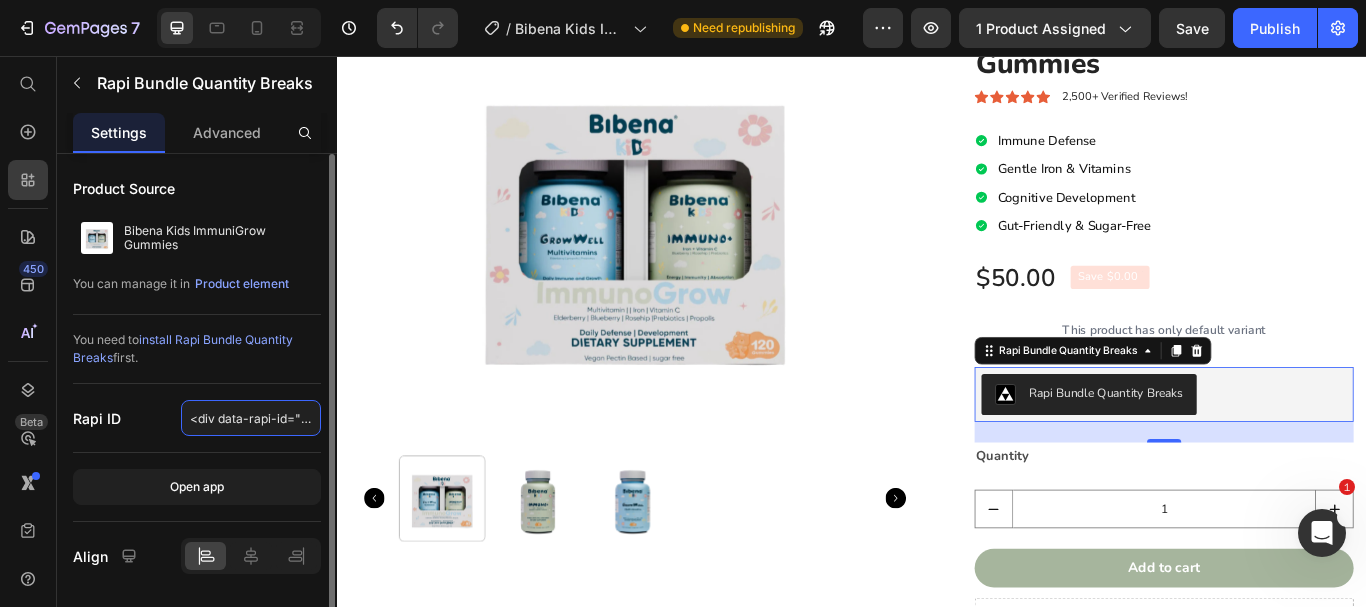 scroll, scrollTop: 0, scrollLeft: 162, axis: horizontal 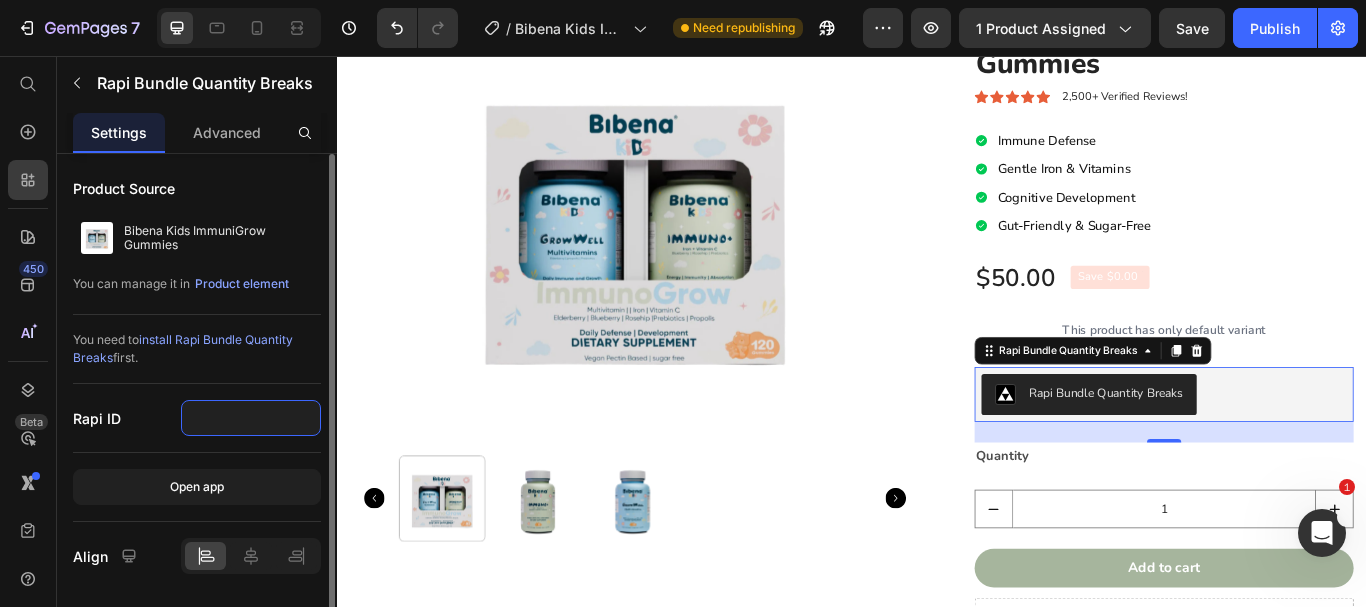 type on "<div data-rapi-id="rapi_639e1ae6a922a8"></div>" 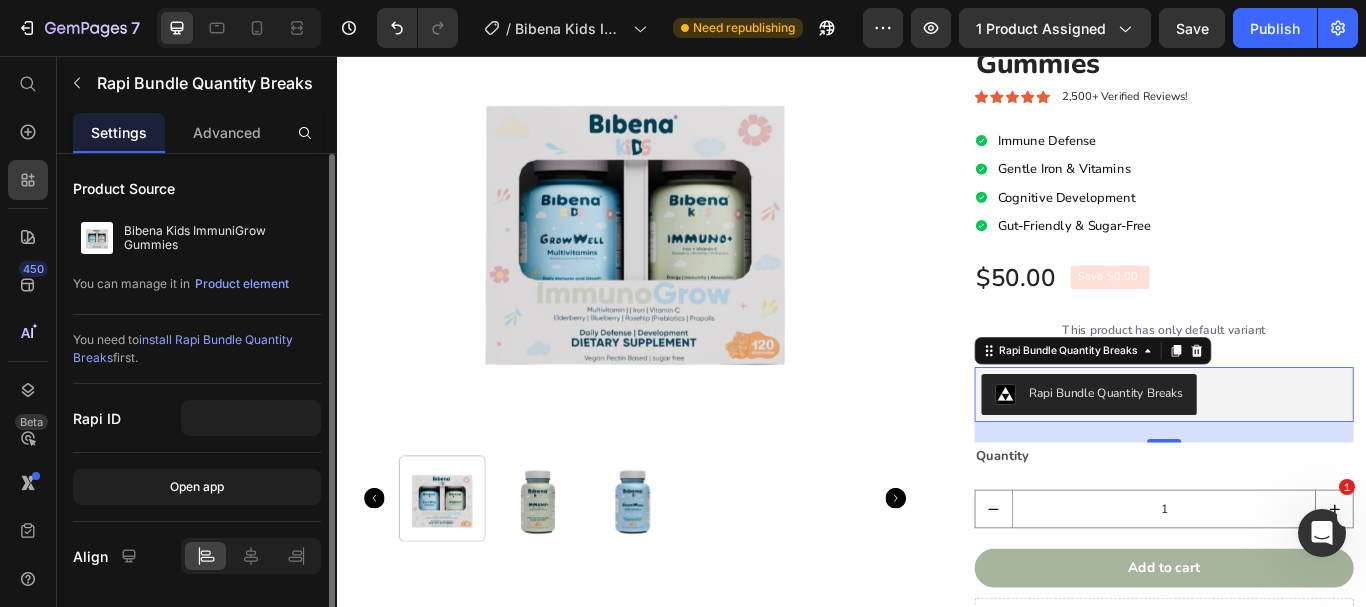 click on "Rapi ID <div data-rapi-id="rapi_639e1ae6a922a8"></div>" 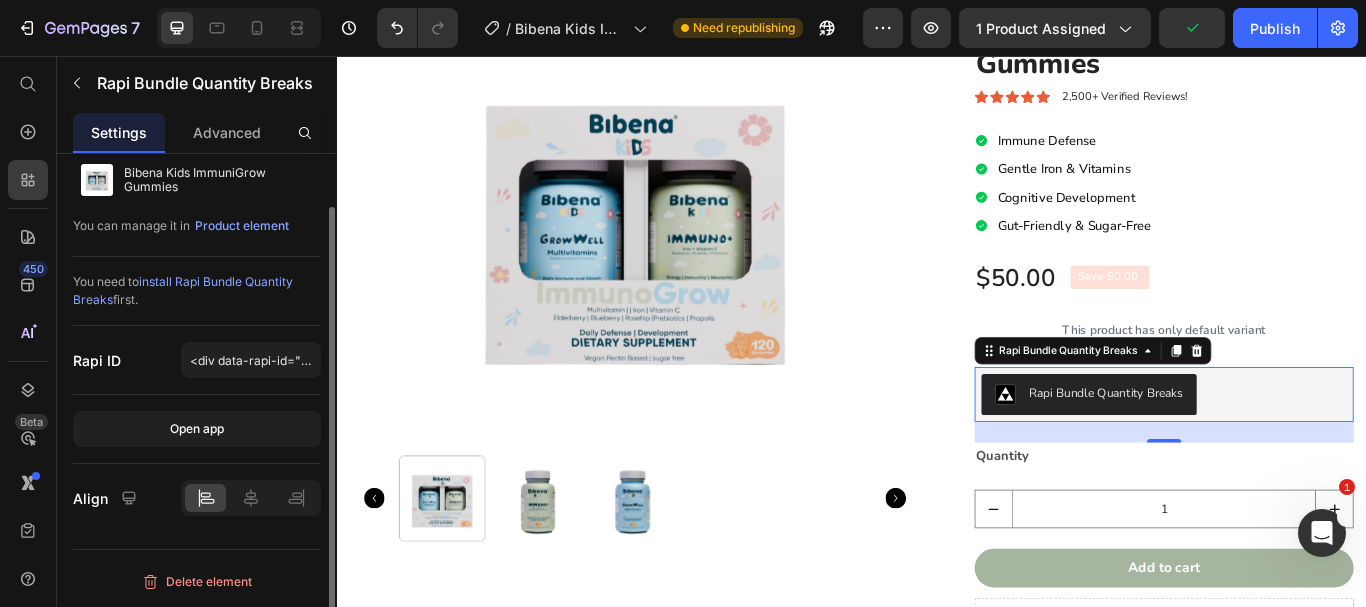 scroll, scrollTop: 0, scrollLeft: 0, axis: both 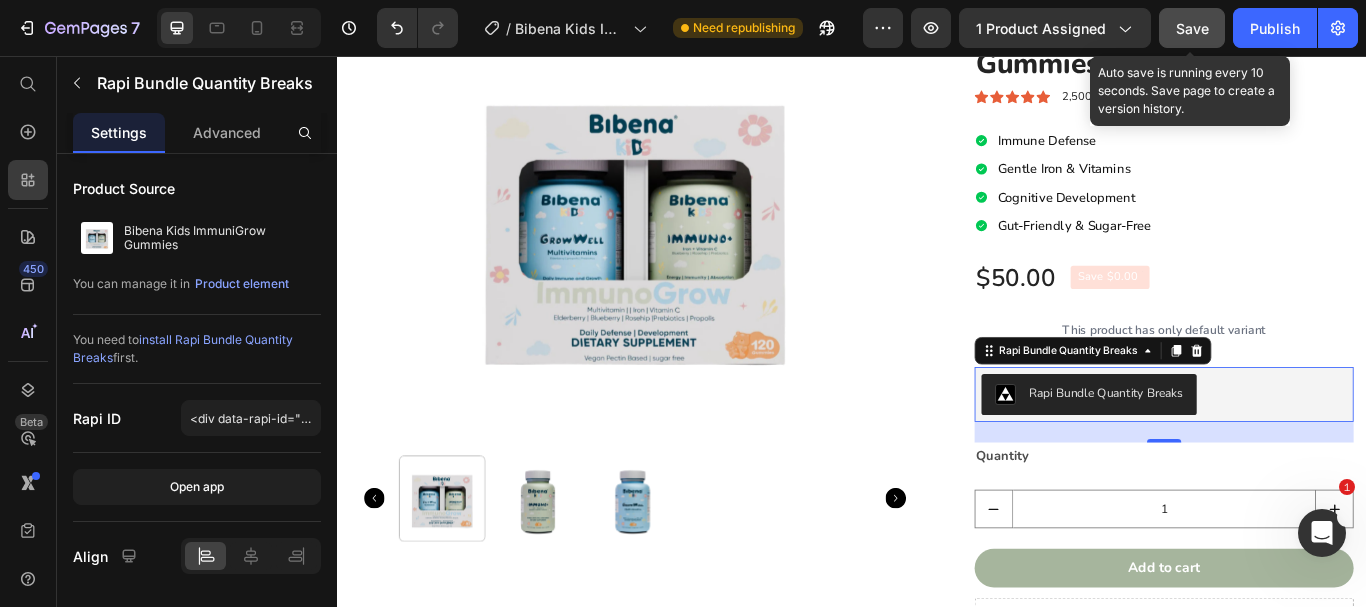 click on "Save" at bounding box center [1192, 28] 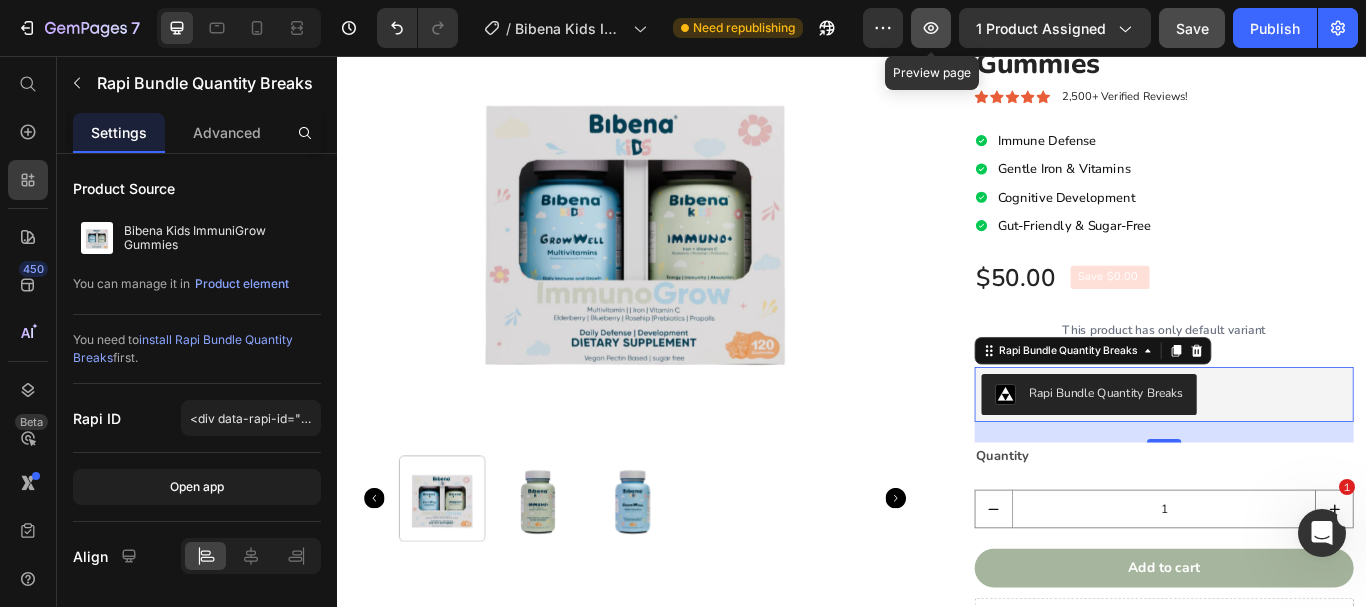 click 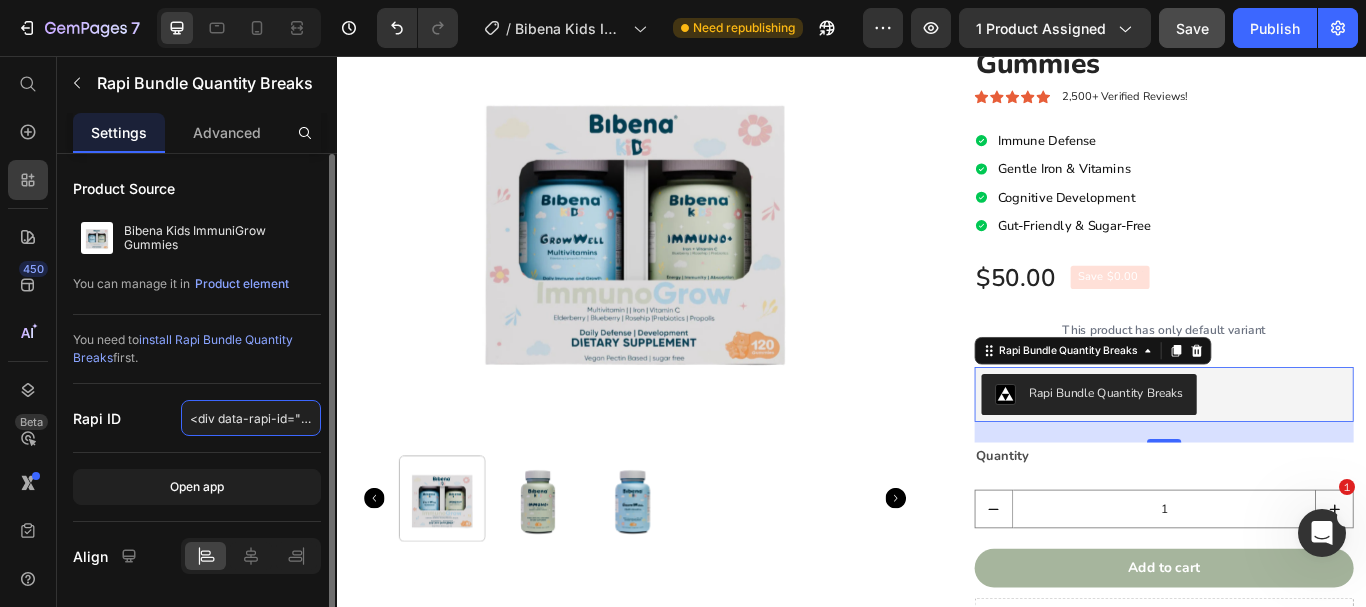 click on "<div data-rapi-id="rapi_639e1ae6a922a8"></div>" 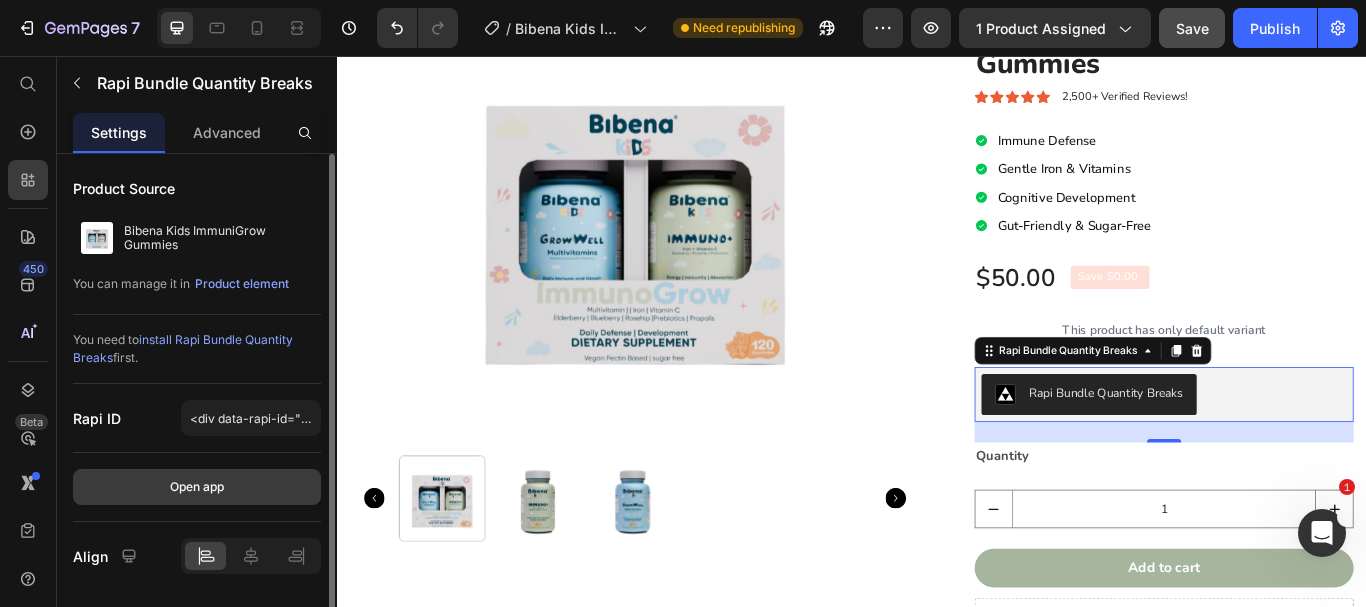 click on "Open app" at bounding box center [197, 487] 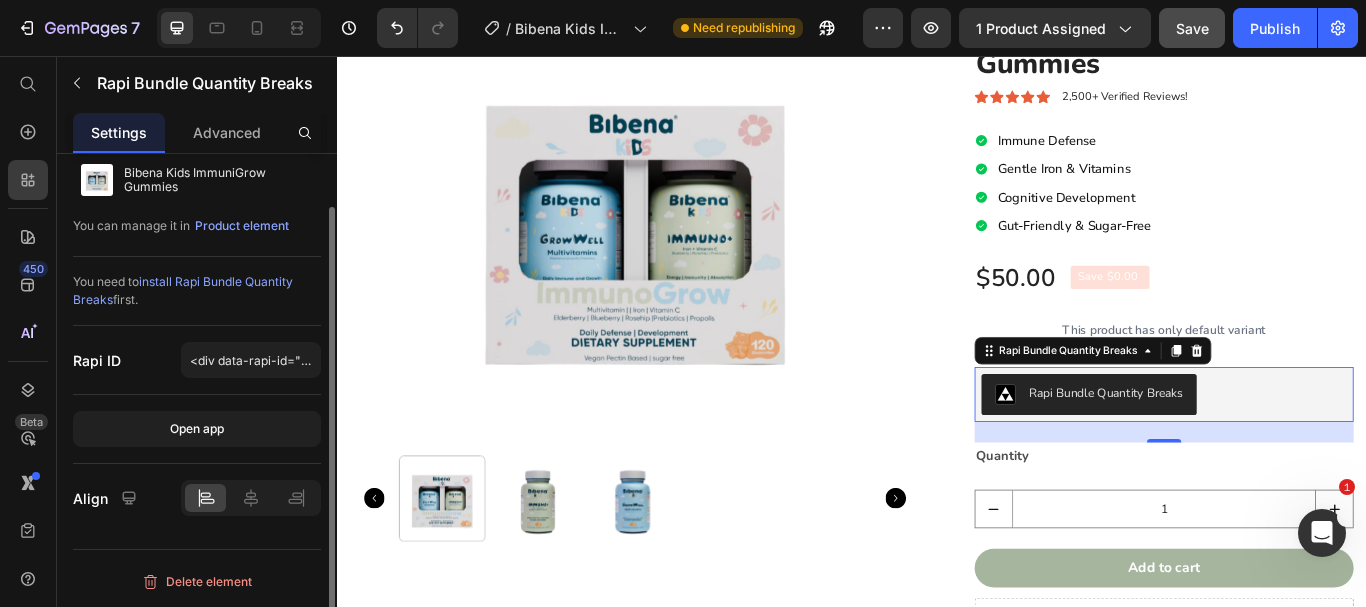 scroll, scrollTop: 41, scrollLeft: 0, axis: vertical 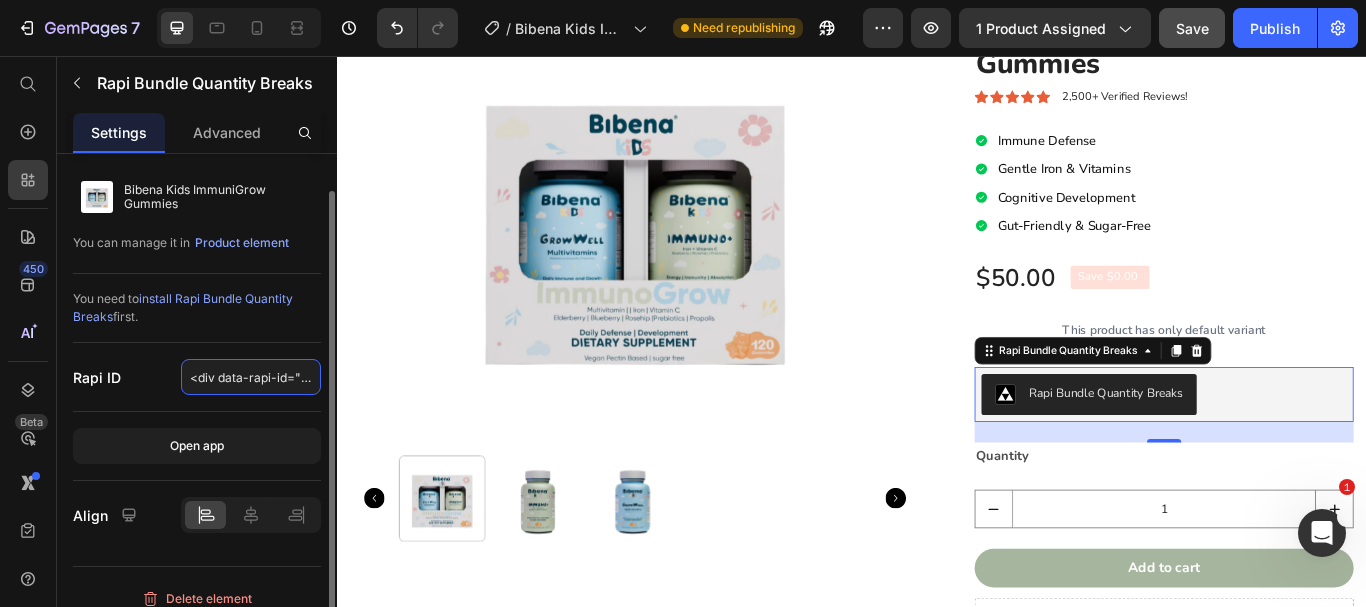 click on "<div data-rapi-id="rapi_639e1ae6a922a8"></div>" 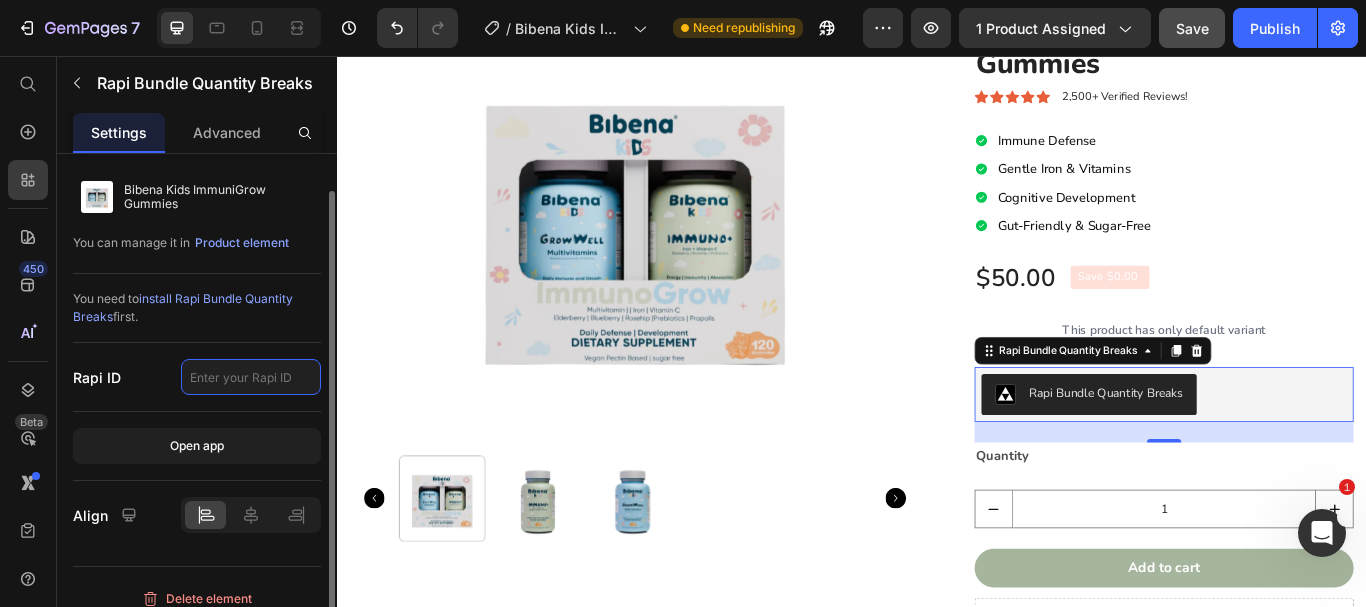 paste on "rapi_639e1ae6a922a8" 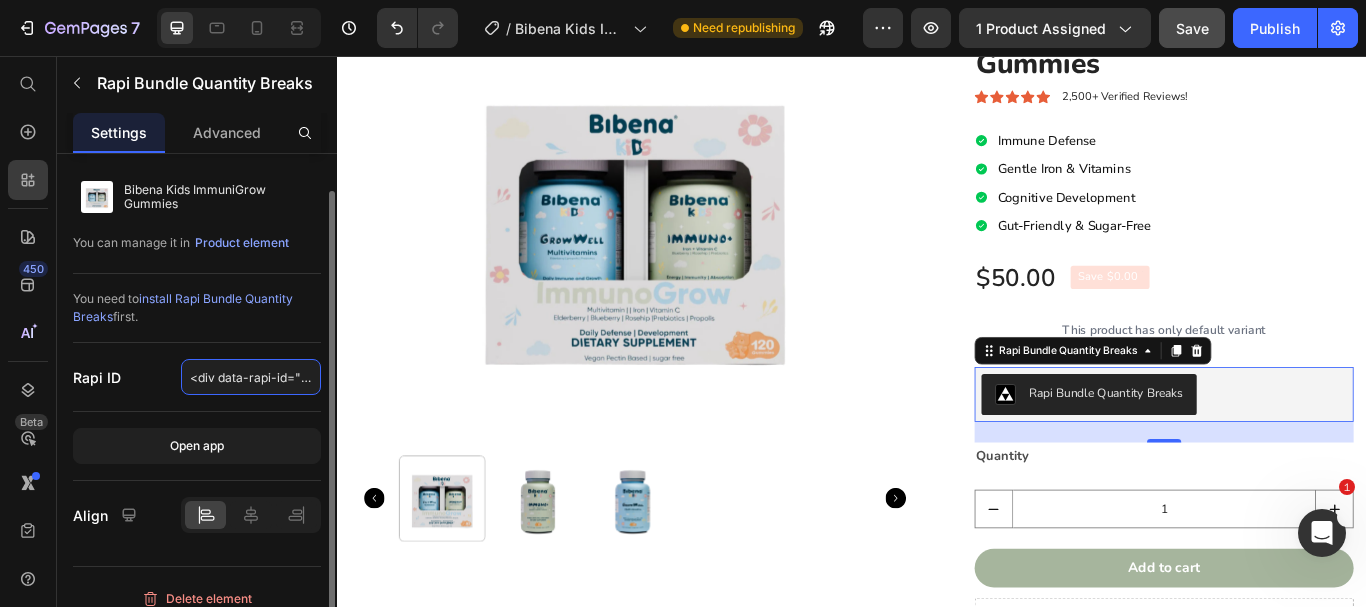 scroll, scrollTop: 0, scrollLeft: 2, axis: horizontal 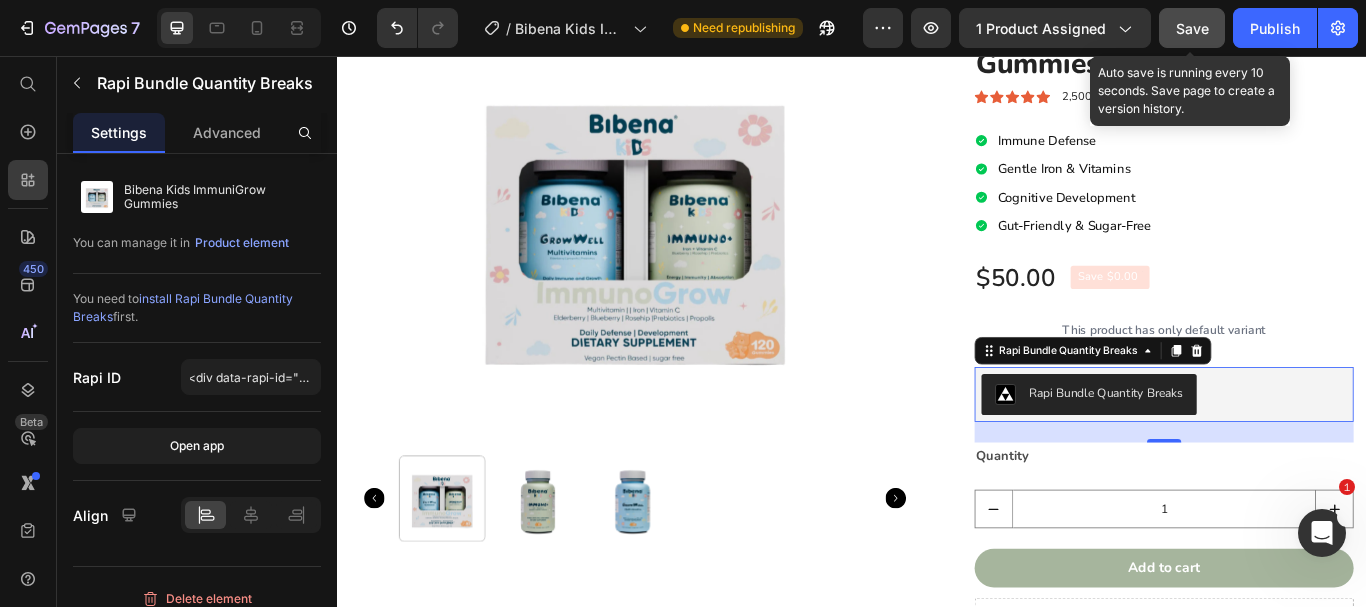 click on "Save" at bounding box center [1192, 28] 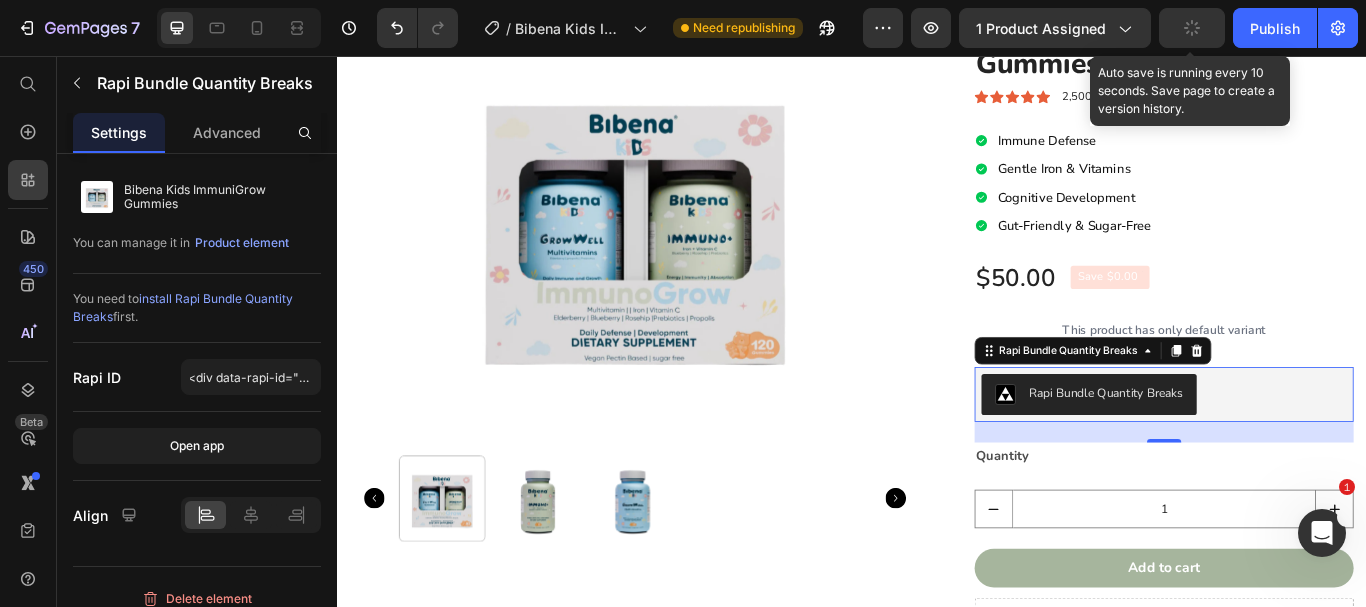 scroll, scrollTop: 0, scrollLeft: 0, axis: both 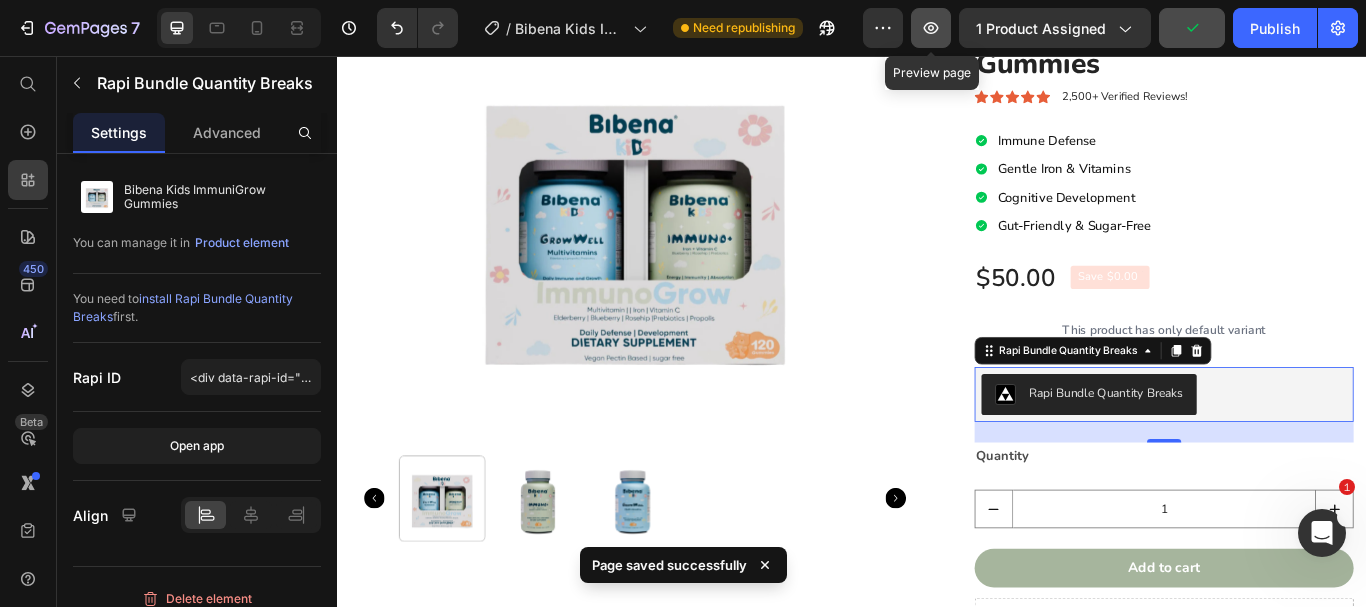 click 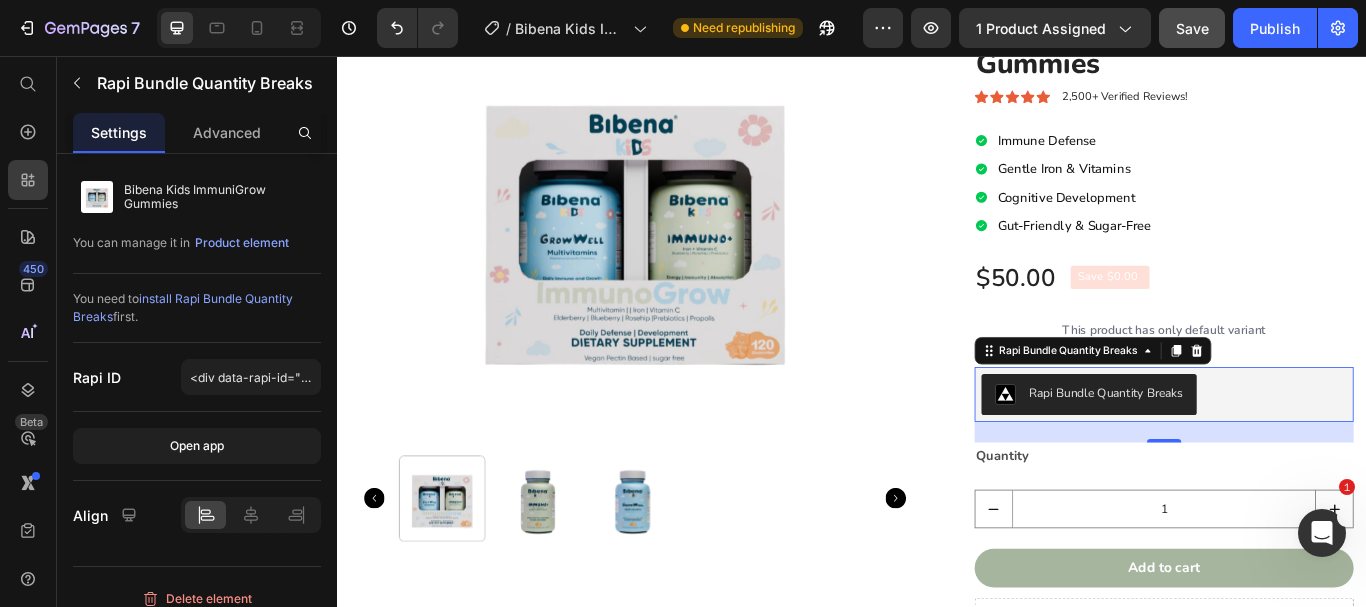 click on "Rapi Bundle Quantity Breaks" at bounding box center (1301, 451) 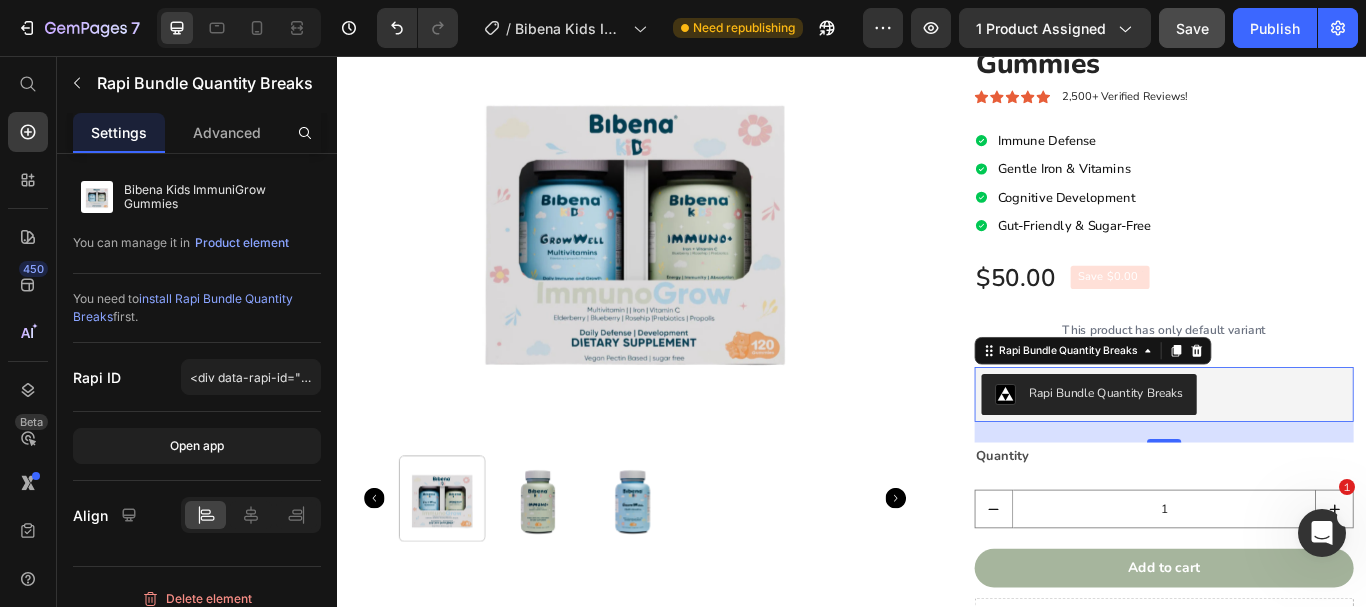 click on "Rapi Bundle Quantity Breaks" at bounding box center (1233, 449) 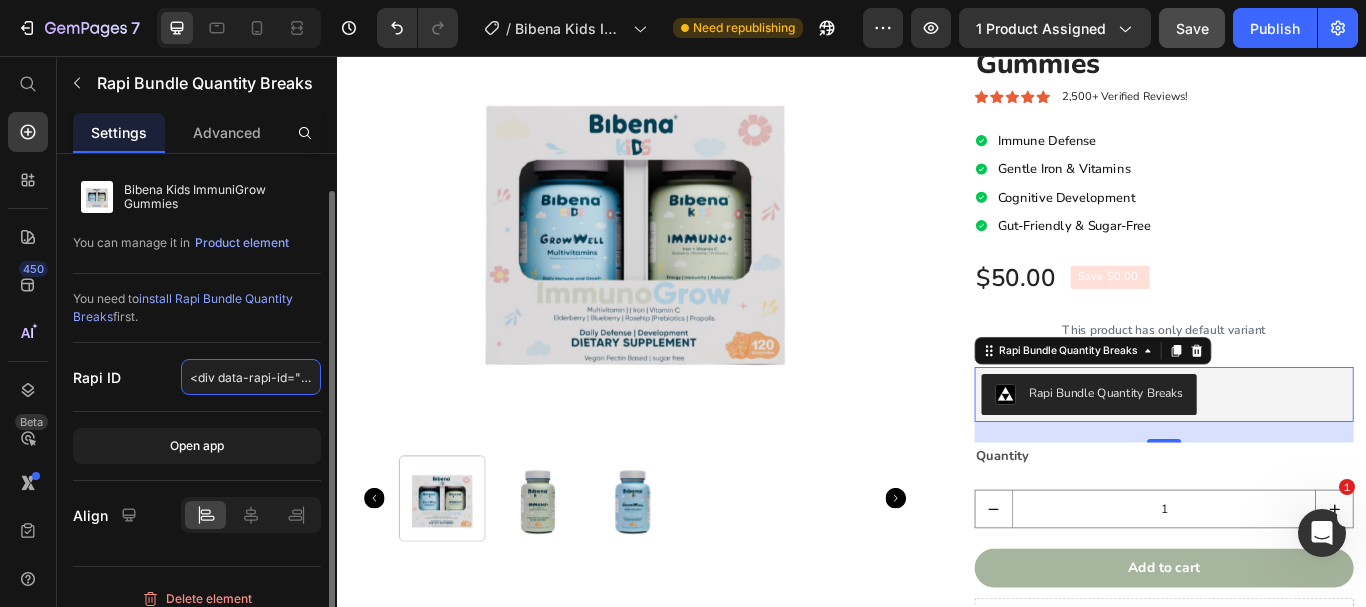 click on "rapi_639e1ae6a922a8" 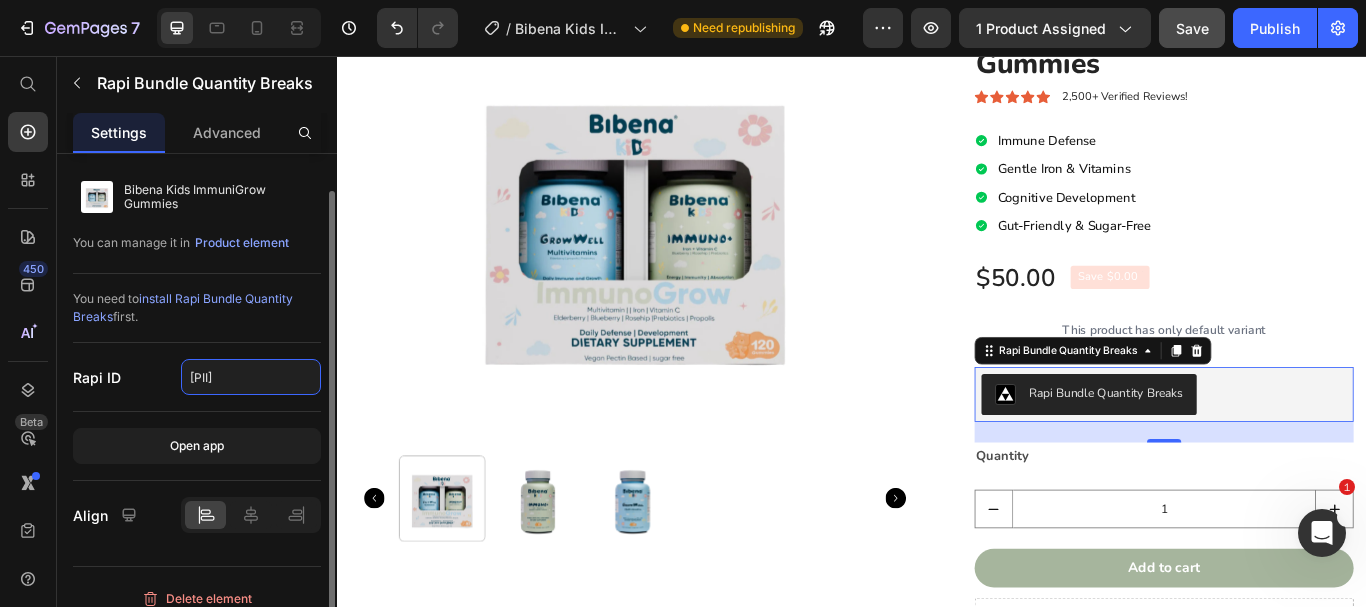 type on "639e1ae6a922a8" 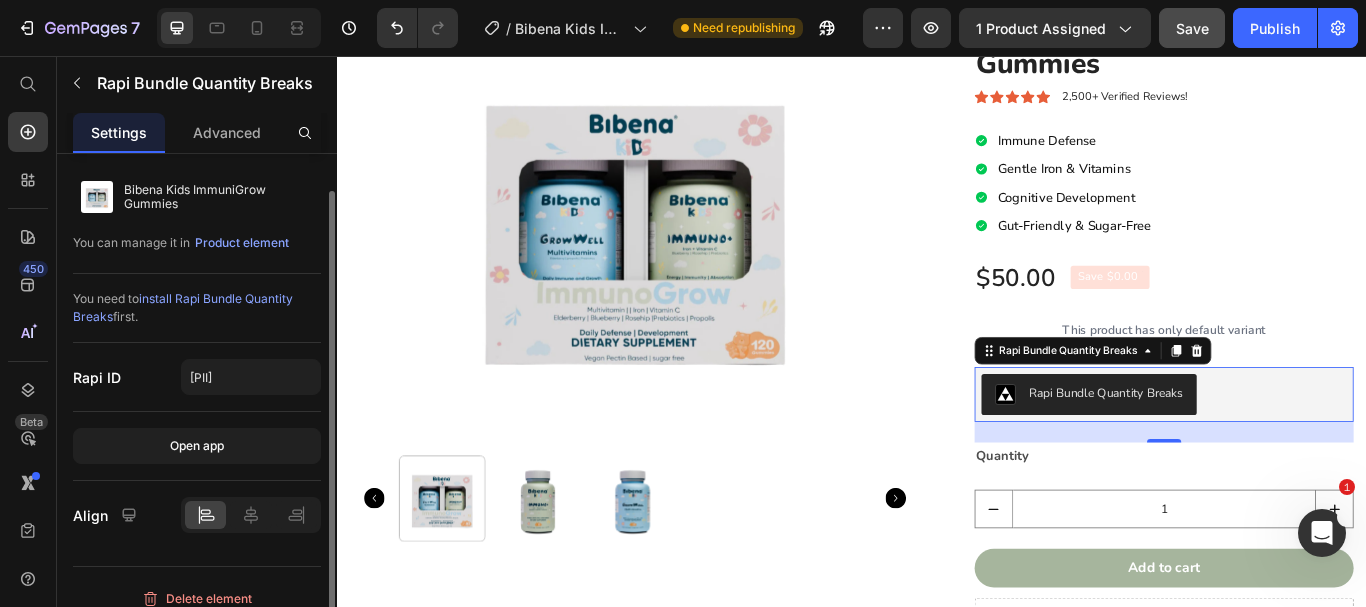 click on "Rapi ID 639e1ae6a922a8" 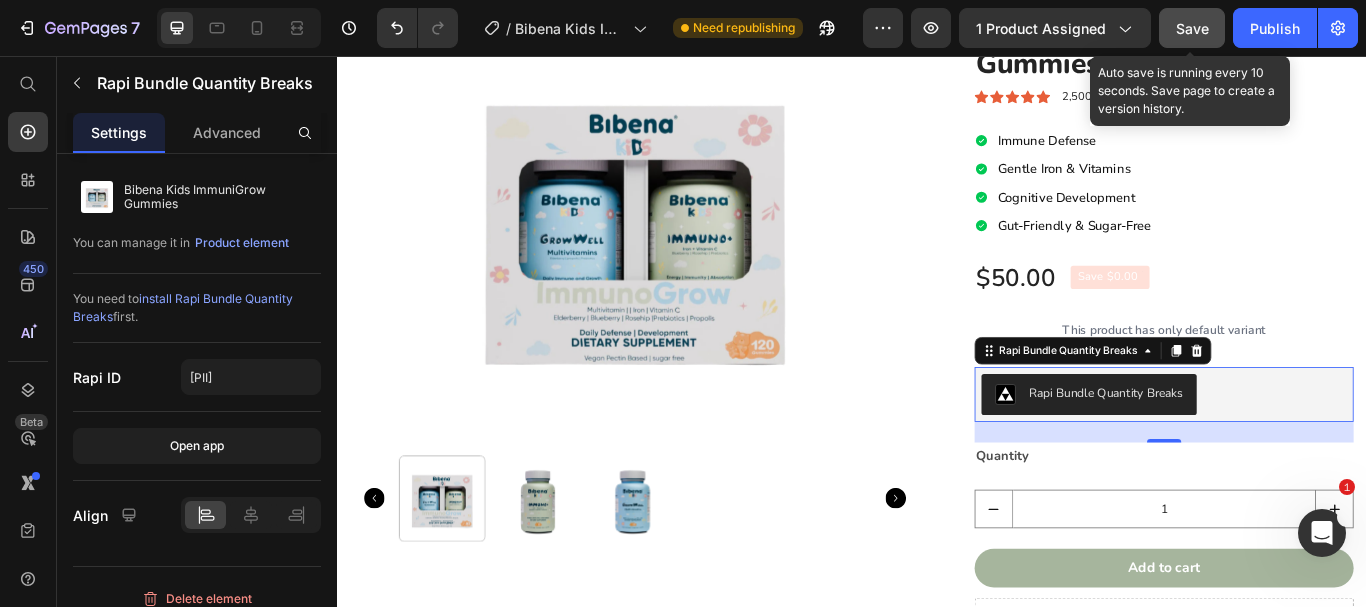 click on "Save" 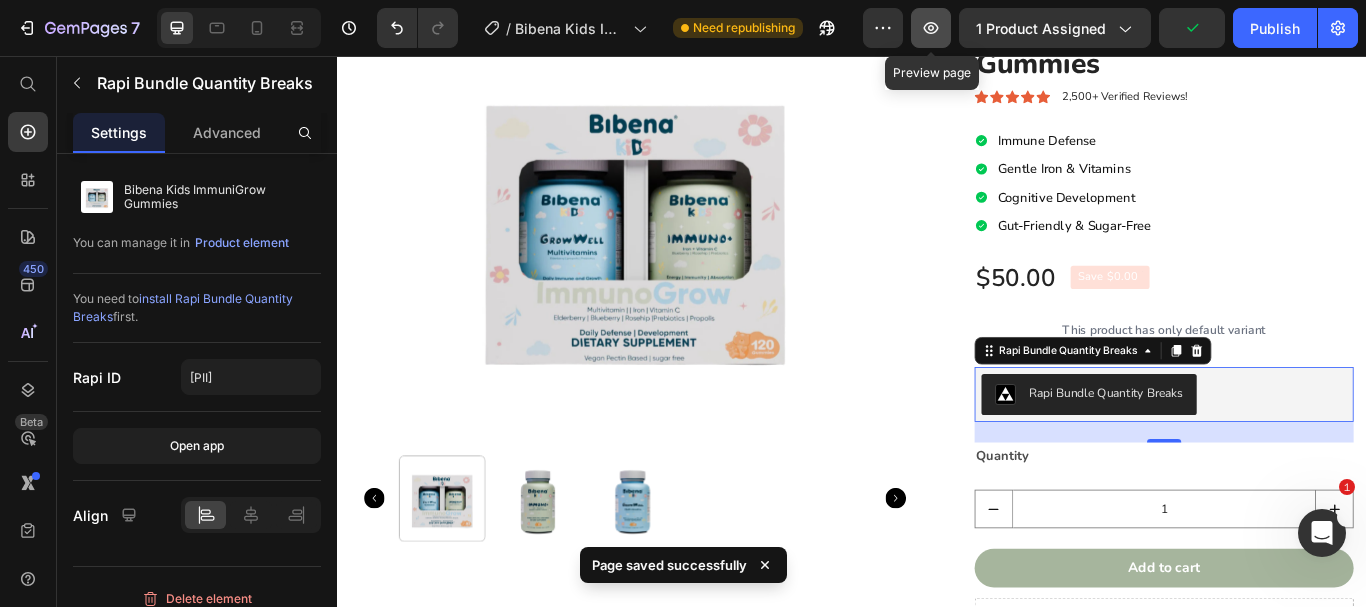 click 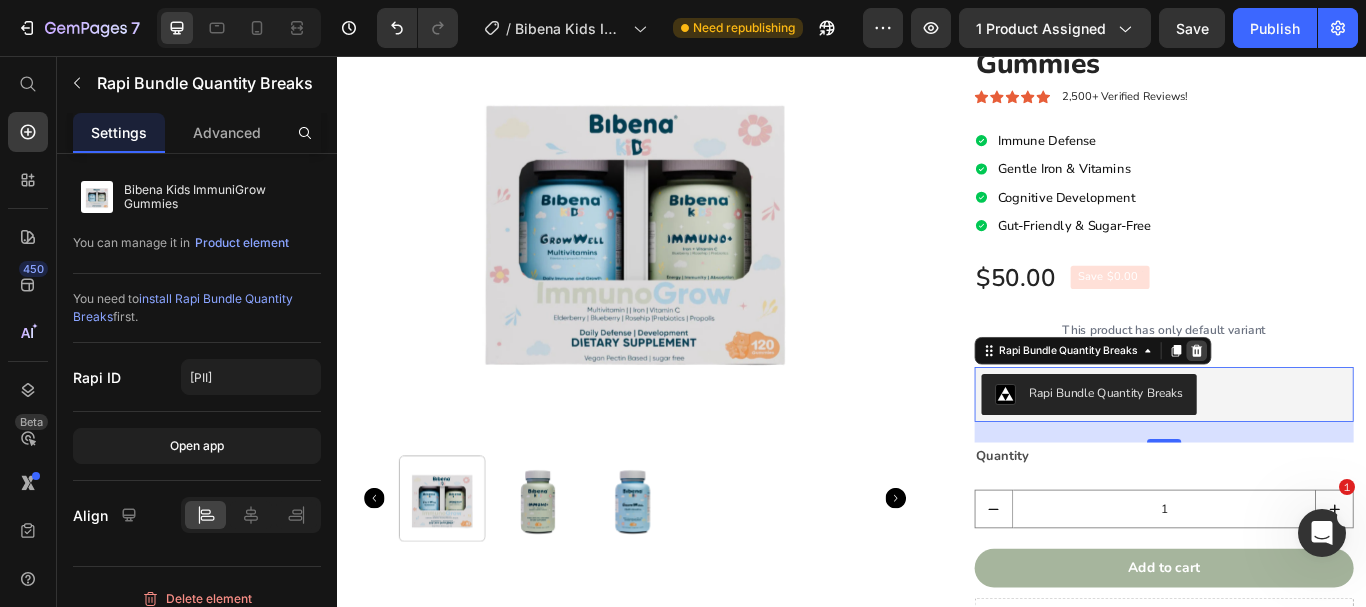 click 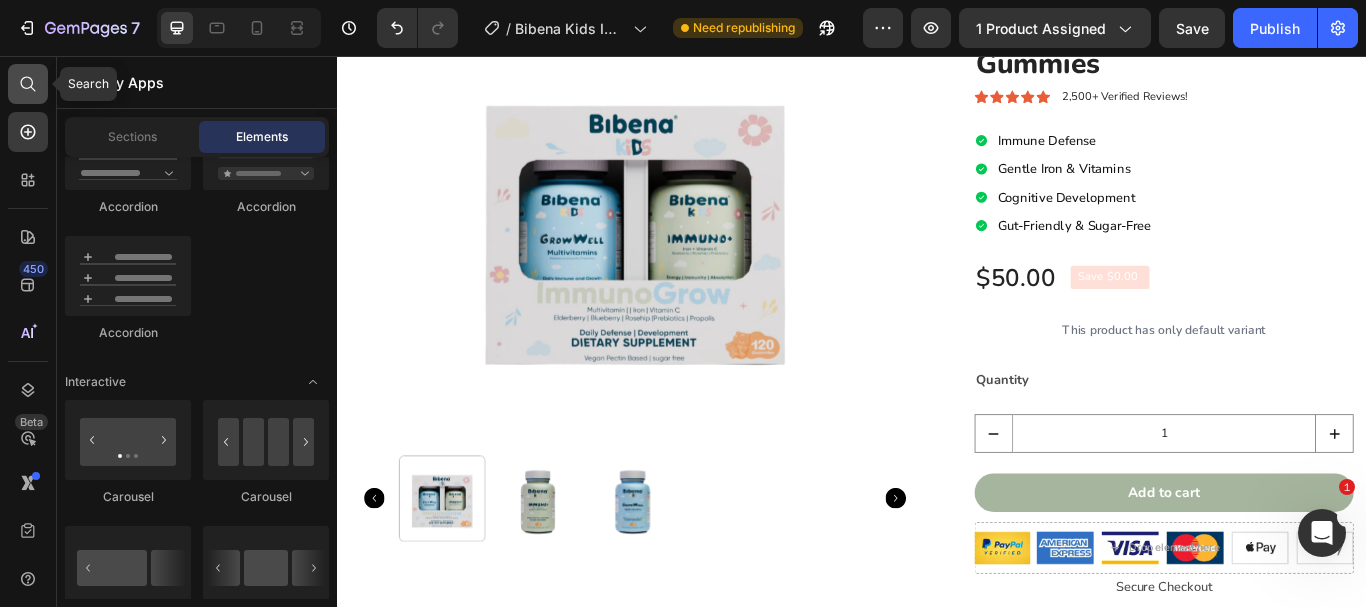 click 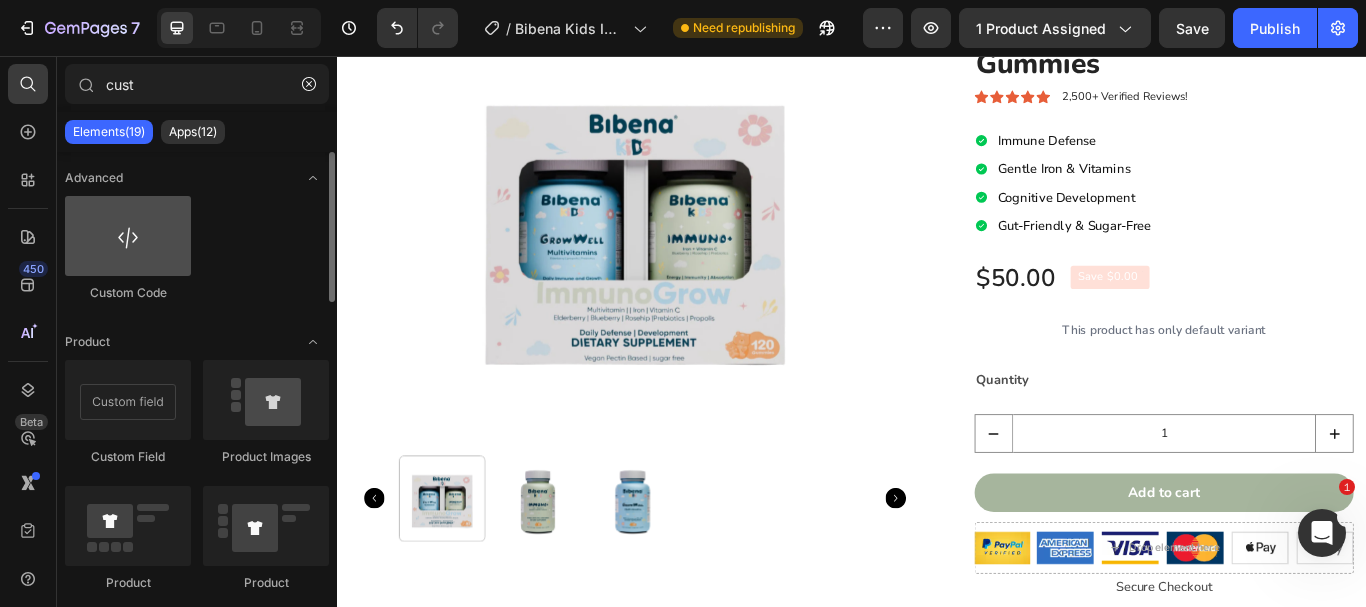 type on "cust" 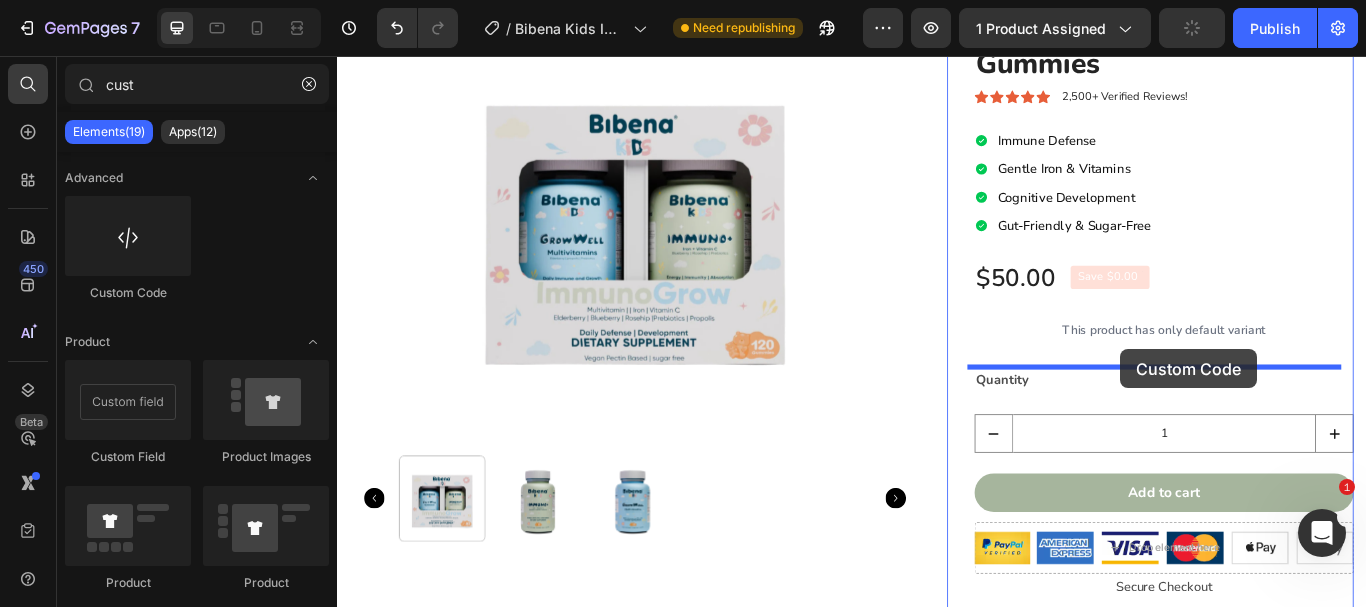 drag, startPoint x: 446, startPoint y: 303, endPoint x: 1250, endPoint y: 398, distance: 809.5931 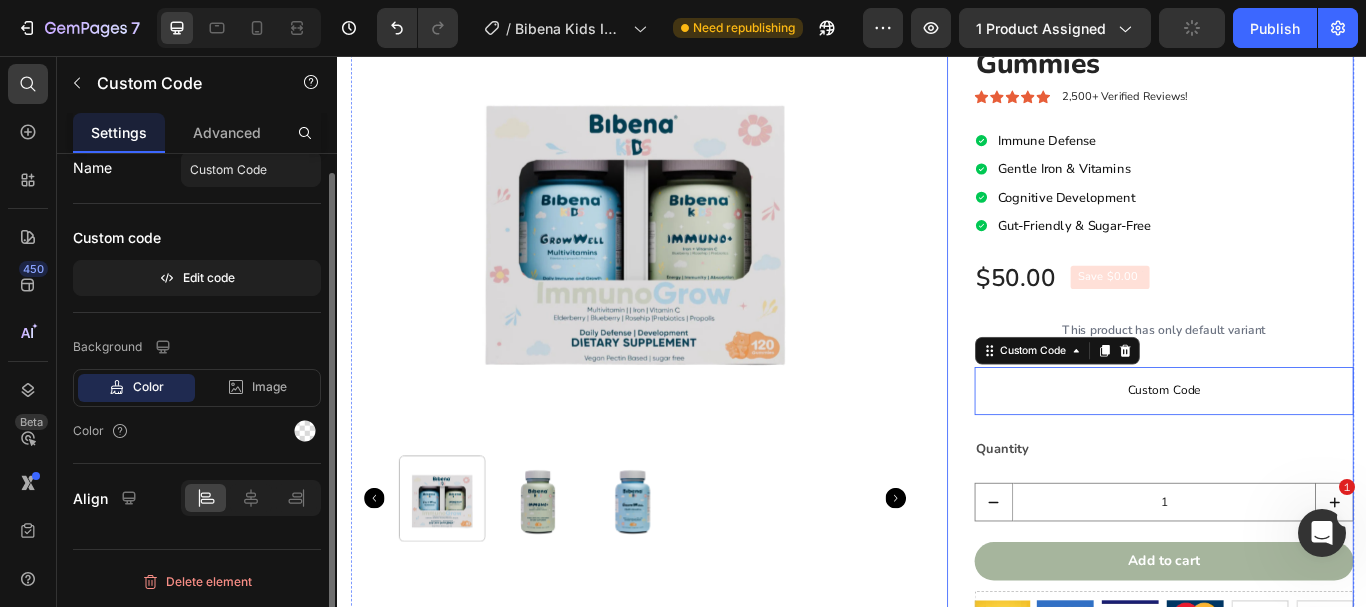 scroll, scrollTop: 0, scrollLeft: 0, axis: both 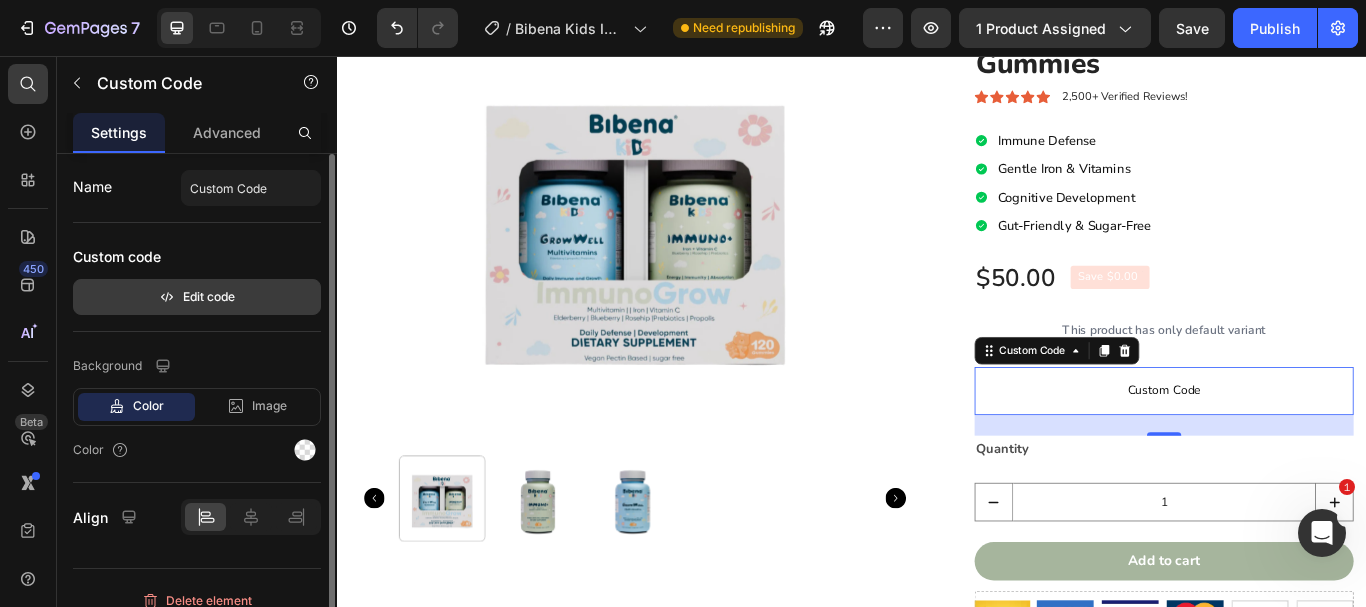 click on "Edit code" at bounding box center [197, 297] 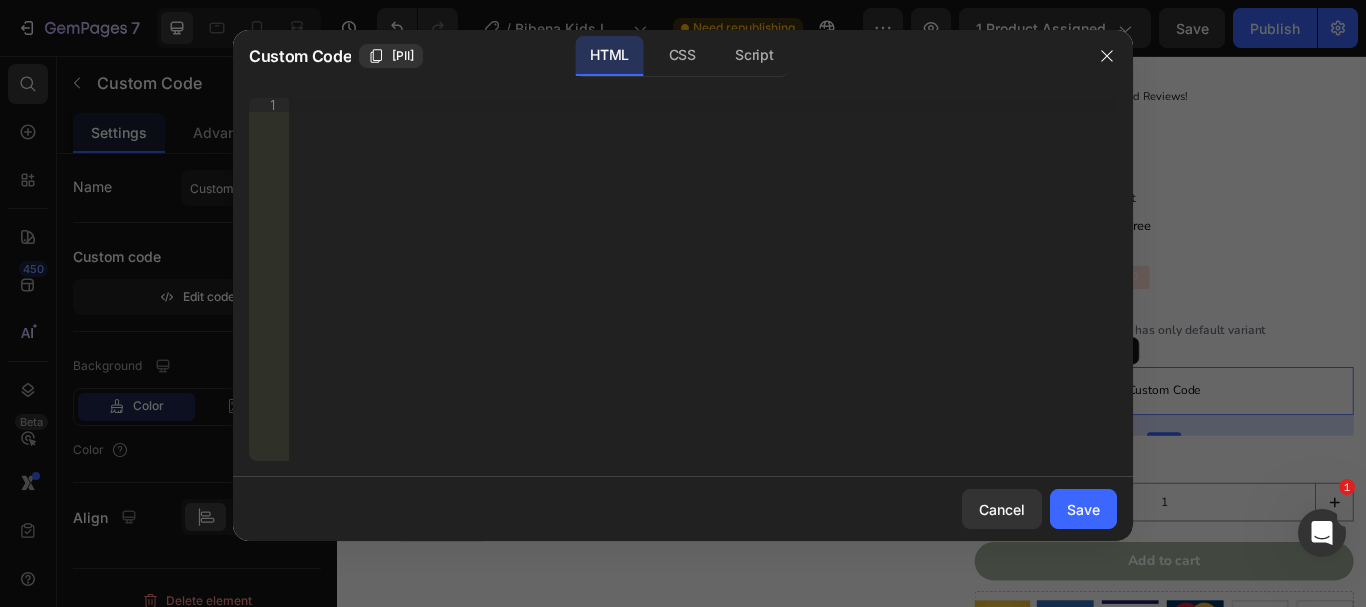 click on "Insert the 3rd-party installation code, HTML code, or Liquid code to display custom content." at bounding box center [703, 293] 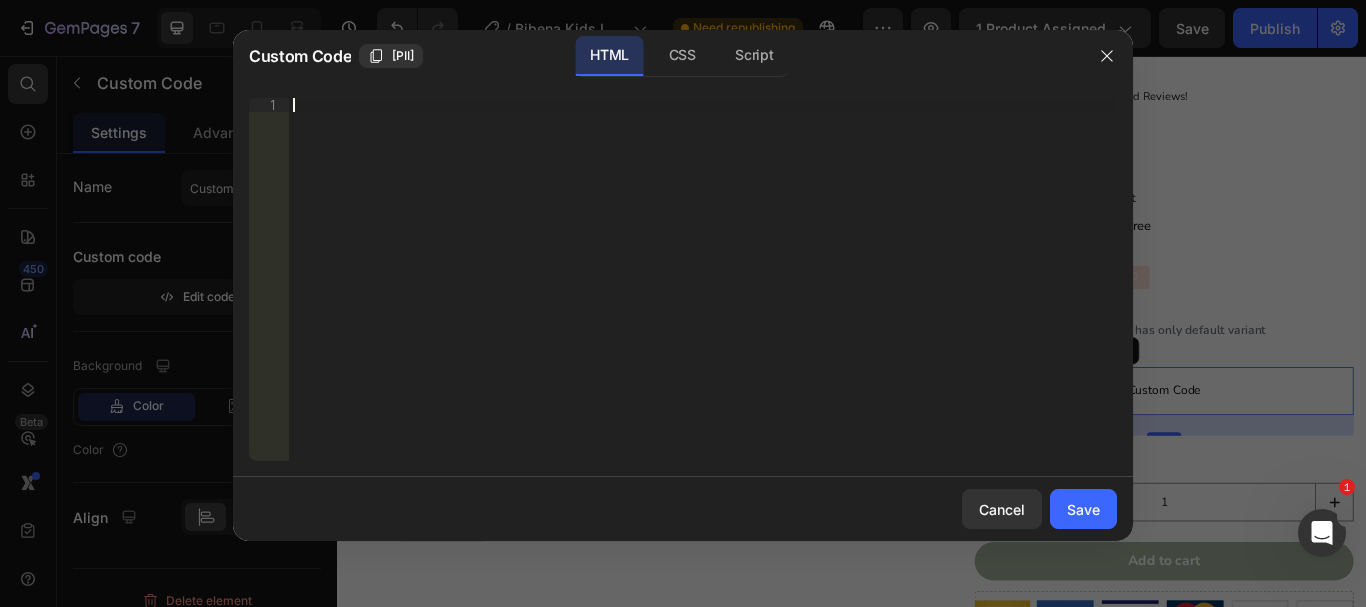 paste on "<div data-rapi-id="rapi_639e1ae6a922a8"></div>" 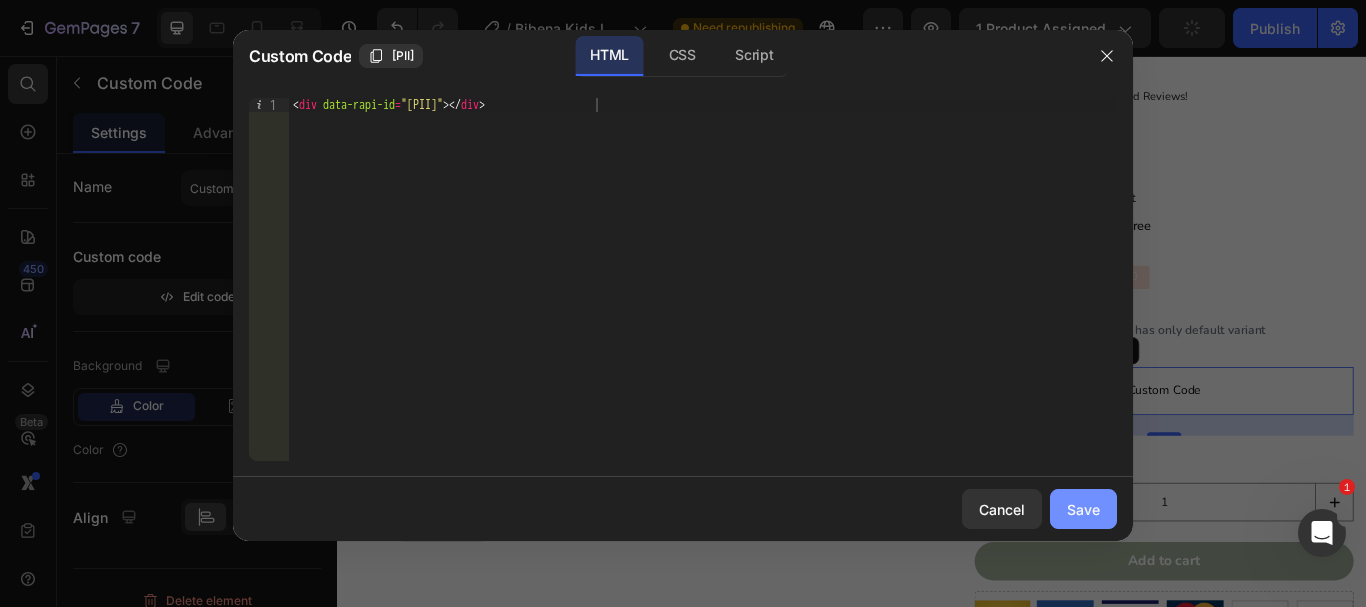 click on "Save" at bounding box center (1083, 509) 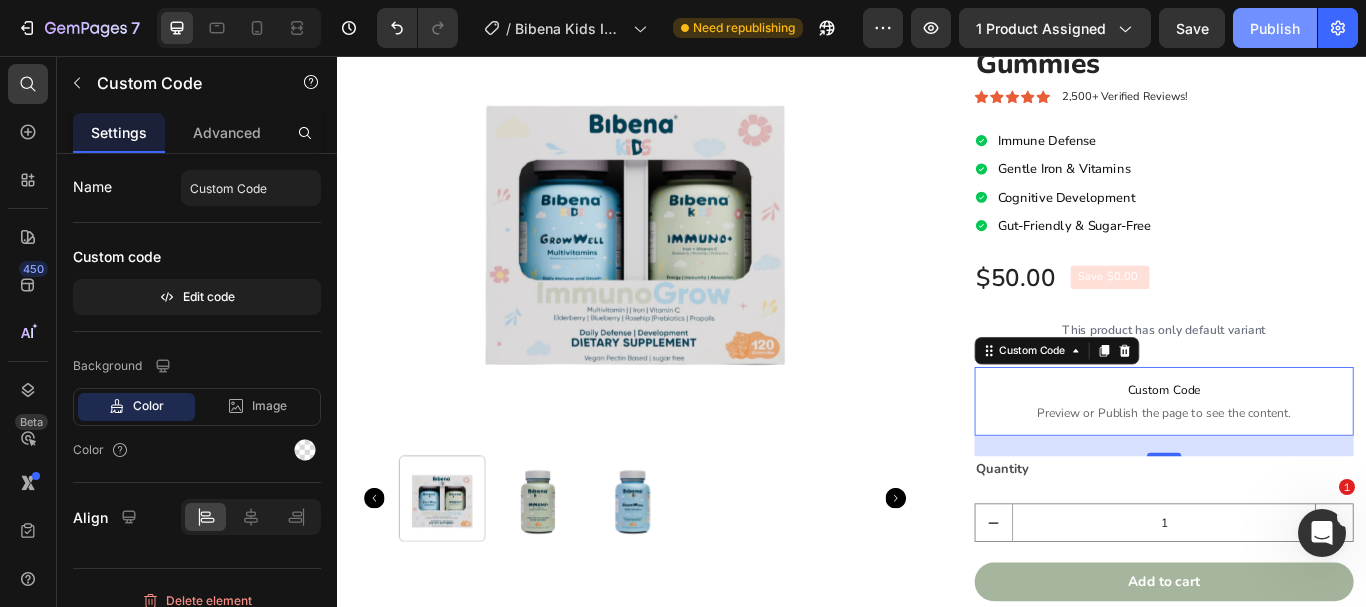 click on "Publish" at bounding box center [1275, 28] 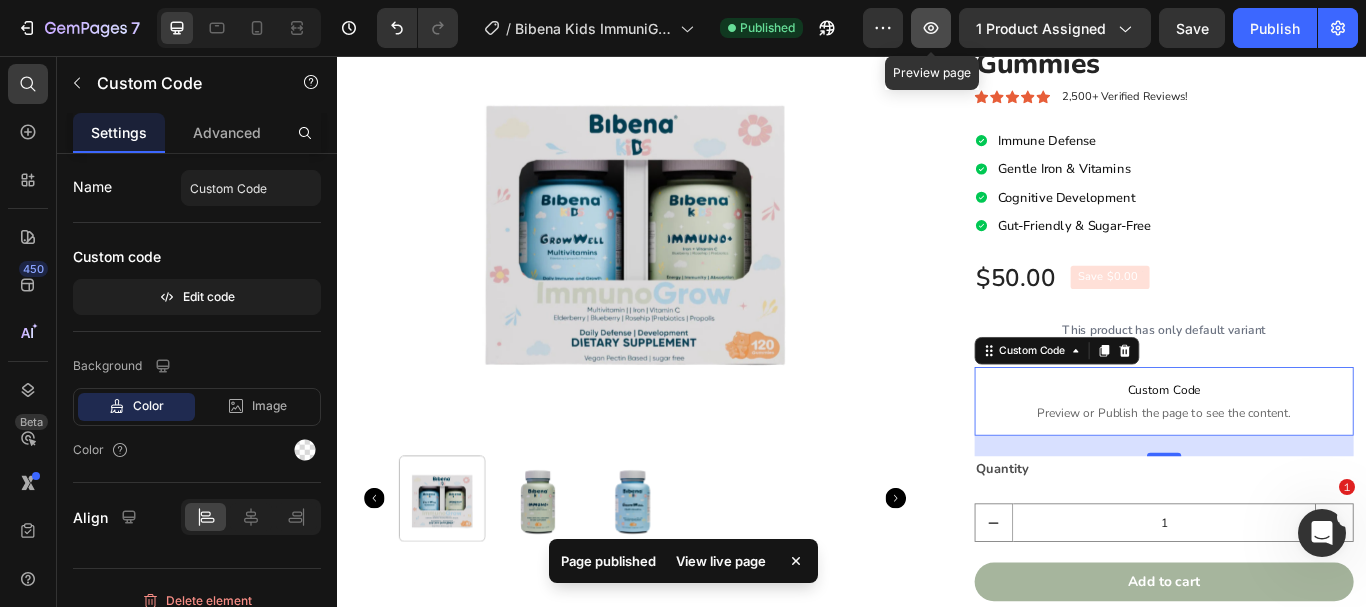 click 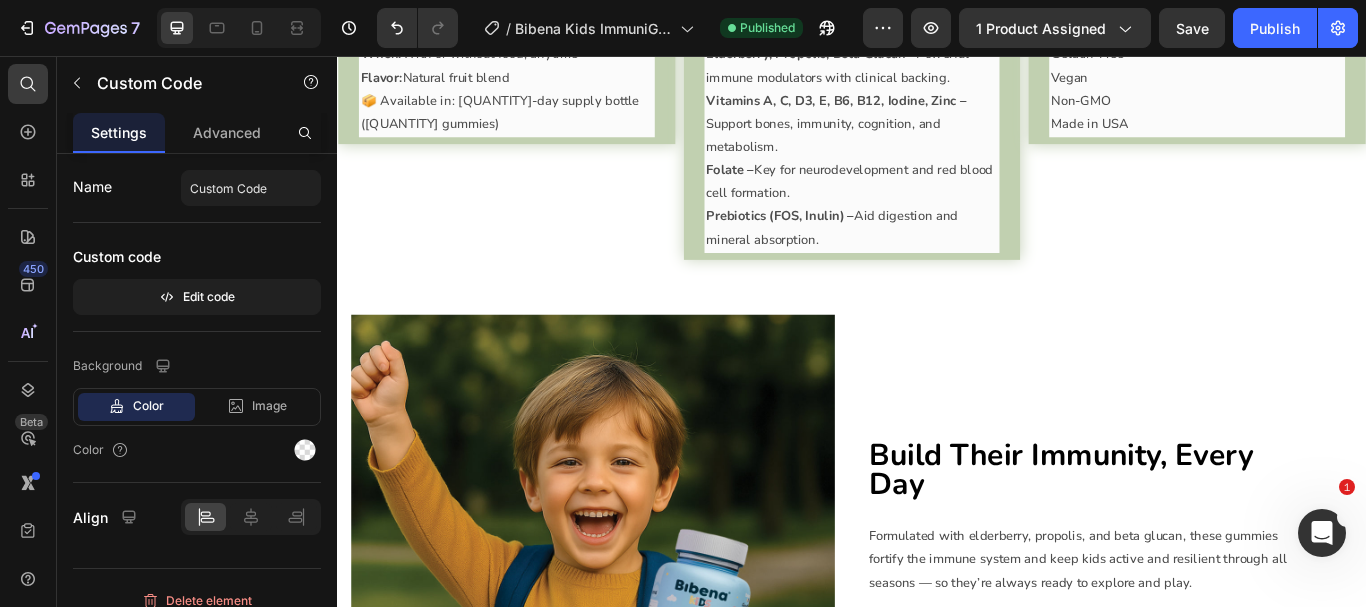 scroll, scrollTop: 2522, scrollLeft: 0, axis: vertical 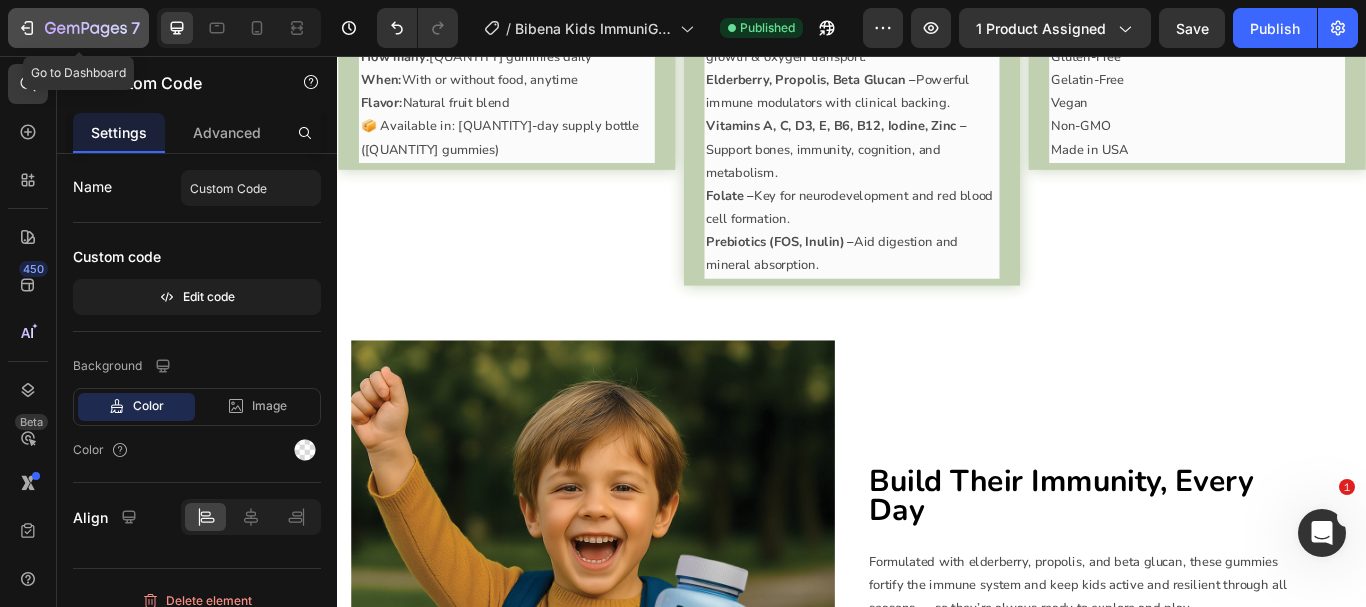 click 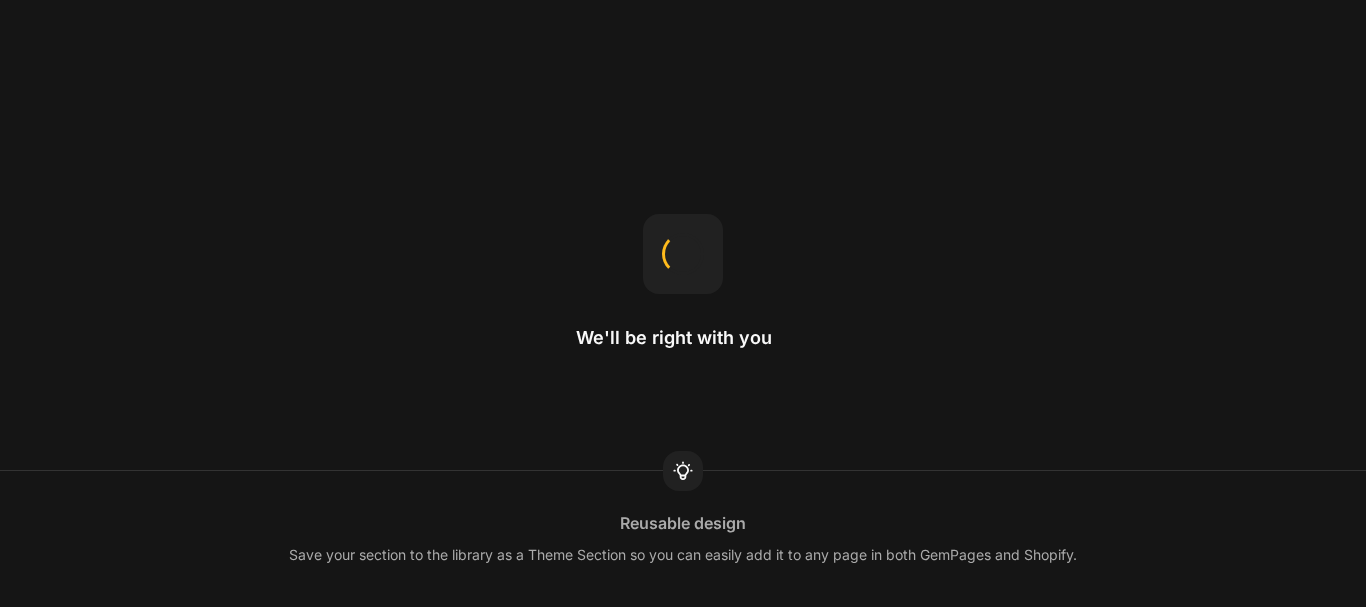 scroll, scrollTop: 0, scrollLeft: 0, axis: both 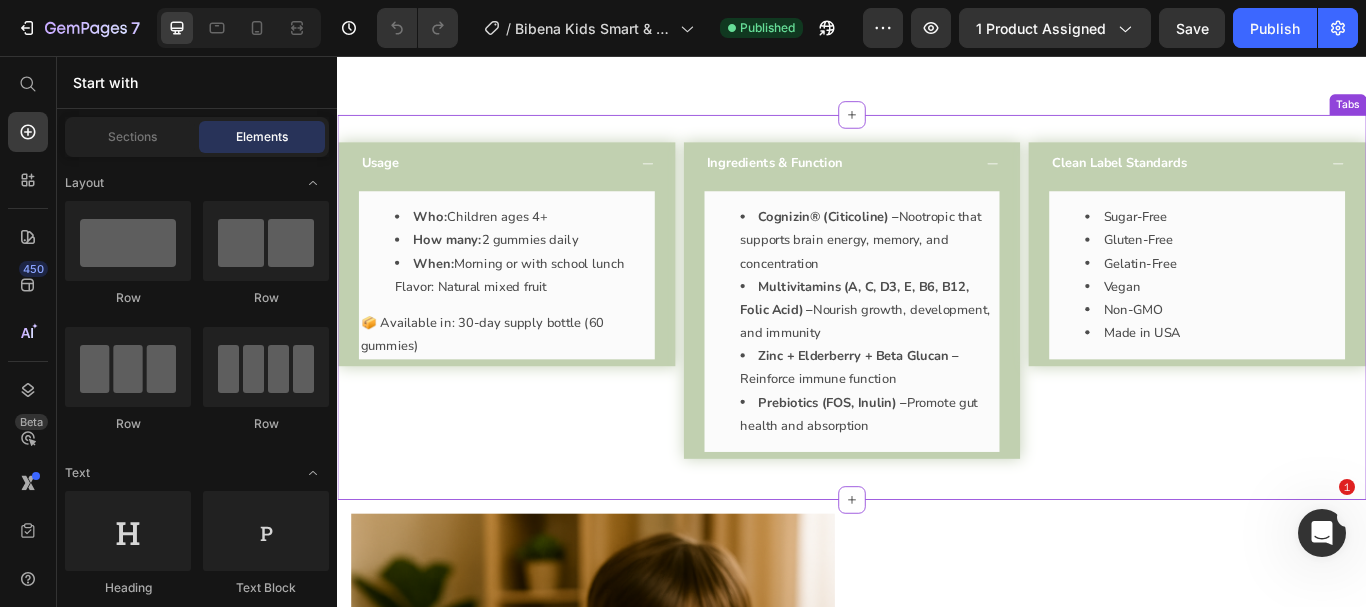 click on "How many:" at bounding box center [465, 271] 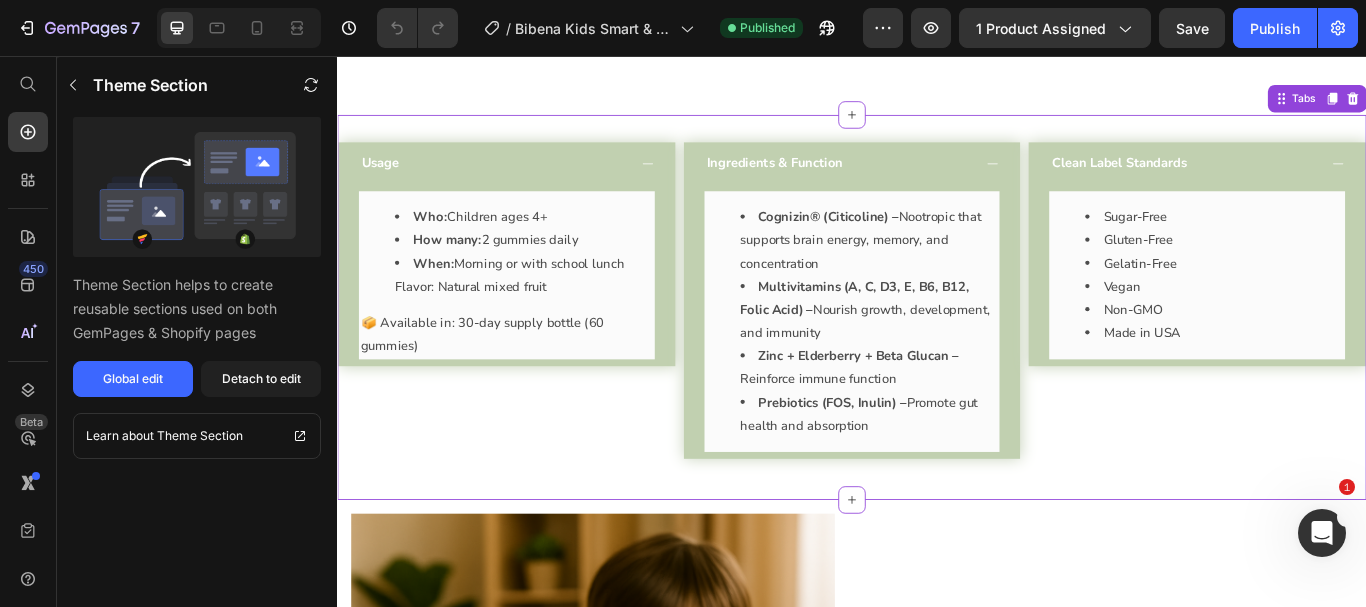 click on "How many:" at bounding box center (465, 271) 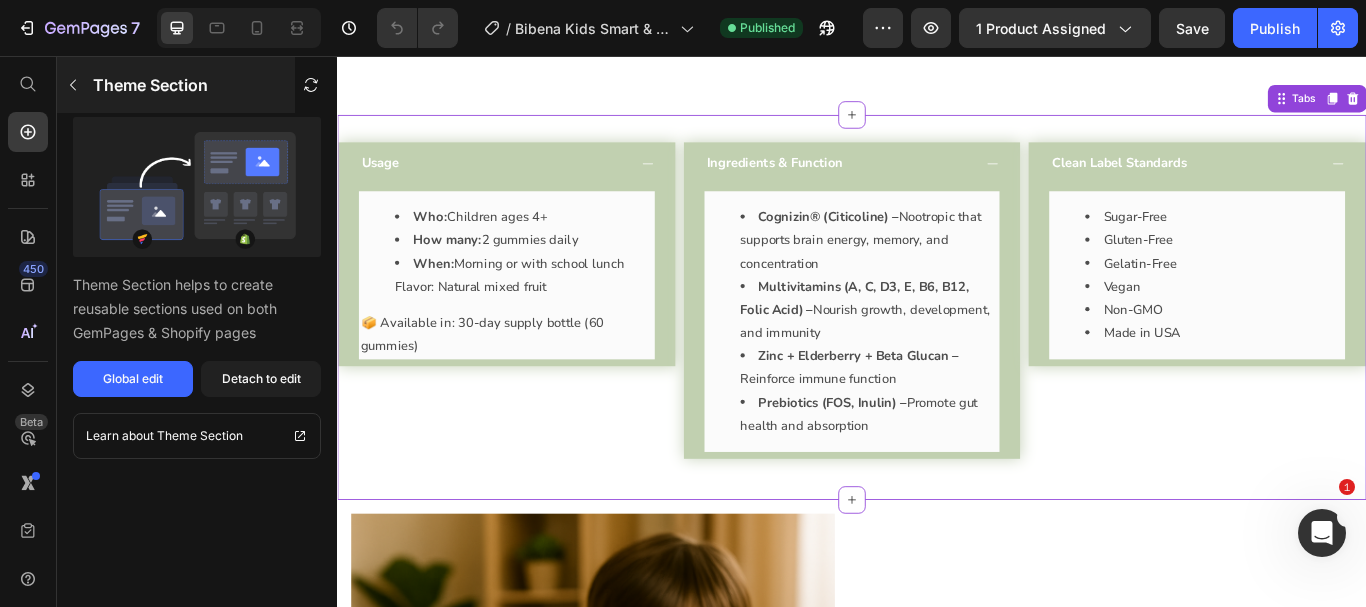 click 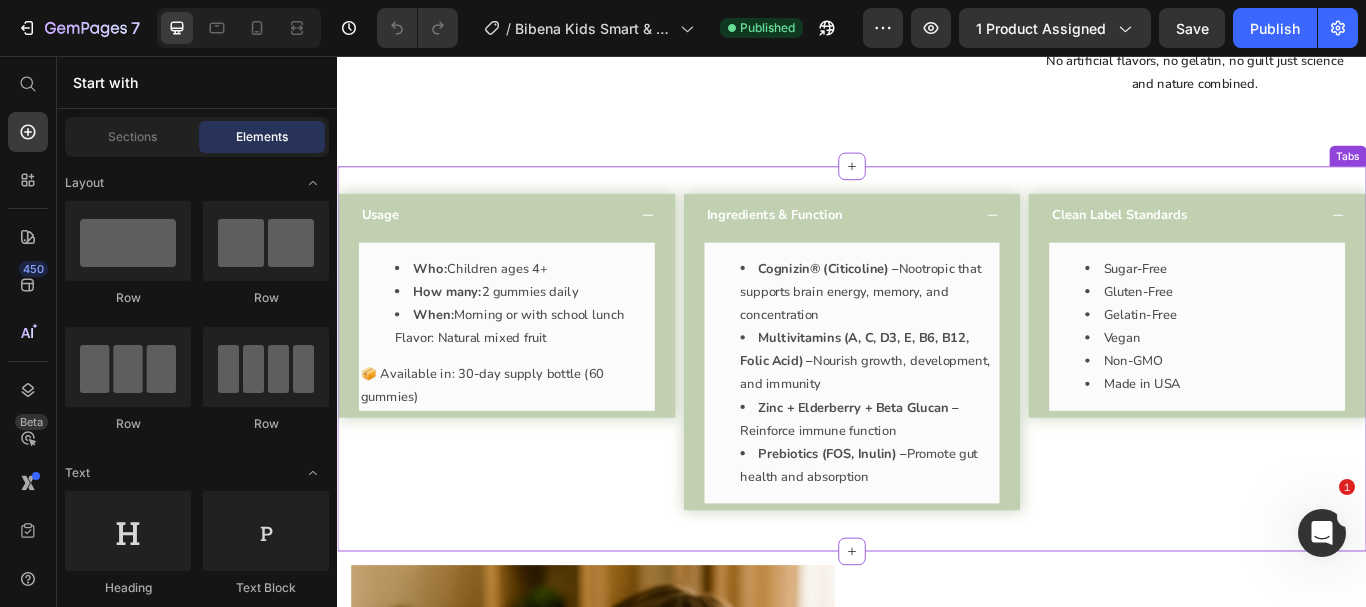 scroll, scrollTop: 2378, scrollLeft: 0, axis: vertical 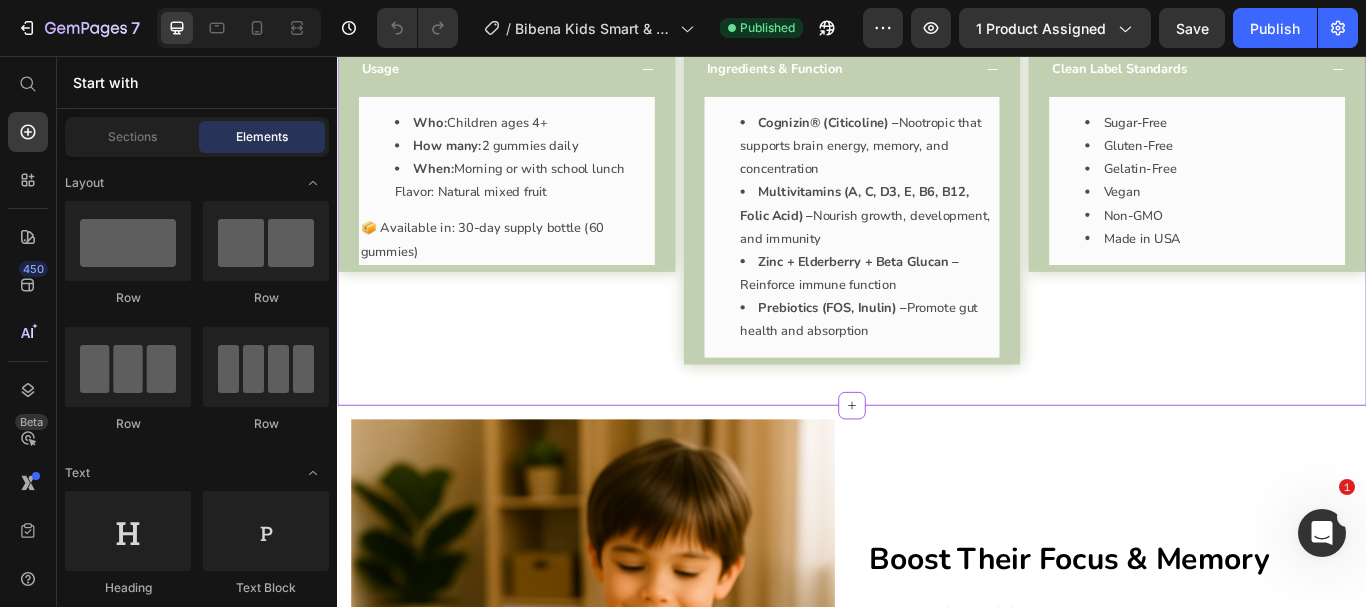 click on "Who:  Children ages 4+ How many:  2 gummies daily  When:  Morning or with school lunch Flavor: Natural mixed fruit 📦 Available in: 30-day supply bottle (60 gummies)" at bounding box center [534, 202] 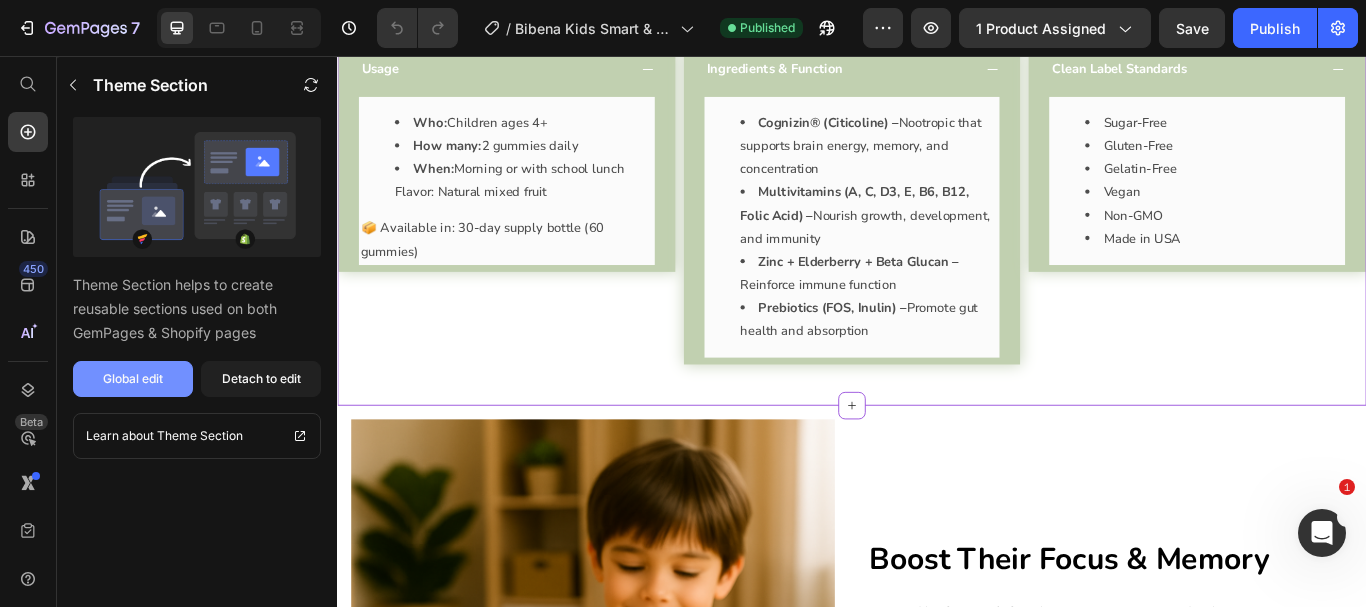 click on "Global edit" at bounding box center (133, 379) 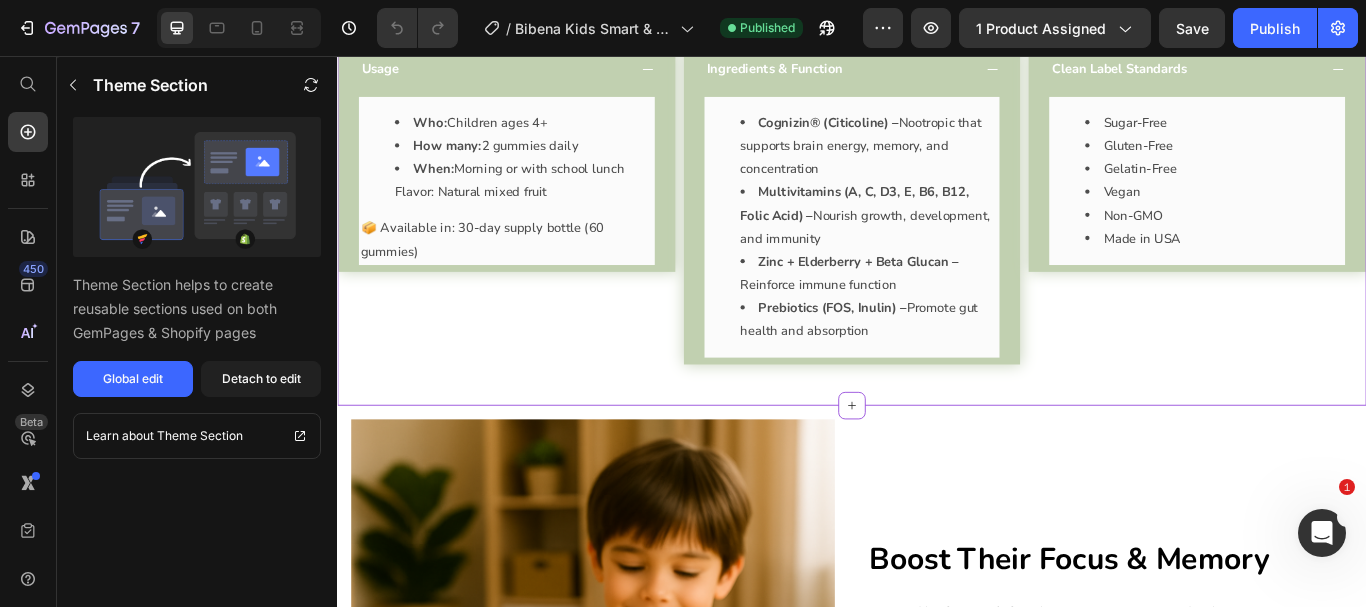 click on "When:  Morning or with school lunch Flavor: Natural mixed fruit" at bounding box center (554, 202) 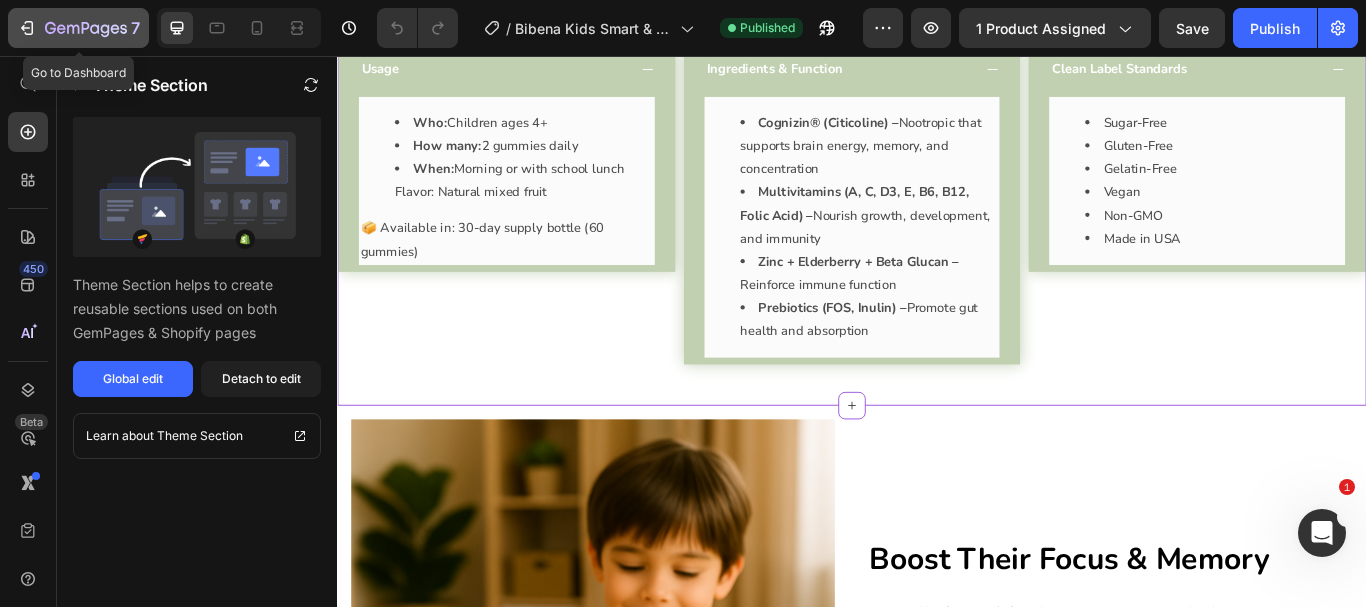 click 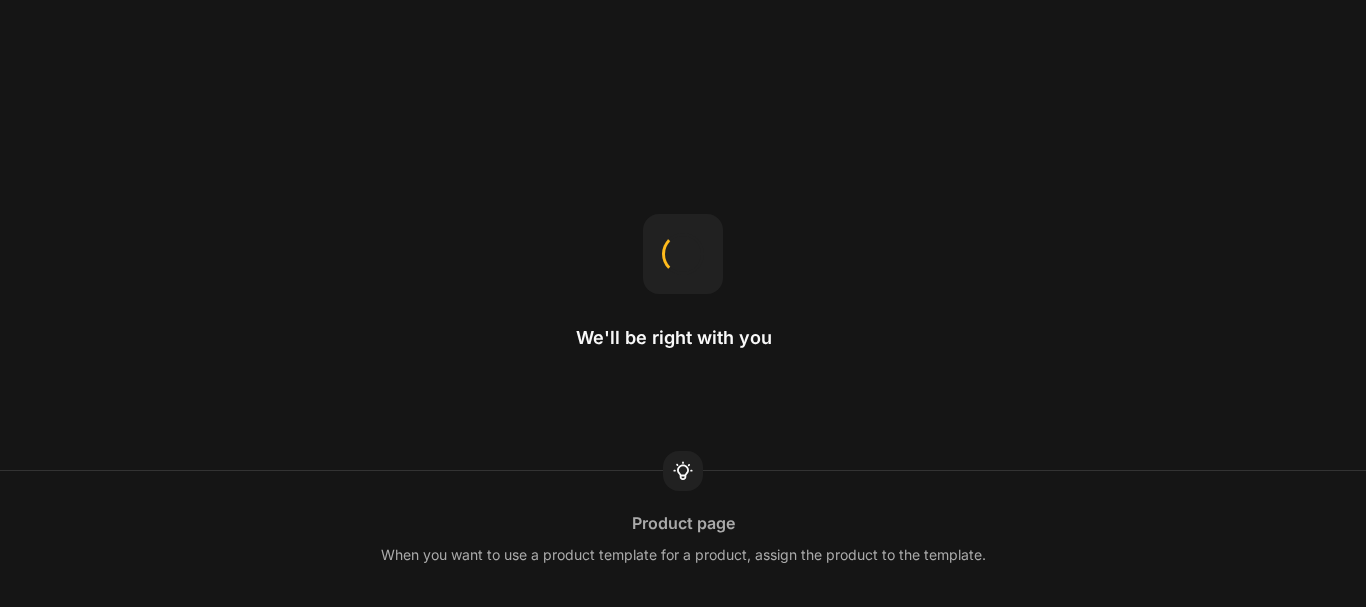 scroll, scrollTop: 0, scrollLeft: 0, axis: both 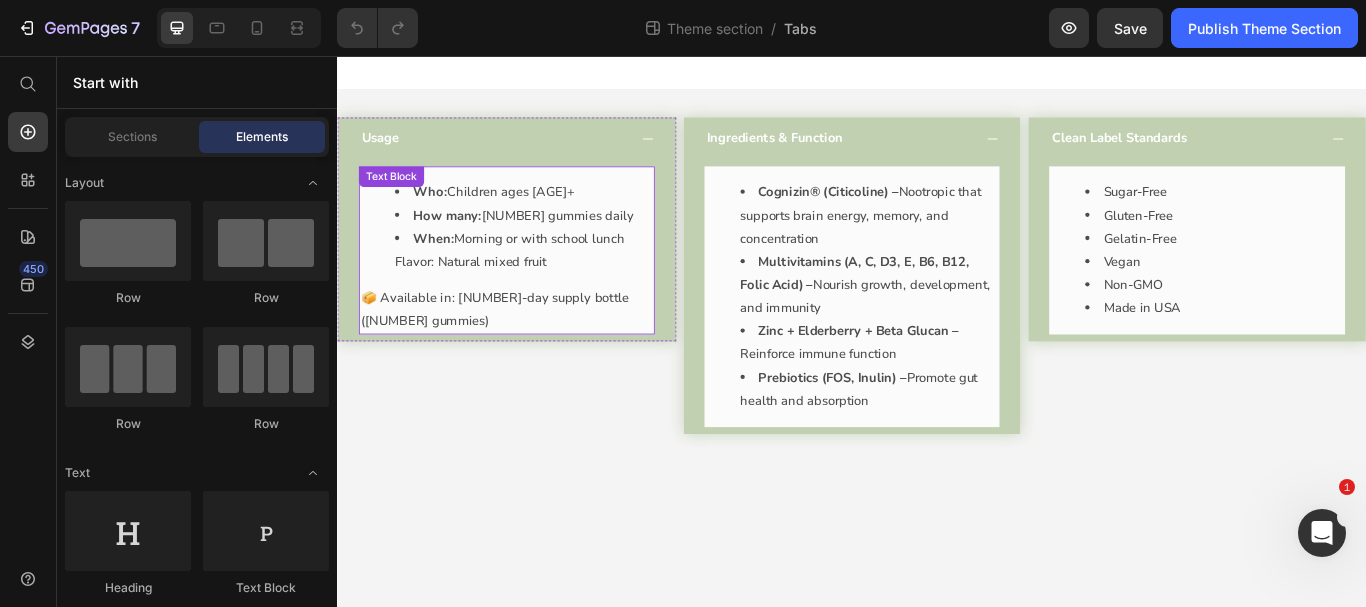 click on "How many:" at bounding box center [465, 242] 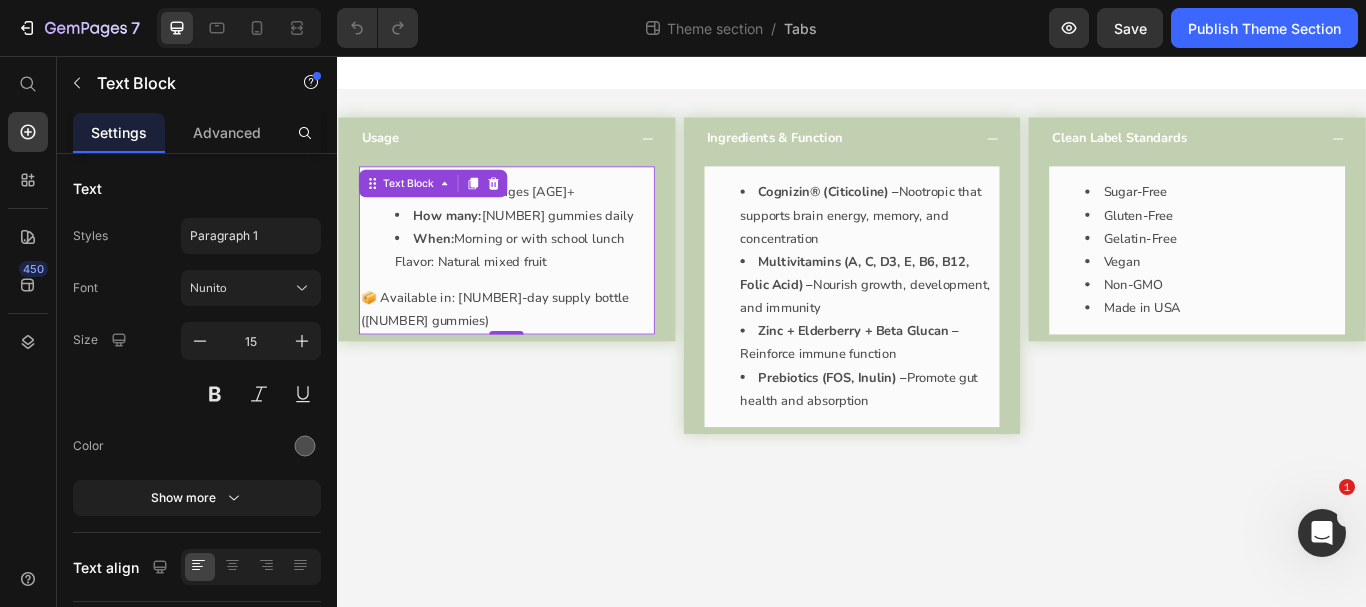 click on "How many:" at bounding box center [465, 242] 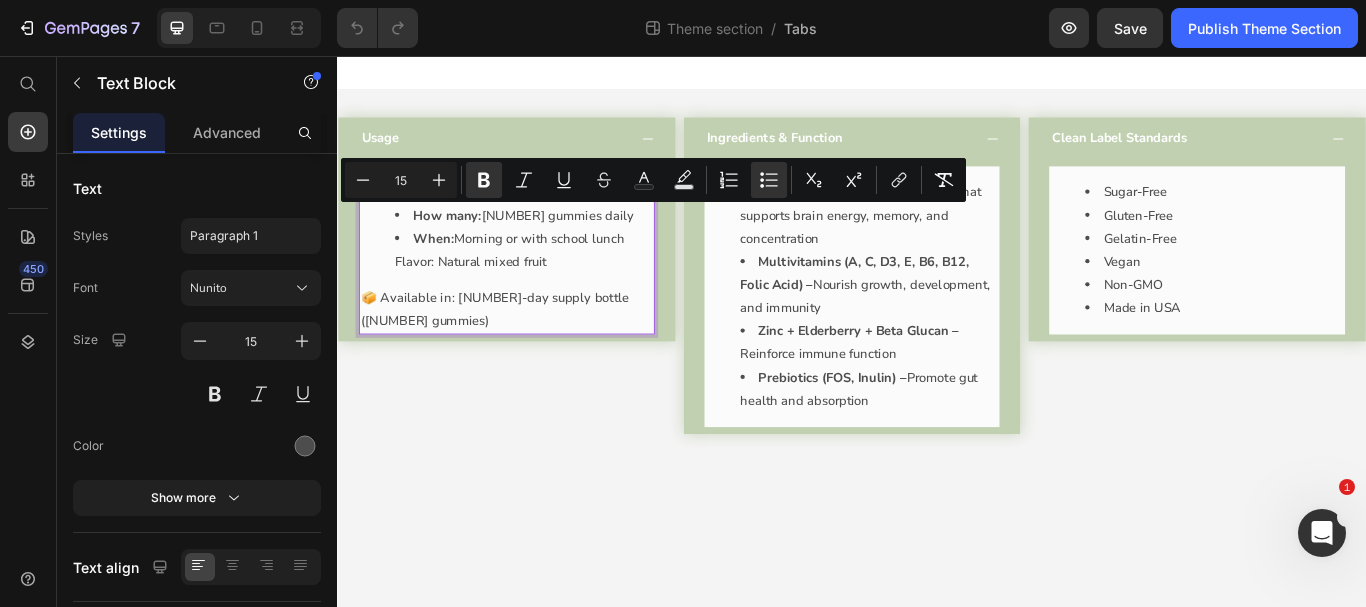 click on "When:  Morning or with school lunch Flavor: Natural mixed fruit" at bounding box center [554, 283] 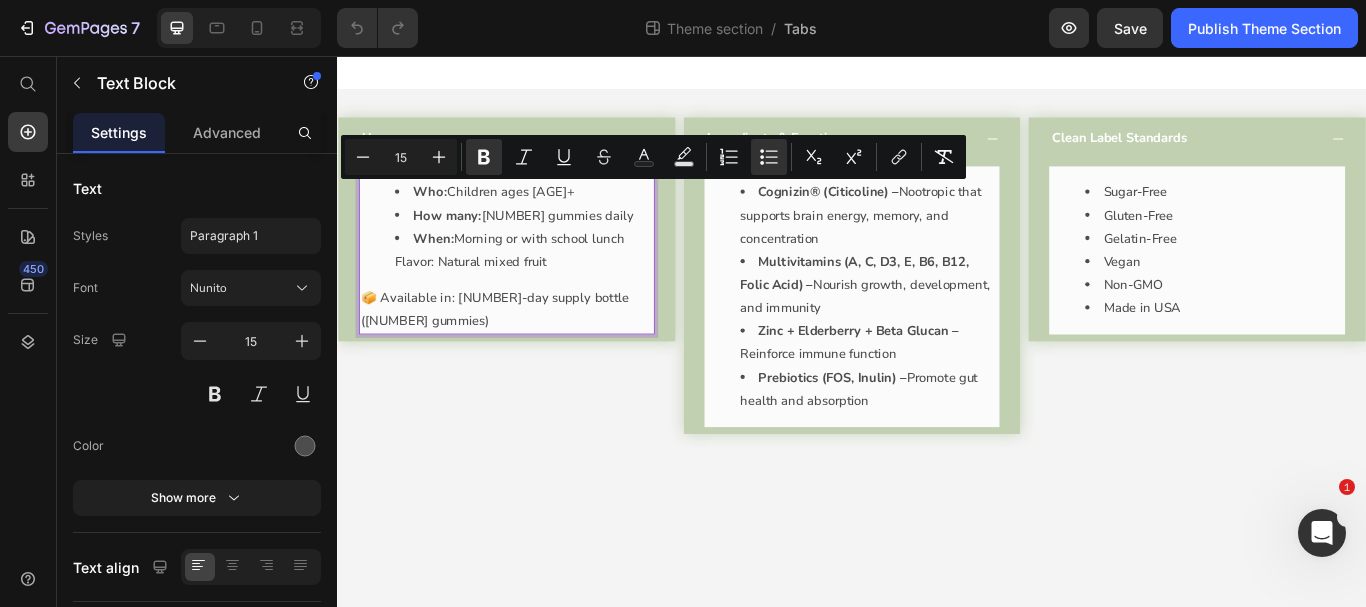drag, startPoint x: 598, startPoint y: 295, endPoint x: 416, endPoint y: 220, distance: 196.84766 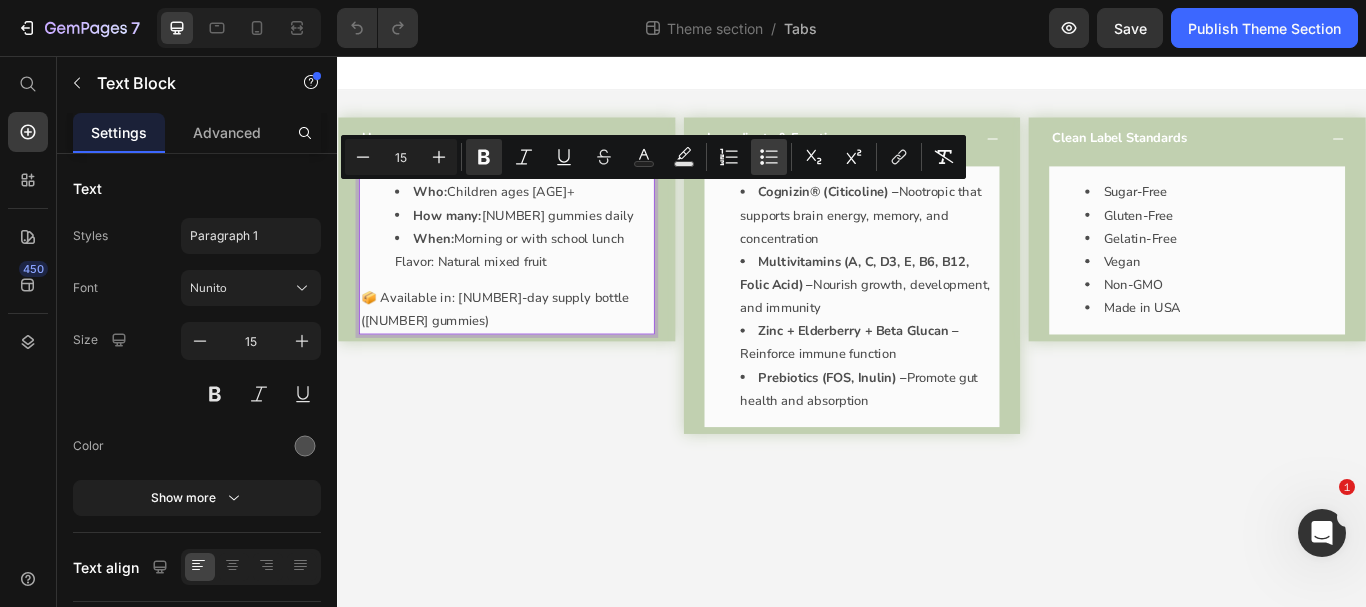 click 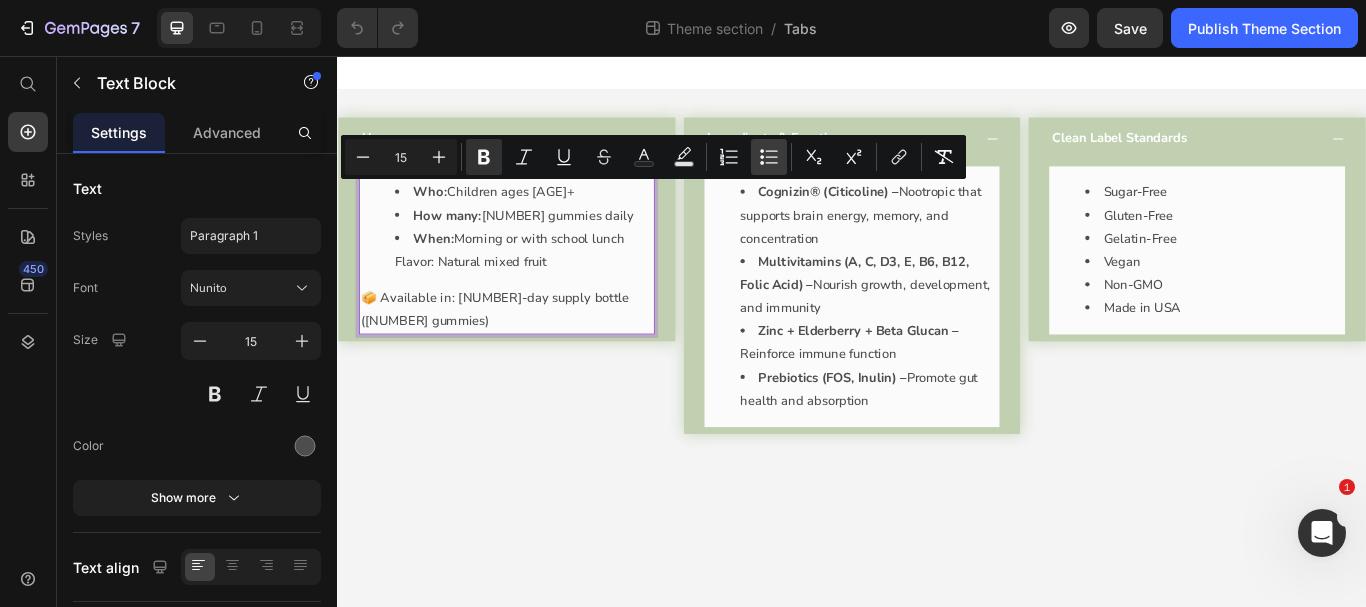 type on "15" 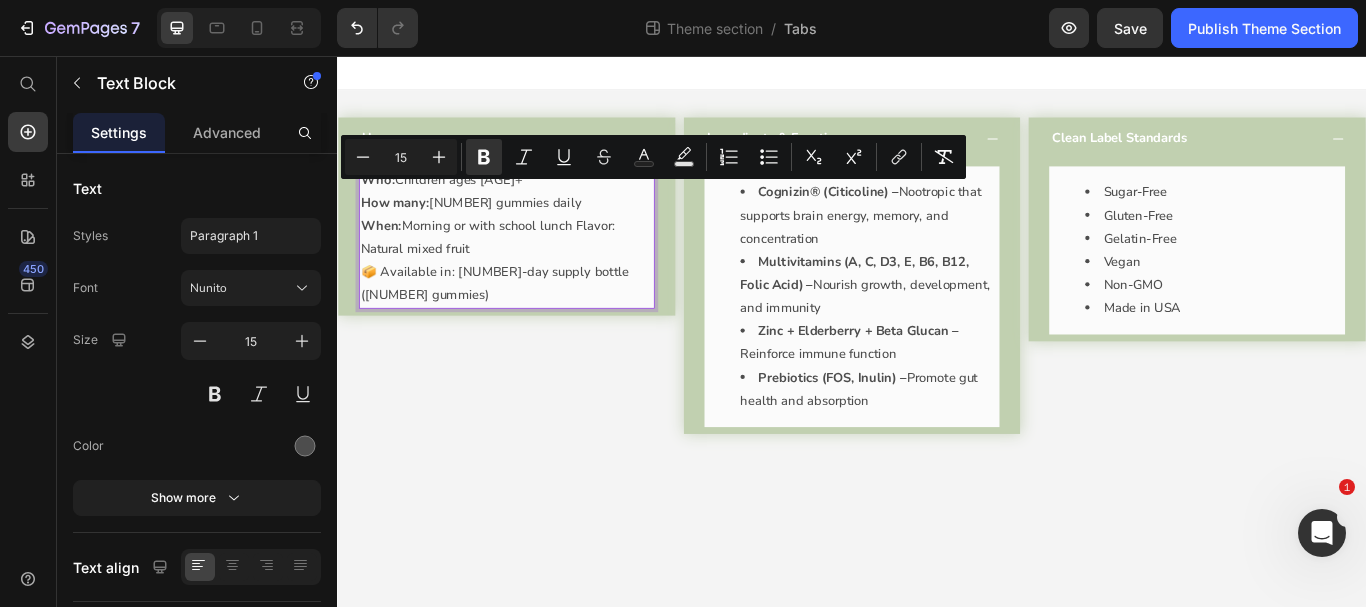 click on "When:  Morning or with school lunch Flavor: Natural mixed fruit" at bounding box center [534, 268] 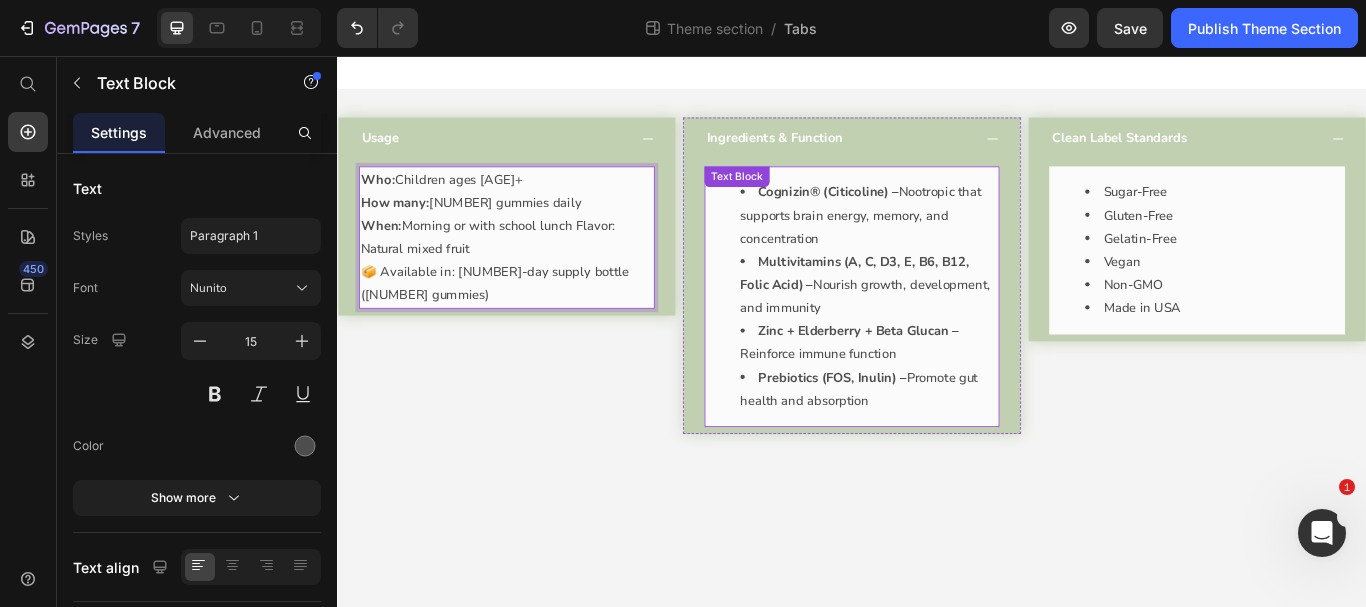 click on "Prebiotics (FOS, Inulin) –  Promote gut health and absorption" at bounding box center (957, 445) 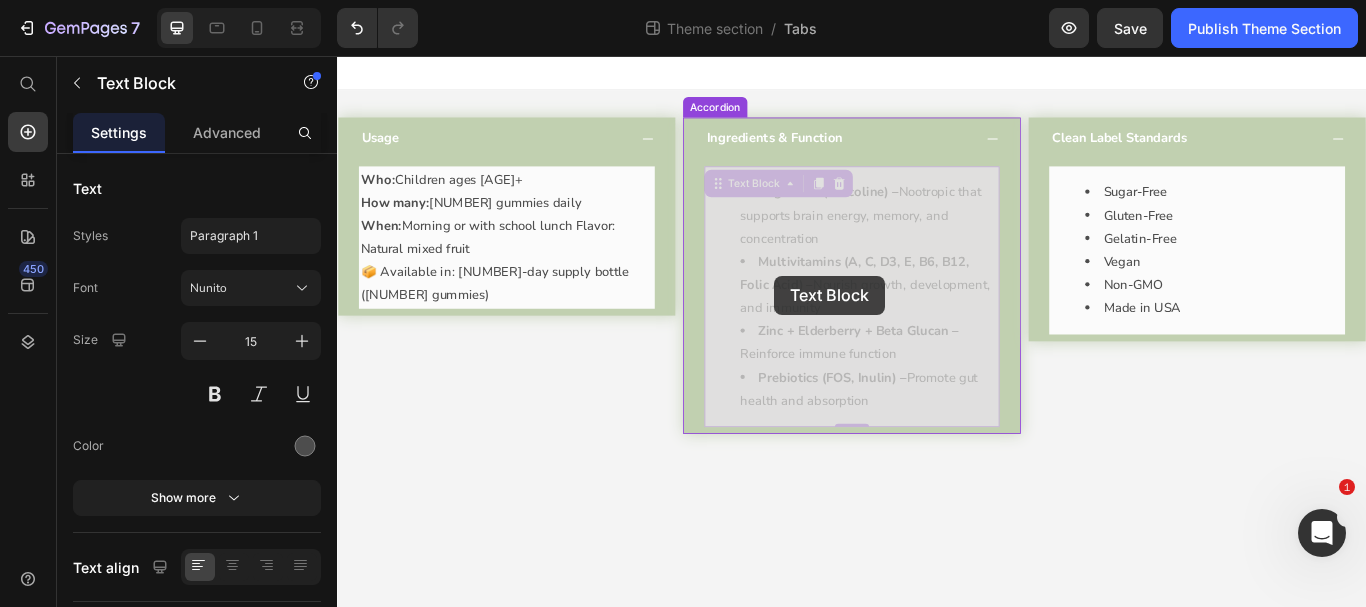 drag, startPoint x: 991, startPoint y: 455, endPoint x: 848, endPoint y: 317, distance: 198.72845 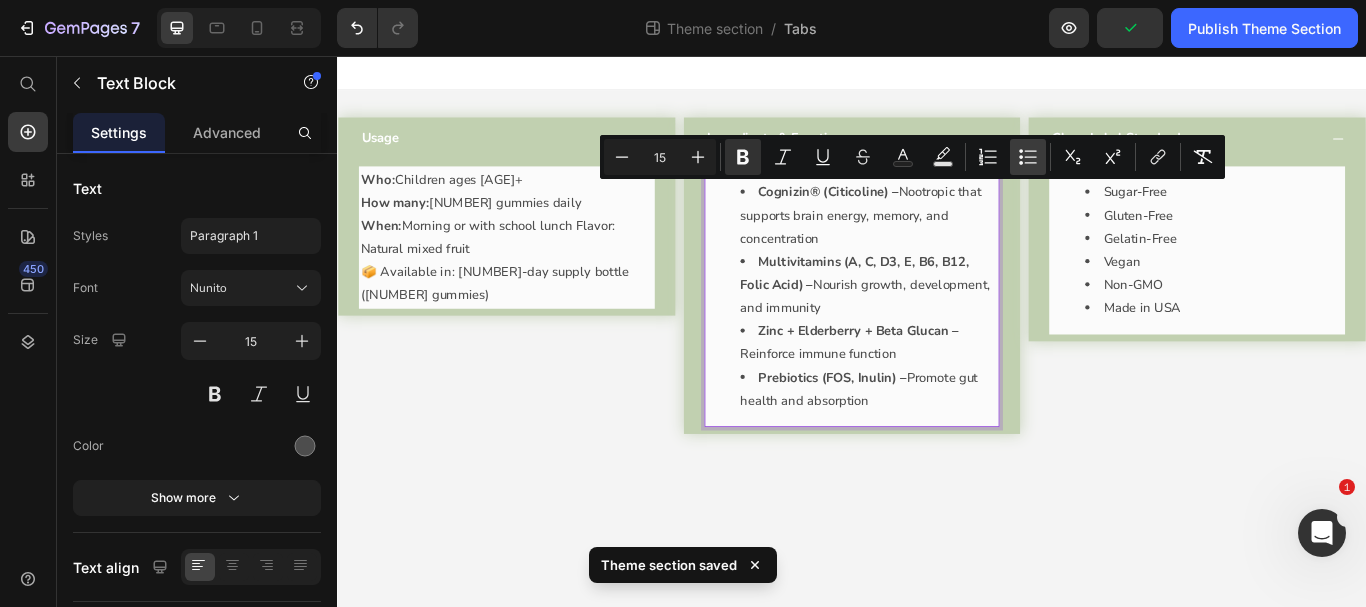 click 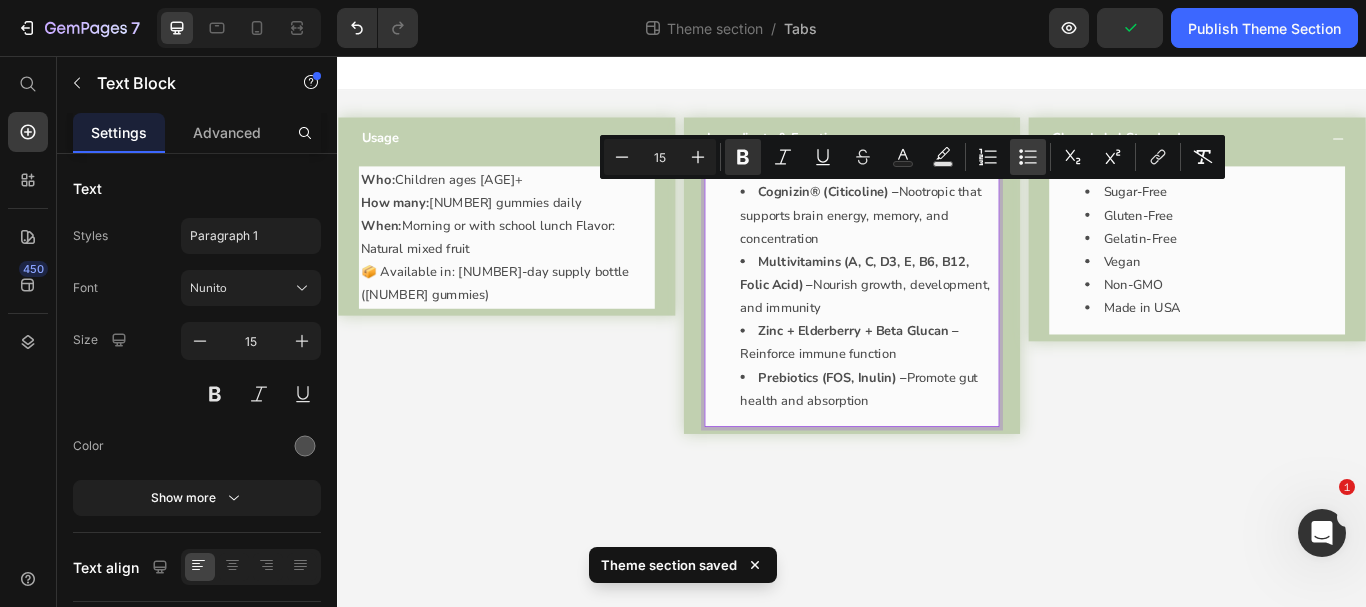 type on "15" 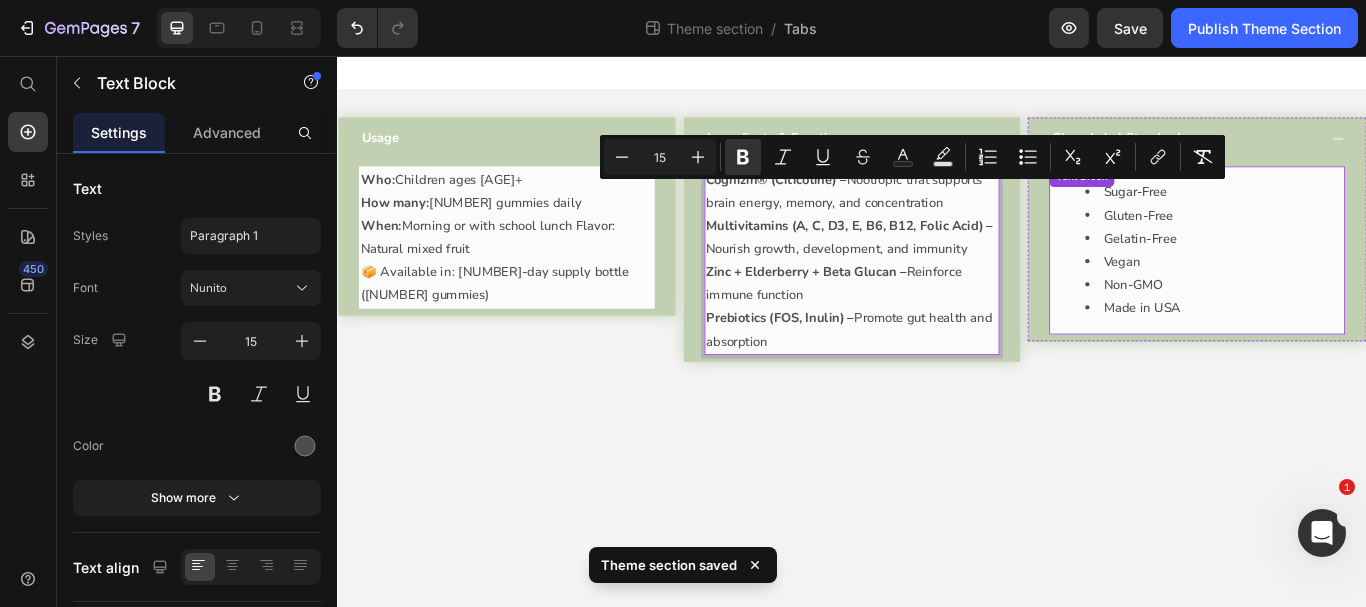 click on "Gluten-Free" at bounding box center [1359, 242] 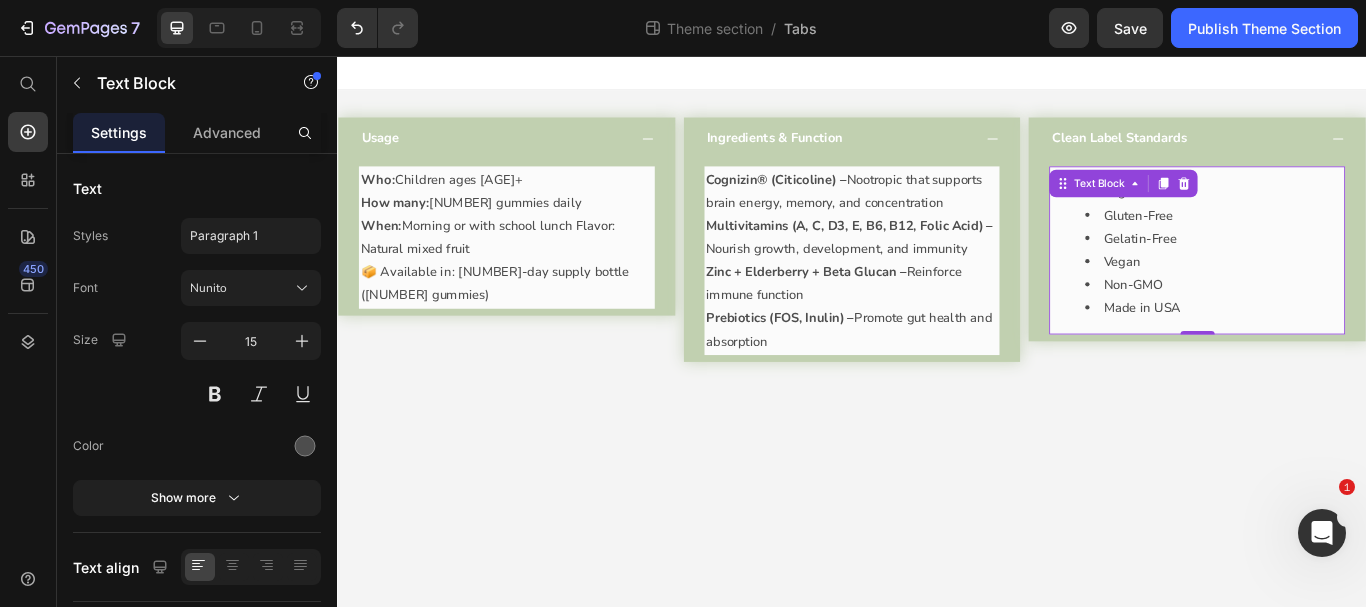 click on "Gelatin-Free" at bounding box center (1359, 269) 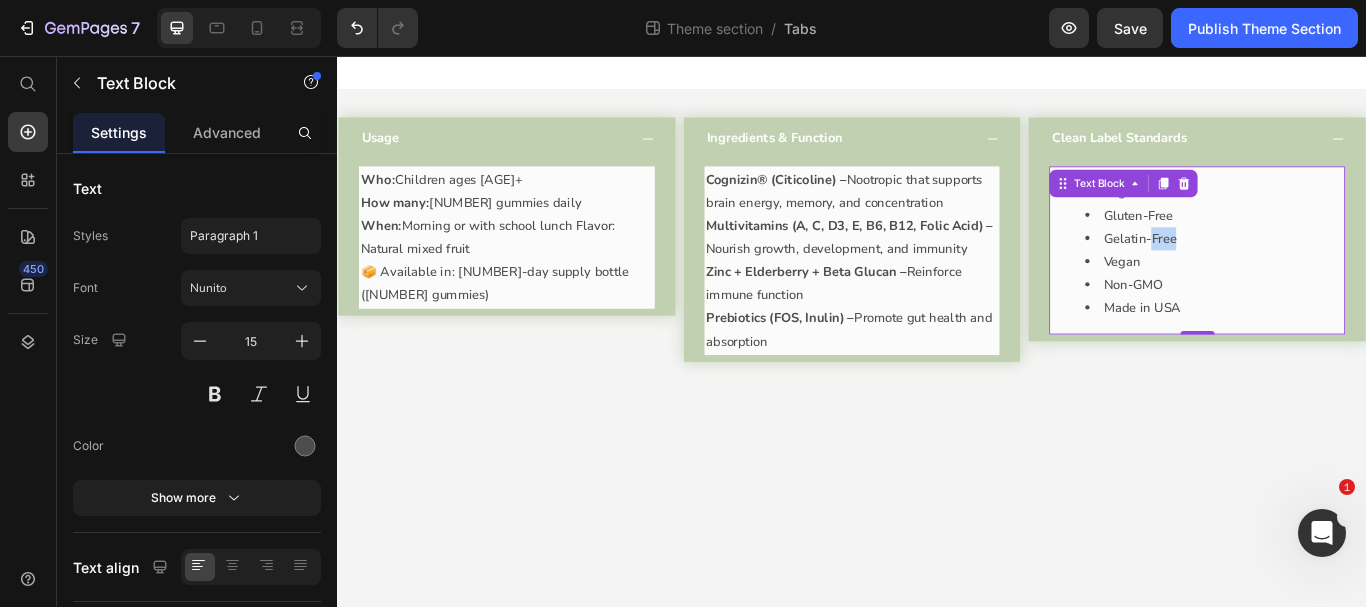 click on "Gelatin-Free" at bounding box center [1359, 269] 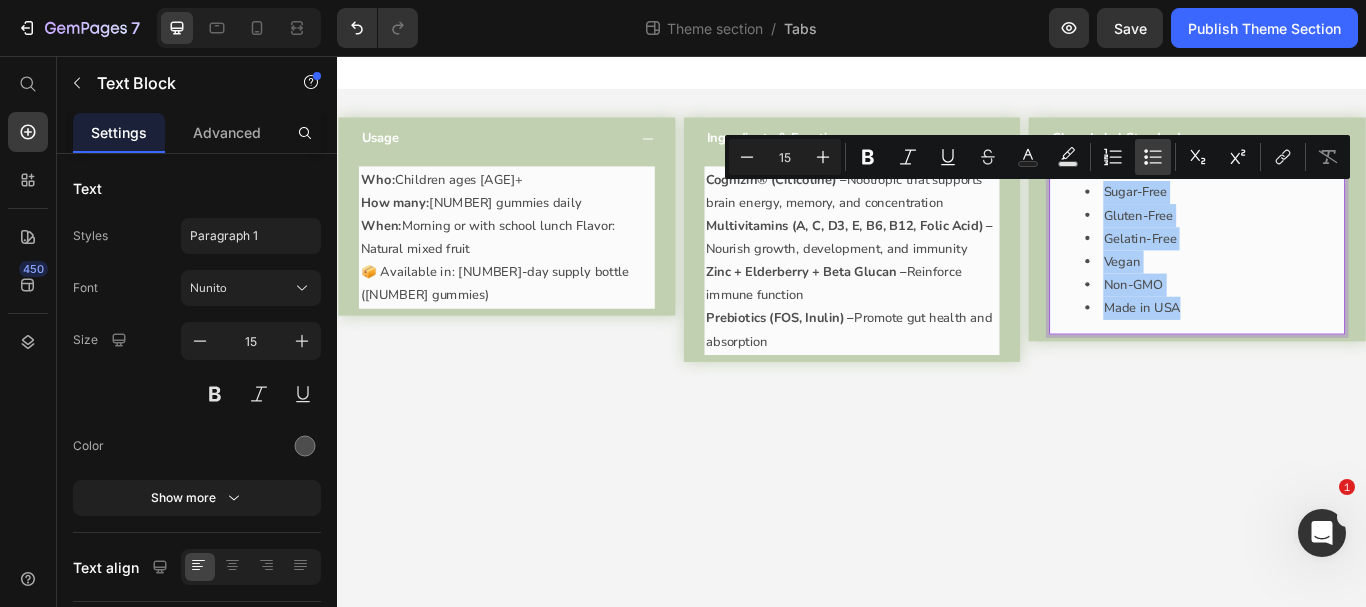 click 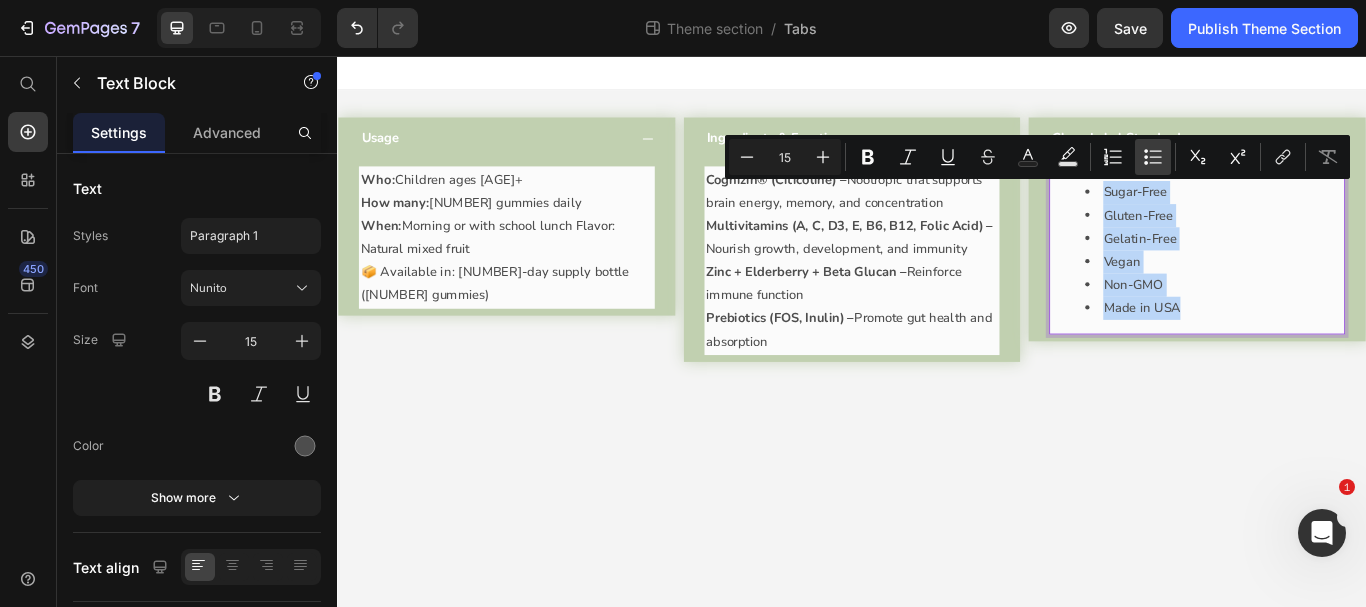 type on "15" 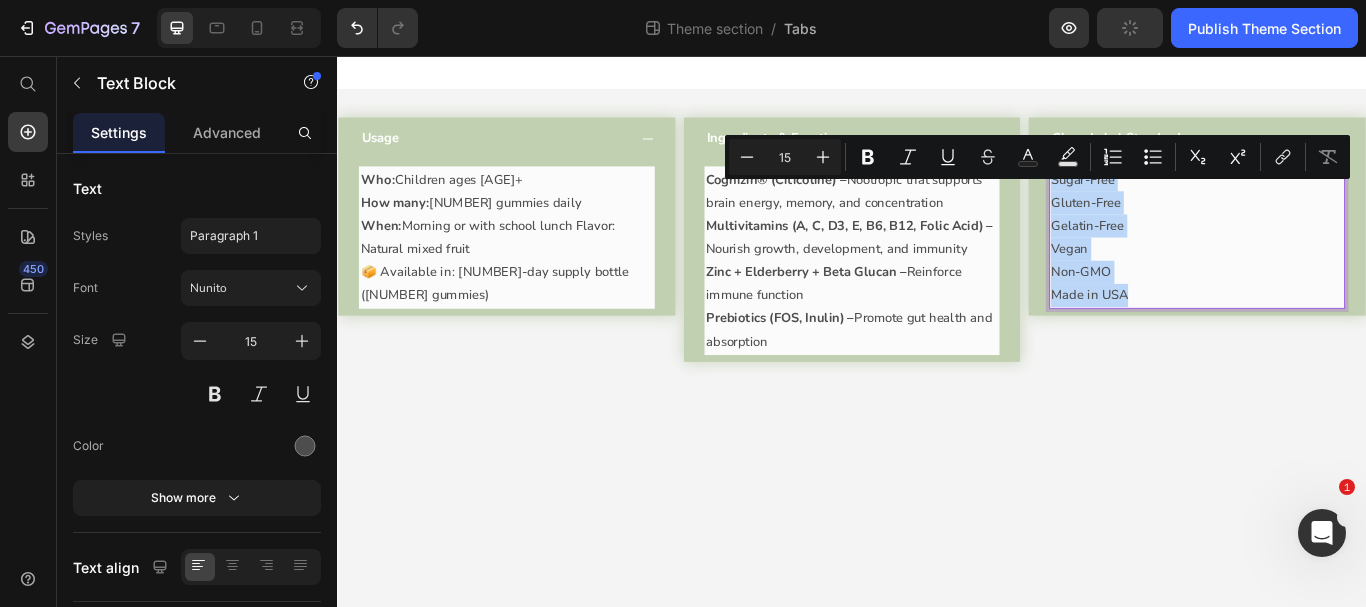 click on "Made in USA" at bounding box center [1339, 335] 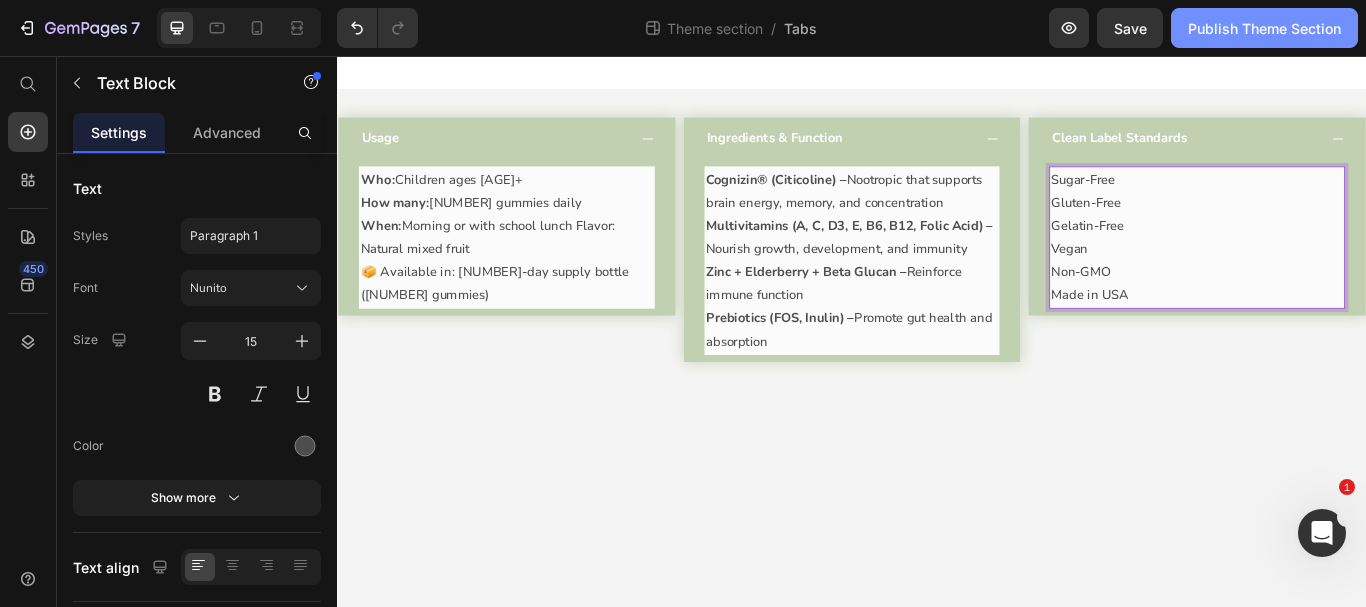 click on "Publish Theme Section" at bounding box center [1264, 28] 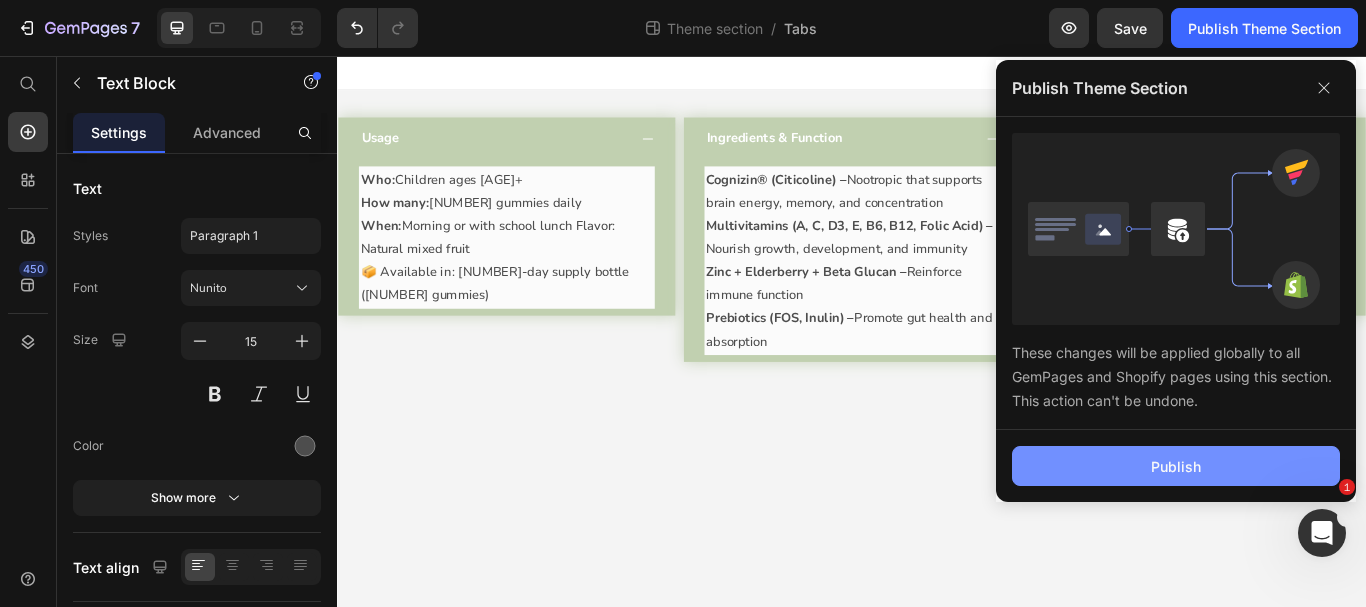click on "Publish" at bounding box center (1176, 466) 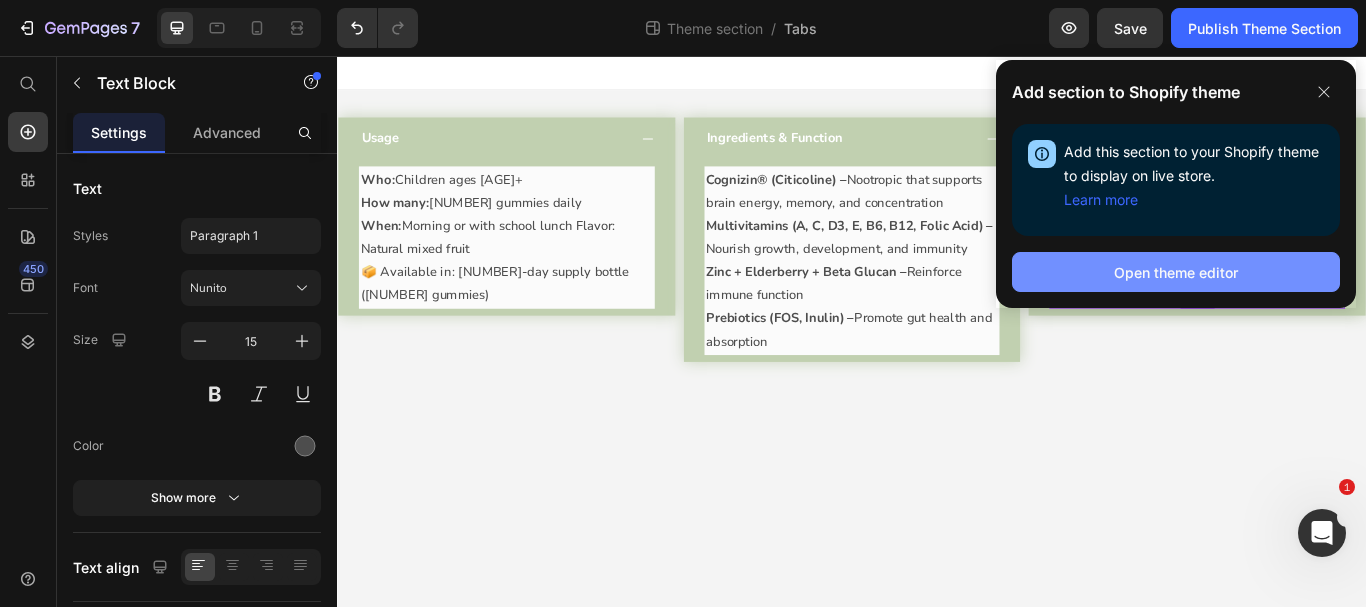 click on "Open theme editor" at bounding box center (1176, 272) 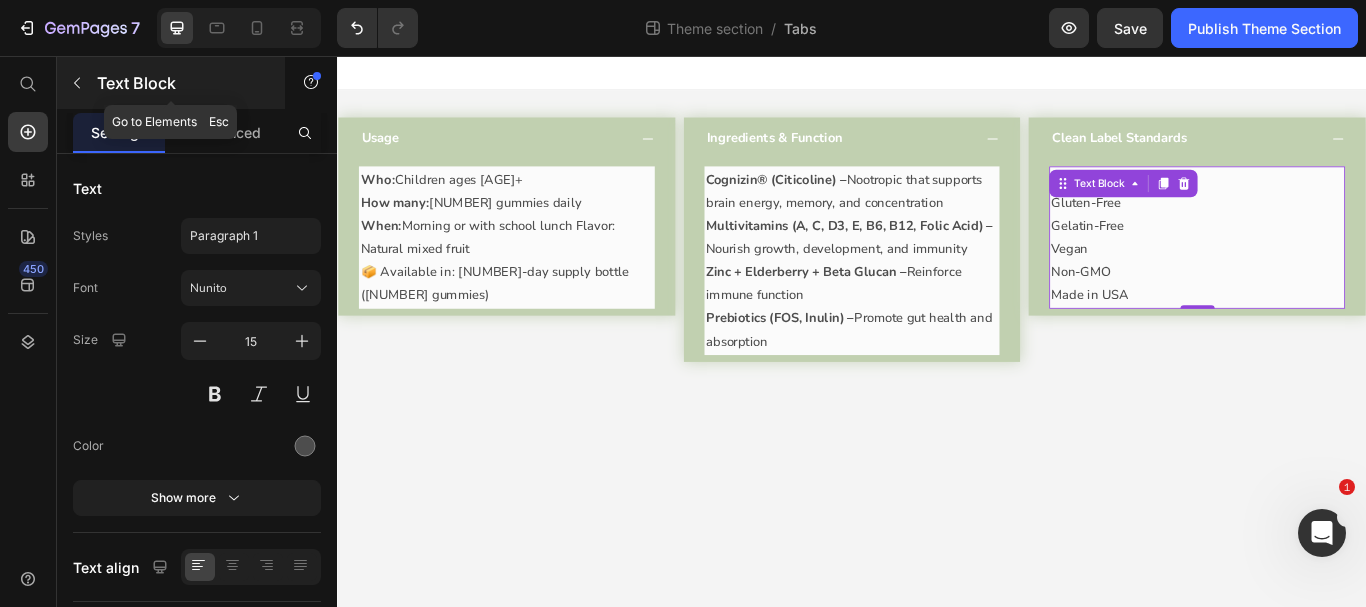 click 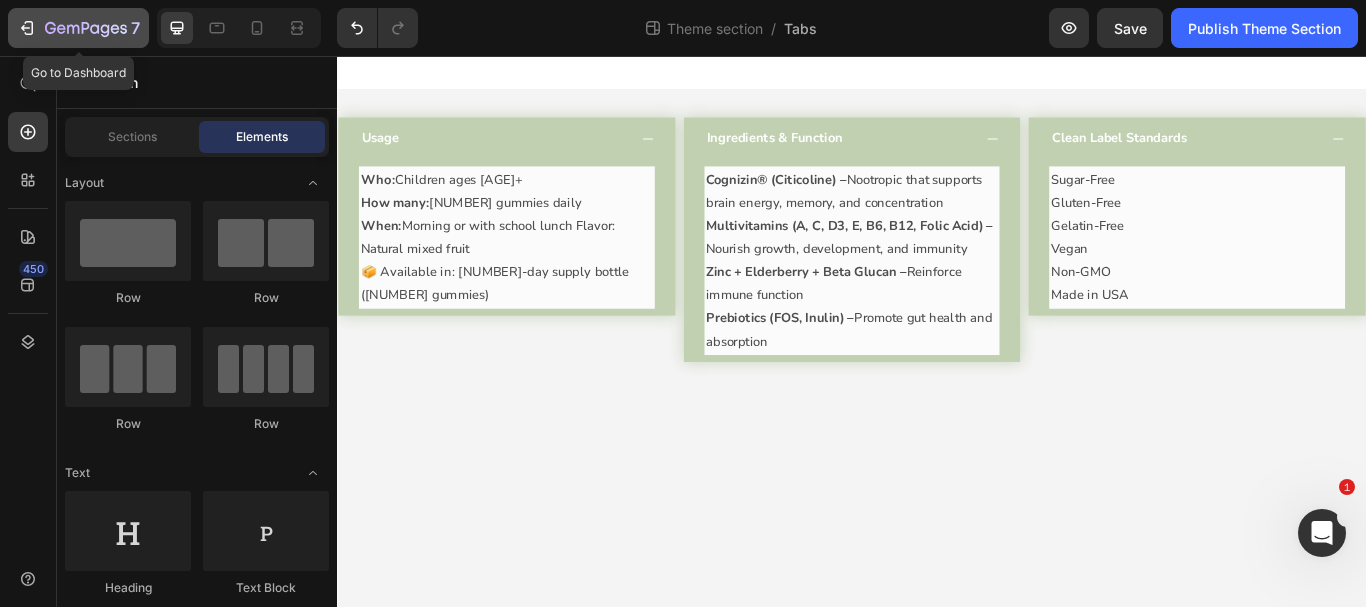 click on "7" 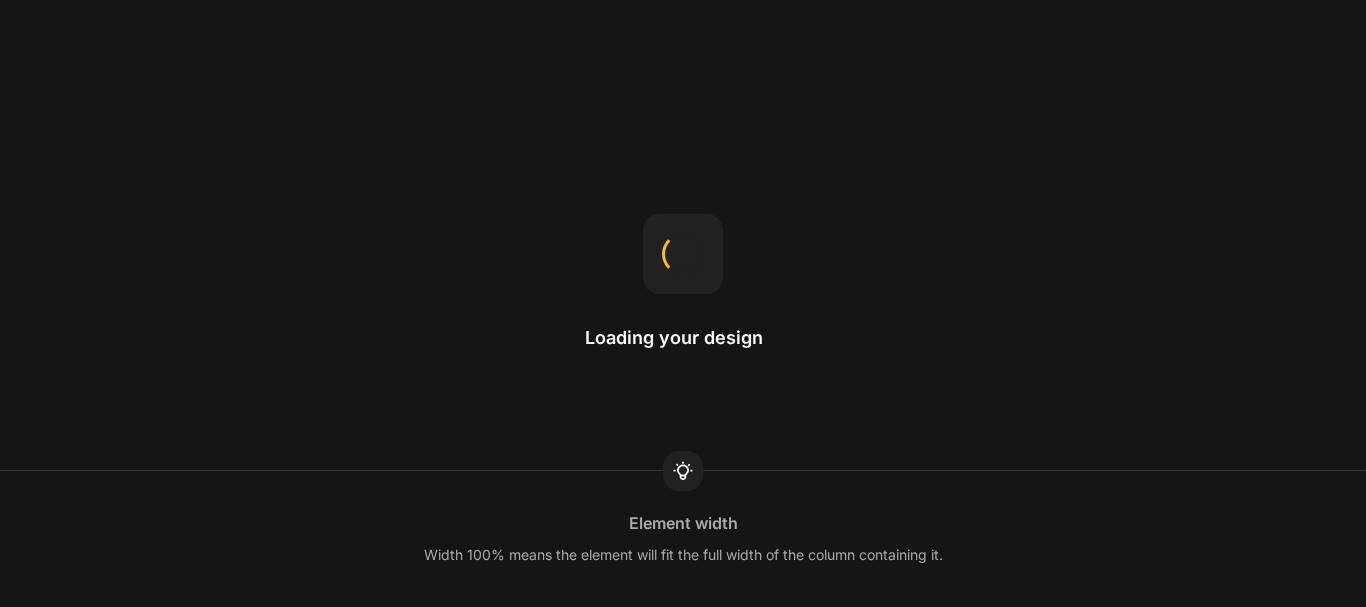 scroll, scrollTop: 0, scrollLeft: 0, axis: both 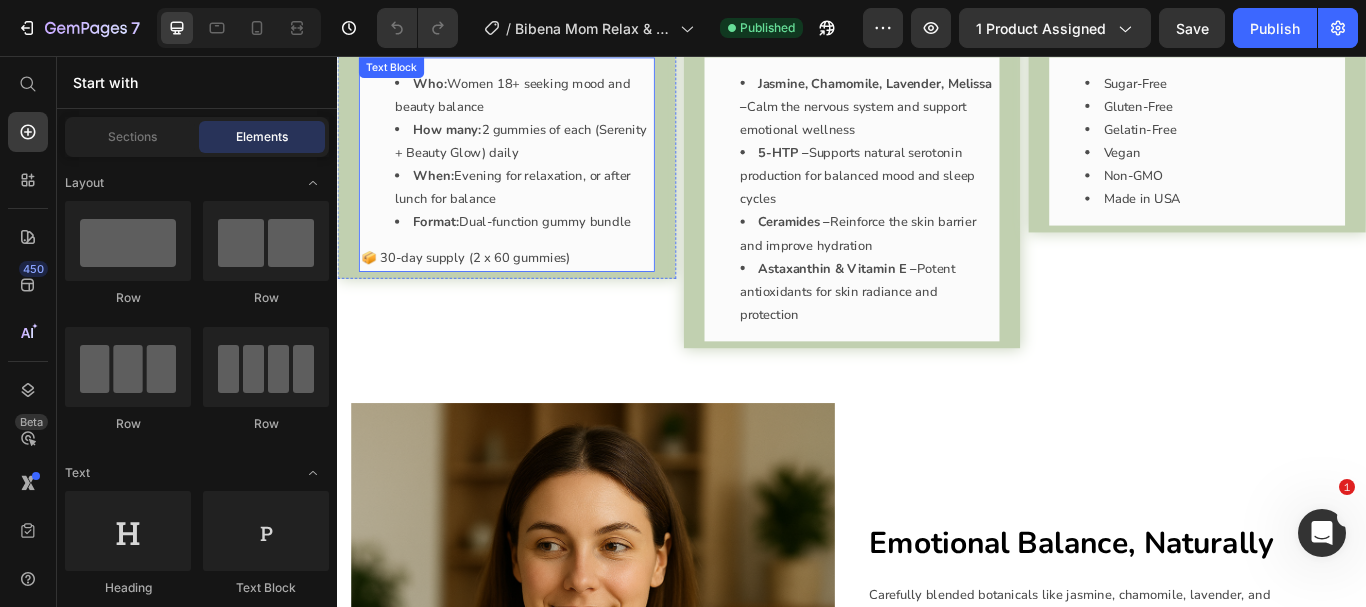 click on "How many:  2 gummies of each (Serenity + Beauty Glow) daily" at bounding box center [554, 156] 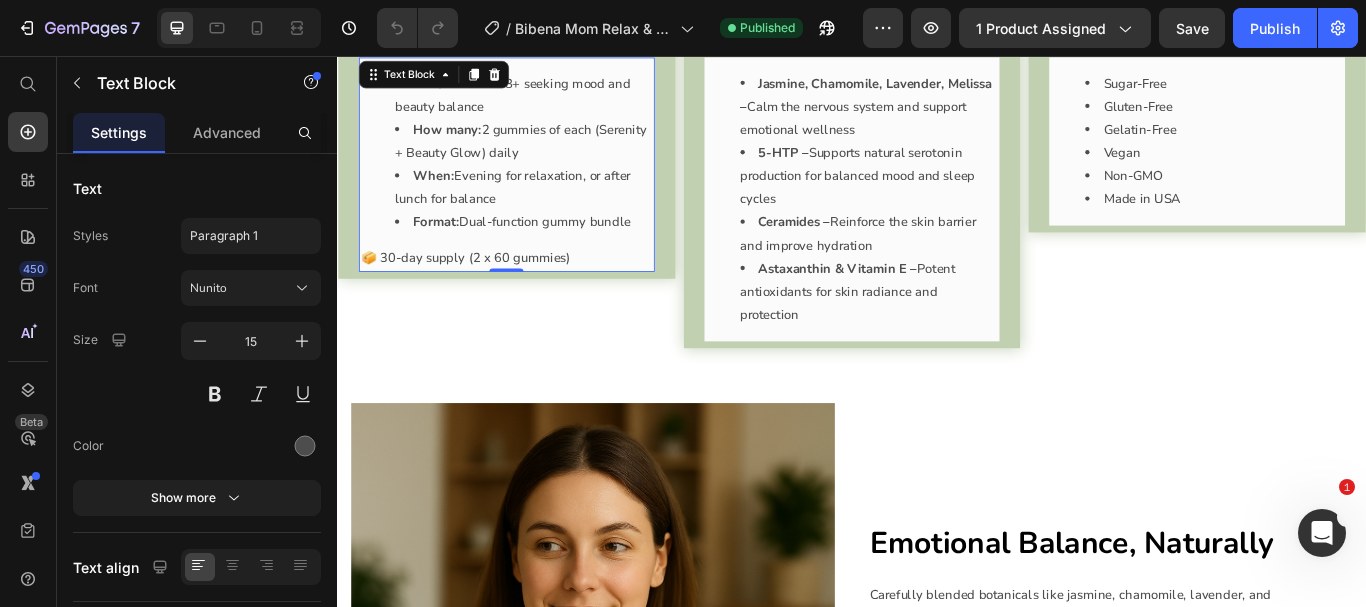 click on "When:  Evening for relaxation, or after lunch for balance" at bounding box center (554, 210) 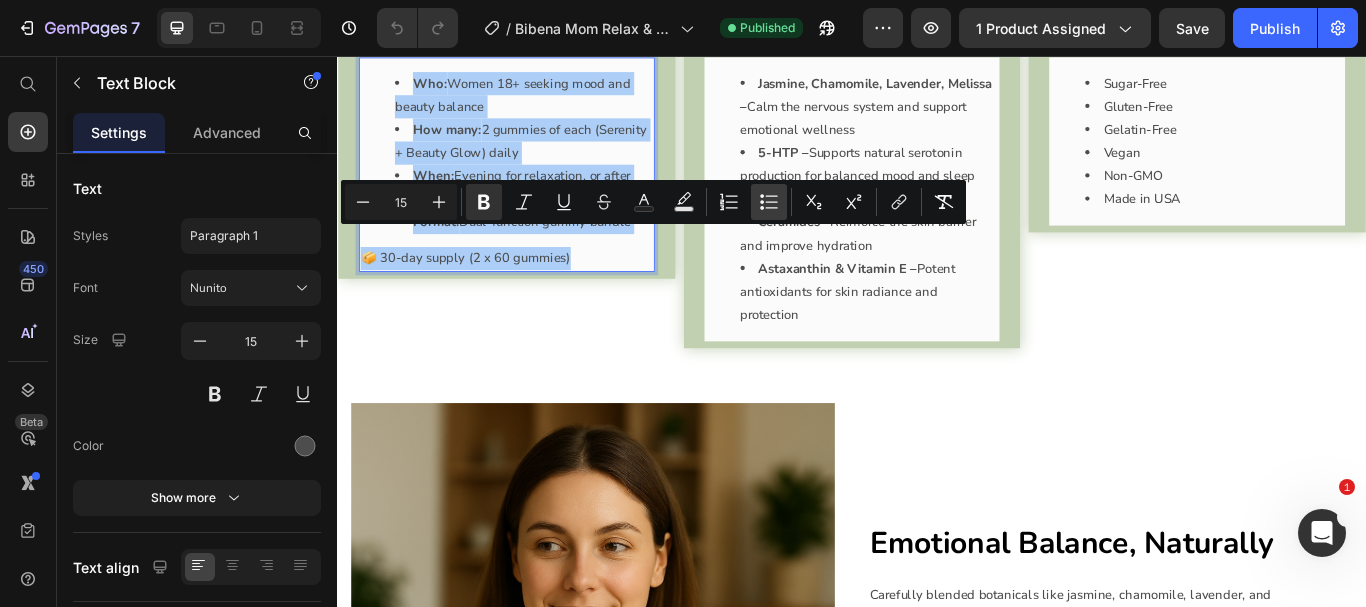 click on "Bulleted List" at bounding box center (769, 202) 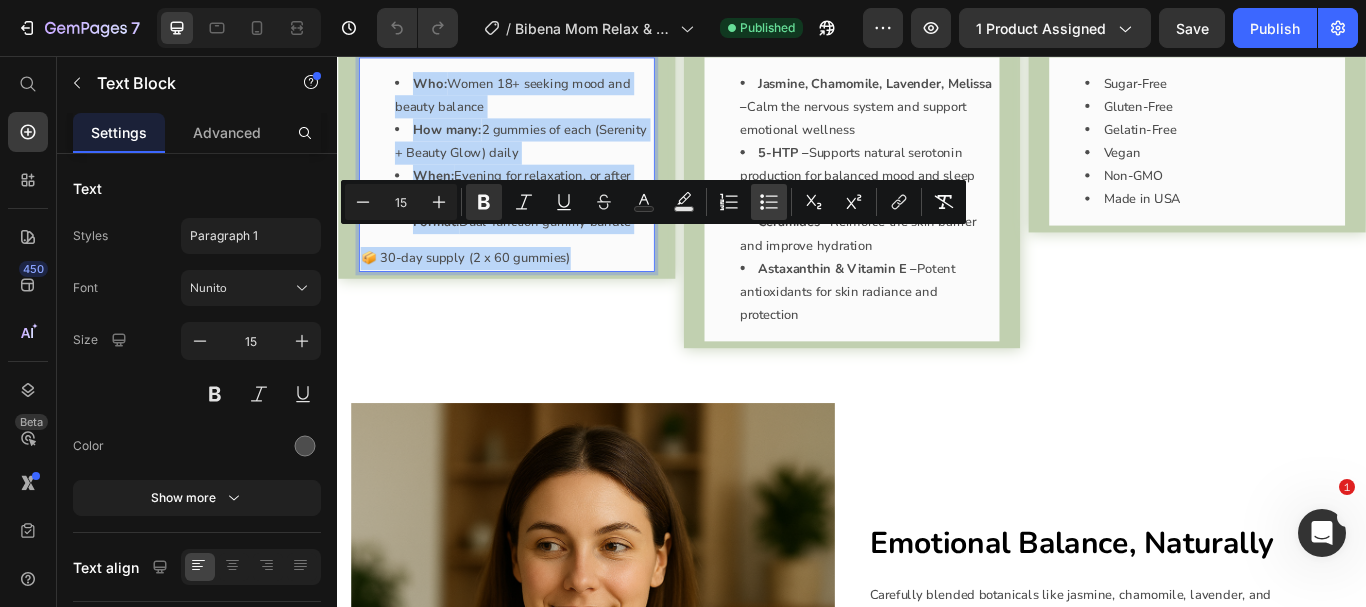 type on "15" 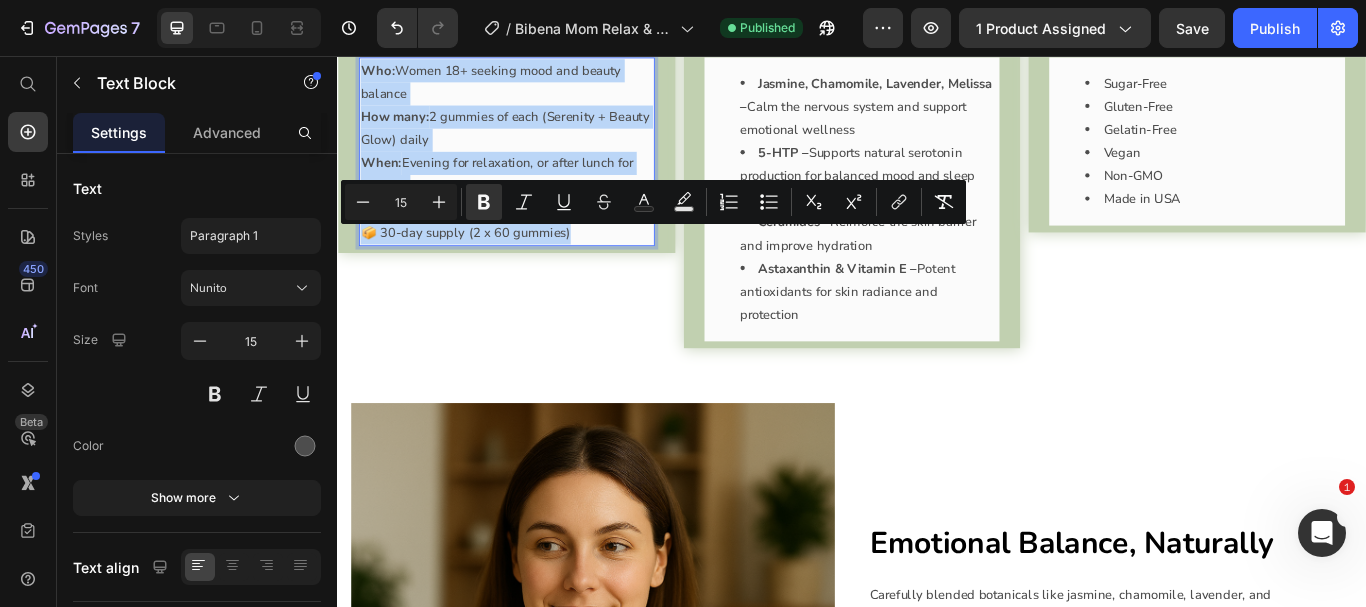 click on "📦 30-day supply (2 x 60 gummies)" at bounding box center [534, 262] 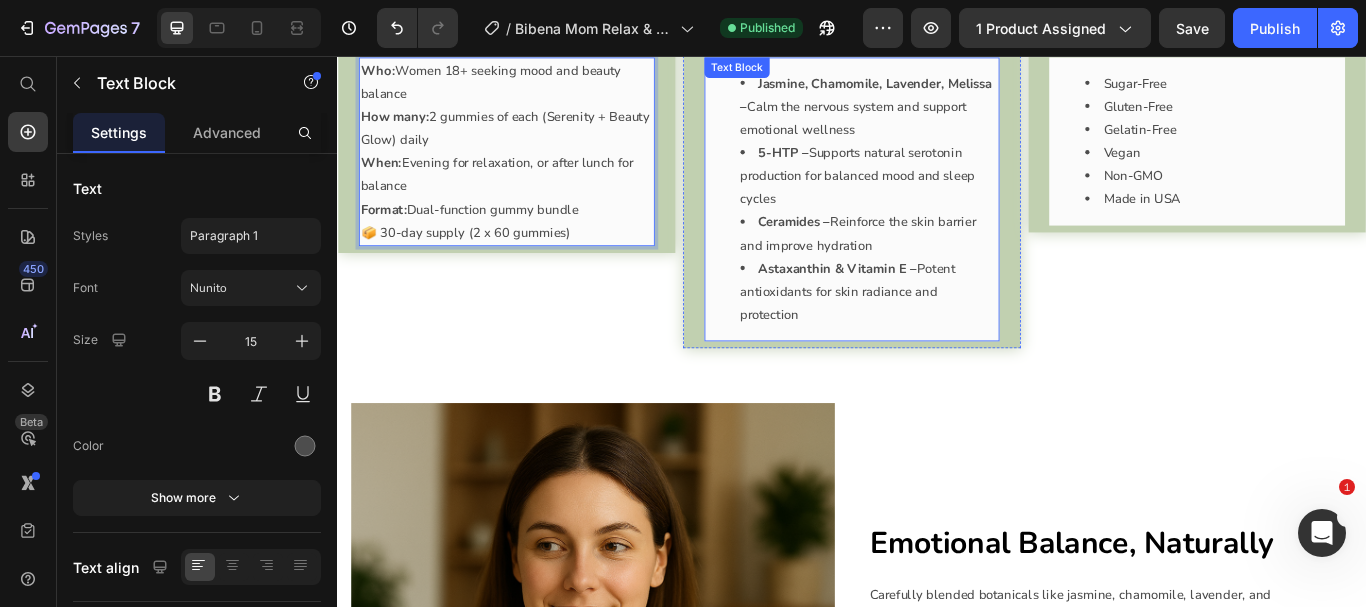 click on "Astaxanthin & Vitamin E –  Potent antioxidants for skin radiance and protection" at bounding box center [957, 331] 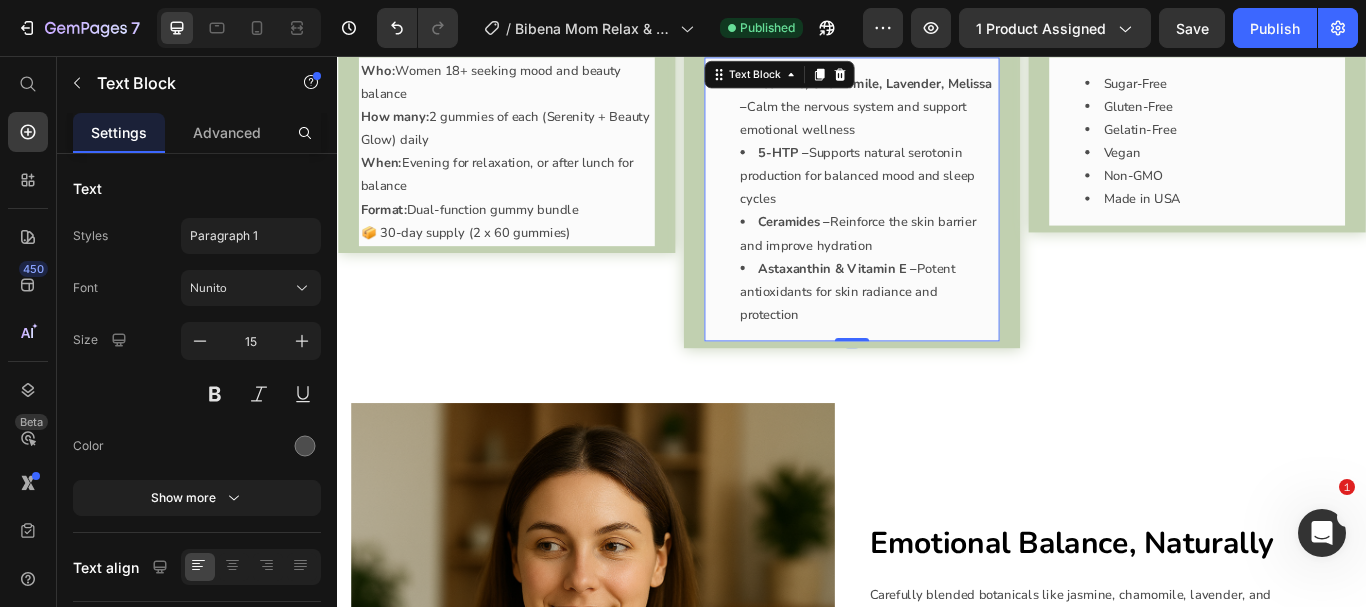 click on "Astaxanthin & Vitamin E –  Potent antioxidants for skin radiance and protection" at bounding box center [957, 331] 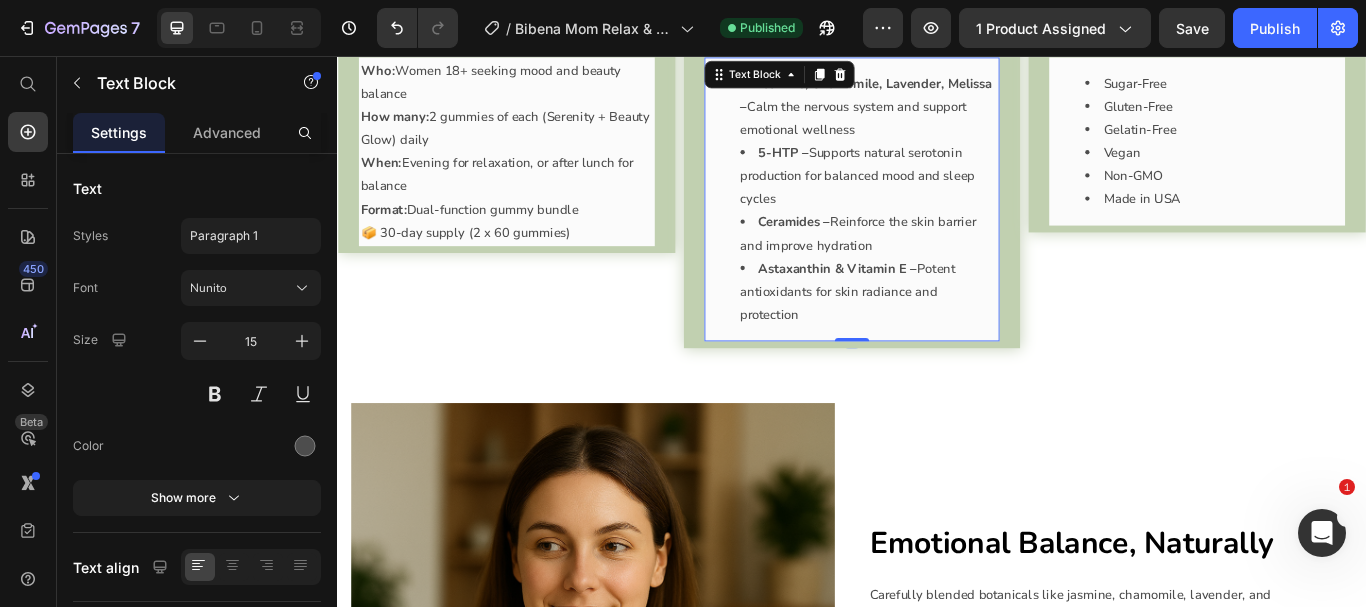 click on "Astaxanthin & Vitamin E –  Potent antioxidants for skin radiance and protection" at bounding box center (957, 331) 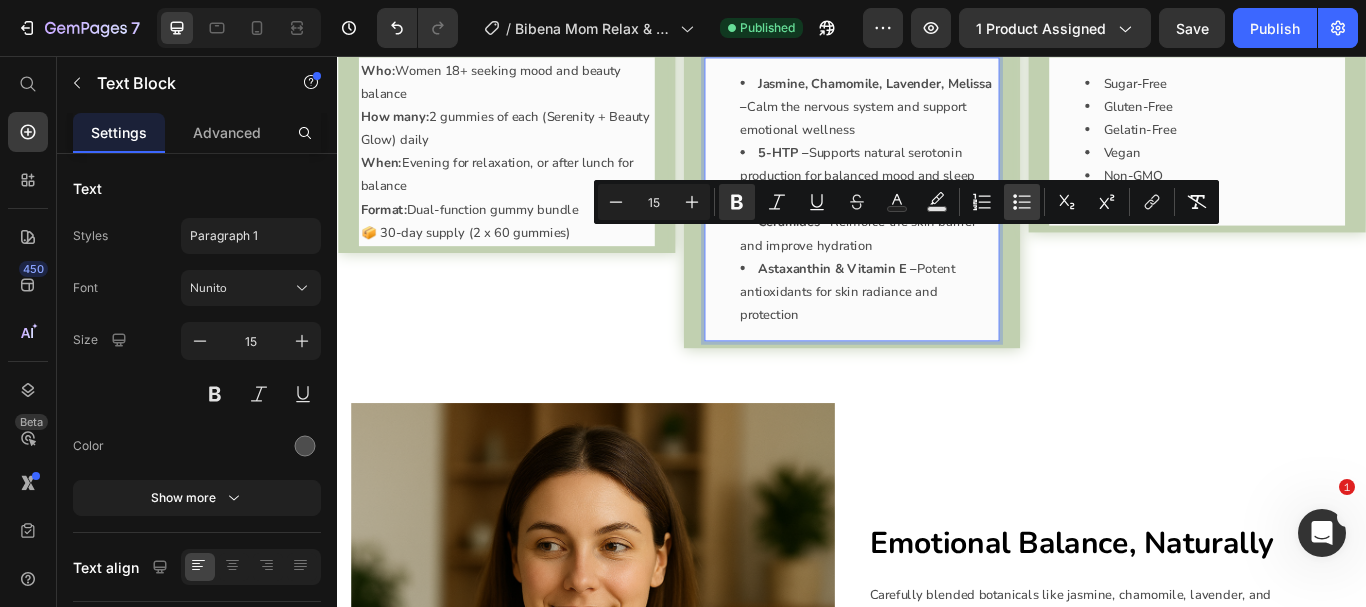 click 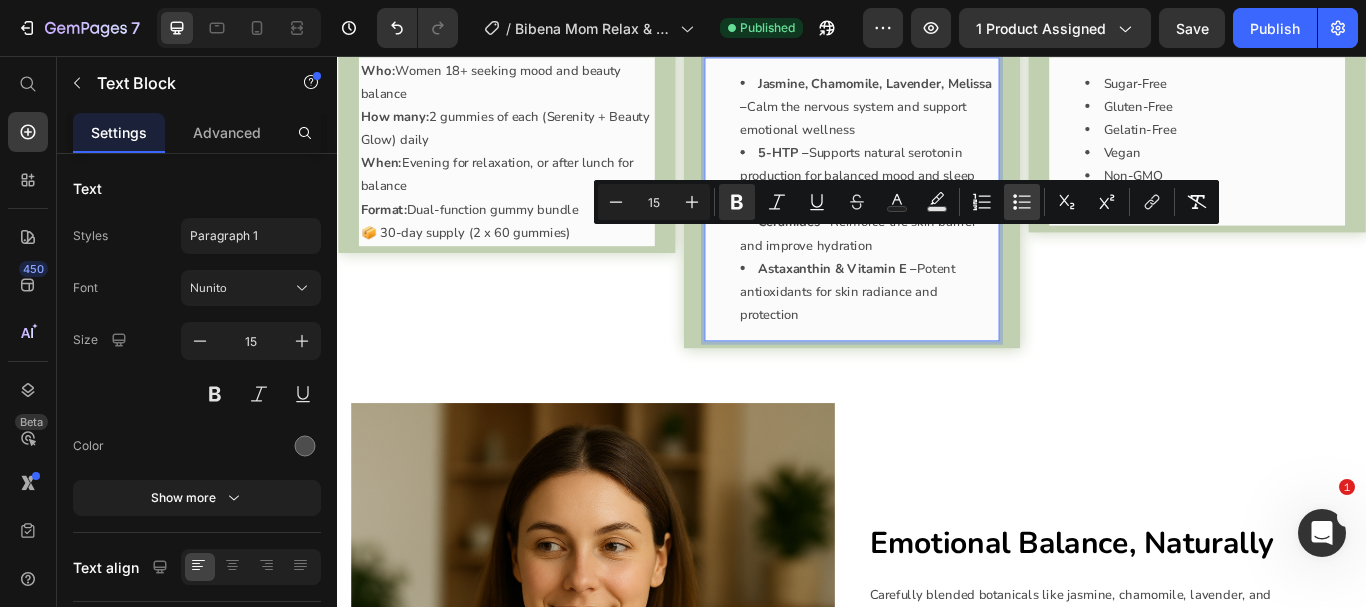 type on "15" 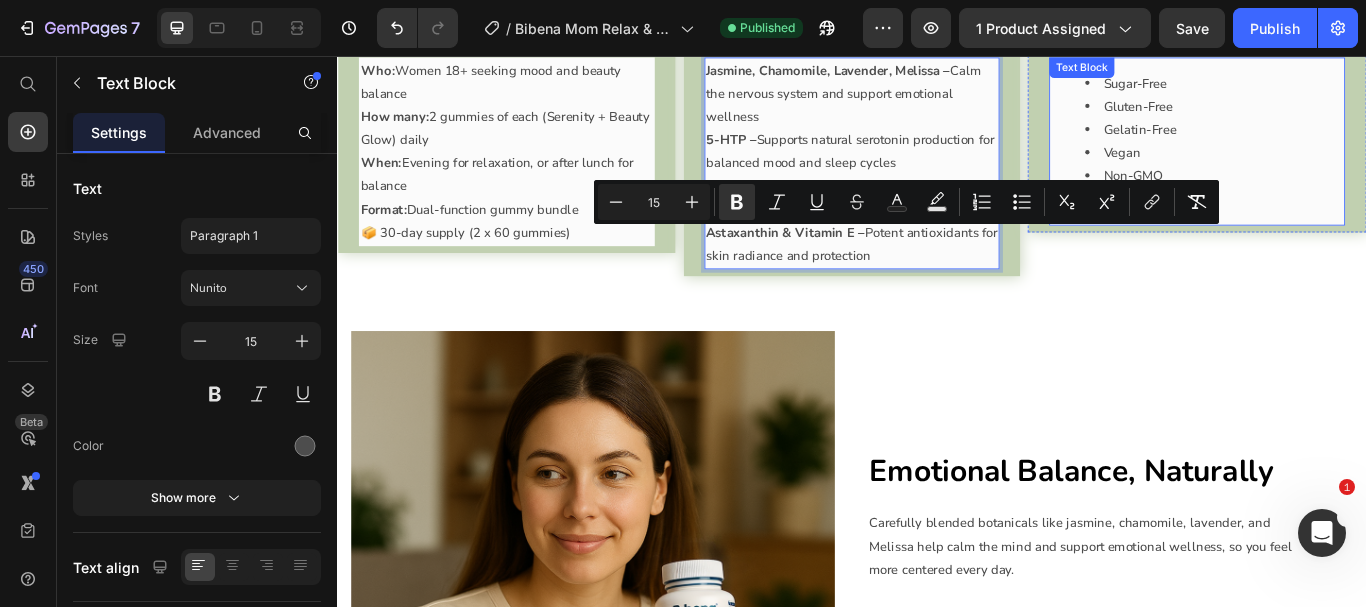 click on "Non-GMO" at bounding box center [1359, 196] 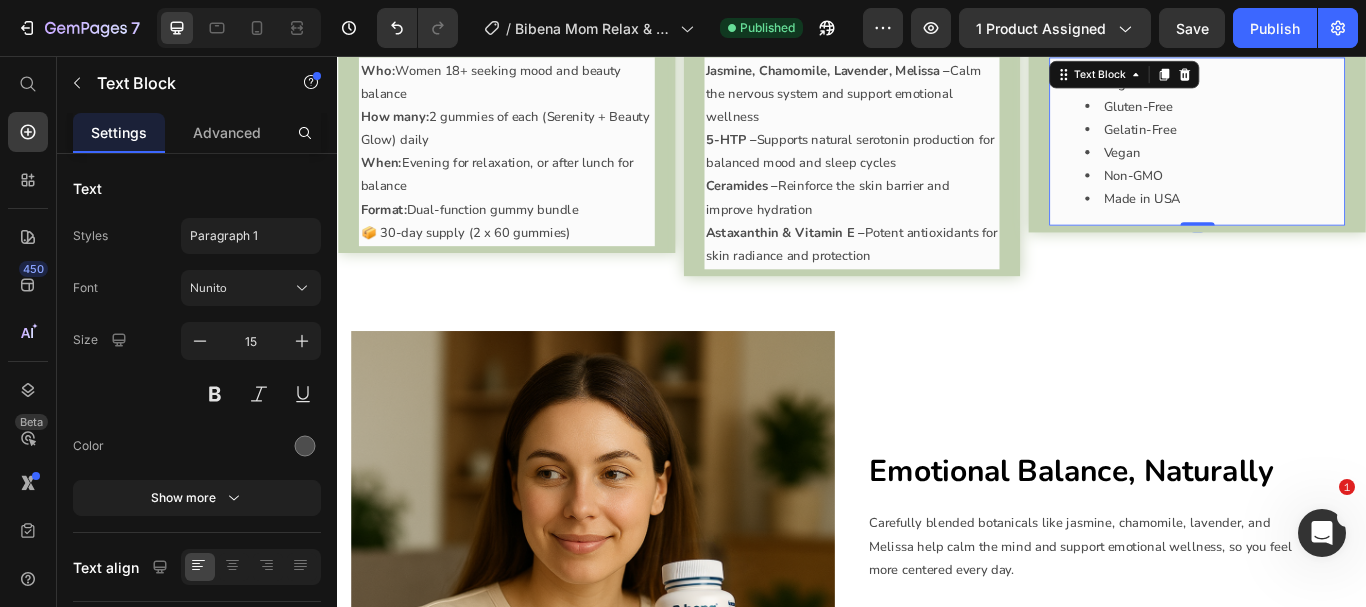 click on "Non-GMO" at bounding box center (1359, 196) 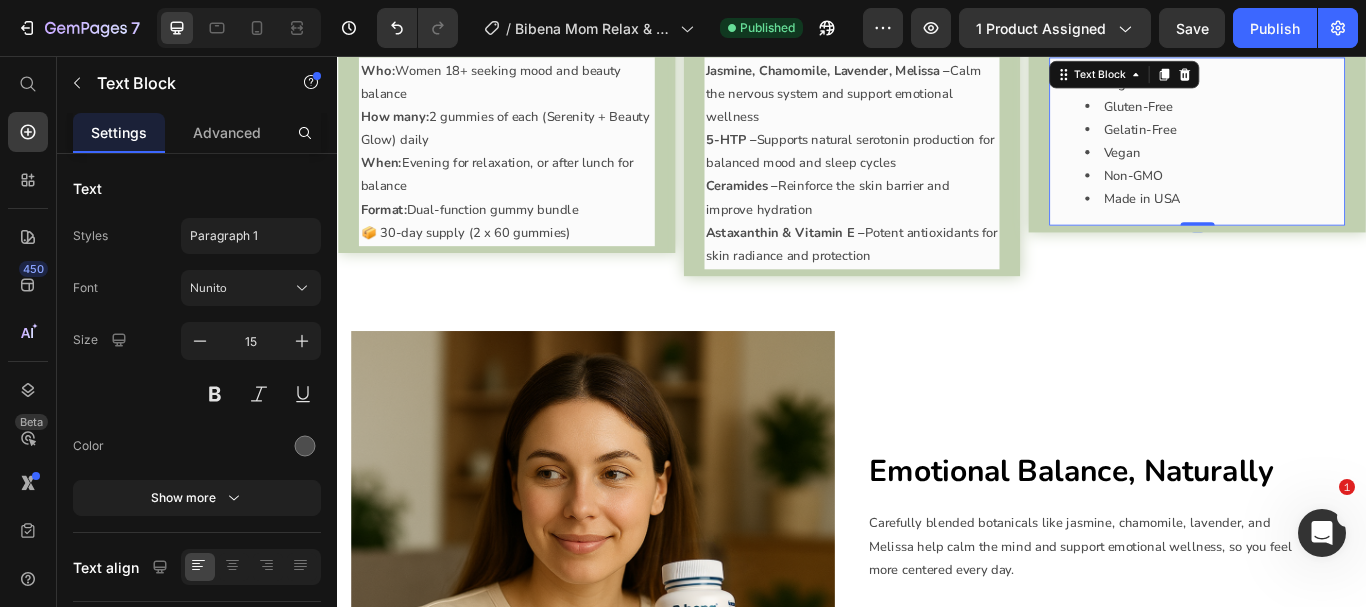 click on "Non-GMO" at bounding box center (1359, 196) 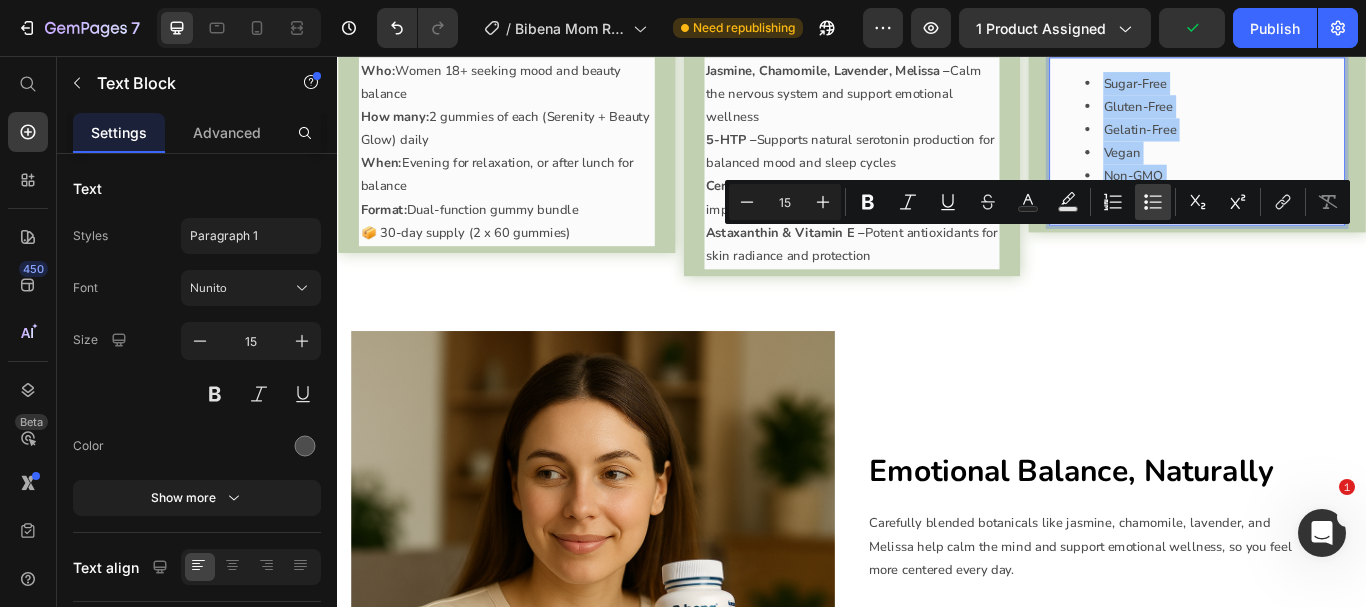 click 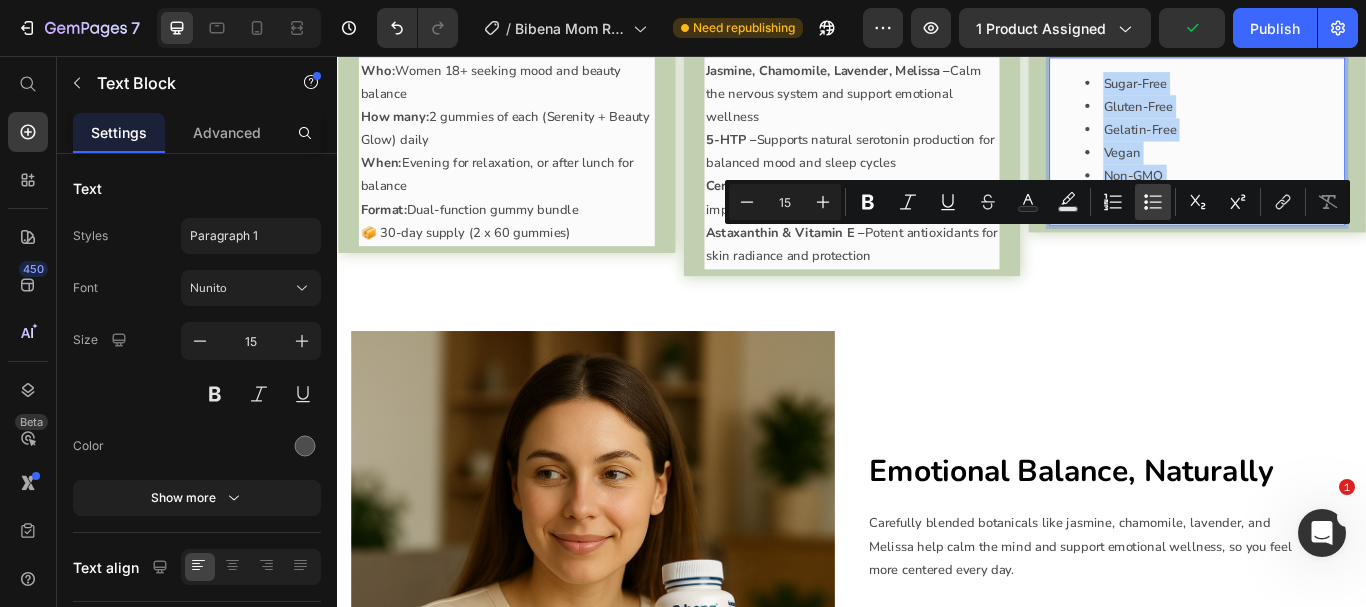type on "15" 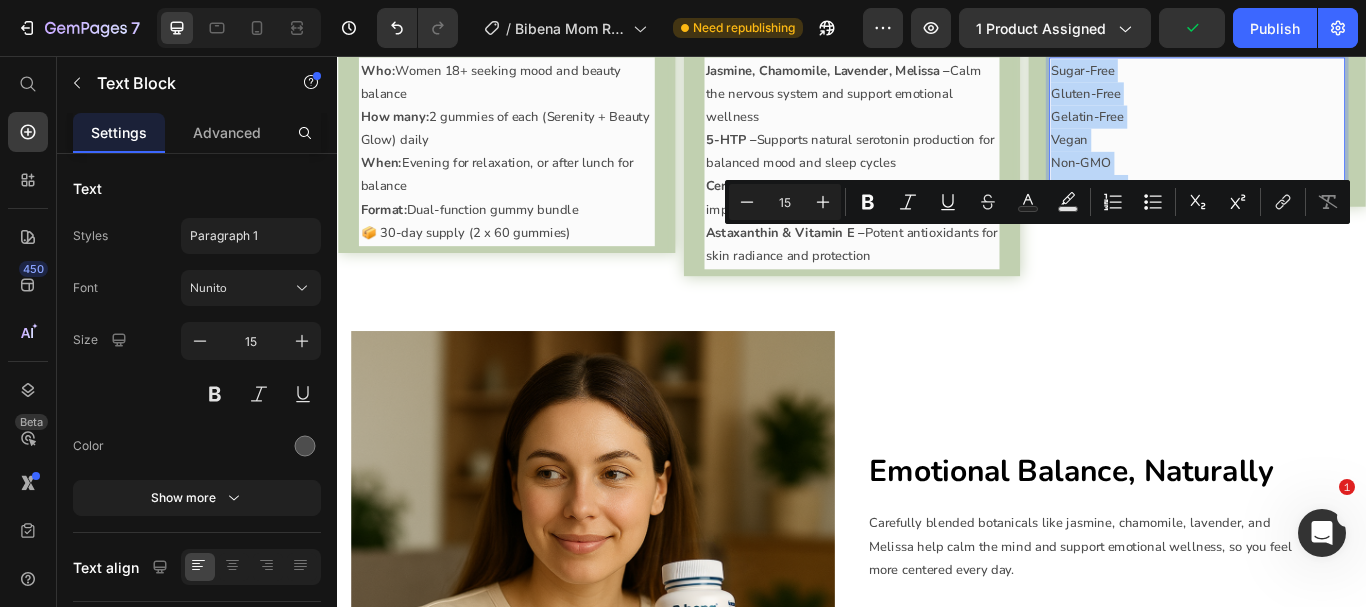 click on "Gluten-Free" at bounding box center (1339, 100) 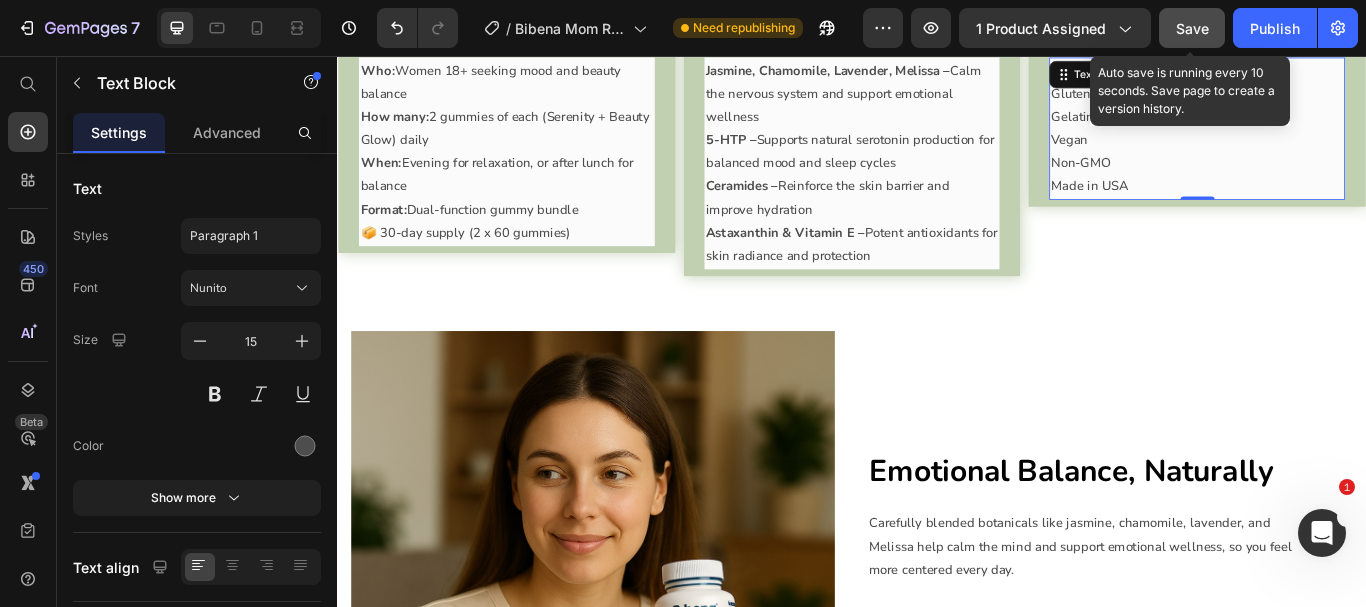 click on "Save" at bounding box center [1192, 28] 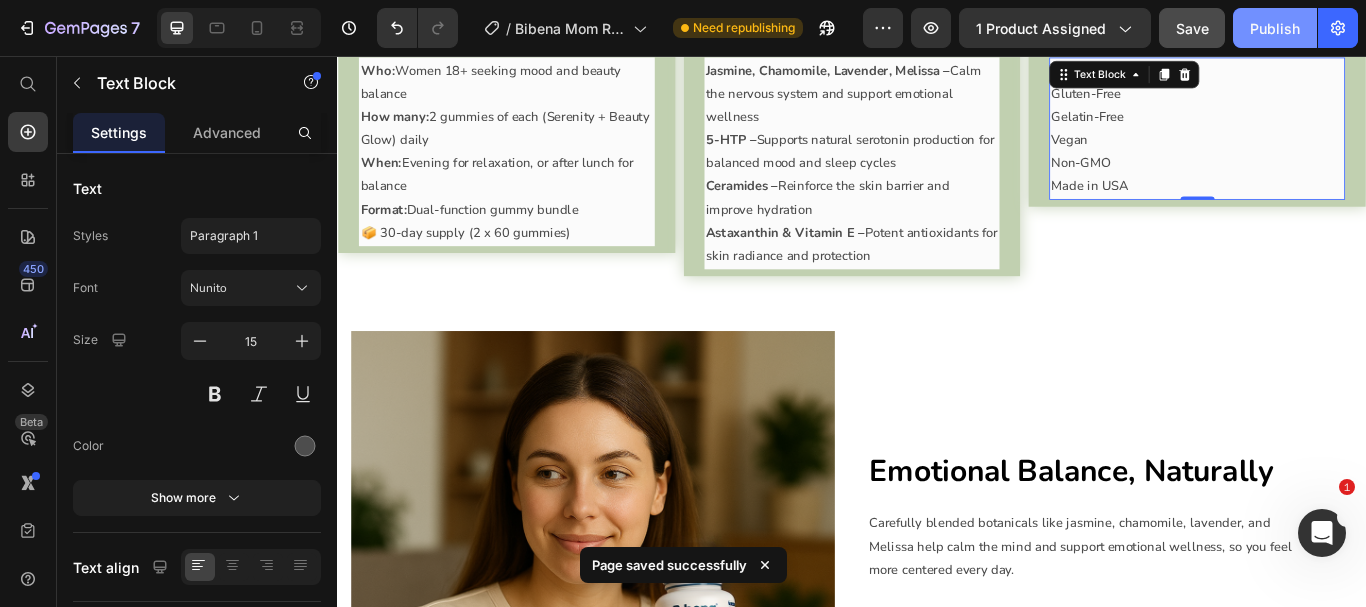 click on "Publish" at bounding box center [1275, 28] 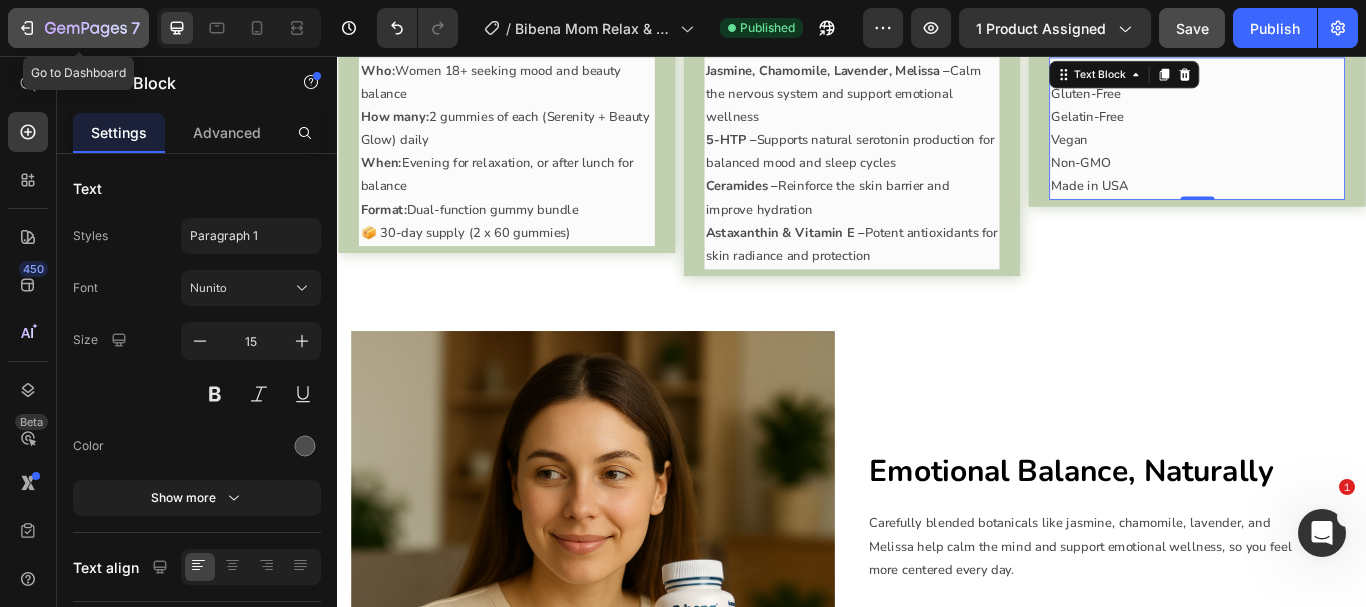 click 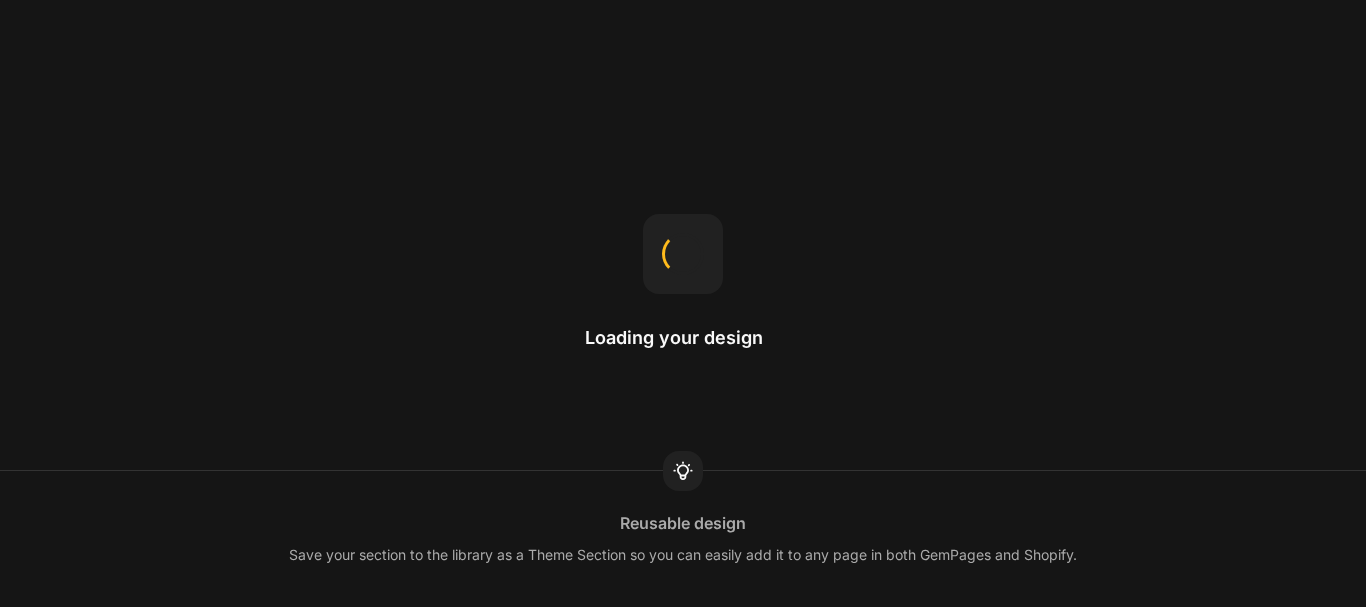 scroll, scrollTop: 0, scrollLeft: 0, axis: both 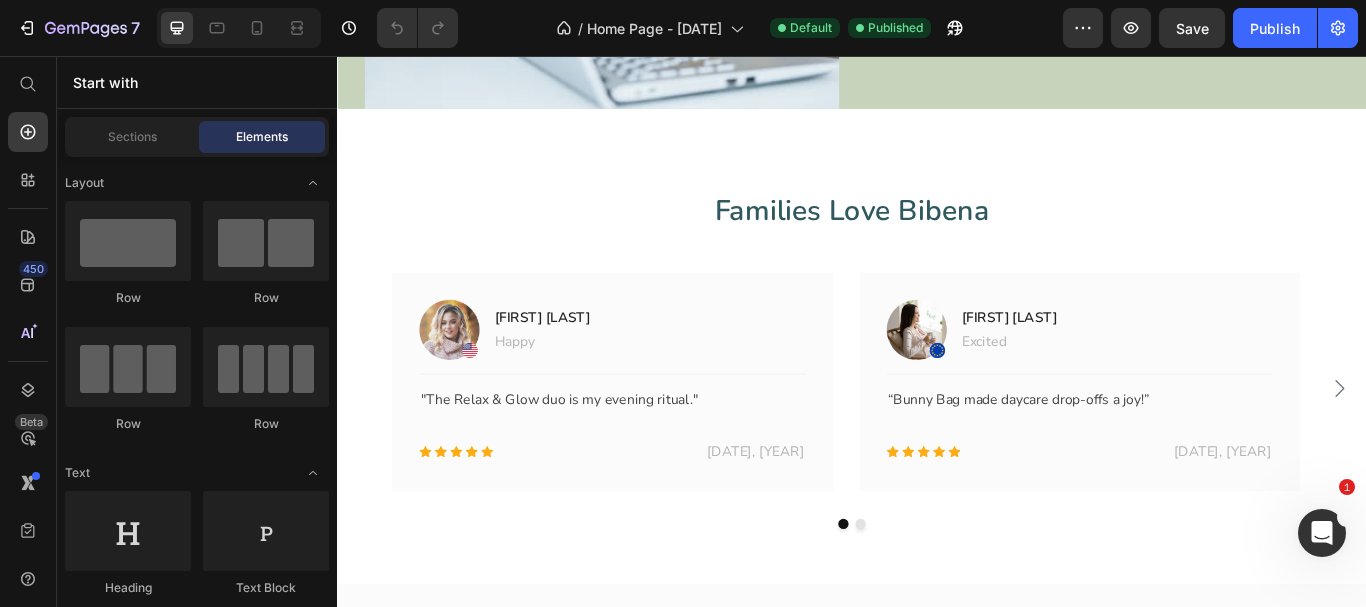 click on "Take the Quiz" at bounding box center [1037, -27] 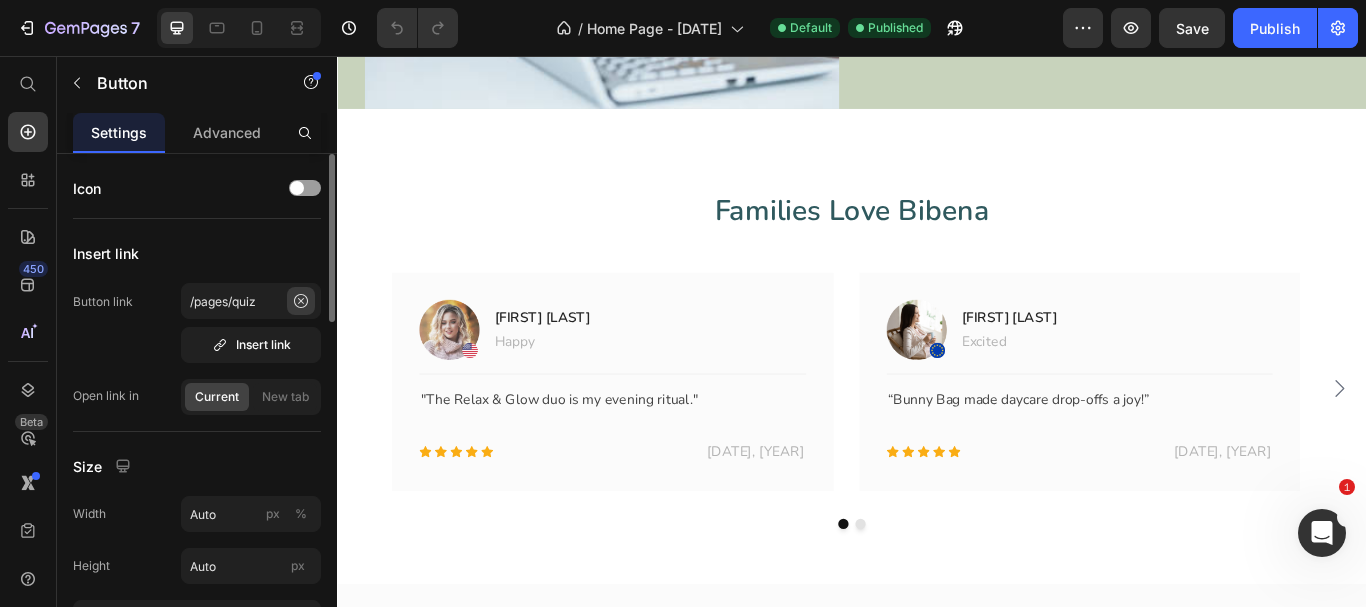 click 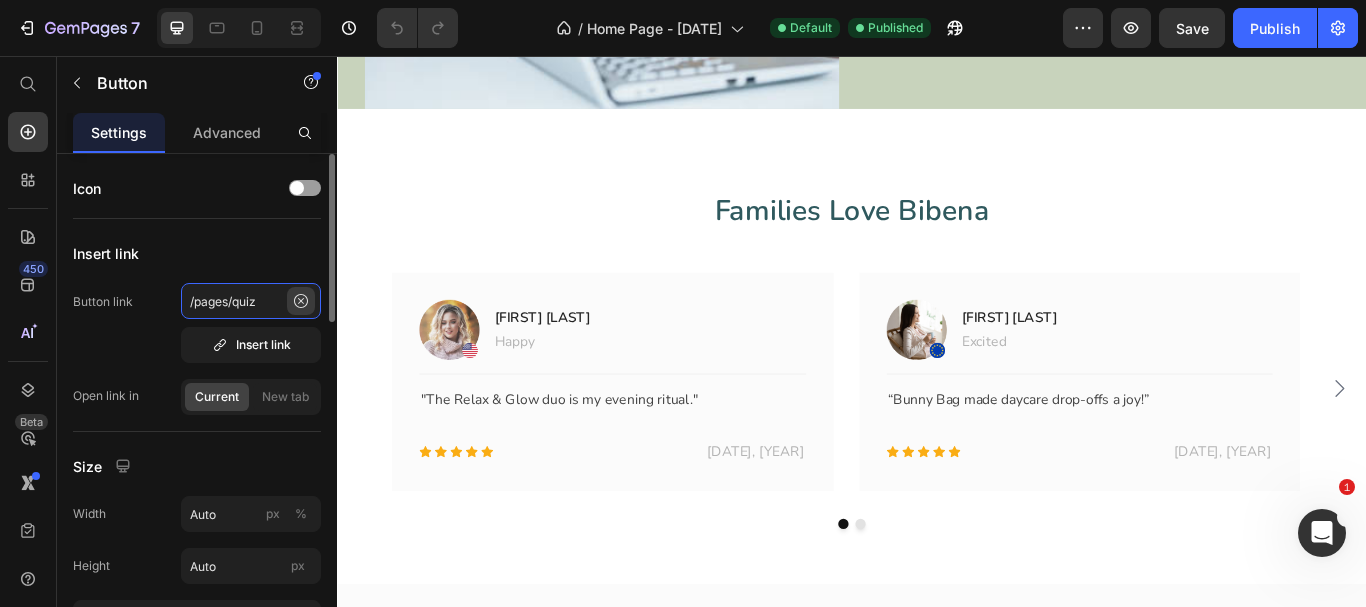 type 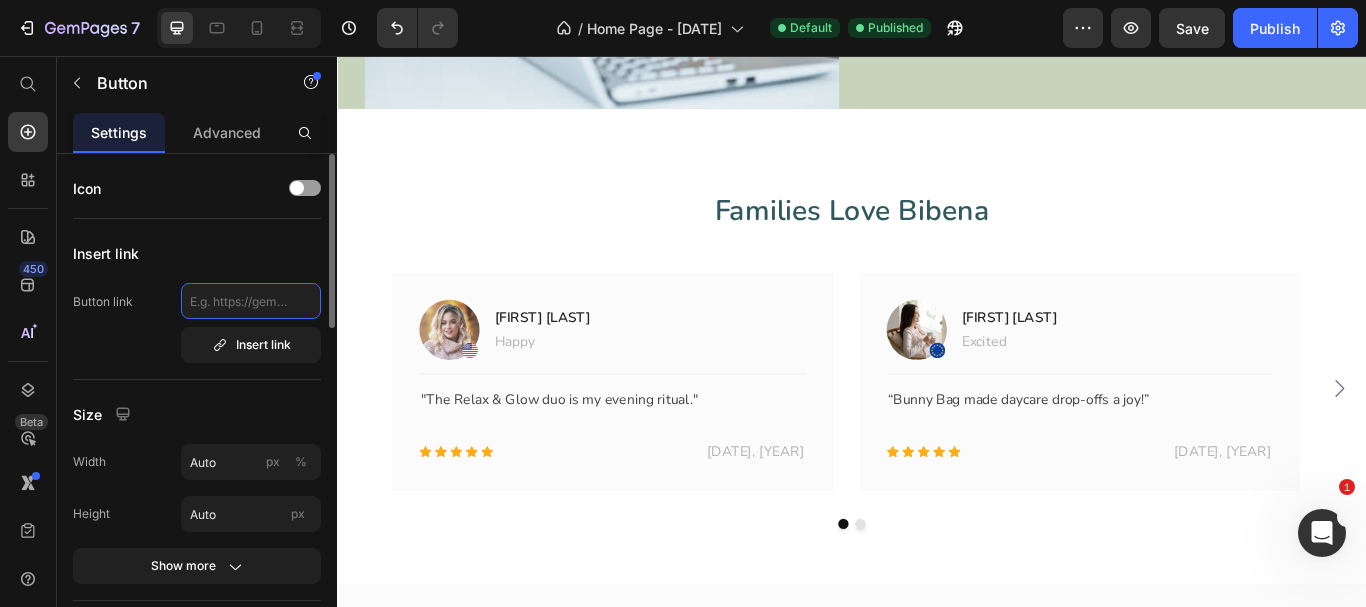 click 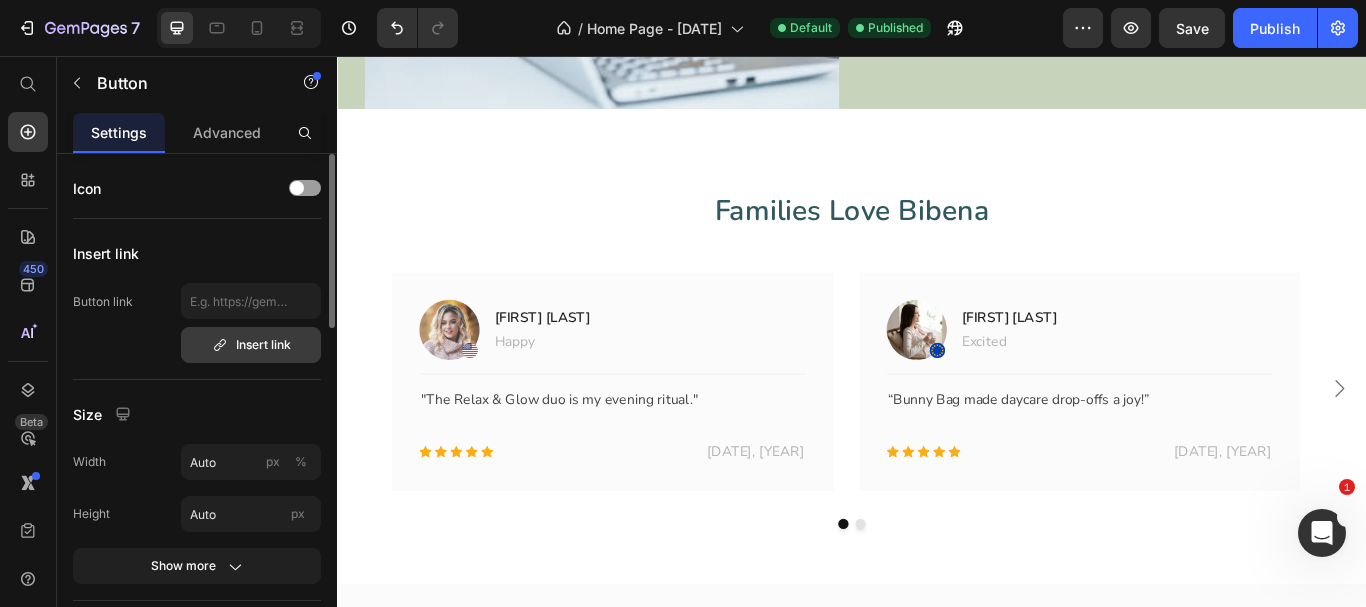 click on "Insert link" at bounding box center (251, 345) 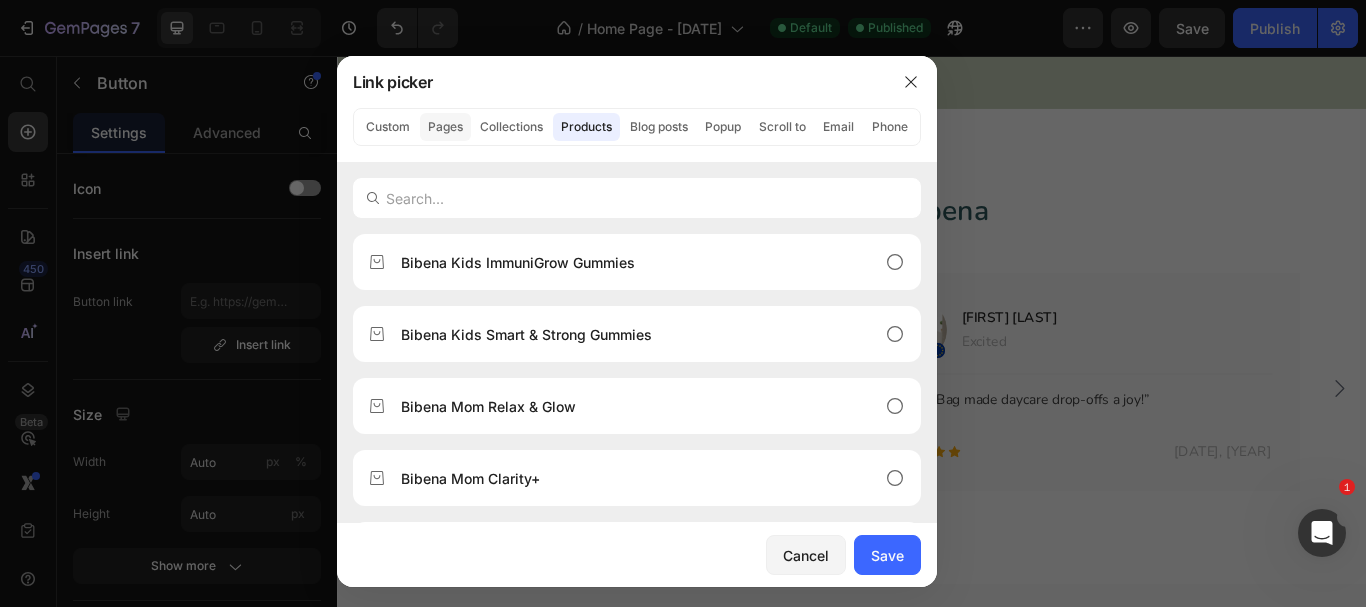 click on "Pages" 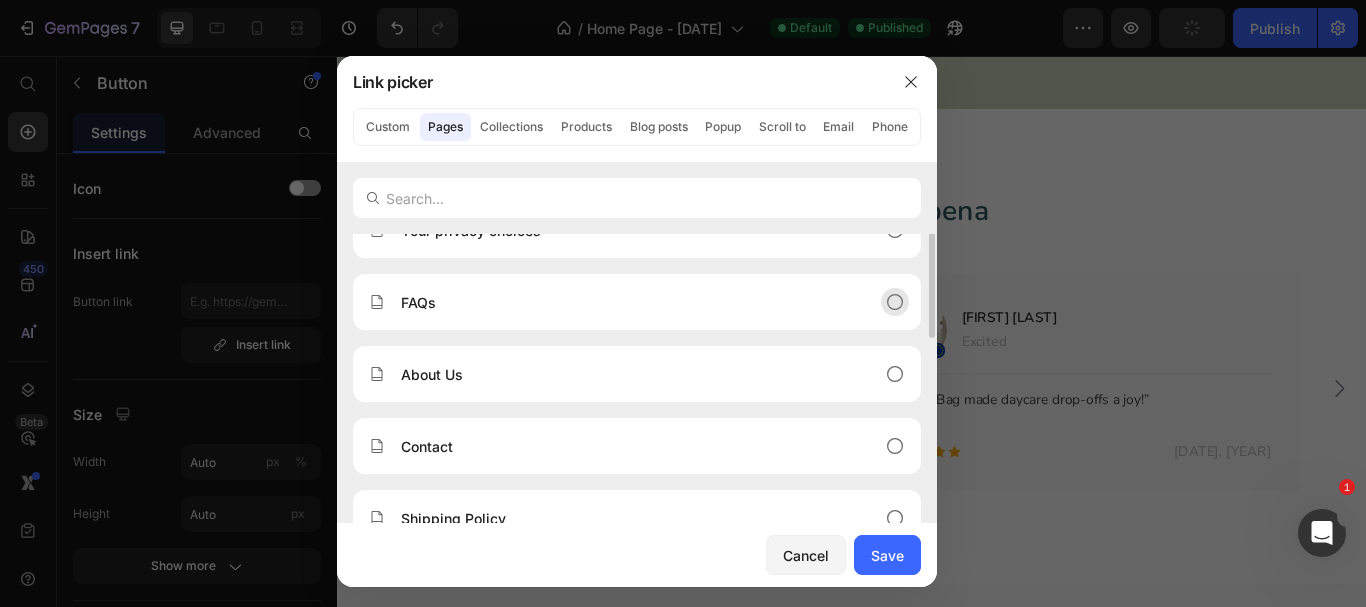 scroll, scrollTop: 0, scrollLeft: 0, axis: both 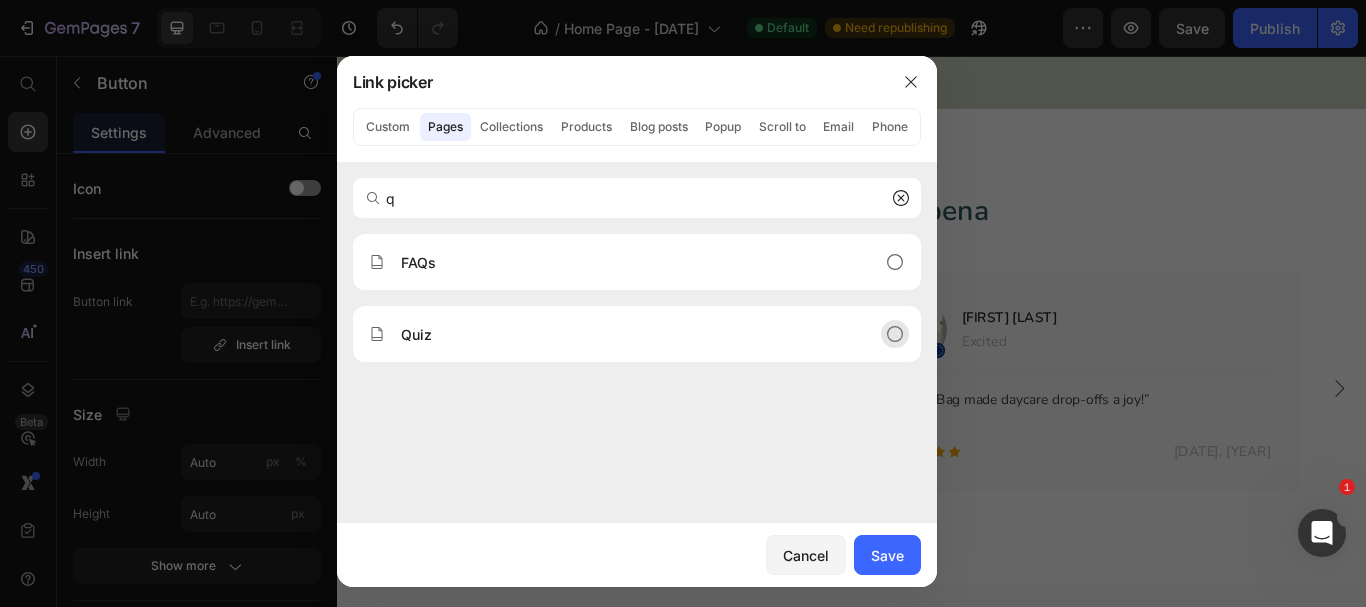 type on "q" 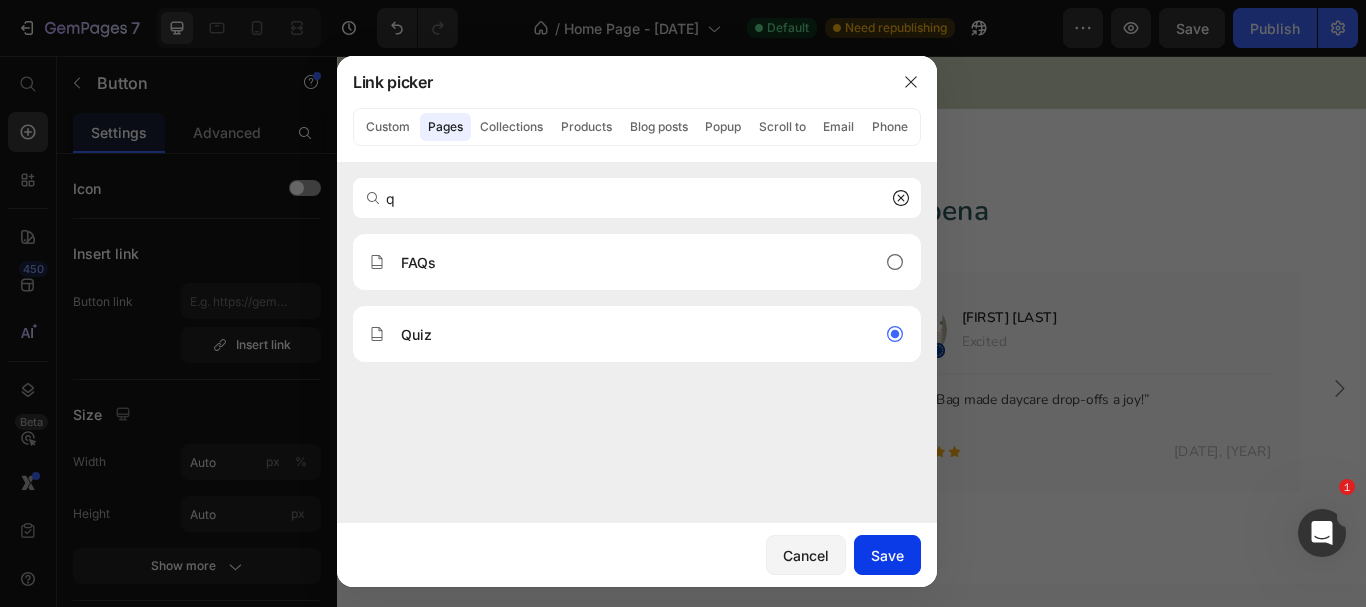 click on "Save" at bounding box center [887, 555] 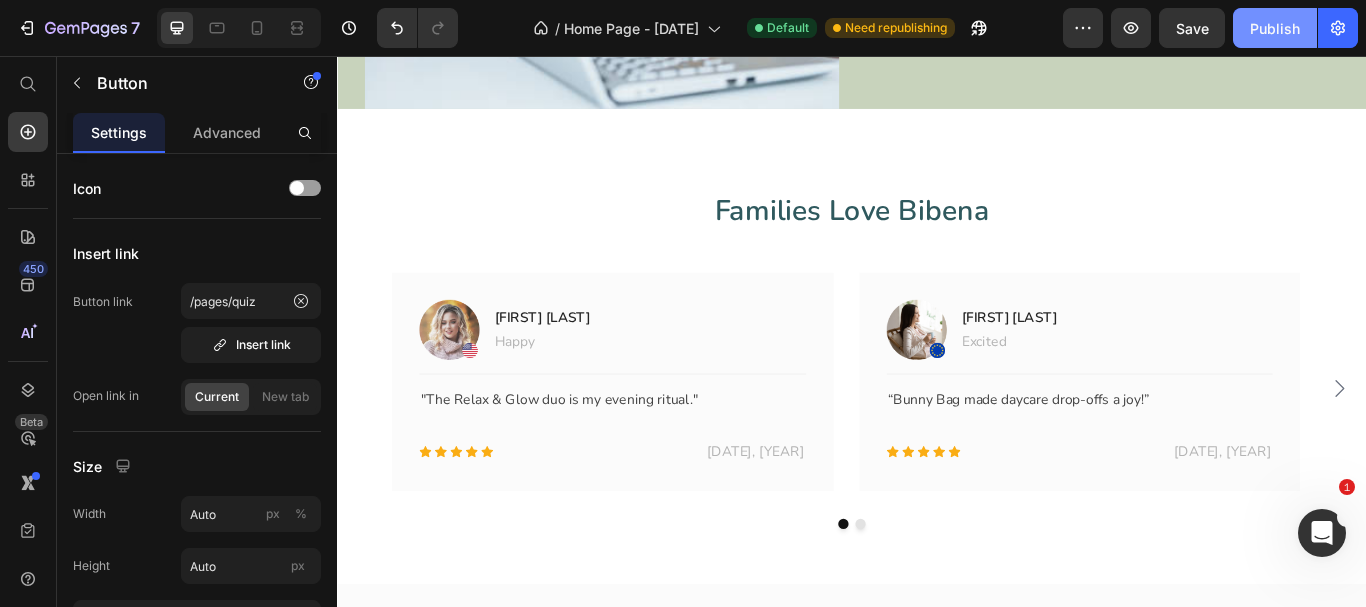 click on "Publish" at bounding box center [1275, 28] 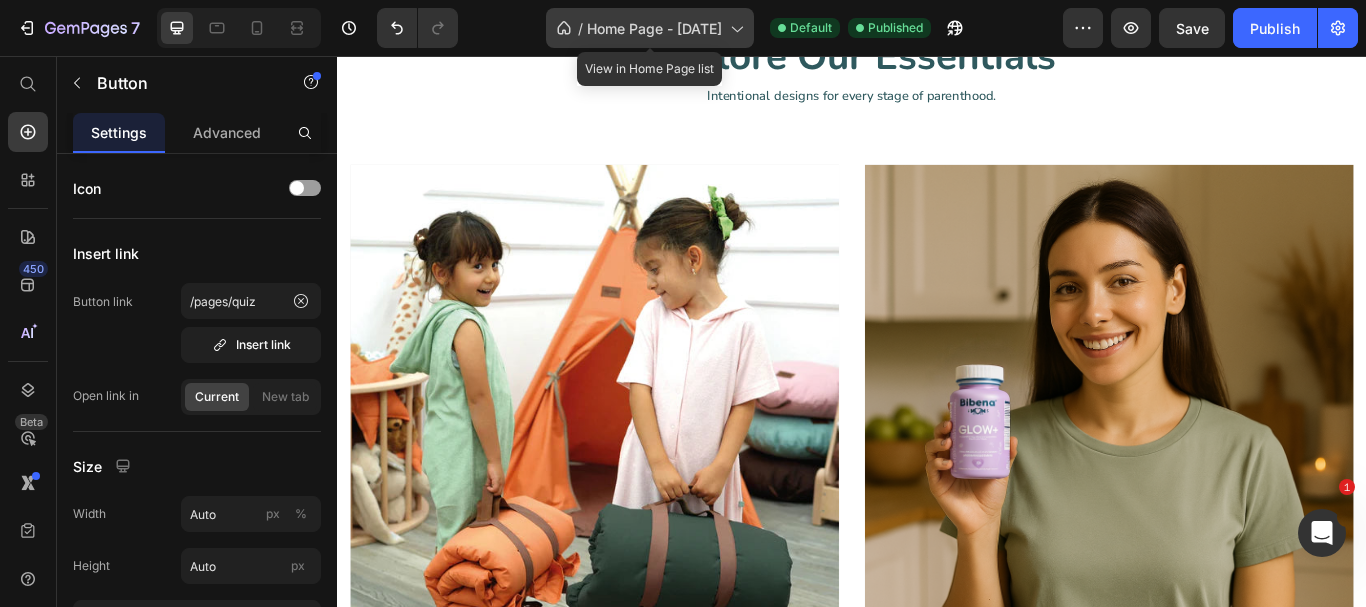 scroll, scrollTop: 552, scrollLeft: 0, axis: vertical 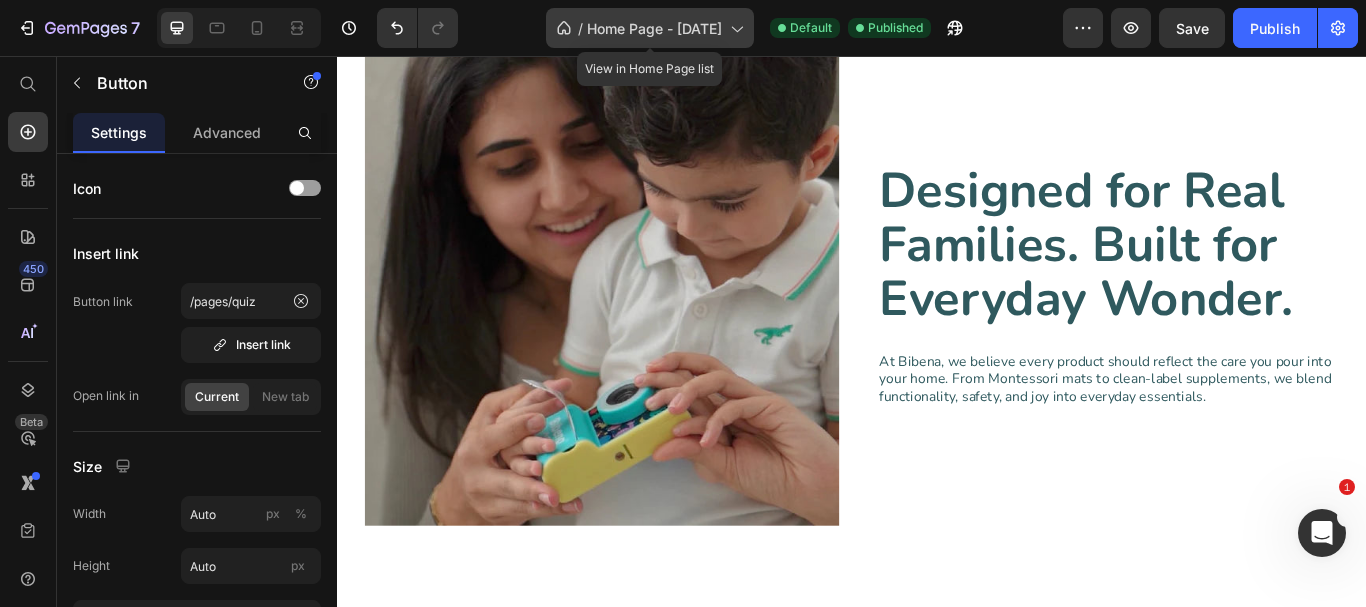 click on "Home Page - Jun 30, 17:04:18" at bounding box center [654, 28] 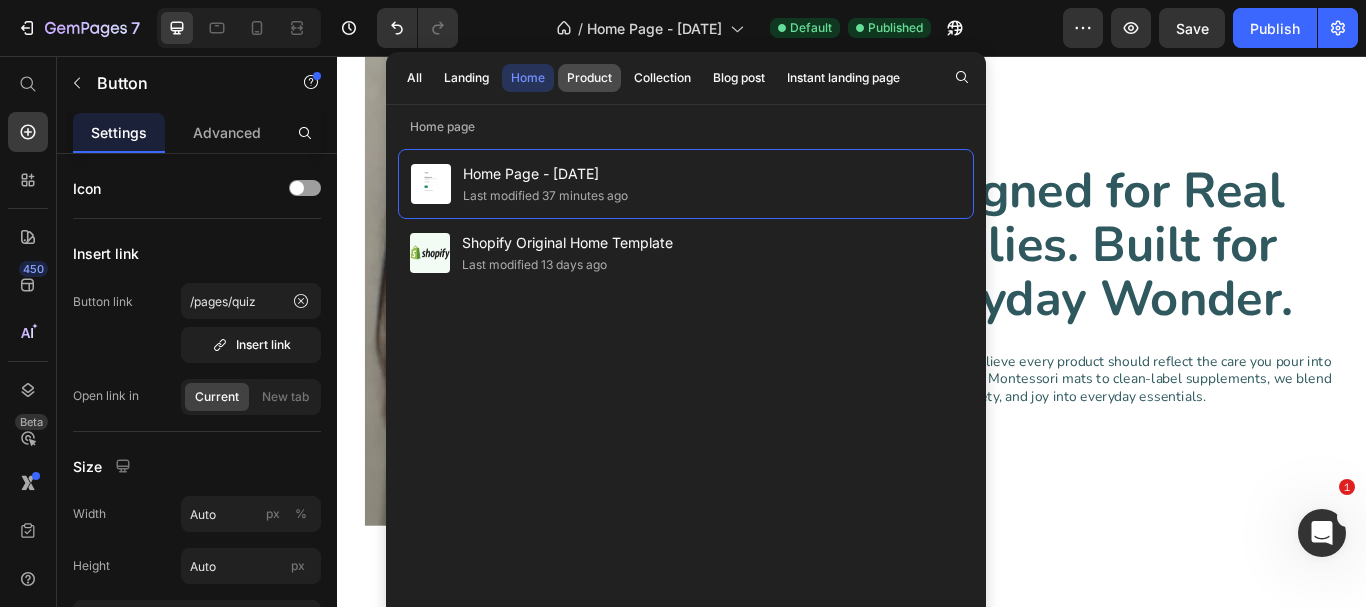 click on "Product" at bounding box center [589, 78] 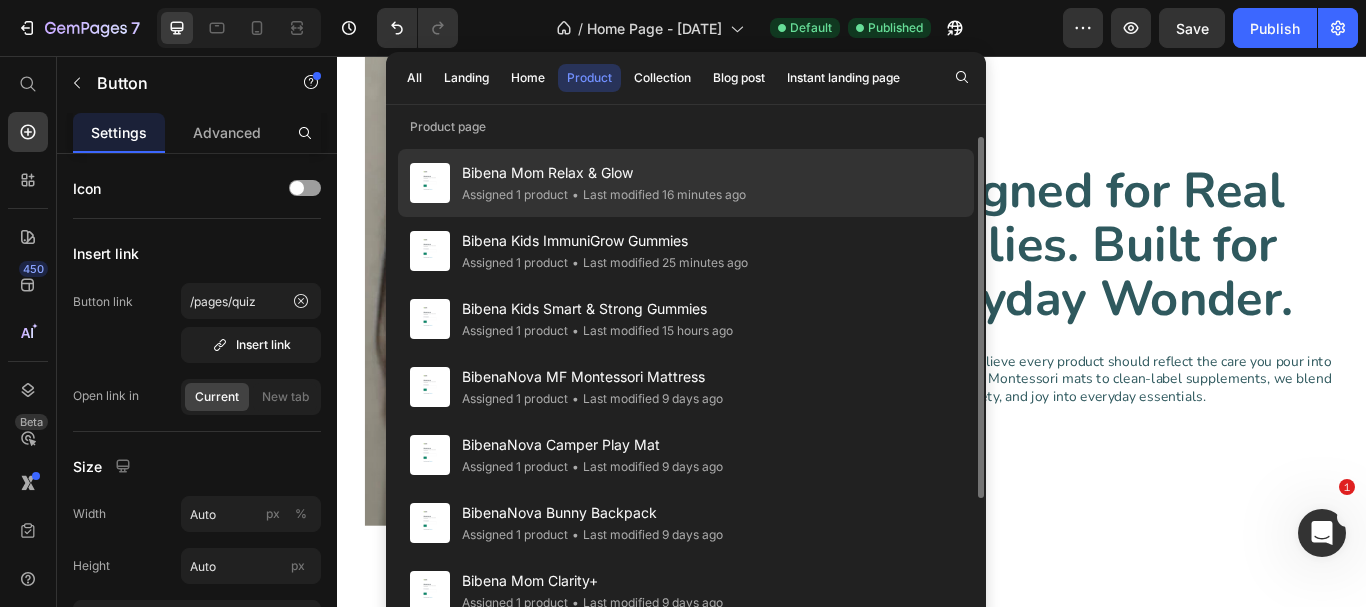 click on "Bibena Mom Relax & Glow" at bounding box center [604, 173] 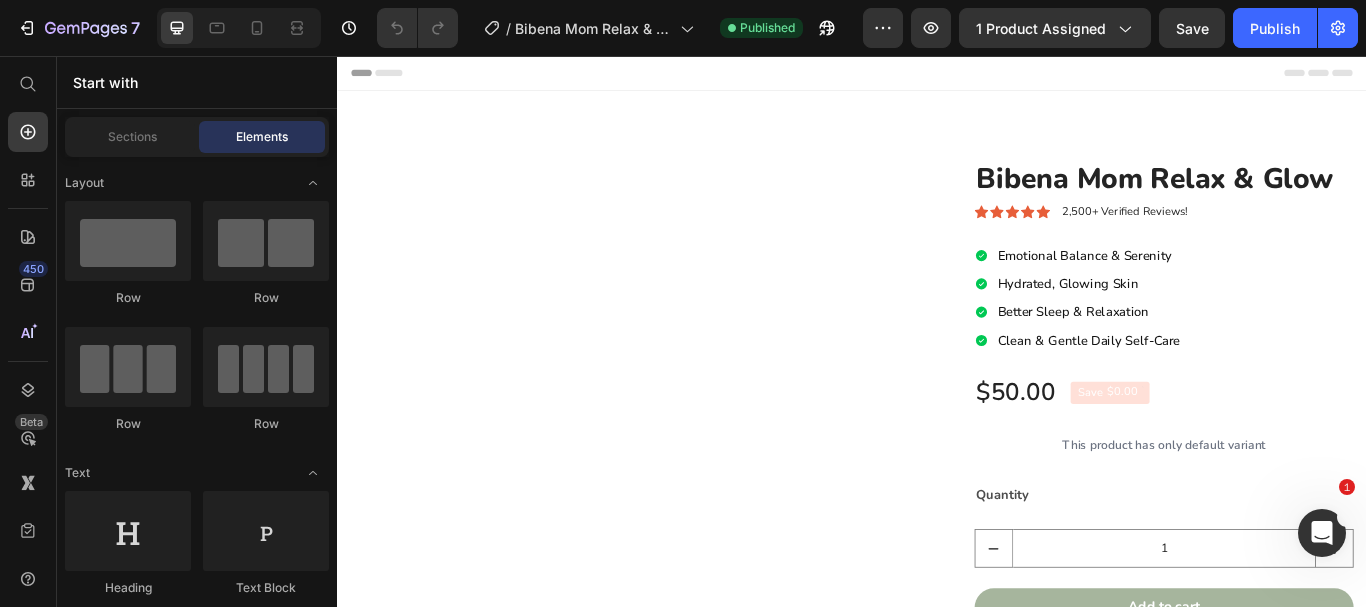 scroll, scrollTop: 0, scrollLeft: 0, axis: both 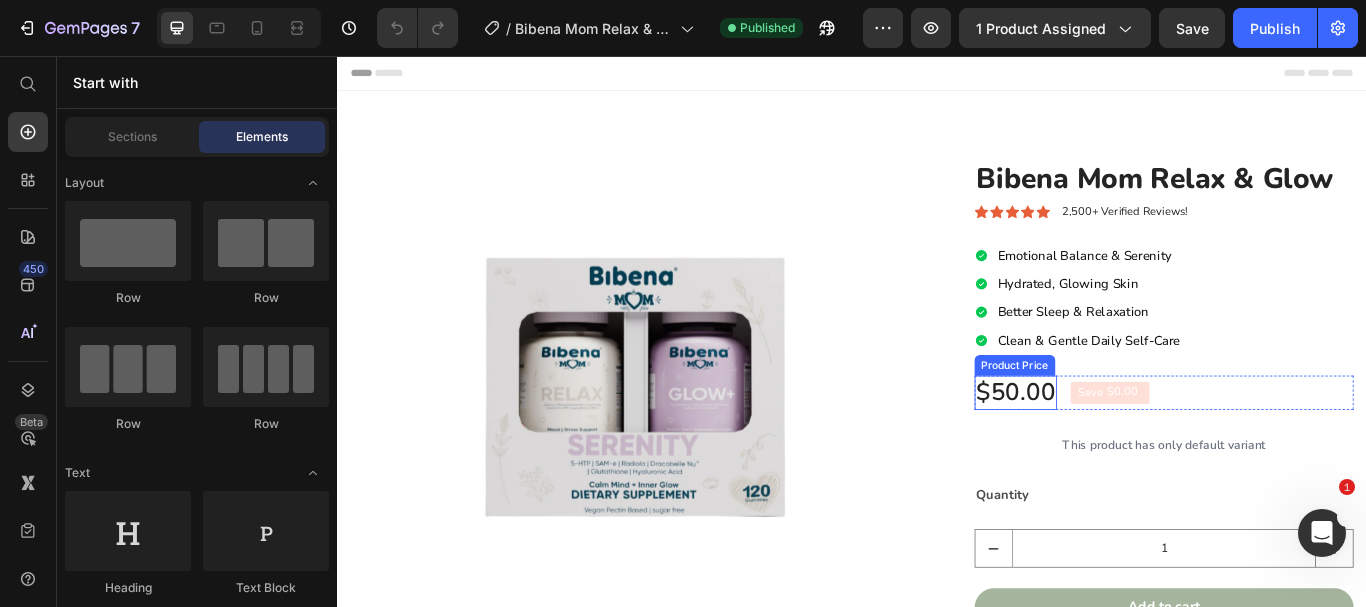 click on "Product Price" at bounding box center [1127, 417] 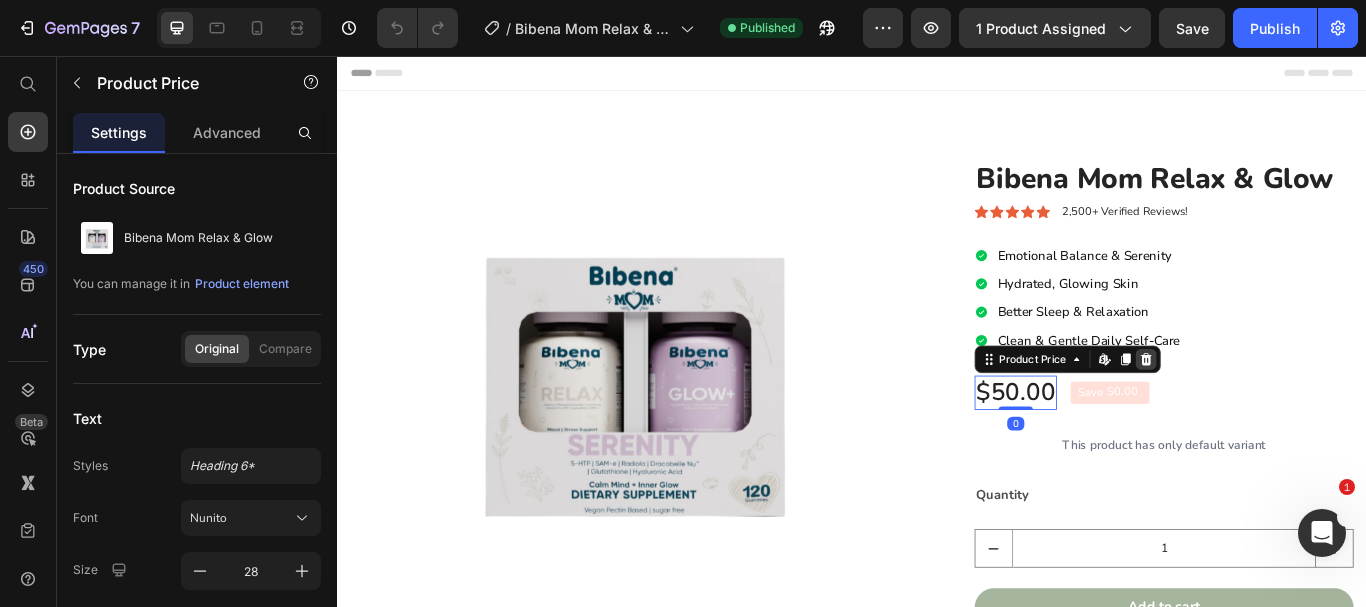 click 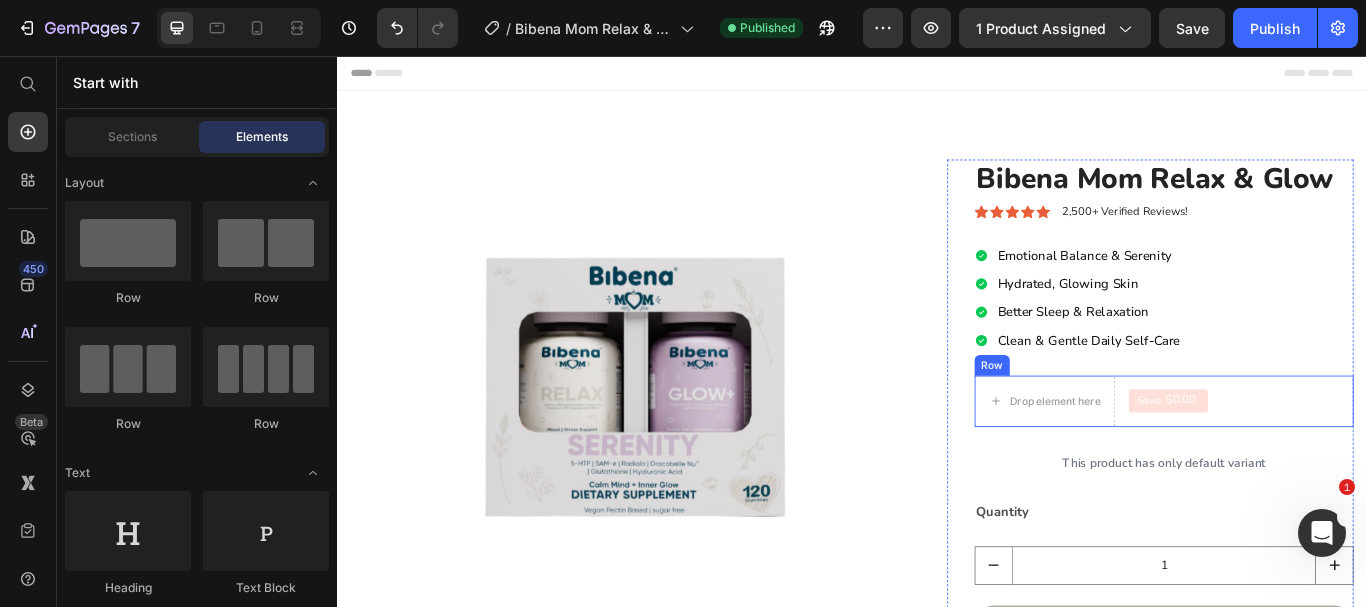 click on "Row" at bounding box center [1100, 417] 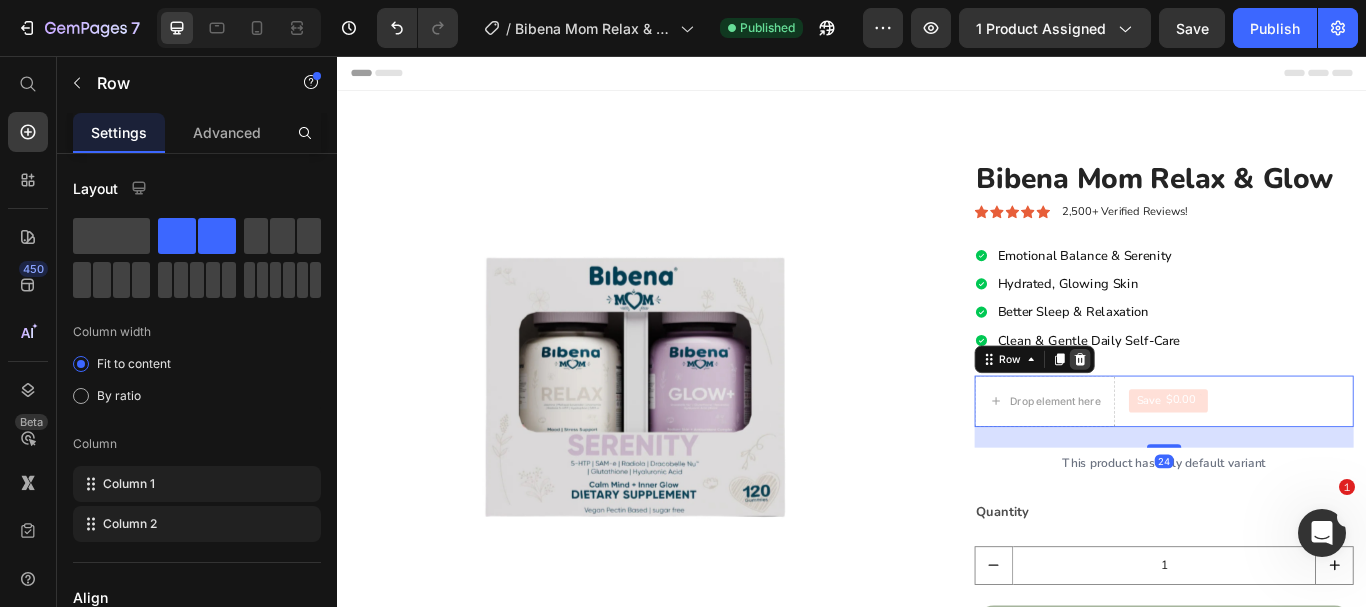click 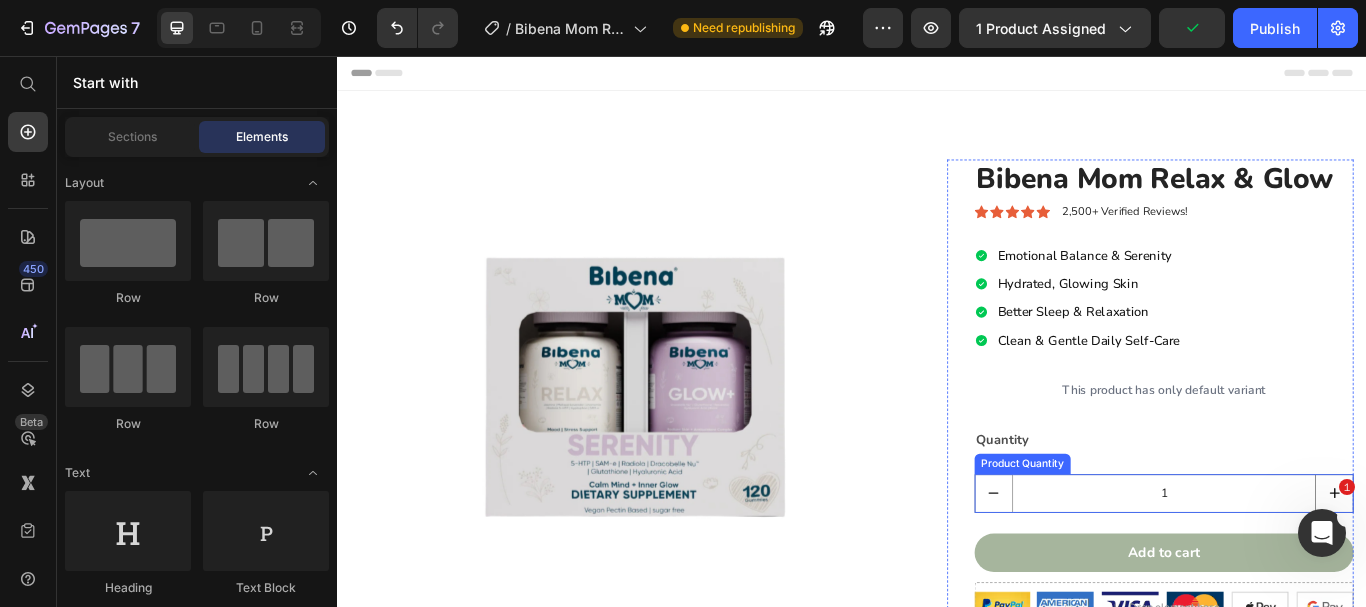 click on "Product Quantity" at bounding box center (1136, 532) 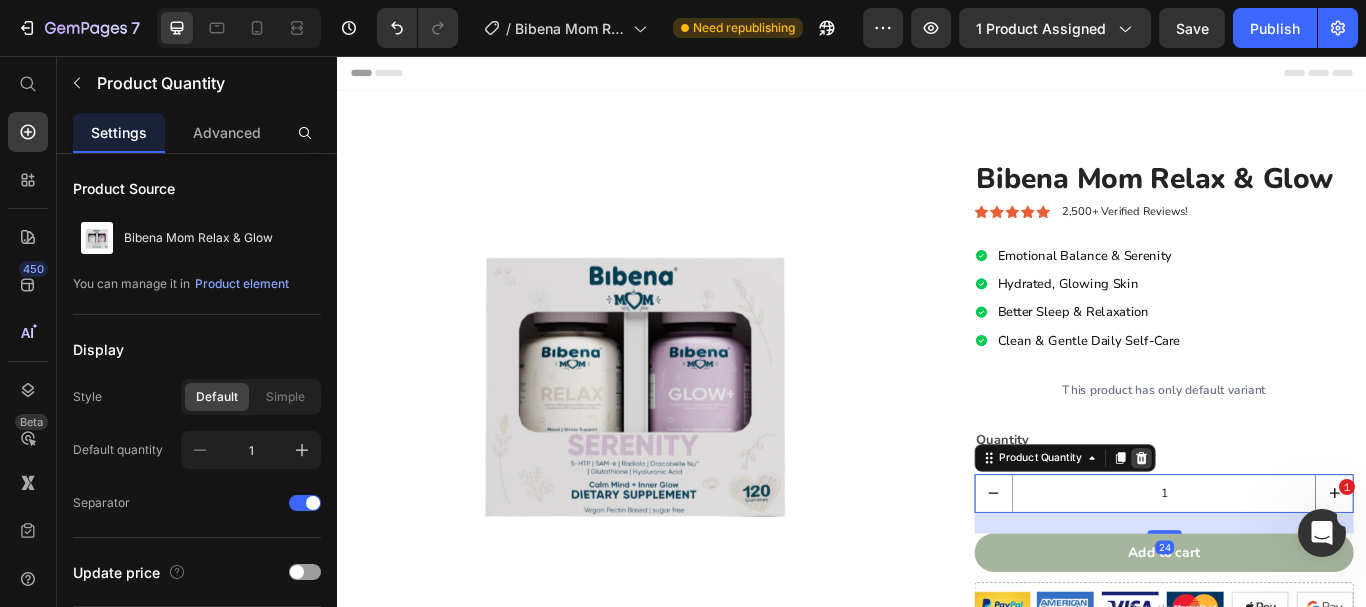 click 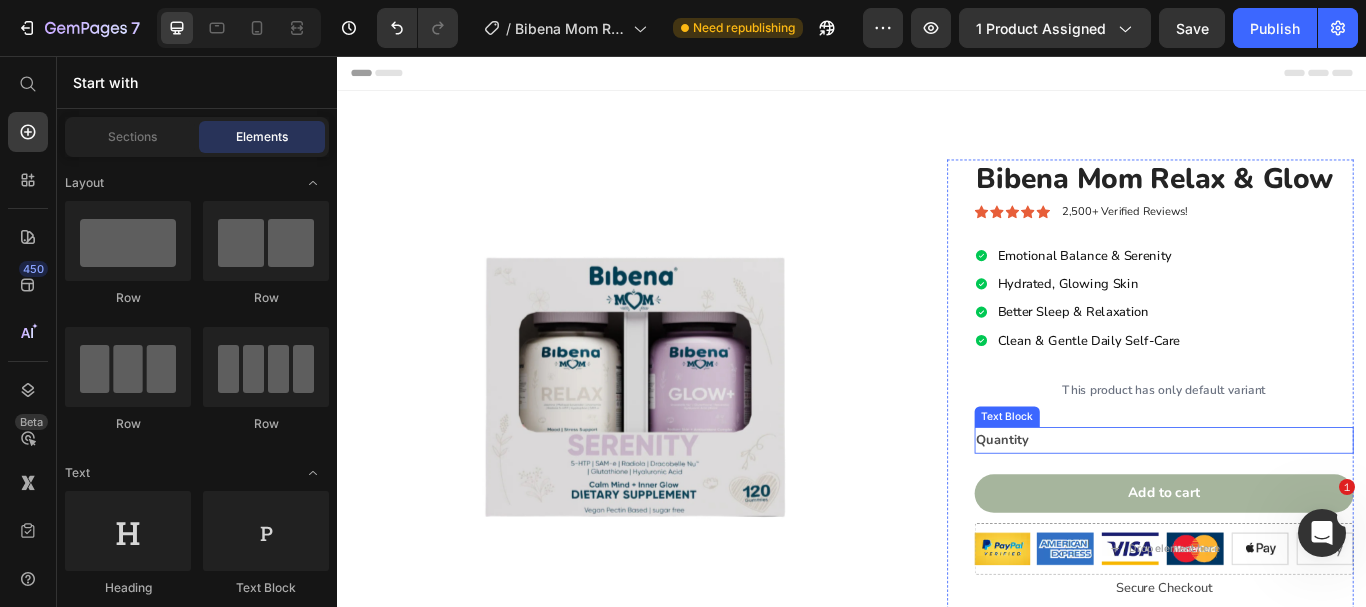 click on "Quantity" at bounding box center [1301, 504] 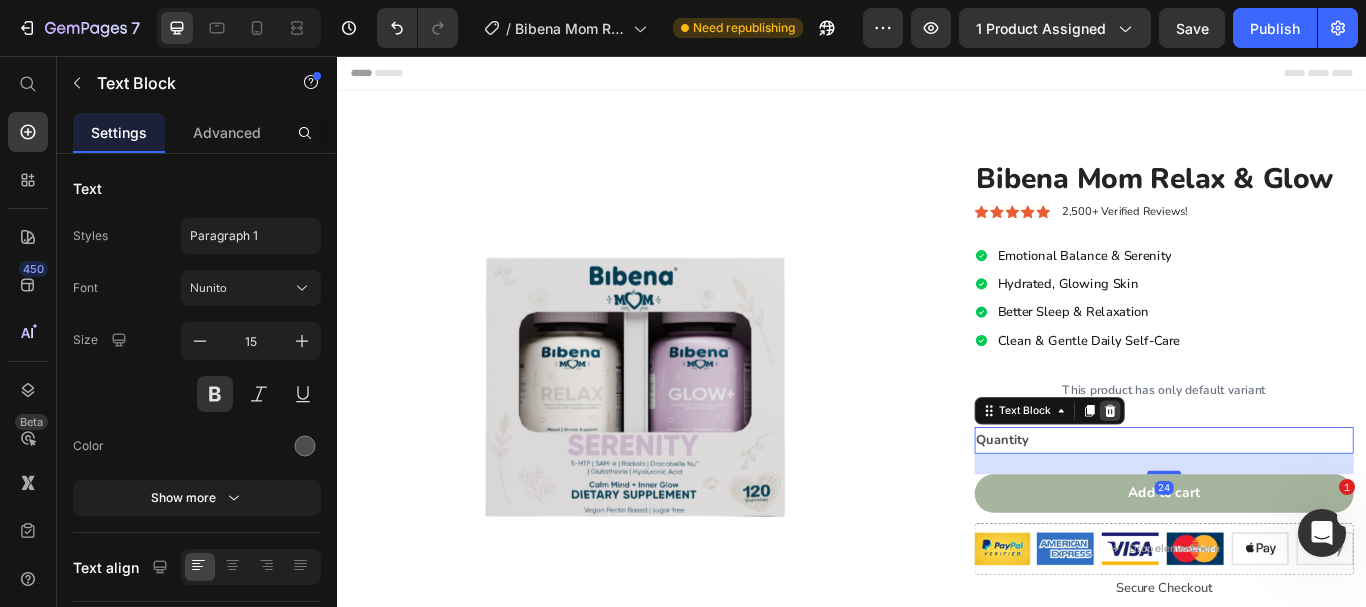 click 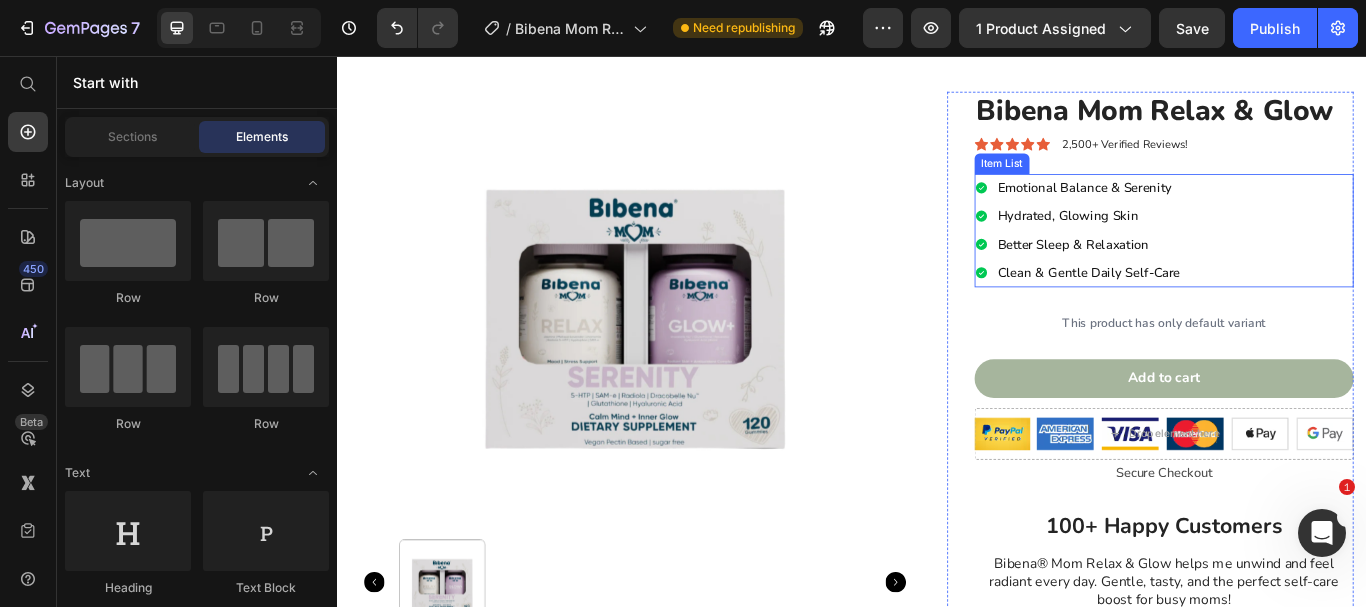 scroll, scrollTop: 0, scrollLeft: 0, axis: both 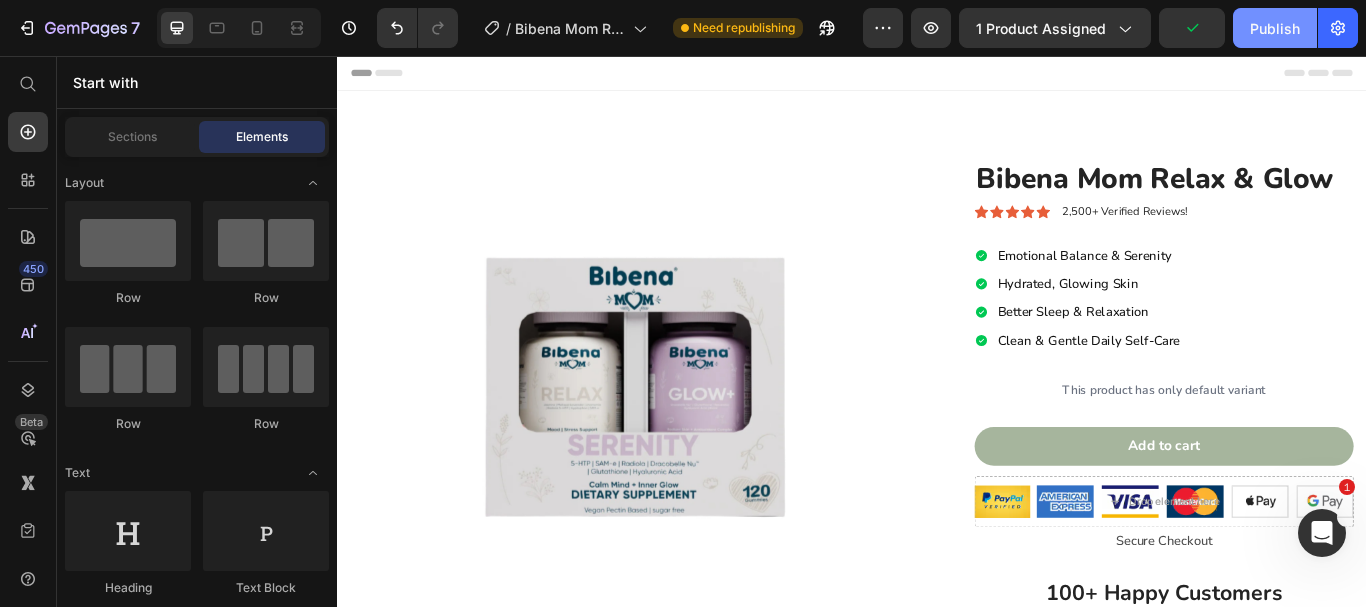 click on "Publish" at bounding box center [1275, 28] 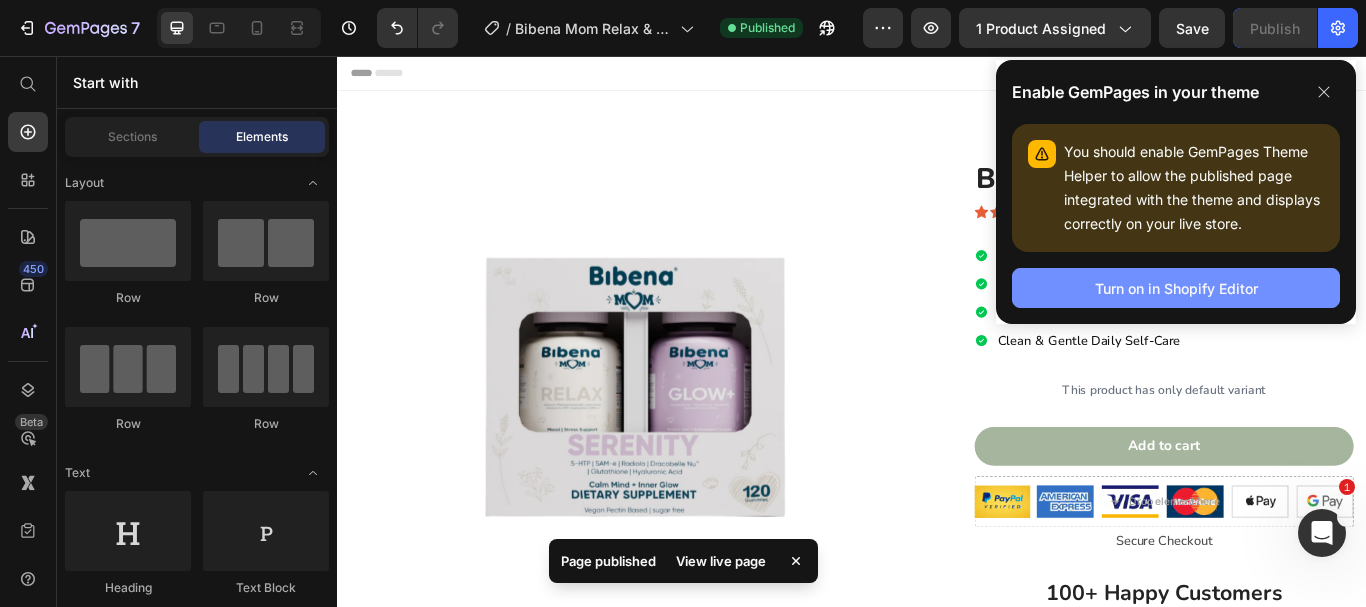 click on "Turn on in Shopify Editor" at bounding box center [1176, 288] 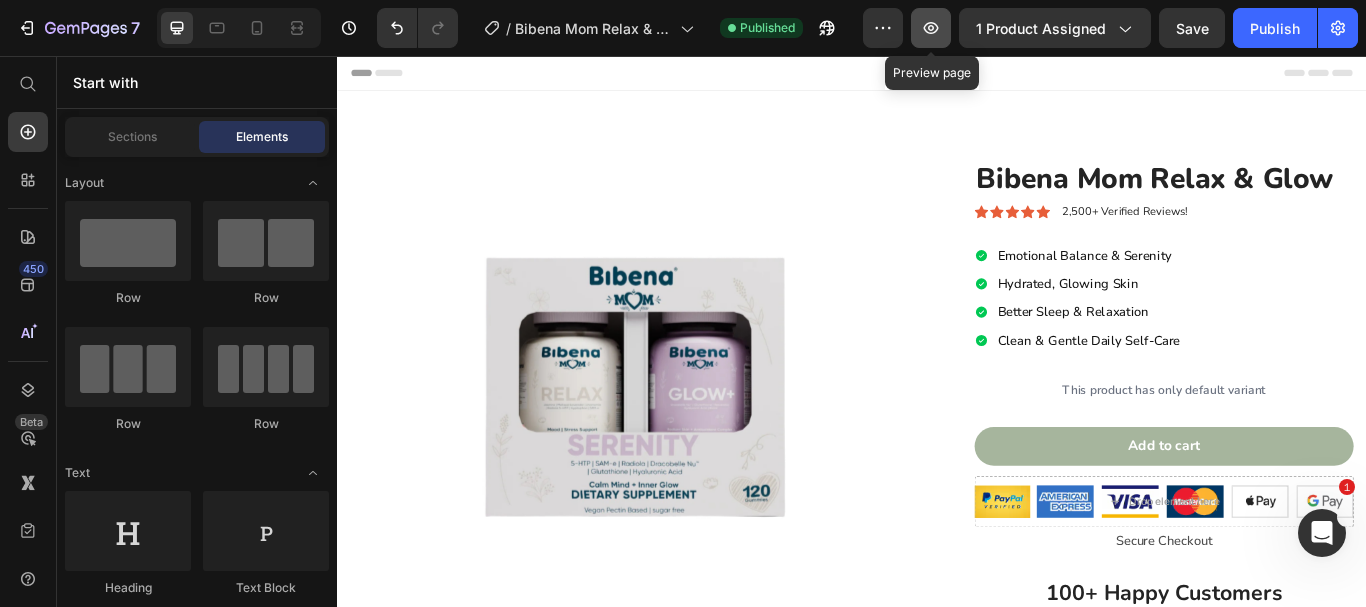 click 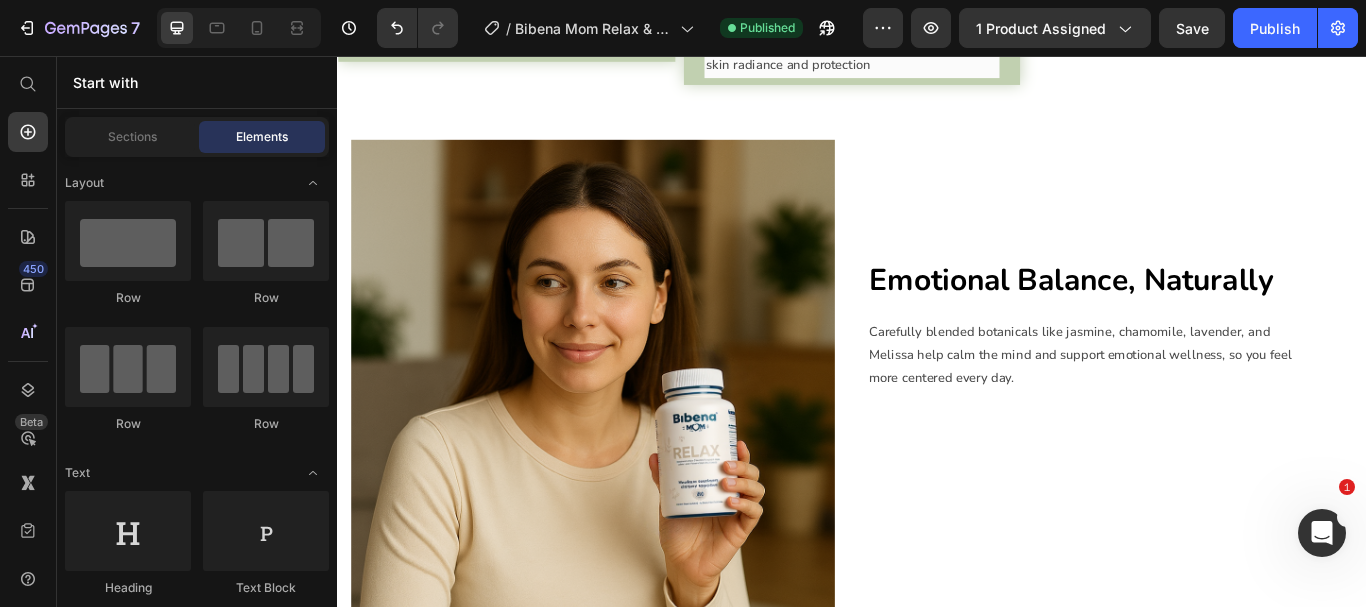 scroll, scrollTop: 1963, scrollLeft: 0, axis: vertical 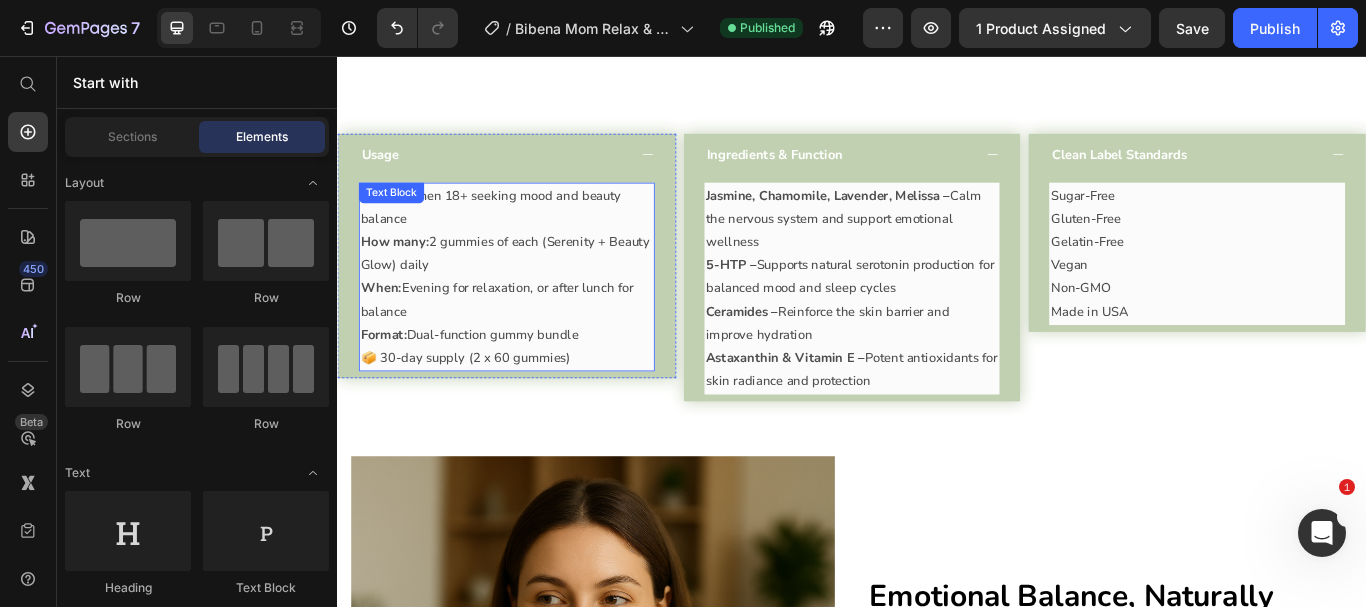 click on "Who:  Women 18+ seeking mood and beauty balance" at bounding box center (534, 233) 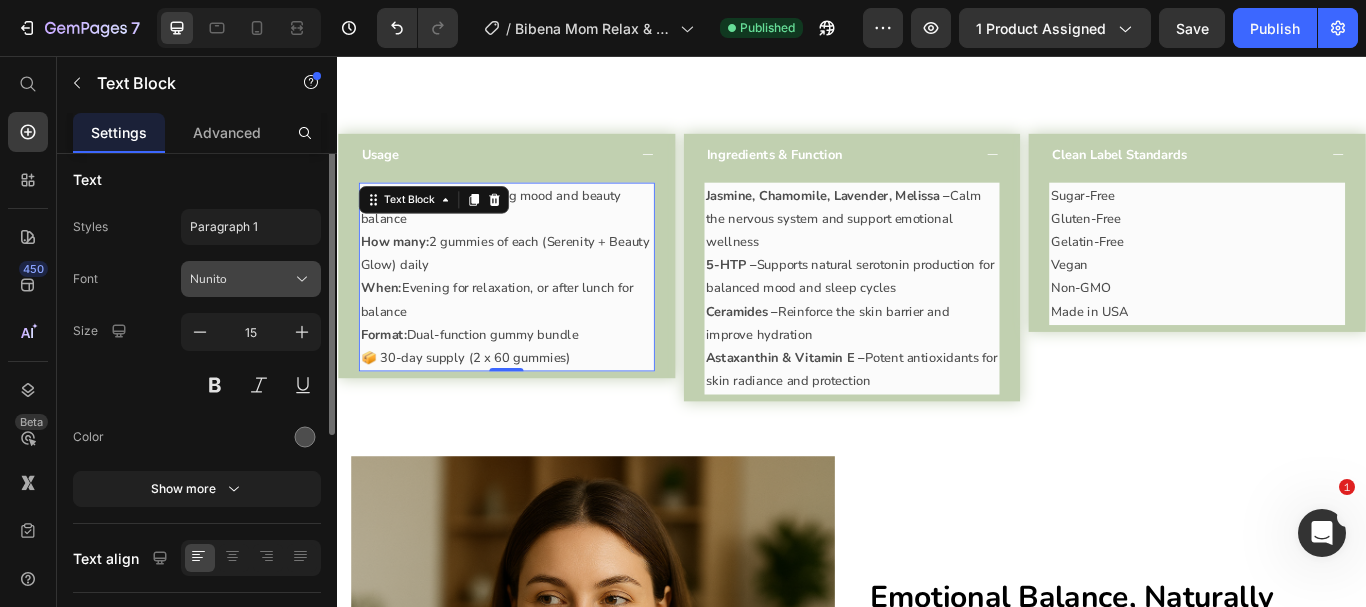 scroll, scrollTop: 0, scrollLeft: 0, axis: both 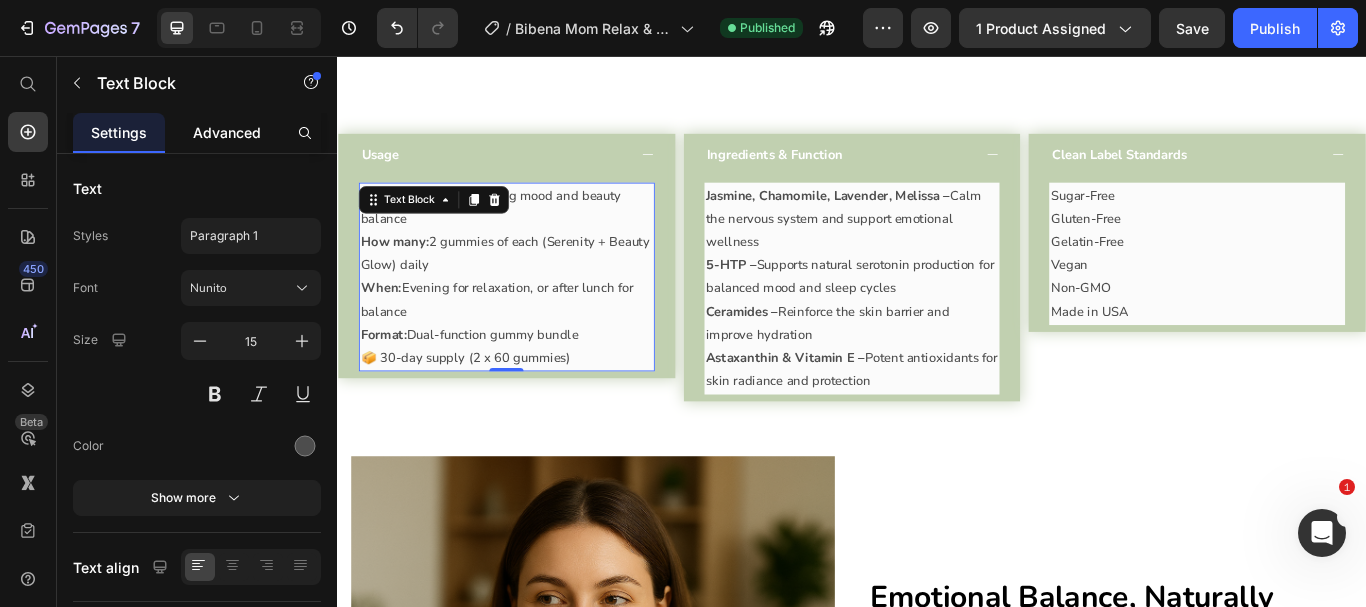 click on "Advanced" 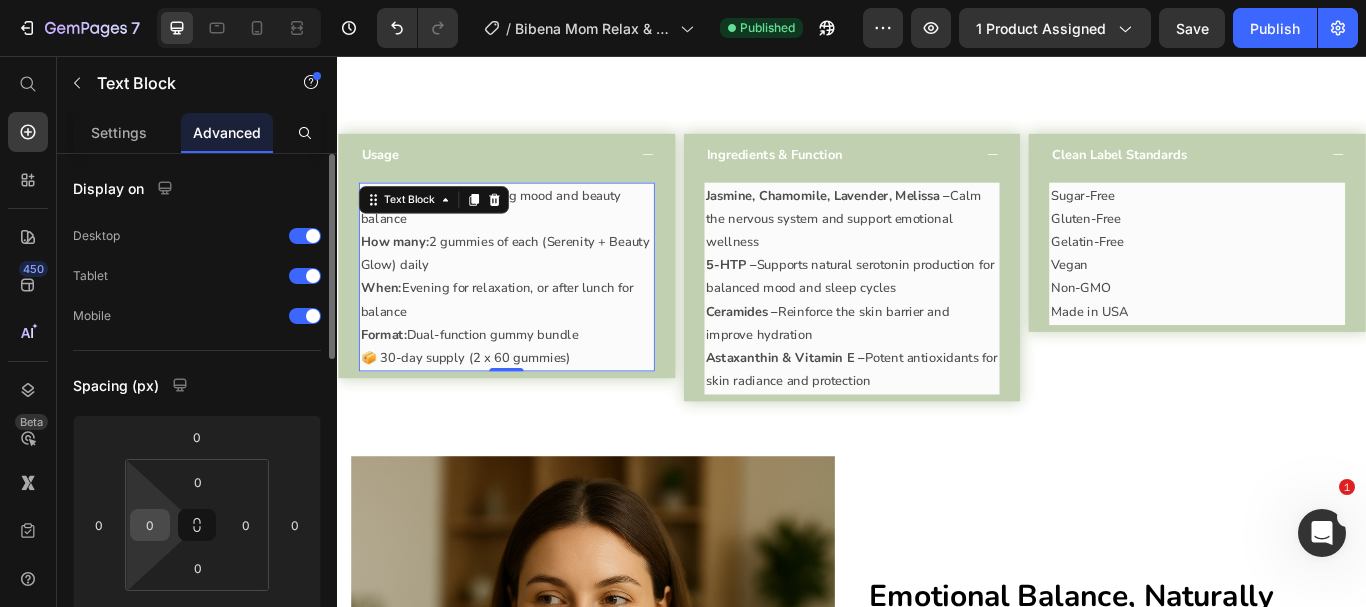 click on "0" at bounding box center [150, 525] 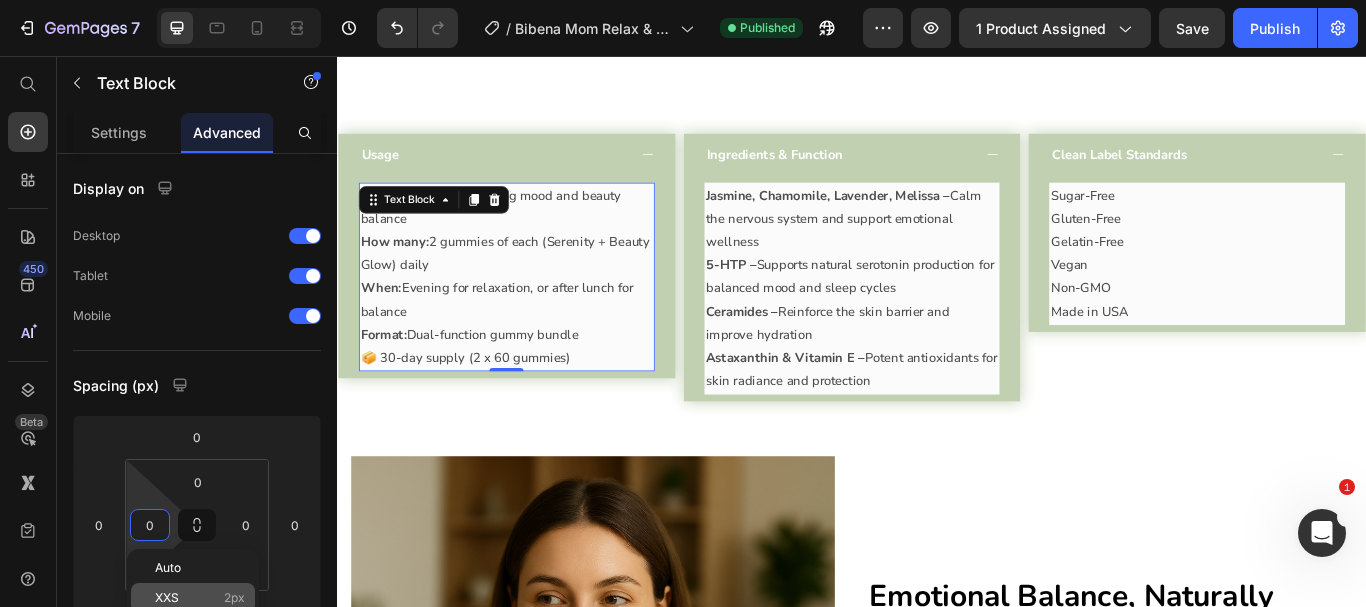 click on "XXS 2px" at bounding box center (200, 598) 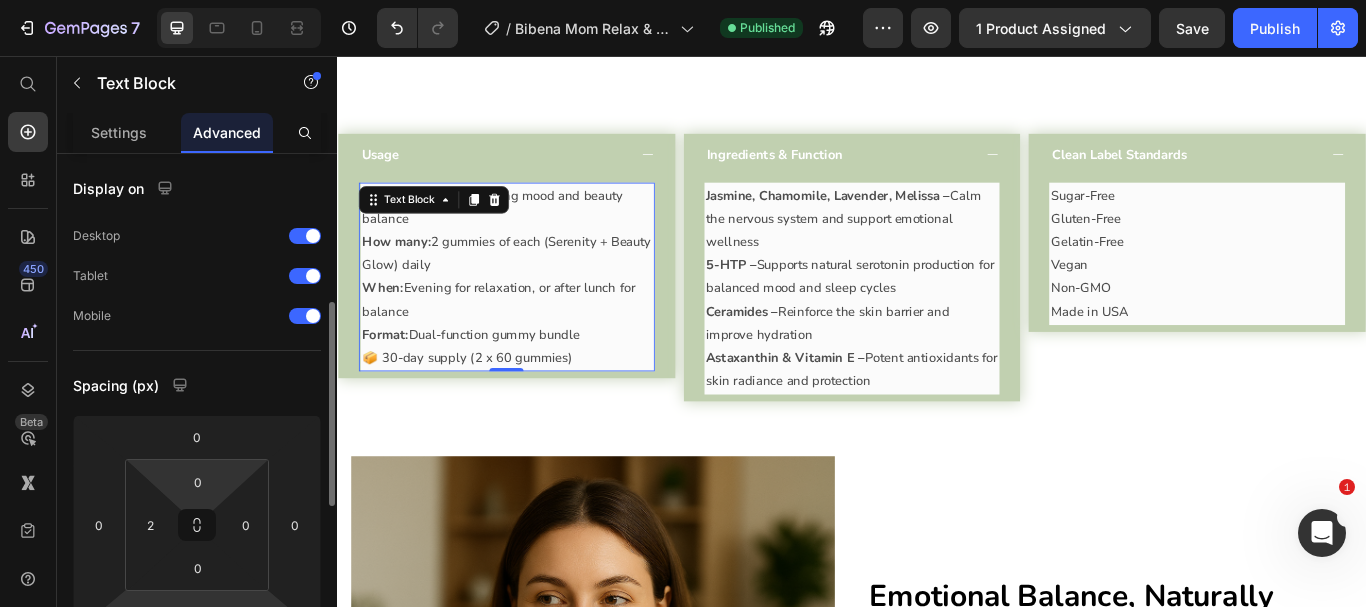 scroll, scrollTop: 106, scrollLeft: 0, axis: vertical 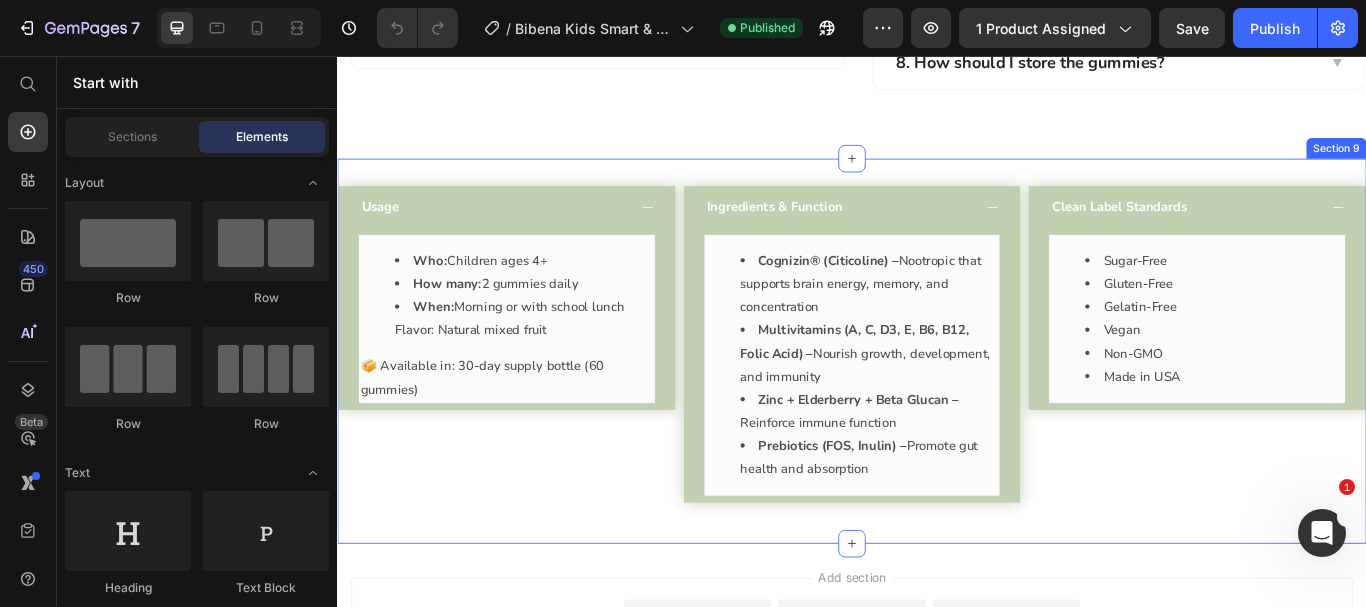 click on "Usage Who: Children ages 4+ How many: 2 gummies daily When: Morning or with school lunch Flavor: Natural mixed fruit 📦 Available in: 30-day supply bottle (60 gummies) Text Block Accordion
Ingredients & Function Cognizin® (Citicoline) – Nootropic that supports brain energy, memory, and concentration Multivitamins (A, C, D3, E, B6, B12, Folic Acid) – Nourish growth, development, and immunity Zinc + Elderberry + Beta Glucan – Reinforce immune function
Prebiotics (FOS, Inulin) – Promote gut health and absorption Text Block Accordion
Clean Label Standards Sugar-Free Gluten-Free Gelatin-Free Vegan Non-GMO Made in USA Text Block Accordion Row Section 9" at bounding box center [937, 400] 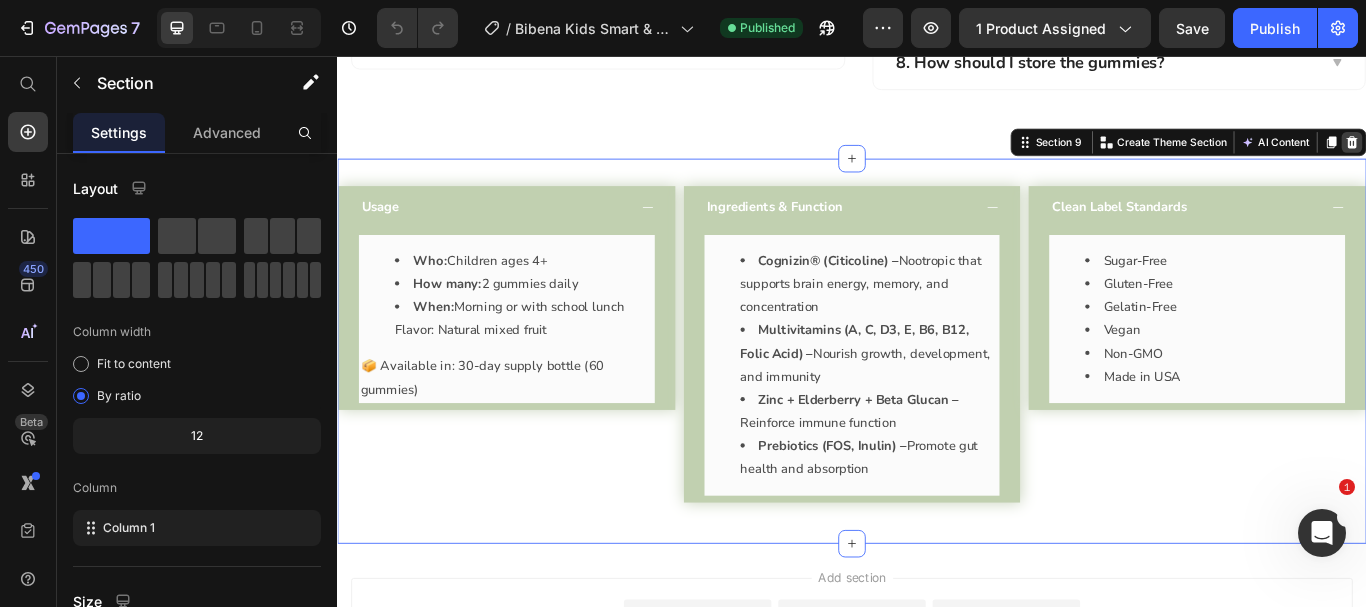 click 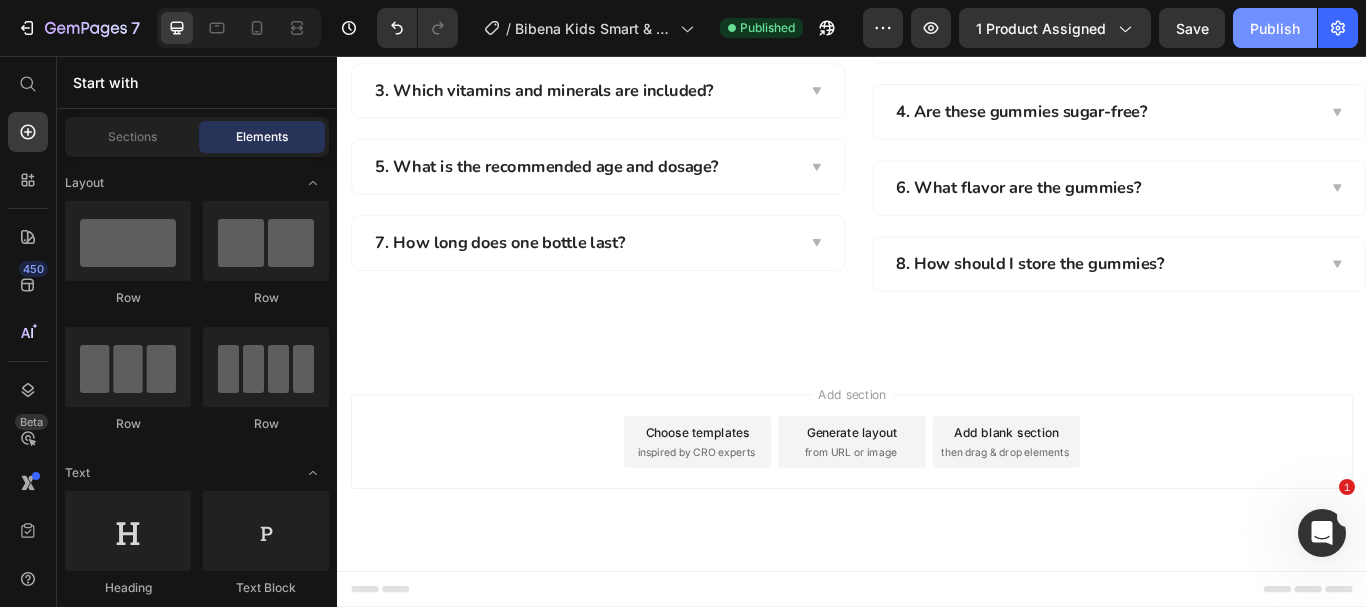 click on "Publish" at bounding box center (1275, 28) 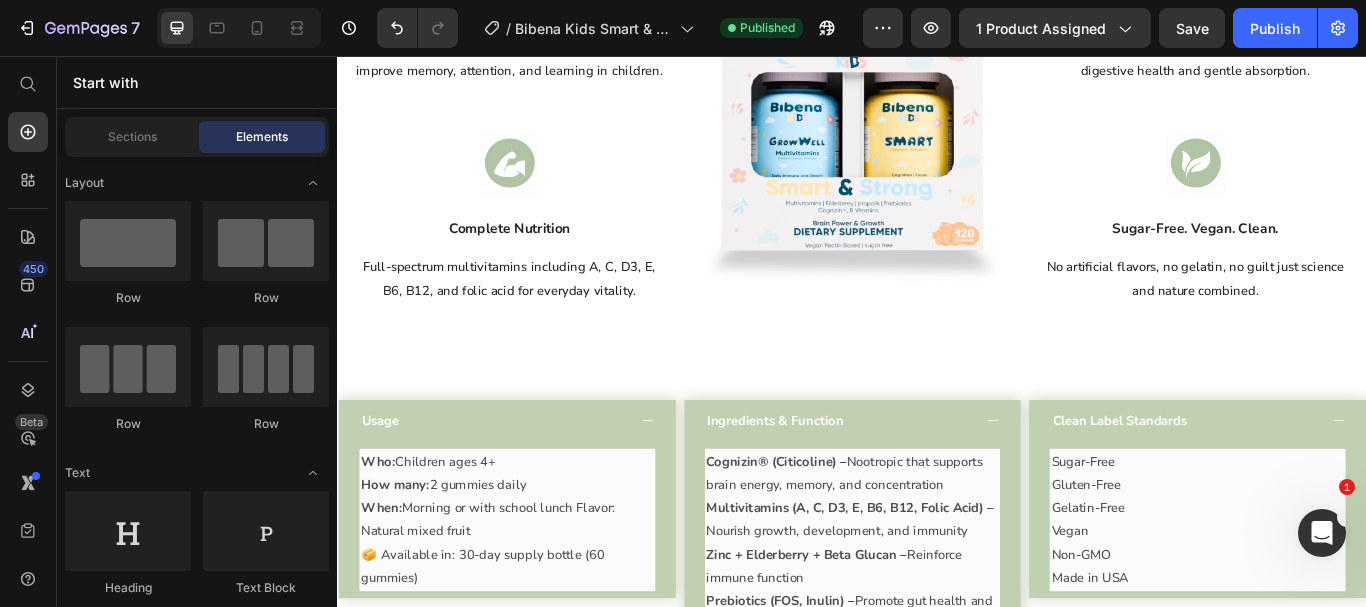 scroll, scrollTop: 2341, scrollLeft: 0, axis: vertical 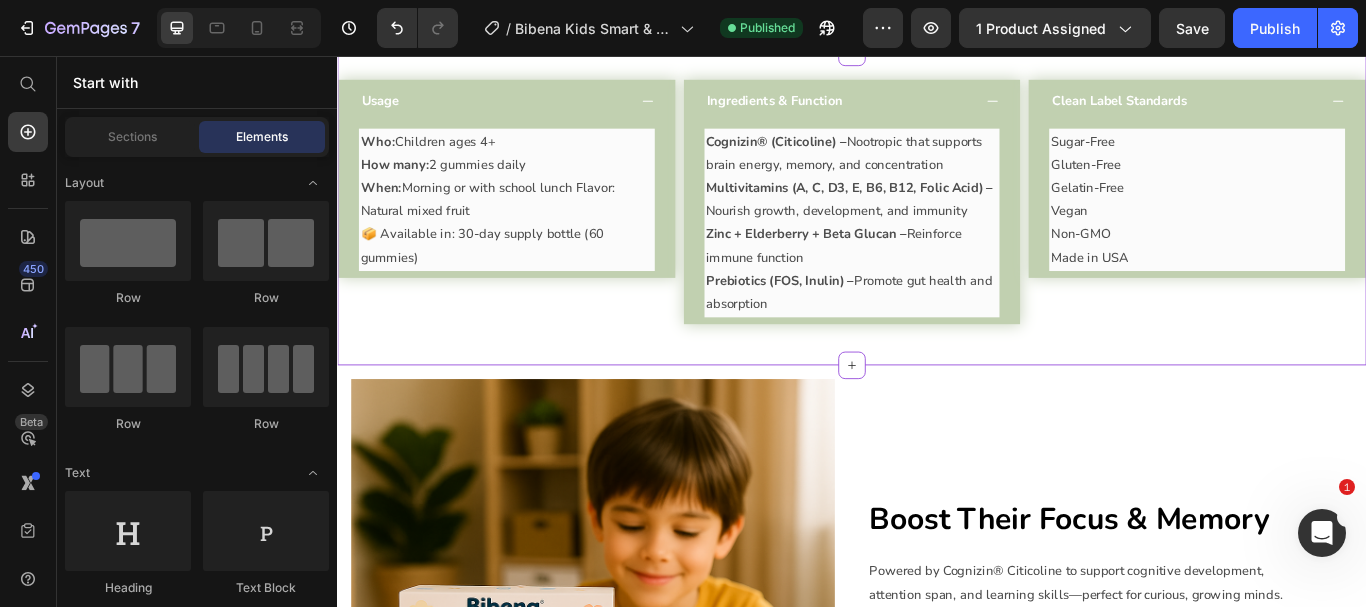 click on "Zinc + Elderberry + Beta Glucan – Reinforce immune function" at bounding box center (937, 278) 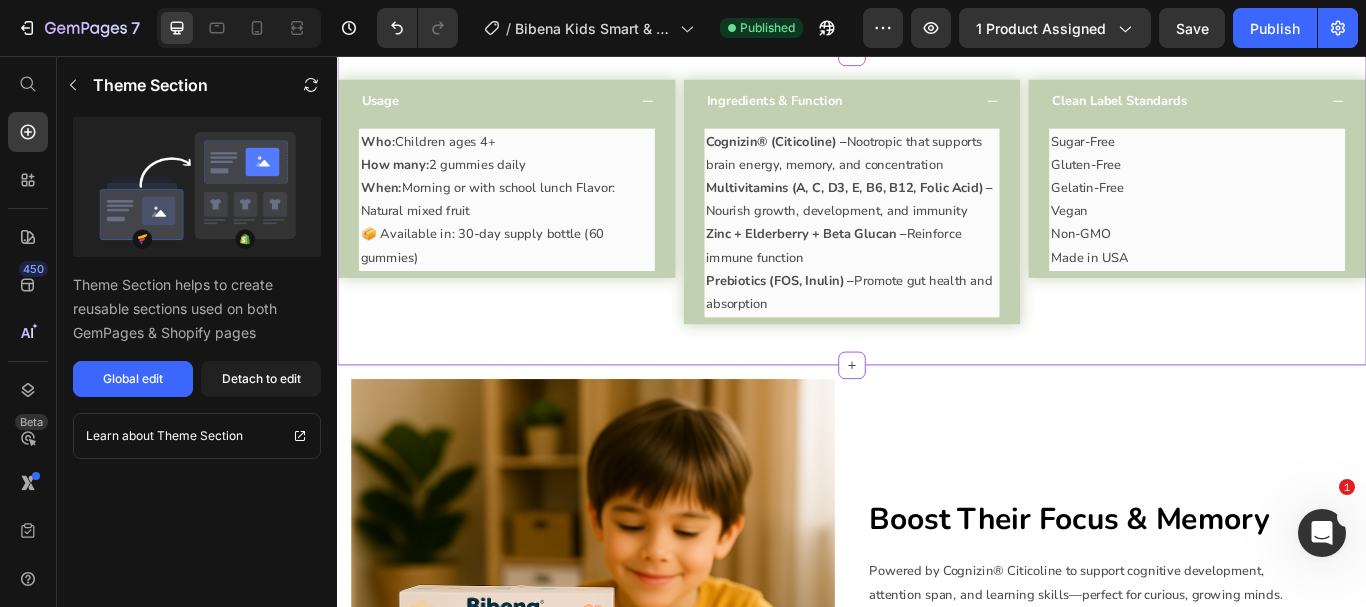 click on "Zinc + Elderberry + Beta Glucan – Reinforce immune function" at bounding box center [937, 278] 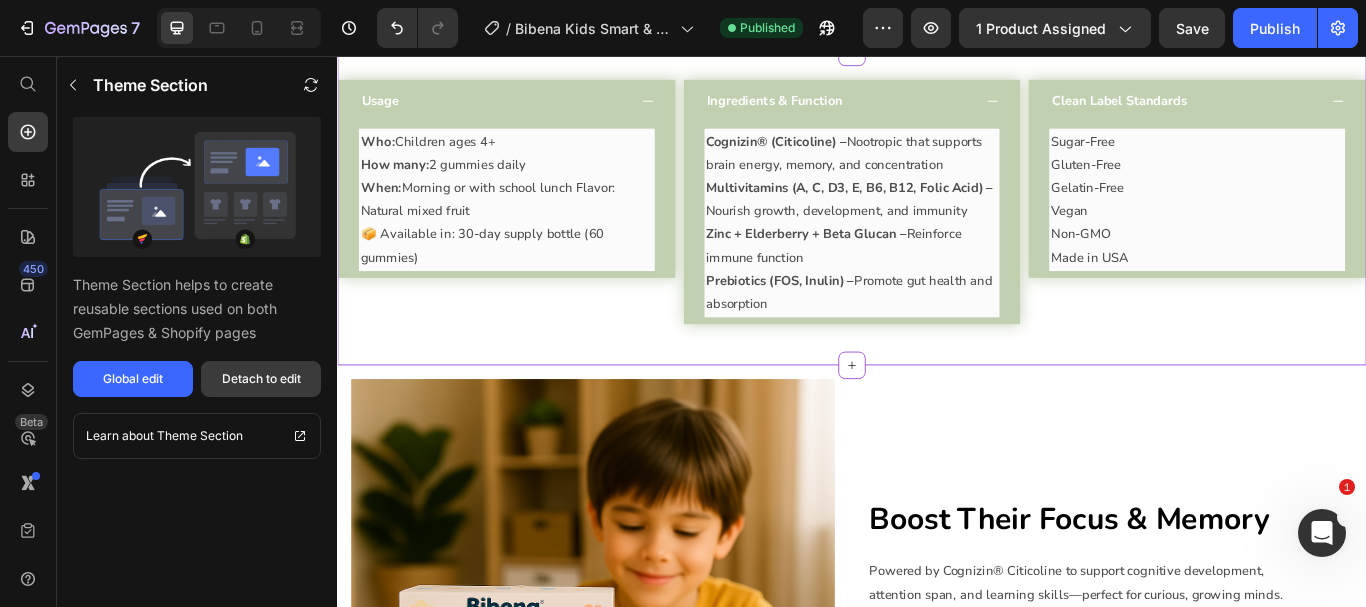 click on "Detach to edit" at bounding box center (261, 379) 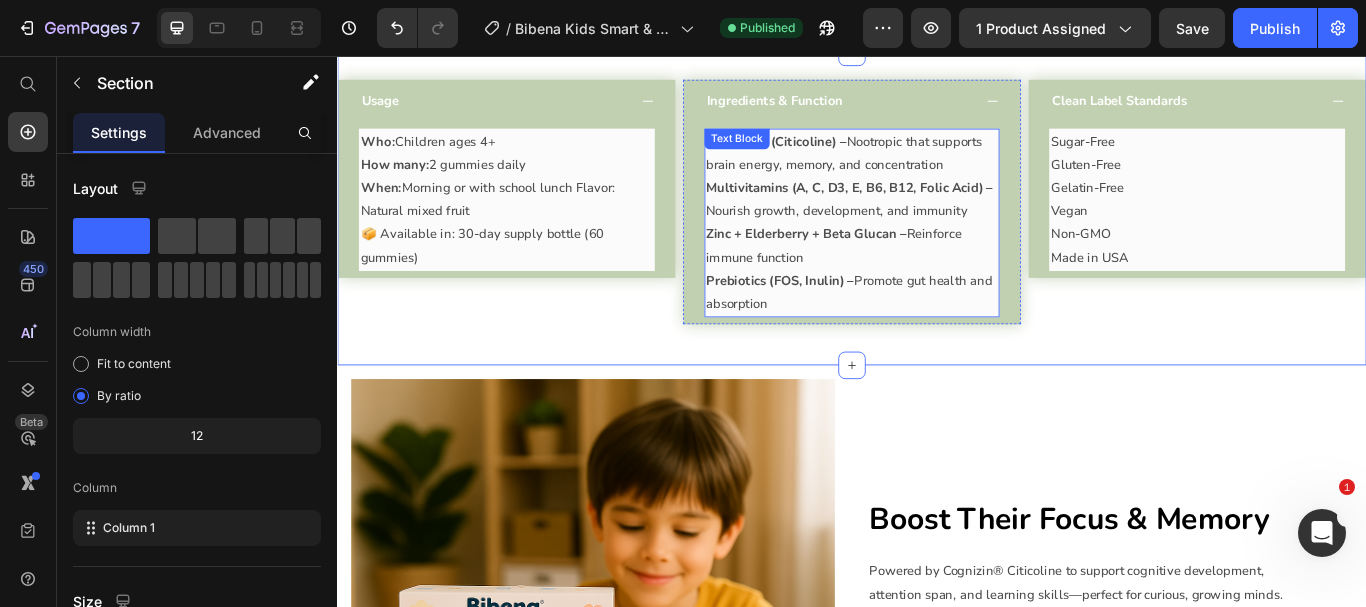 click on "Zinc + Elderberry + Beta Glucan –" at bounding box center [884, 264] 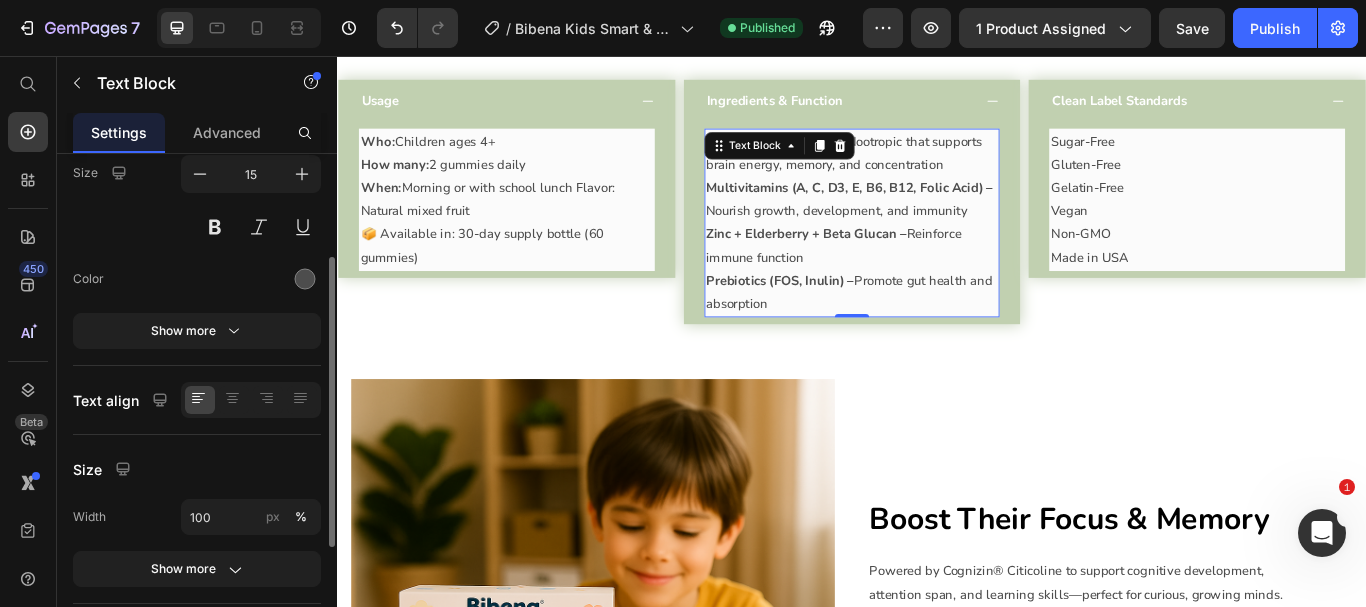 scroll, scrollTop: 385, scrollLeft: 0, axis: vertical 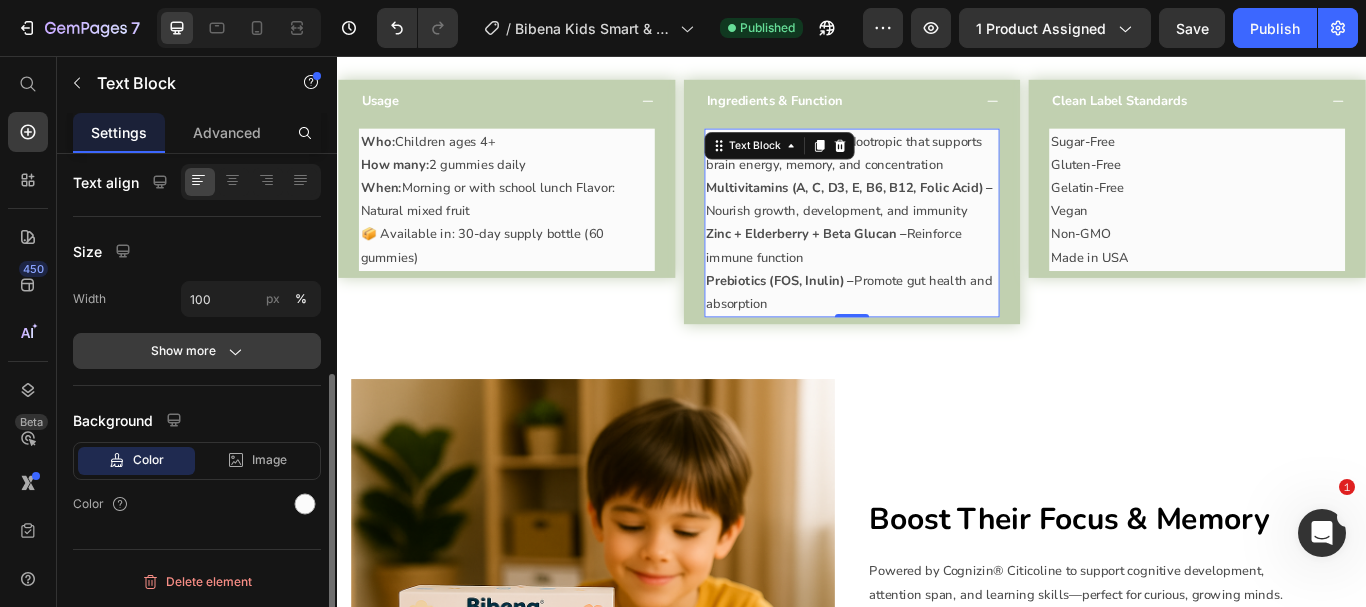 click on "Show more" 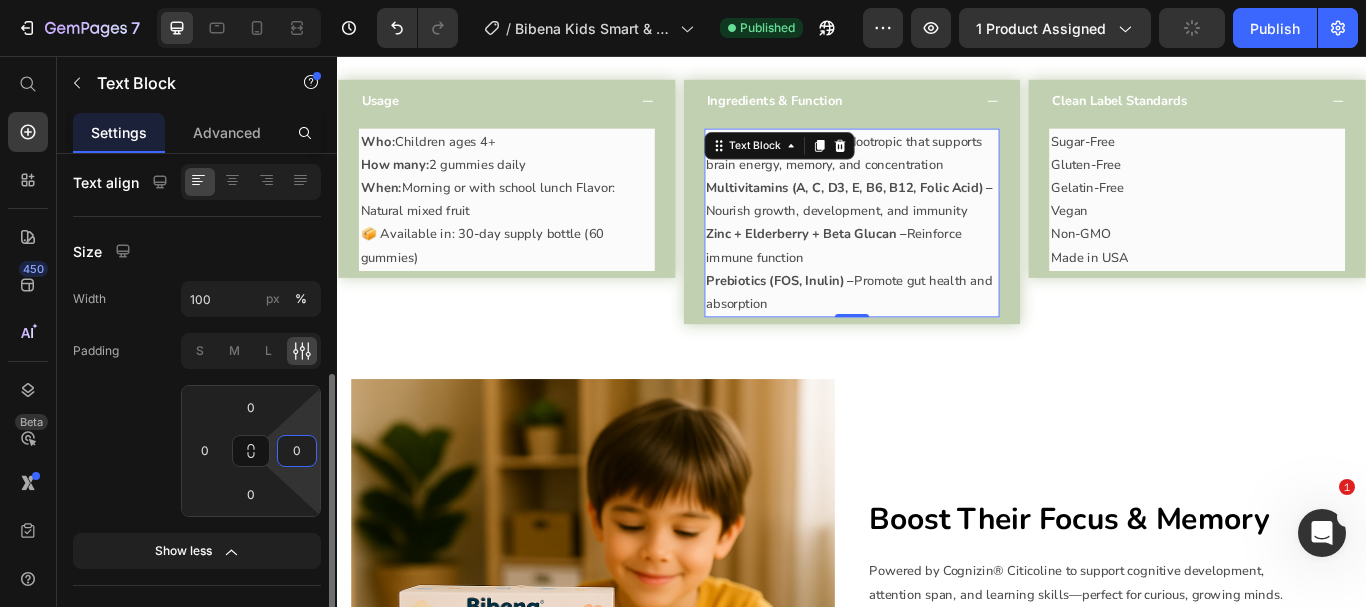 click on "0" at bounding box center [297, 451] 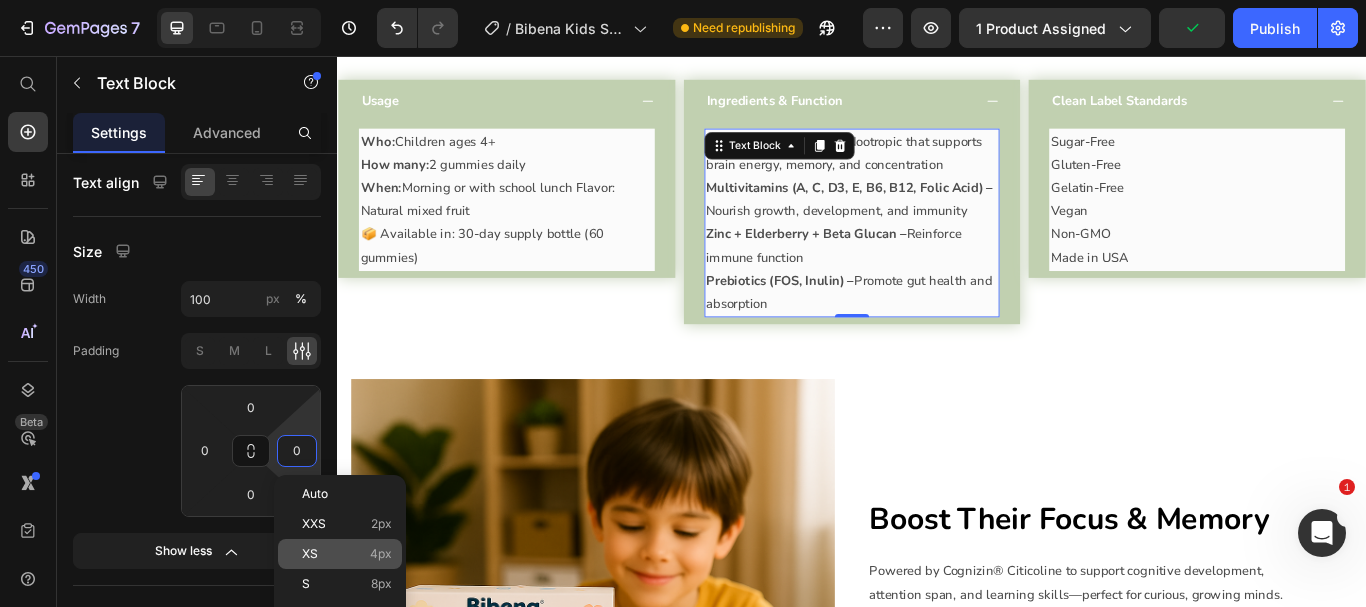 click on "XS 4px" 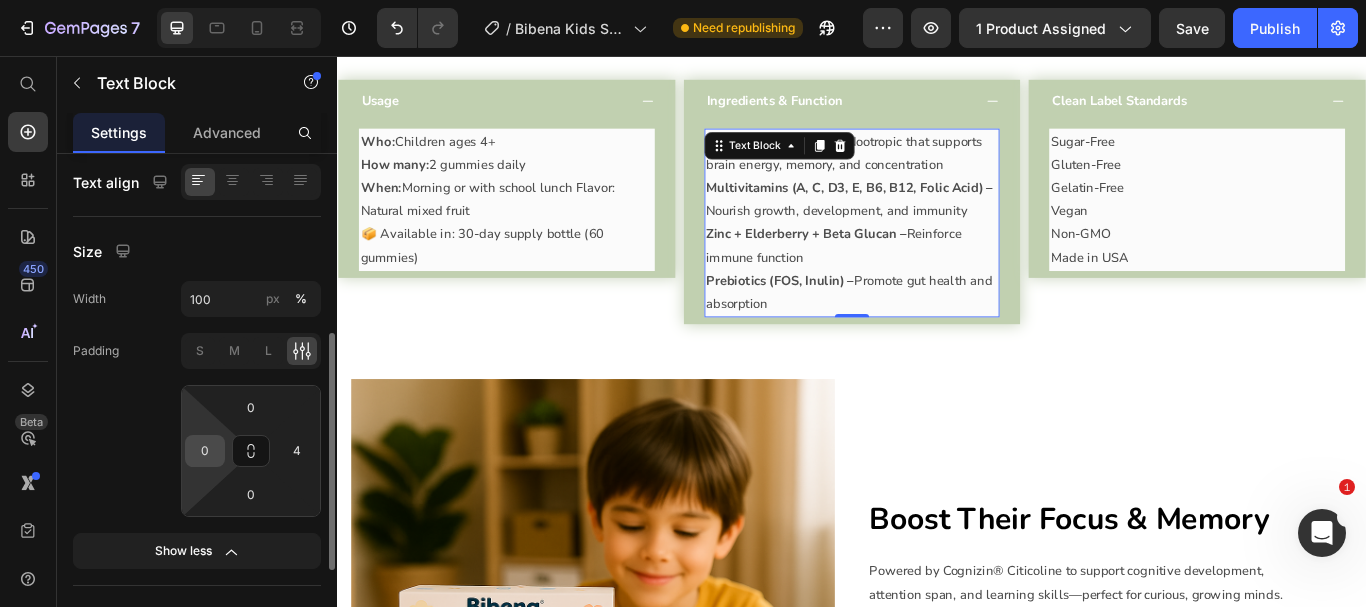 click on "0" at bounding box center [205, 451] 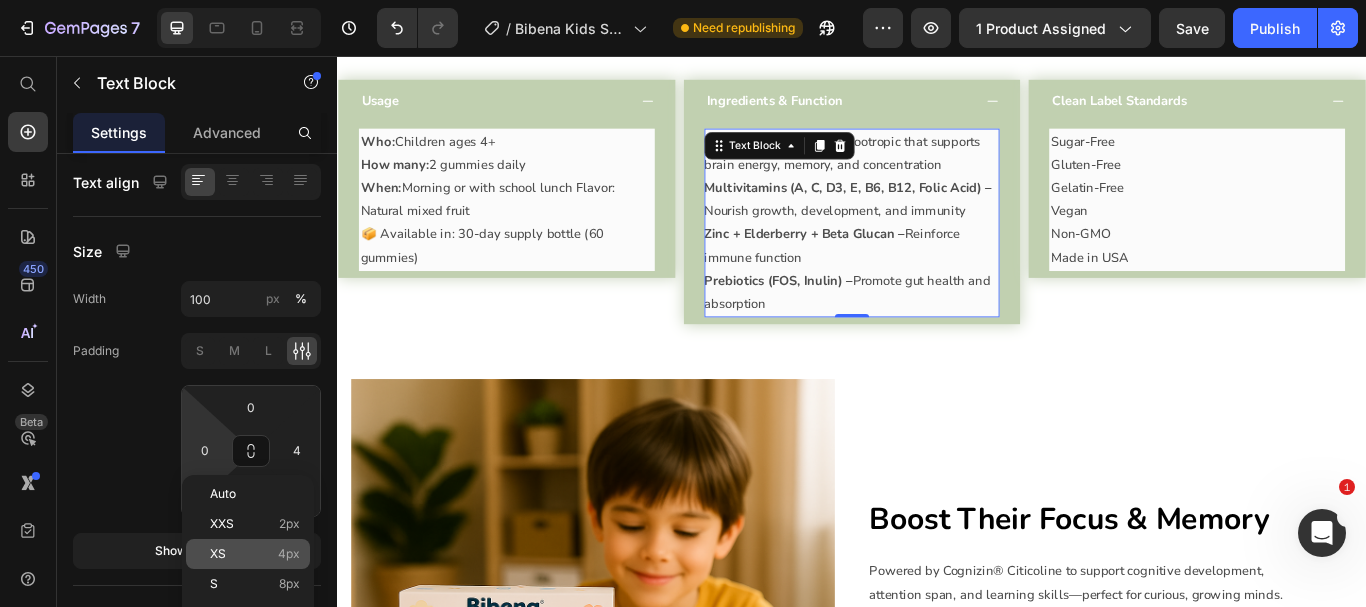 click on "XS 4px" at bounding box center [255, 554] 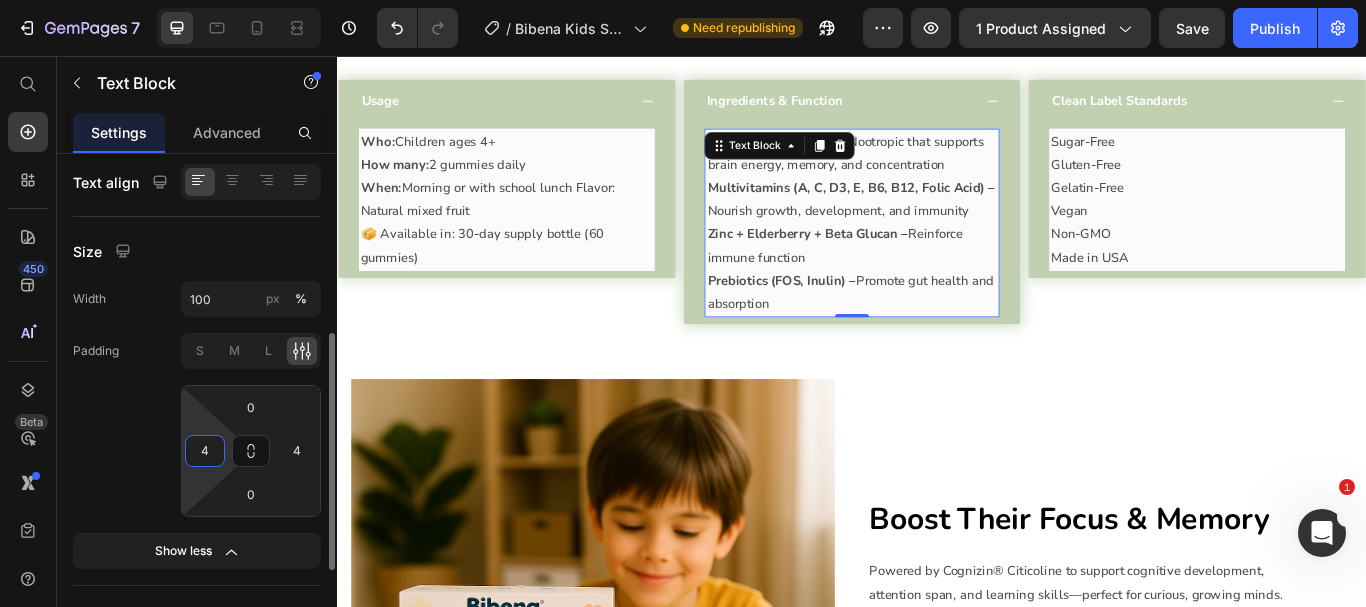 click on "4" at bounding box center [205, 451] 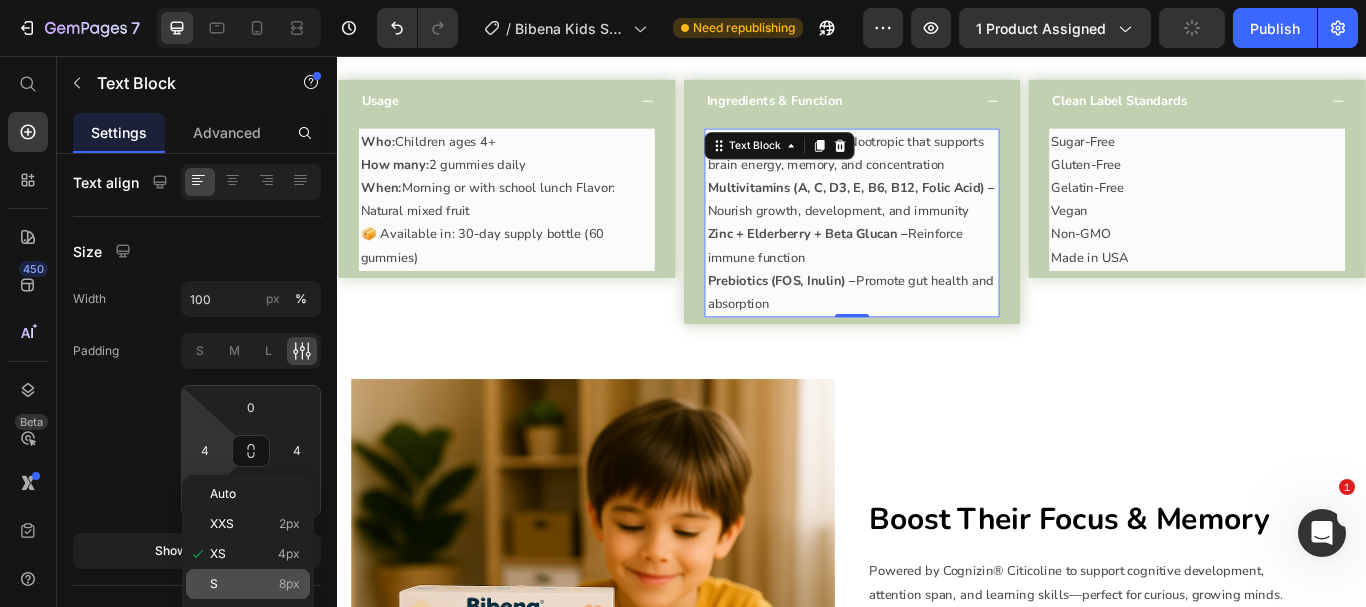 click on "S 8px" at bounding box center [255, 584] 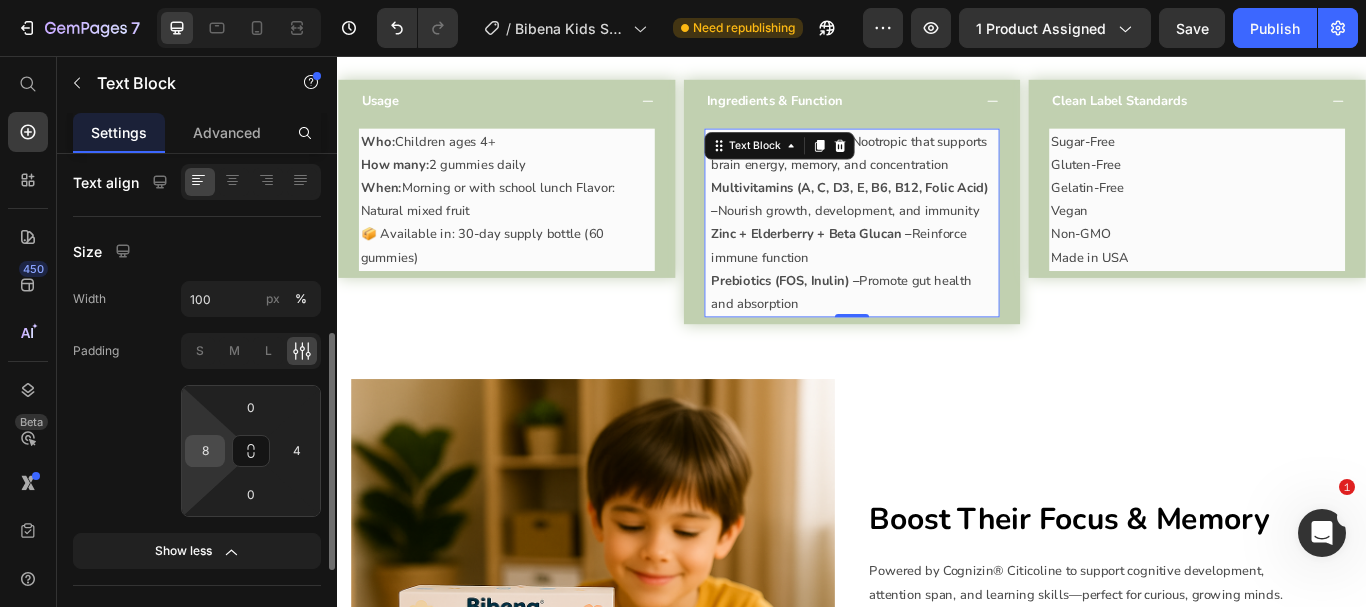 click on "8" at bounding box center (205, 451) 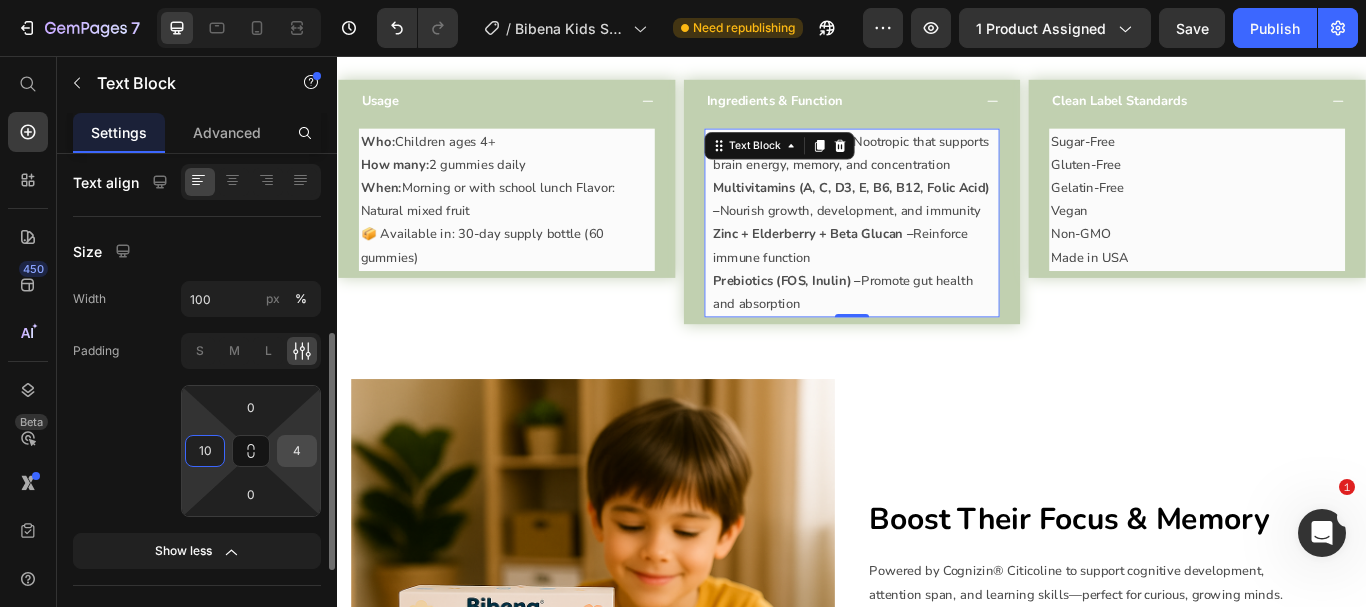 type on "10" 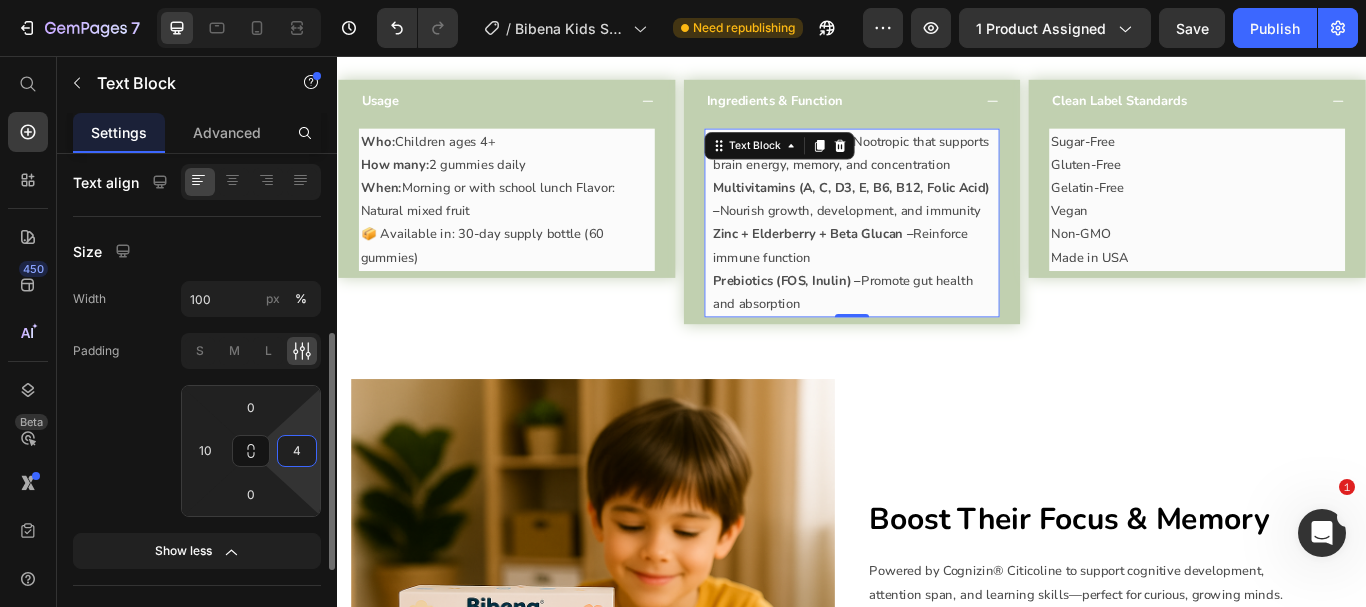 click on "4" at bounding box center (297, 451) 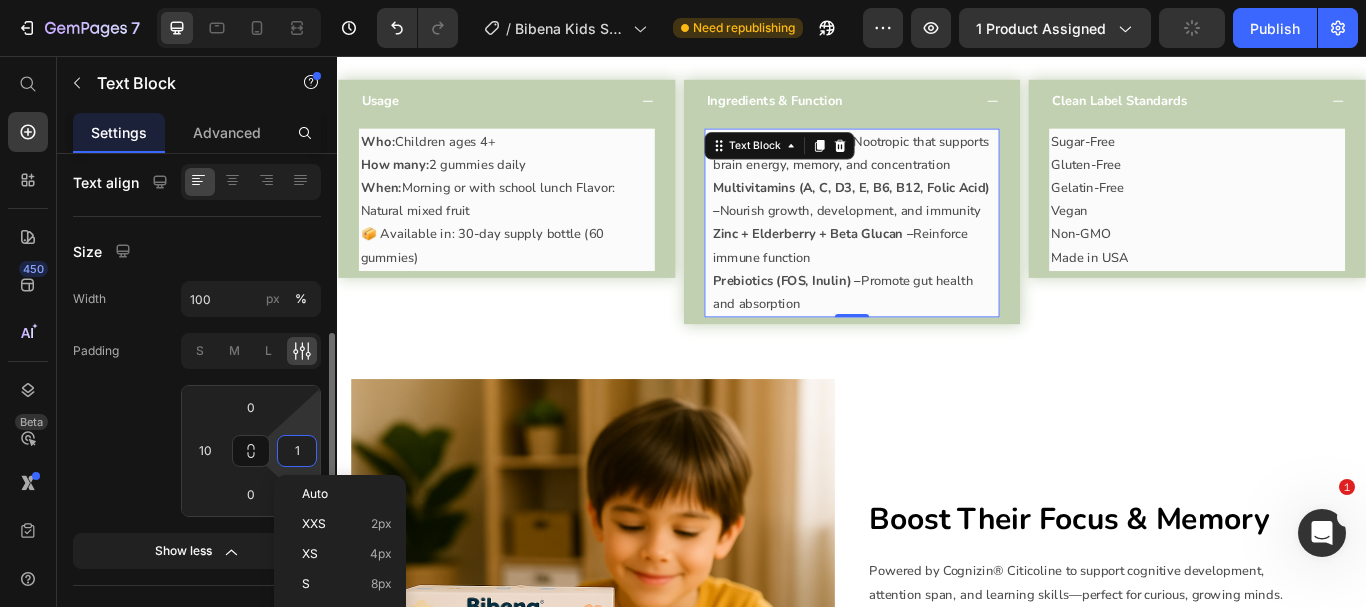 type on "10" 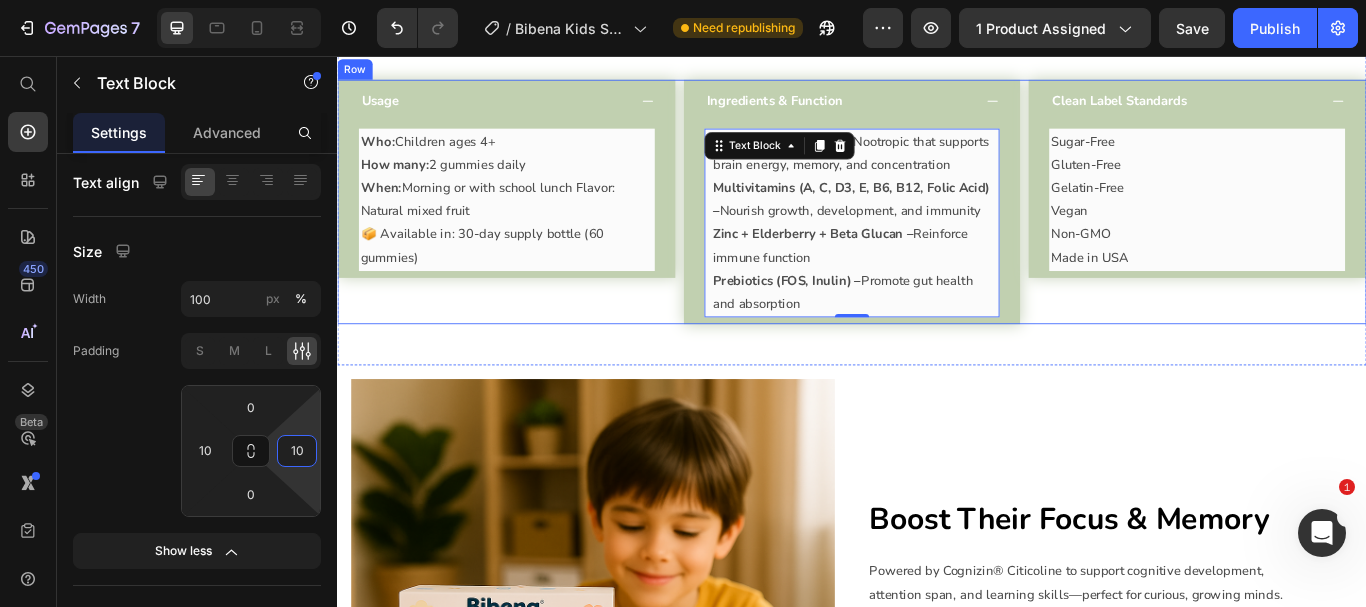 click on "Clean Label Standards Sugar-Free Gluten-Free Gelatin-Free Vegan Non-GMO Made in USA Text Block Accordion" at bounding box center [1339, 226] 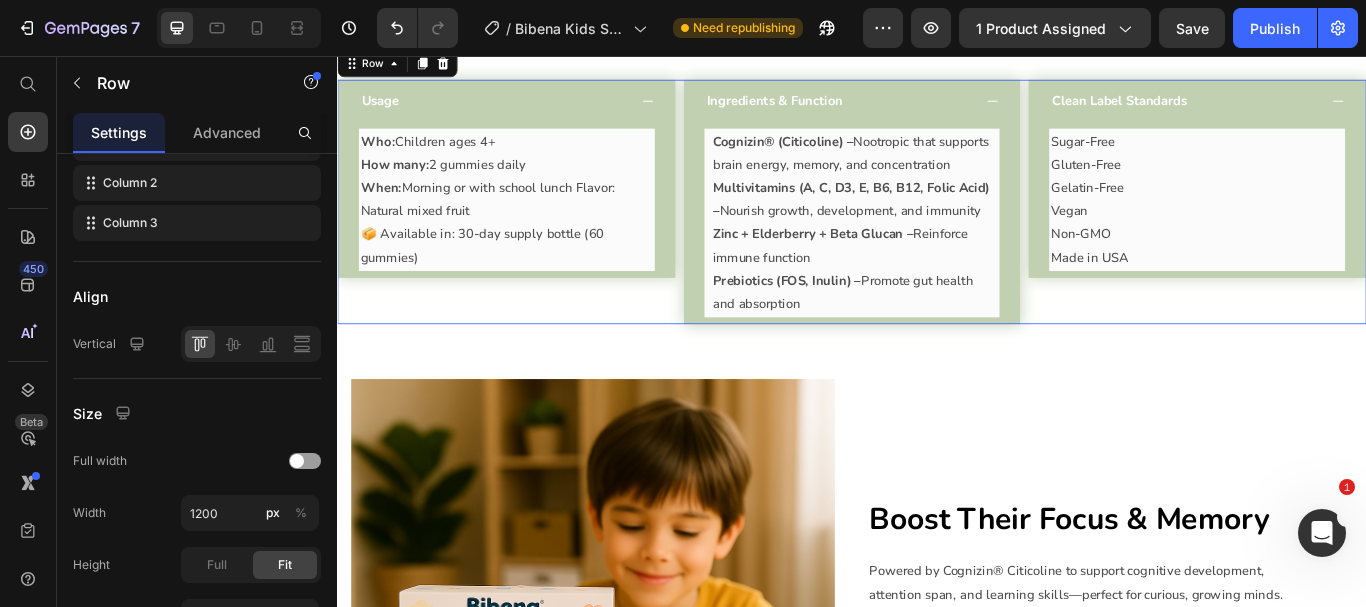 scroll, scrollTop: 0, scrollLeft: 0, axis: both 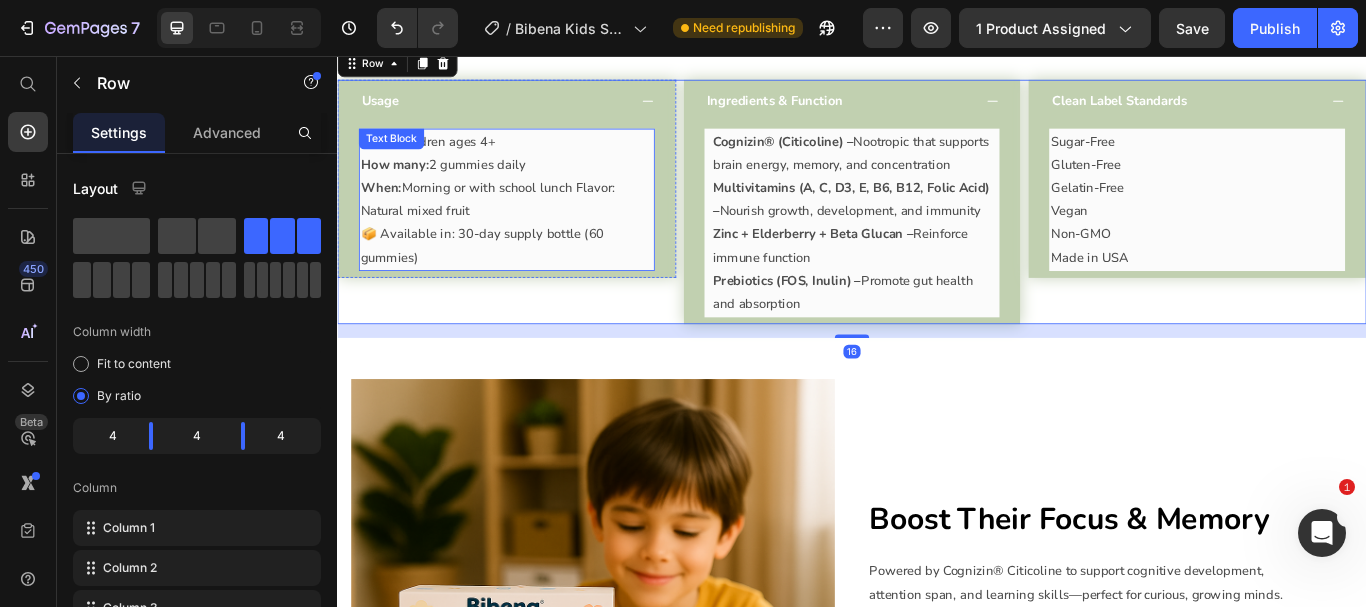 click on "When:  Morning or with school lunch Flavor: Natural mixed fruit" at bounding box center (534, 224) 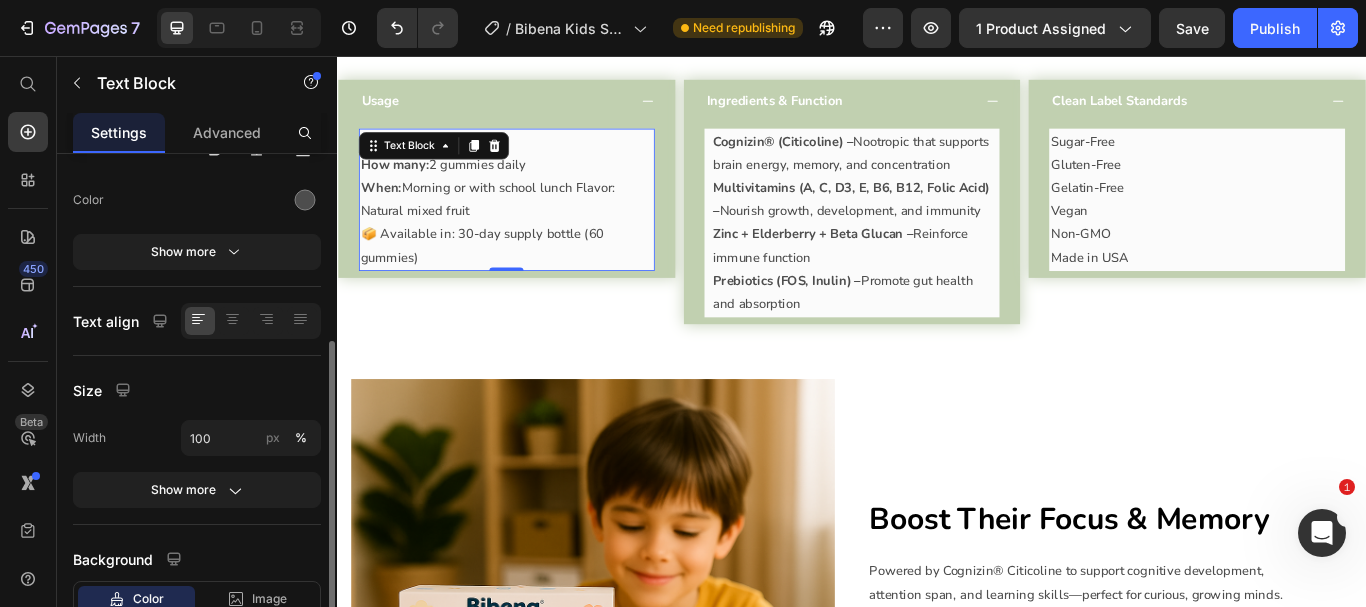 scroll, scrollTop: 370, scrollLeft: 0, axis: vertical 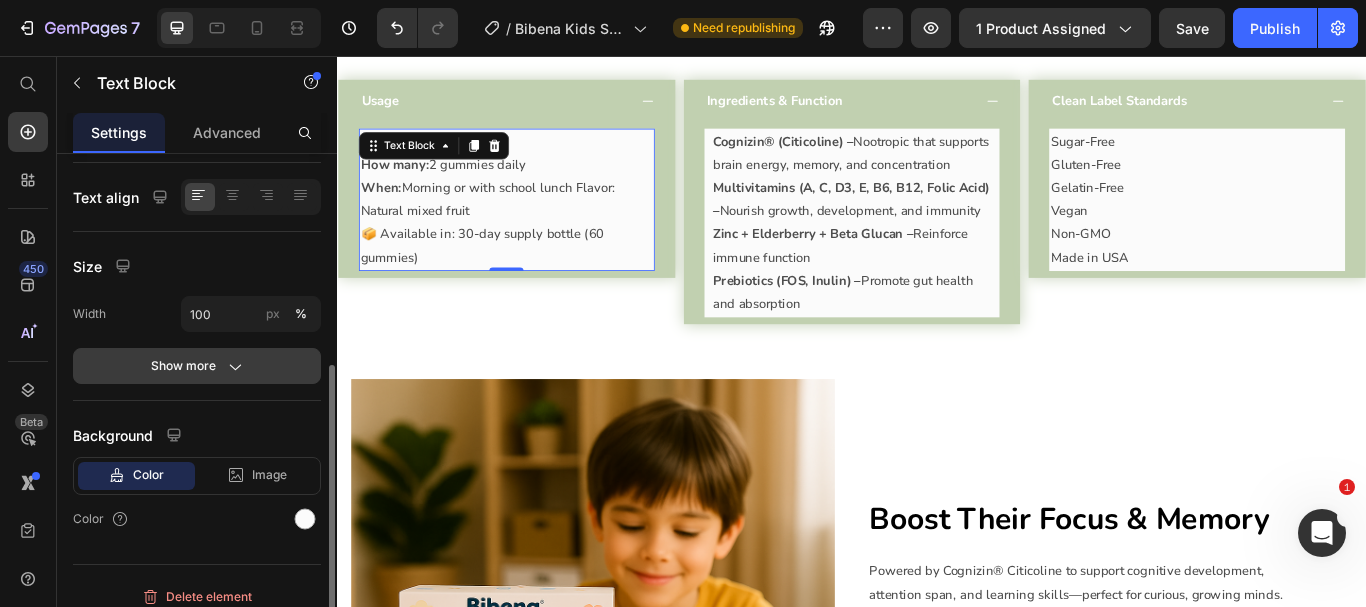 click on "Show more" 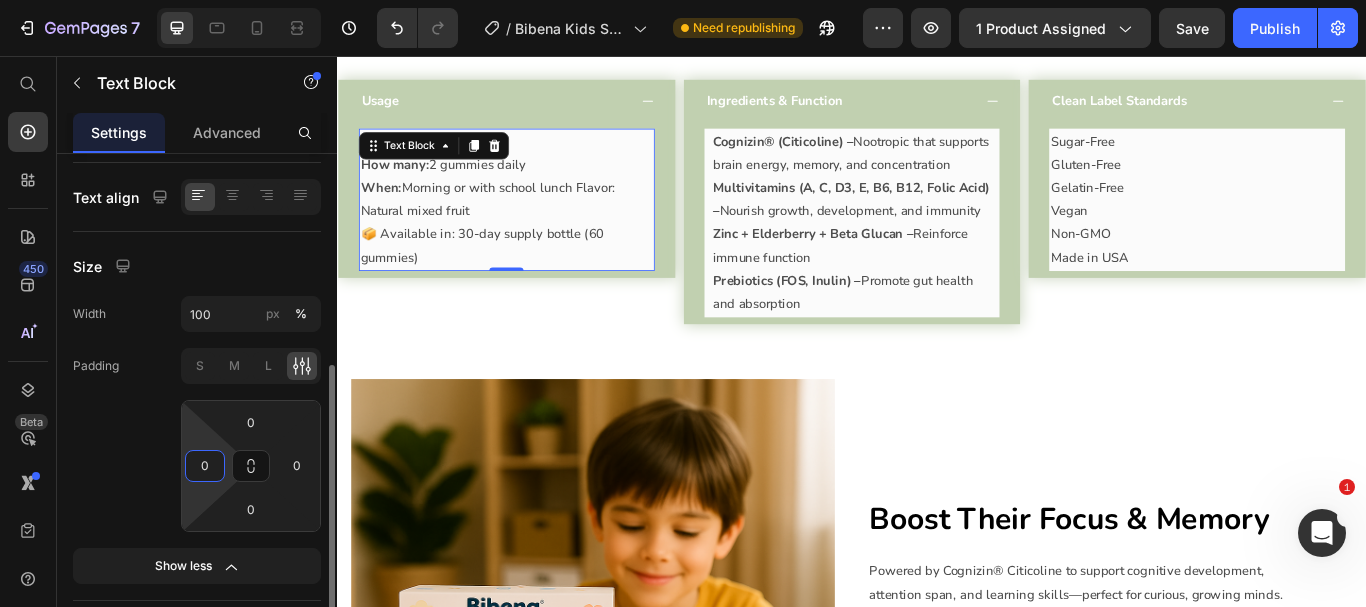 click on "0" at bounding box center [205, 466] 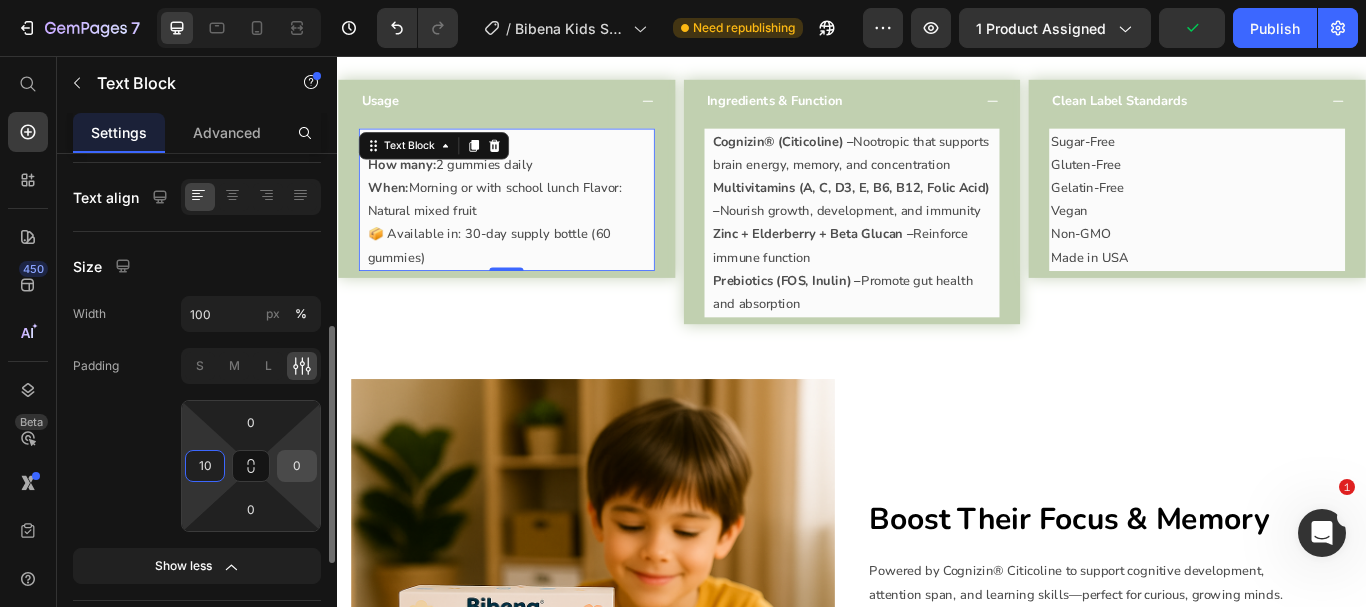 type on "10" 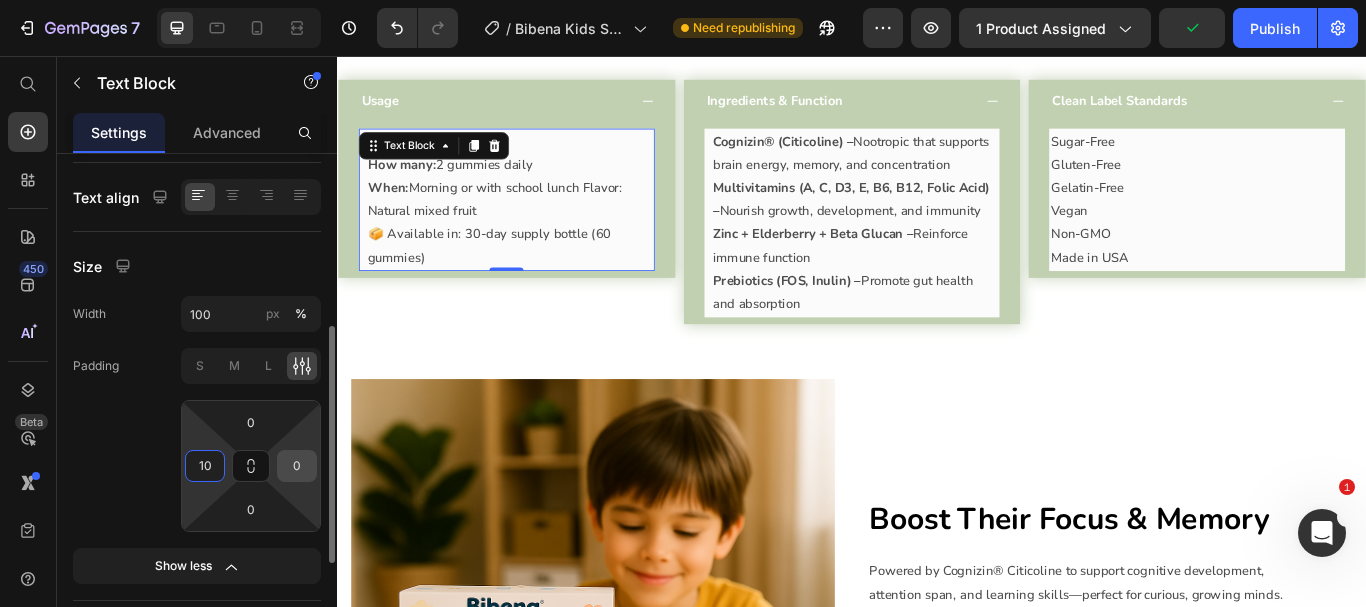 click on "0" at bounding box center (297, 466) 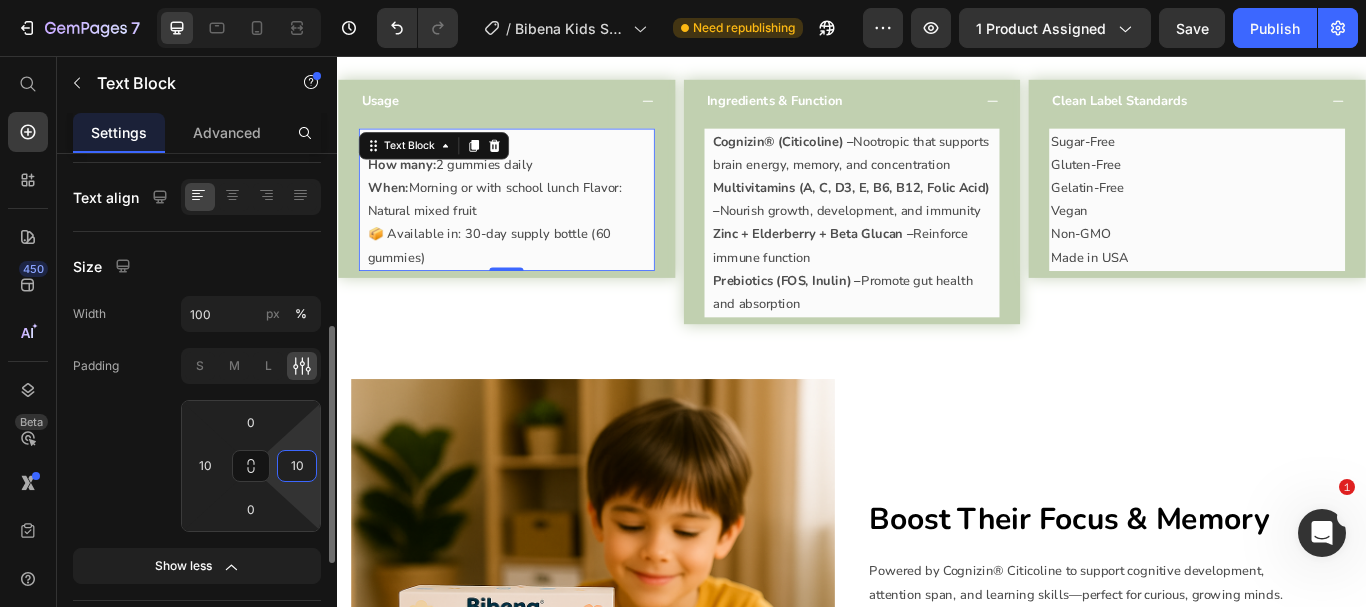 type on "10" 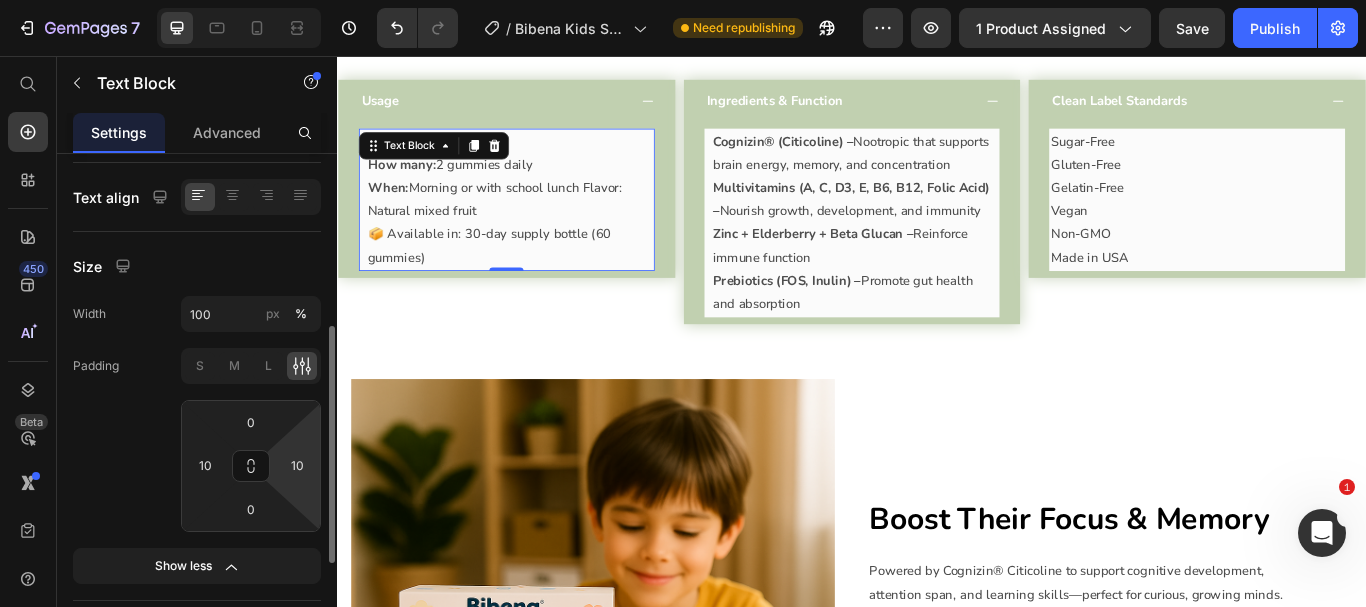 click on "Padding S M L 0 10 0 10" 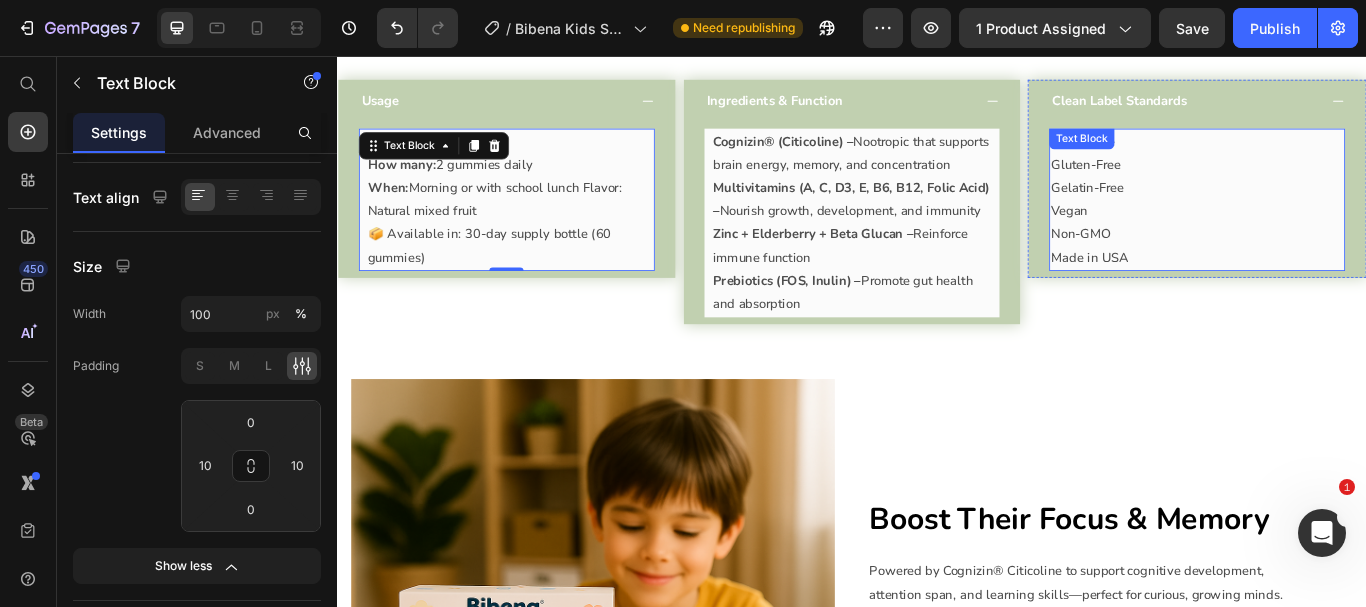 click on "Non-GMO" at bounding box center (1339, 264) 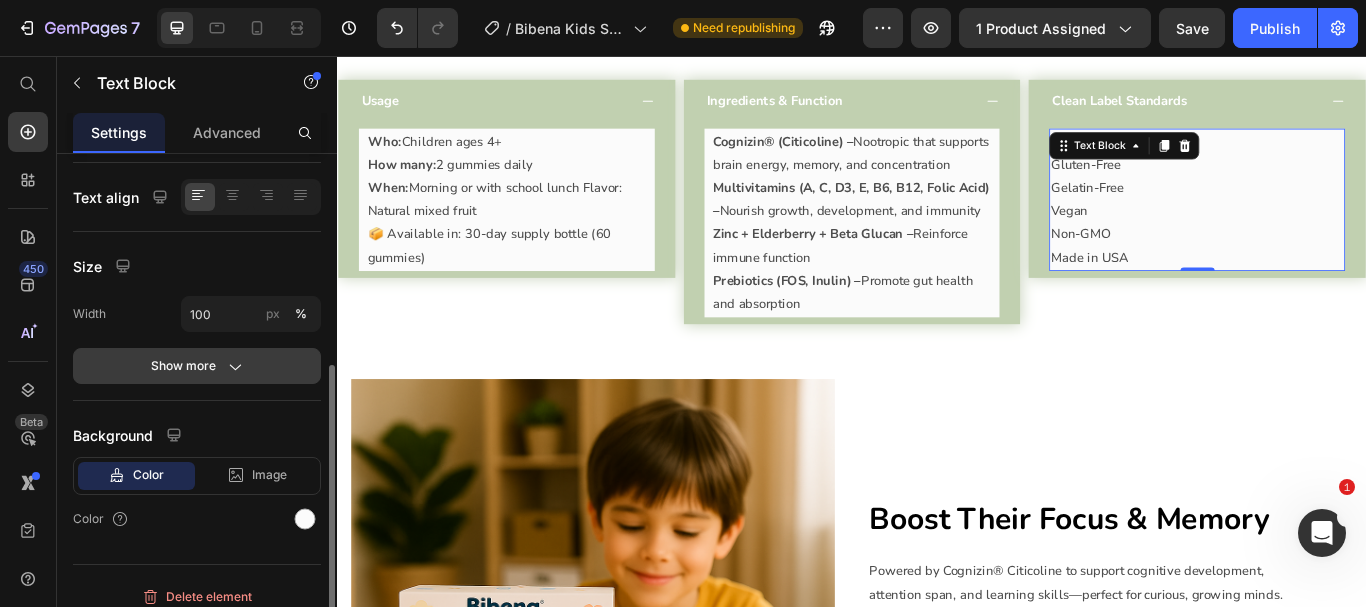 click on "Show more" 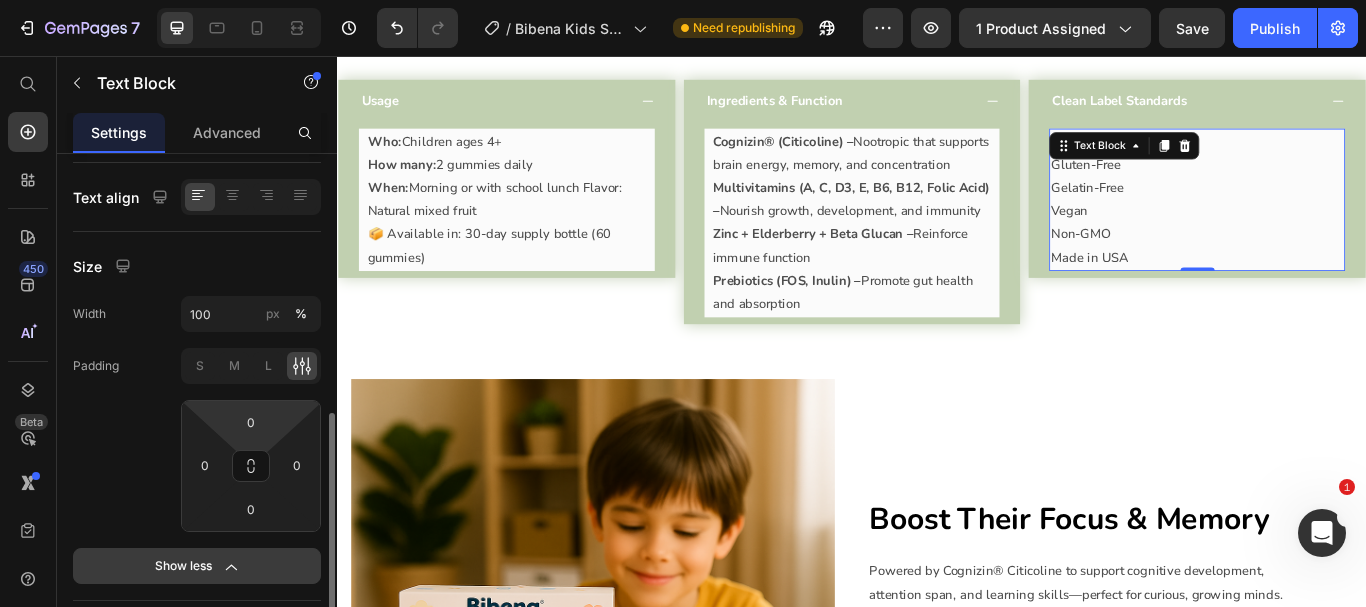 scroll, scrollTop: 431, scrollLeft: 0, axis: vertical 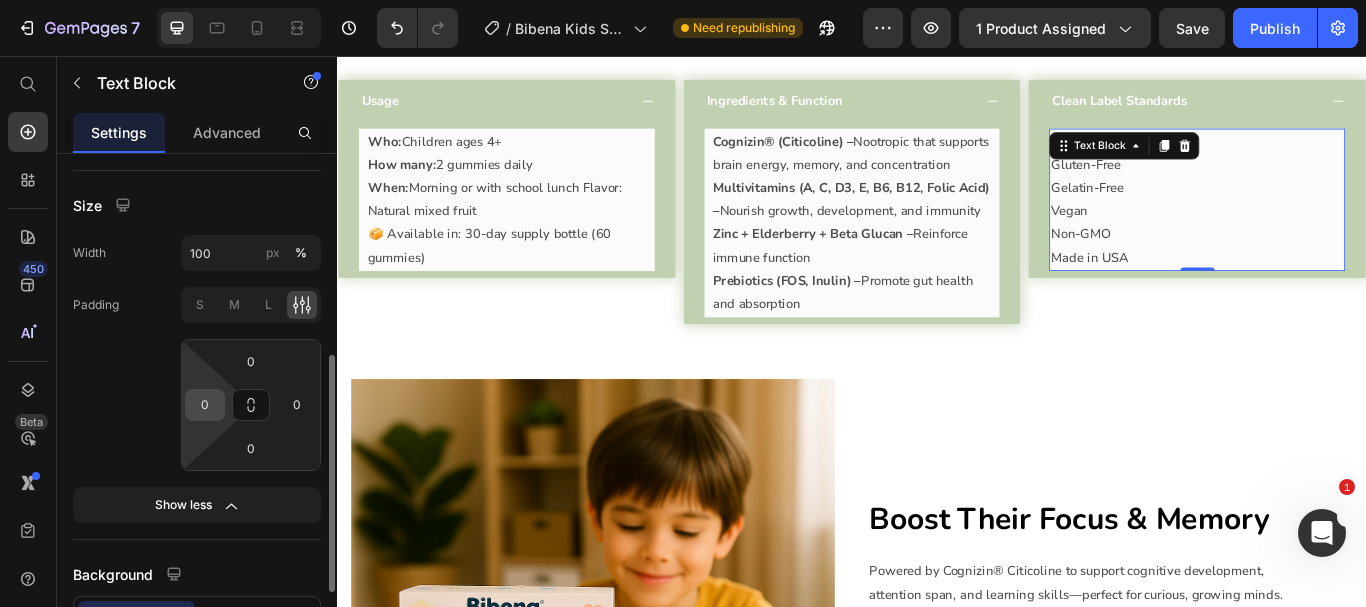 click on "0" at bounding box center (205, 405) 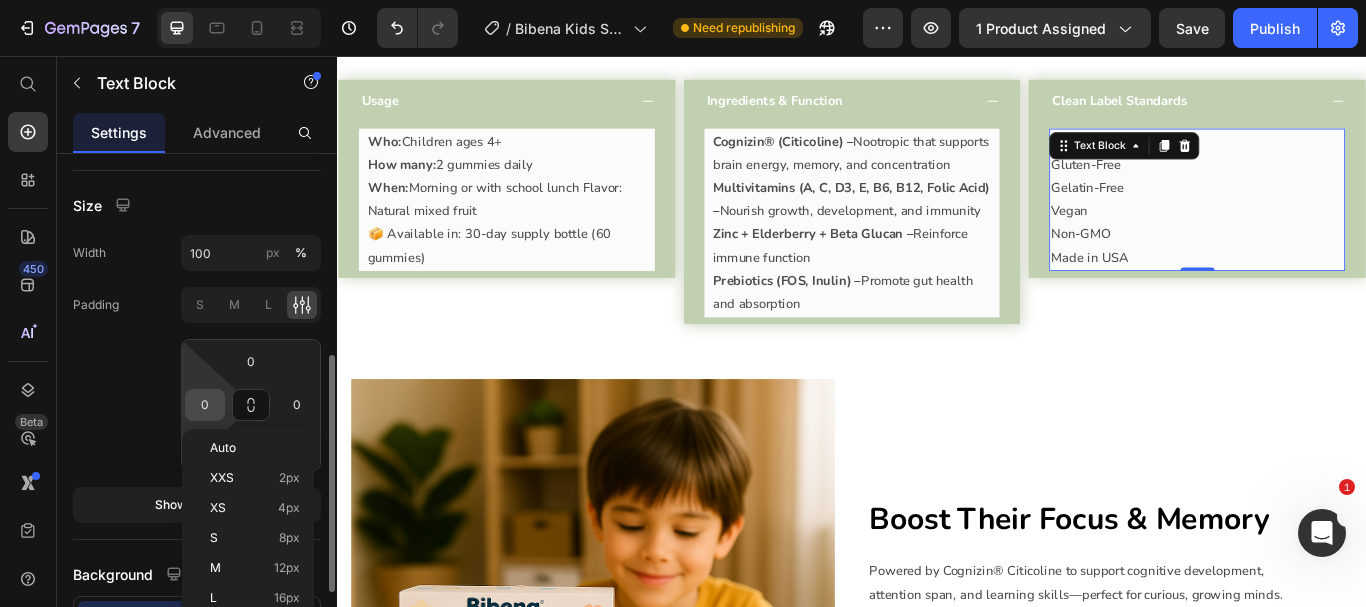 click on "0" at bounding box center [205, 405] 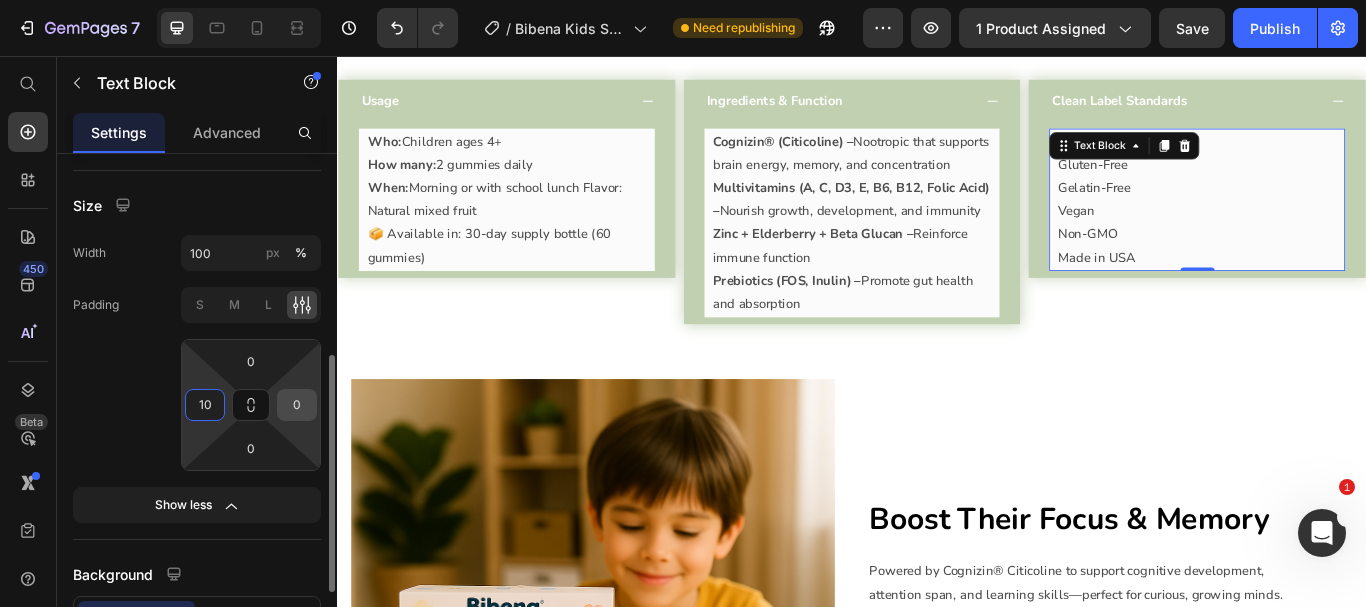 type on "10" 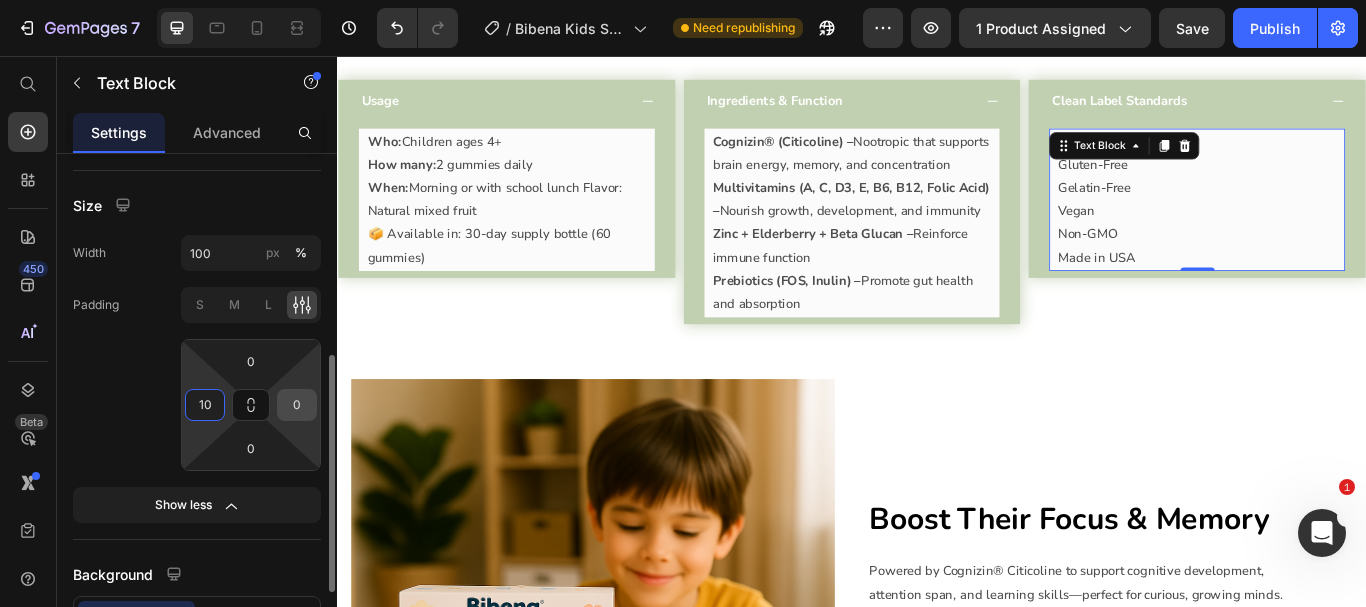 click on "0" at bounding box center [297, 405] 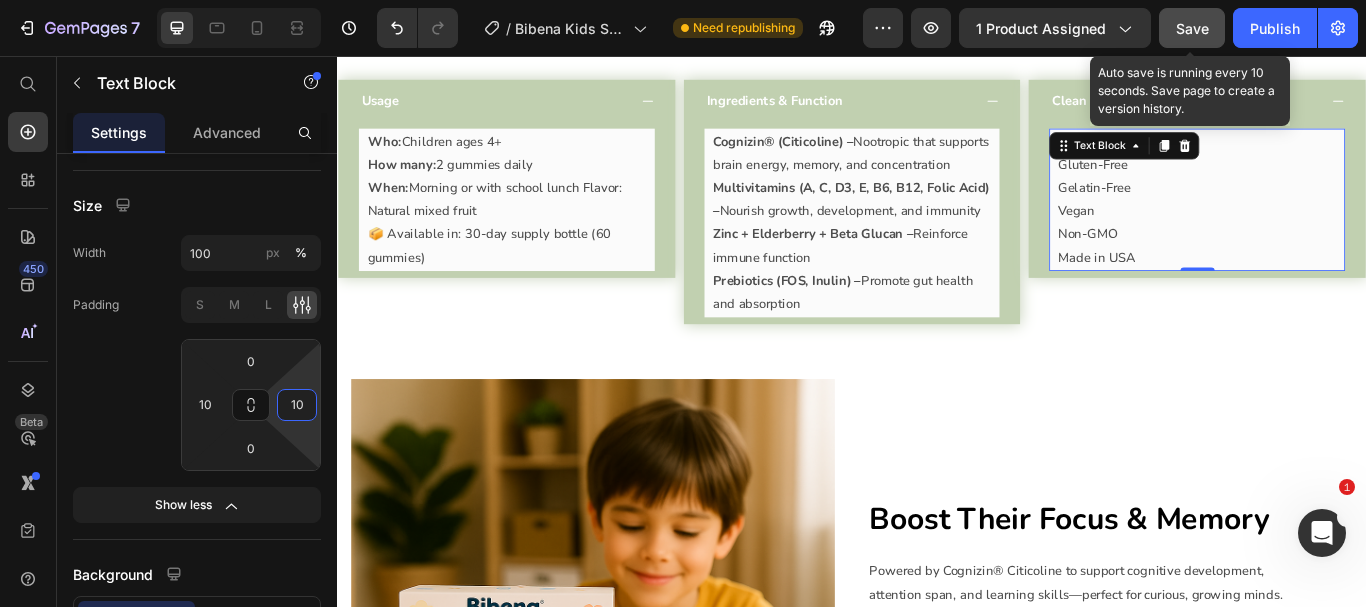 type on "10" 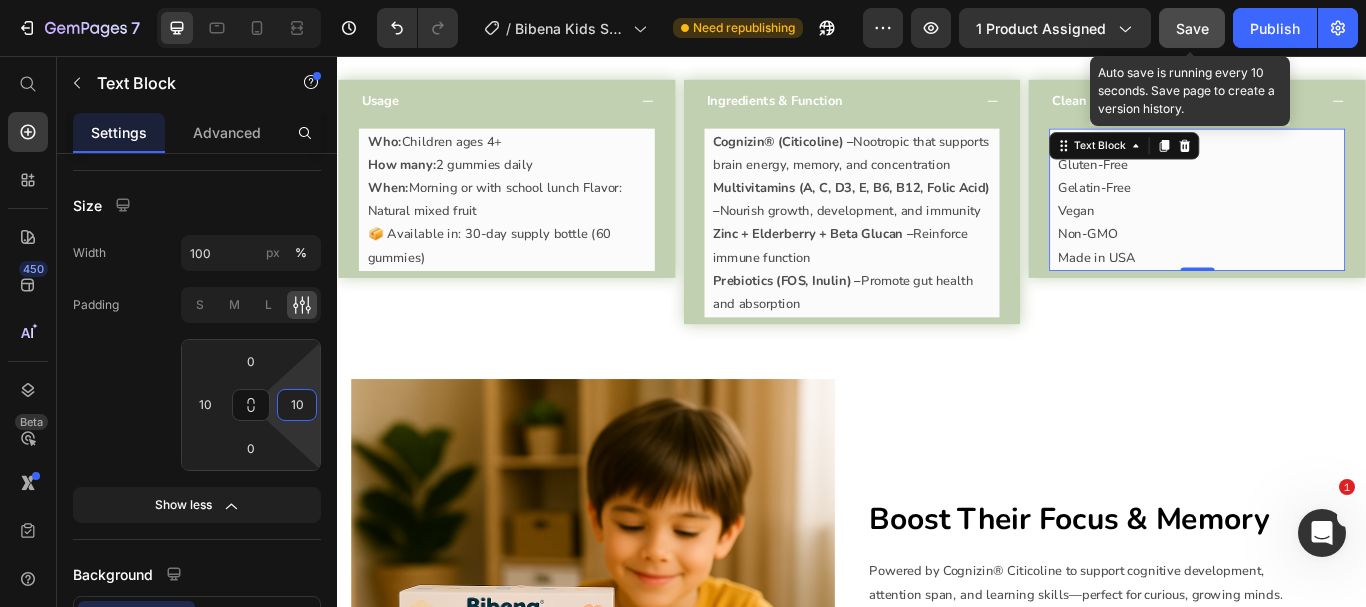 click on "Save" at bounding box center [1192, 28] 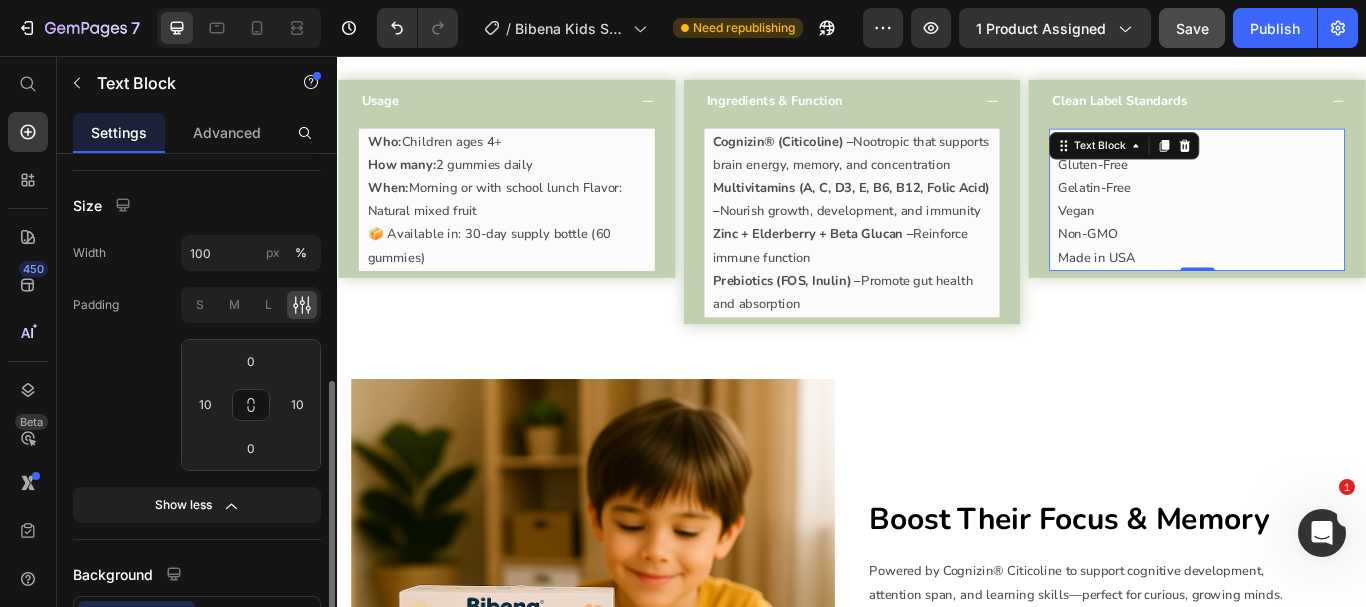 scroll, scrollTop: 499, scrollLeft: 0, axis: vertical 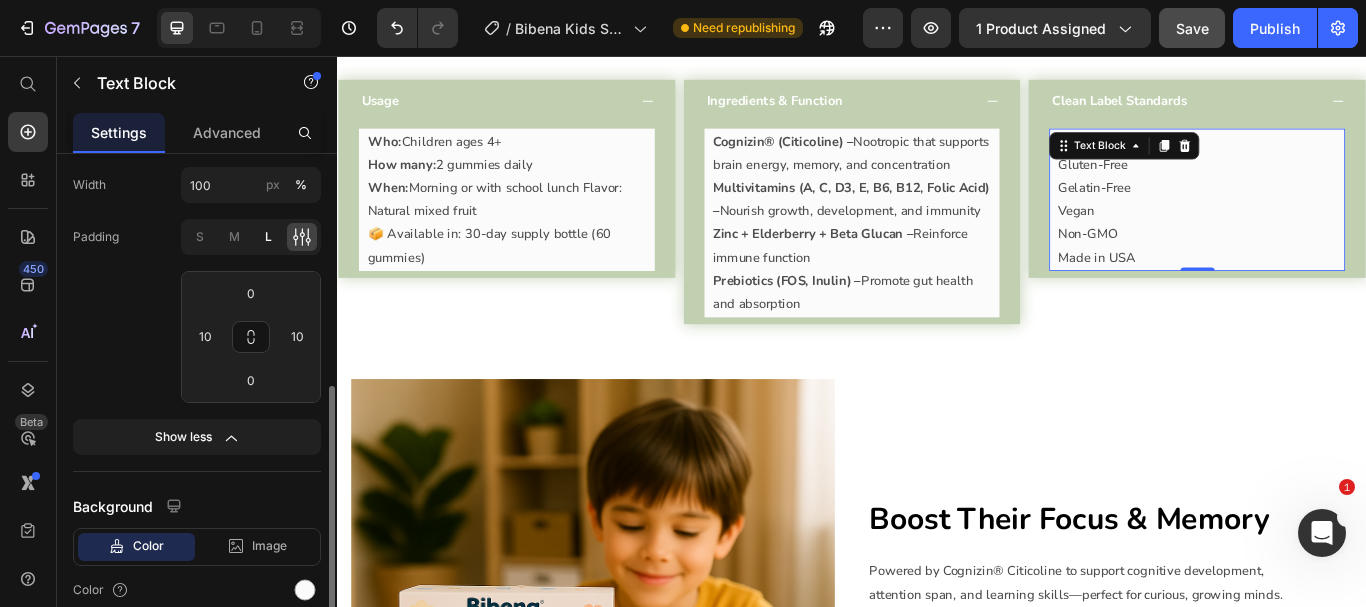 click on "L" 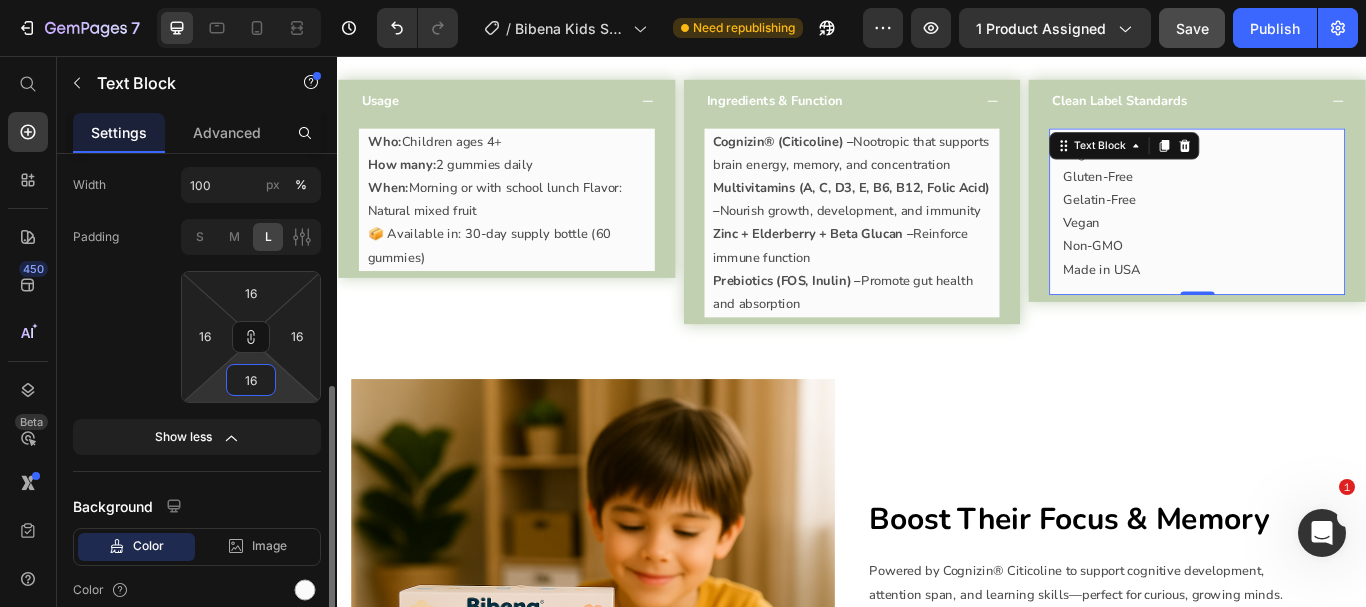 click on "16" at bounding box center [251, 380] 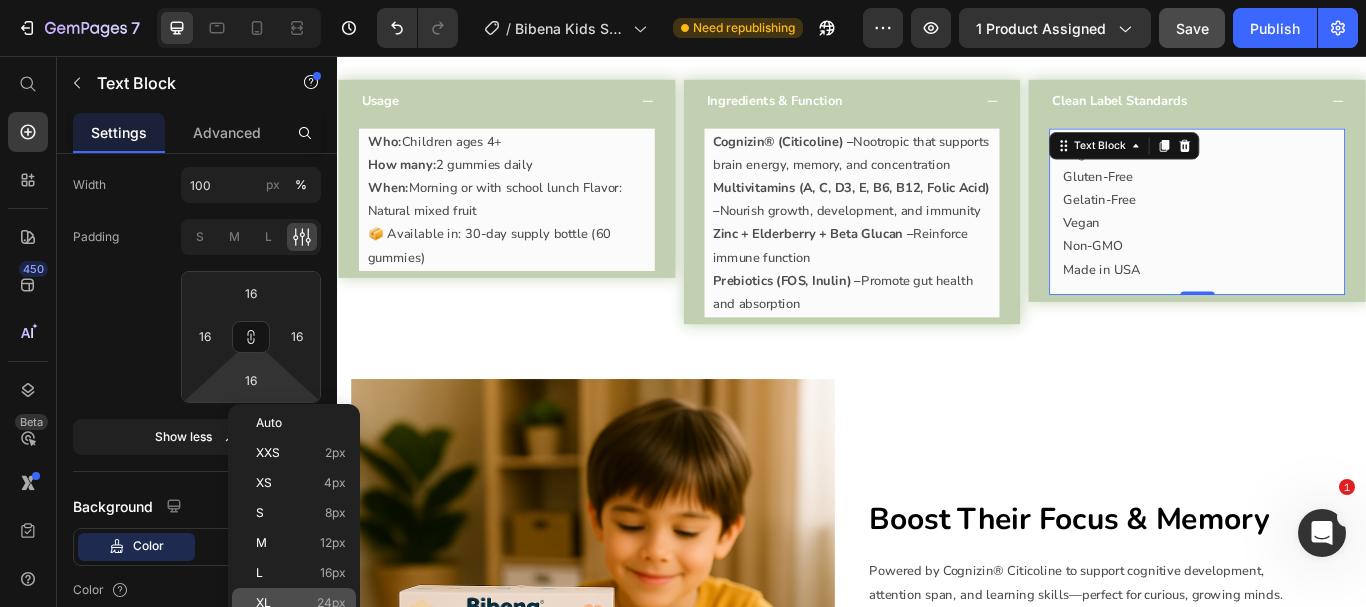 click on "24px" at bounding box center [331, 603] 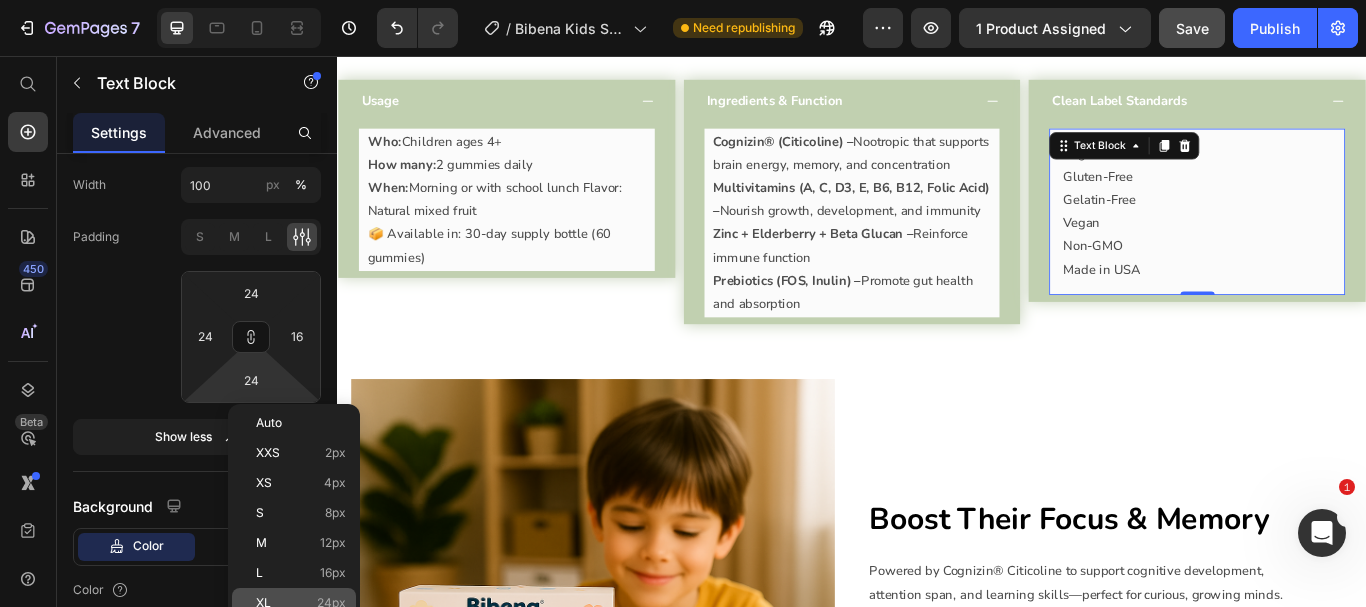 type on "24" 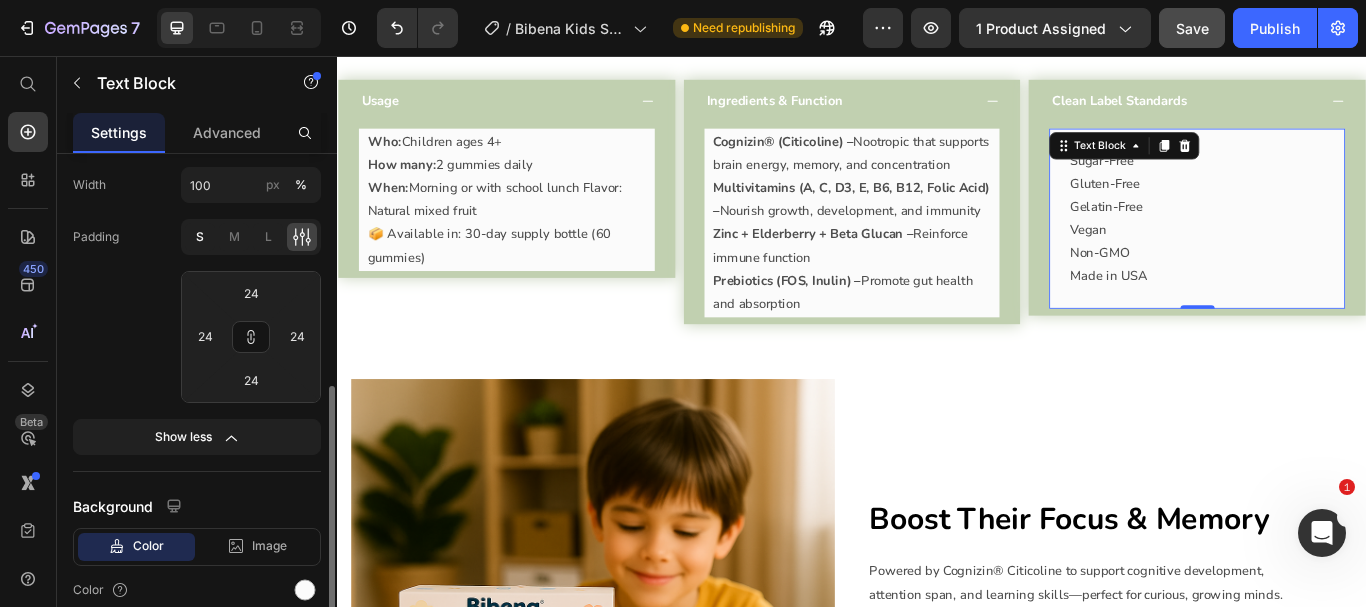click on "S" 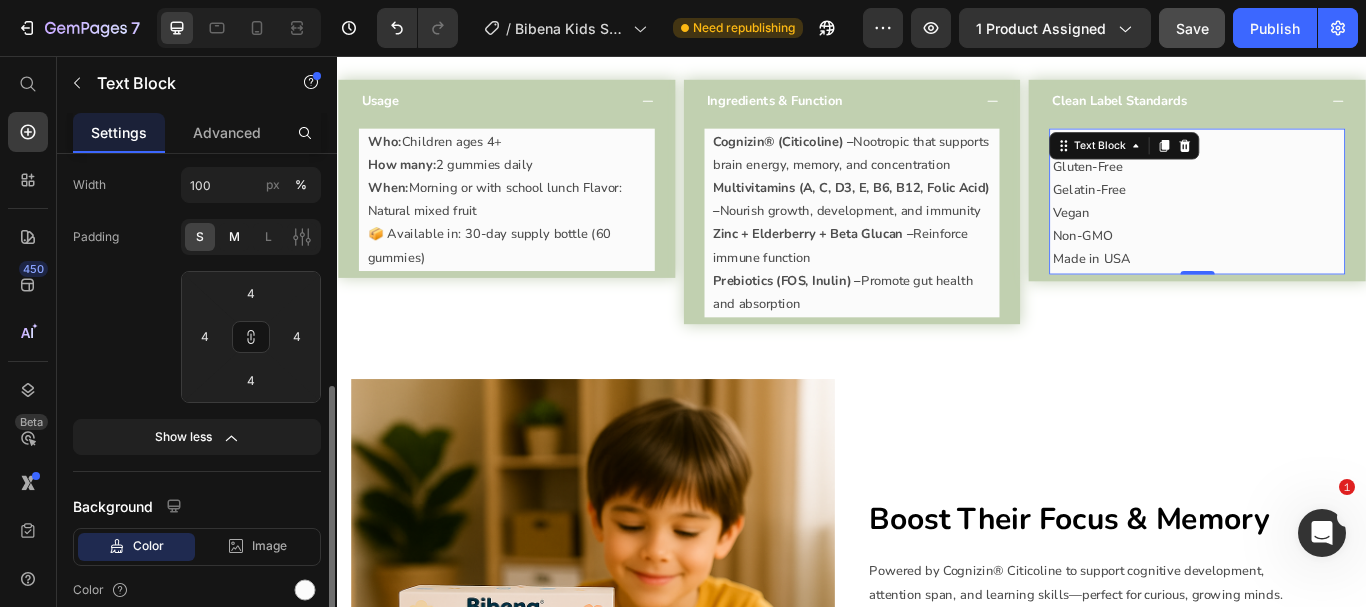 click on "M" 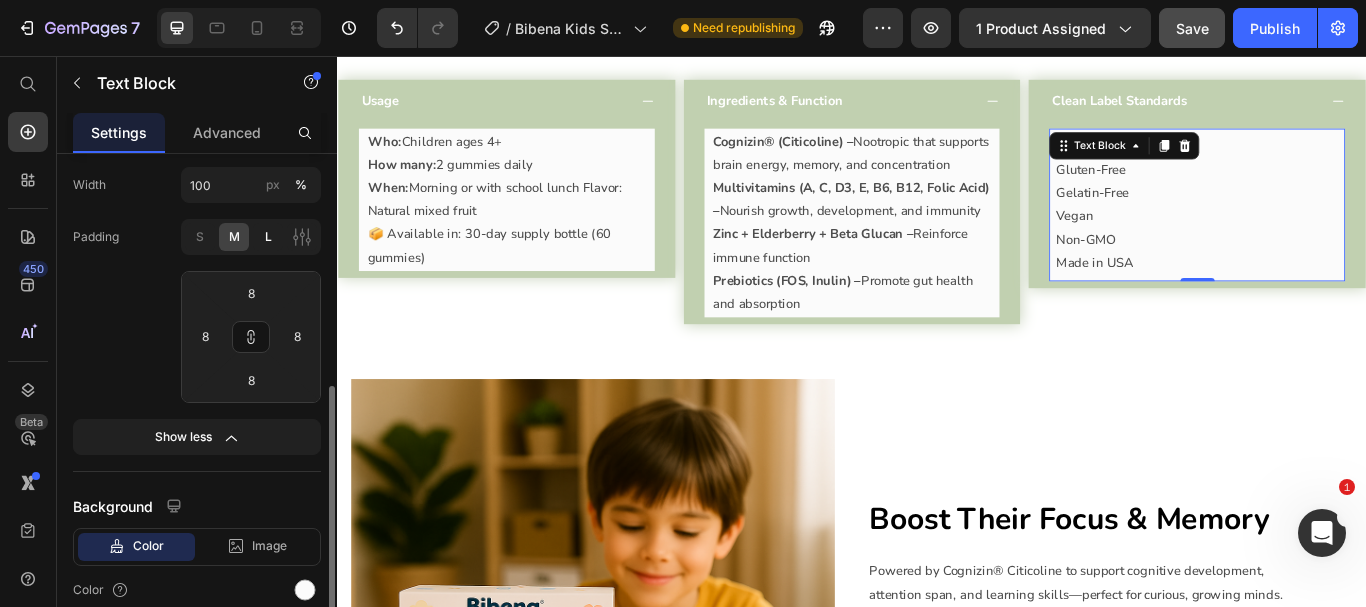 click on "L" 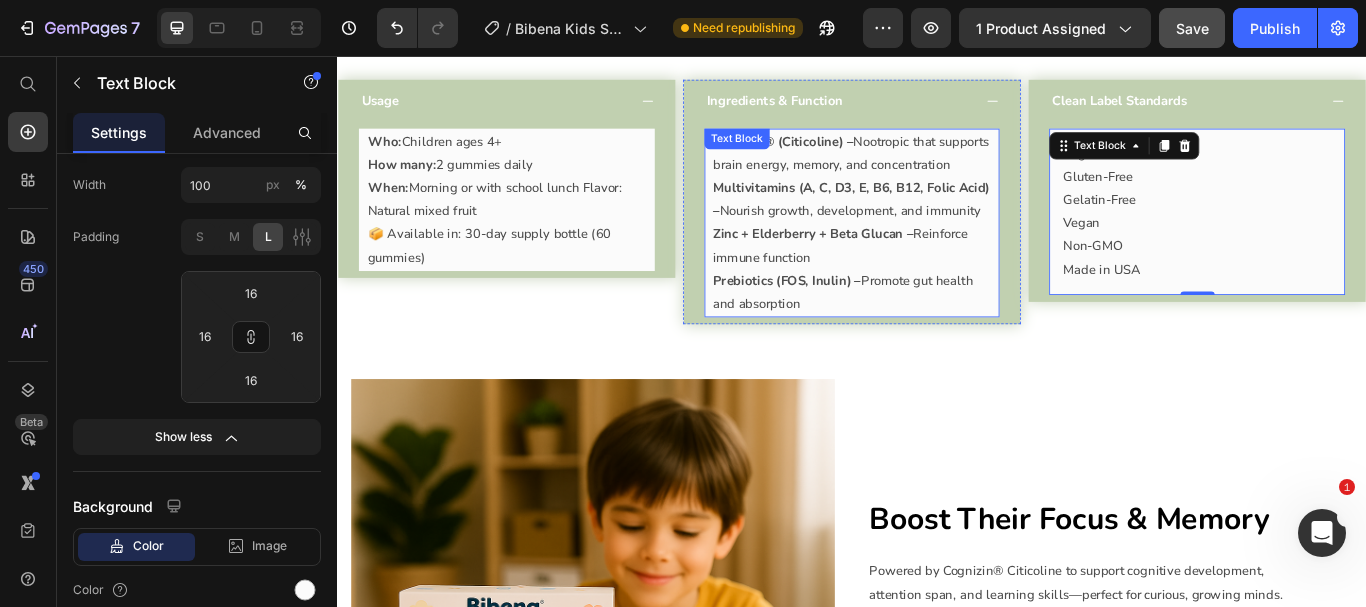 click on "Multivitamins (A, C, D3, E, B6, B12, Folic Acid) –  Nourish growth, development, and immunity" at bounding box center (937, 224) 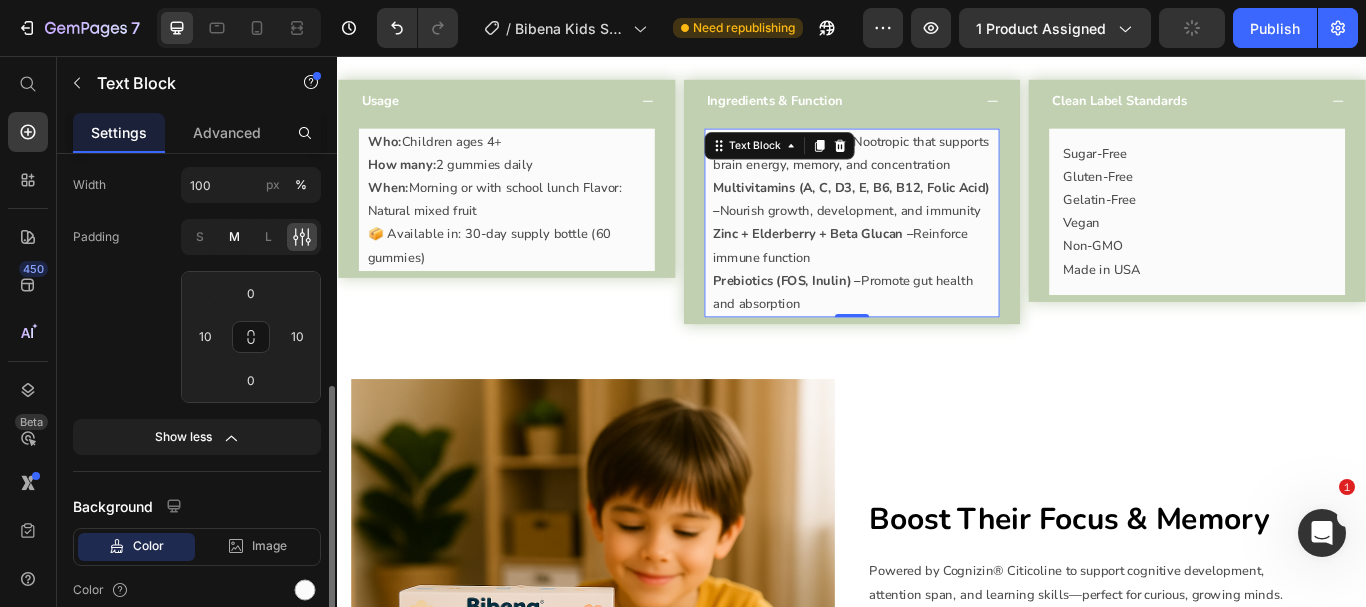 click on "M" 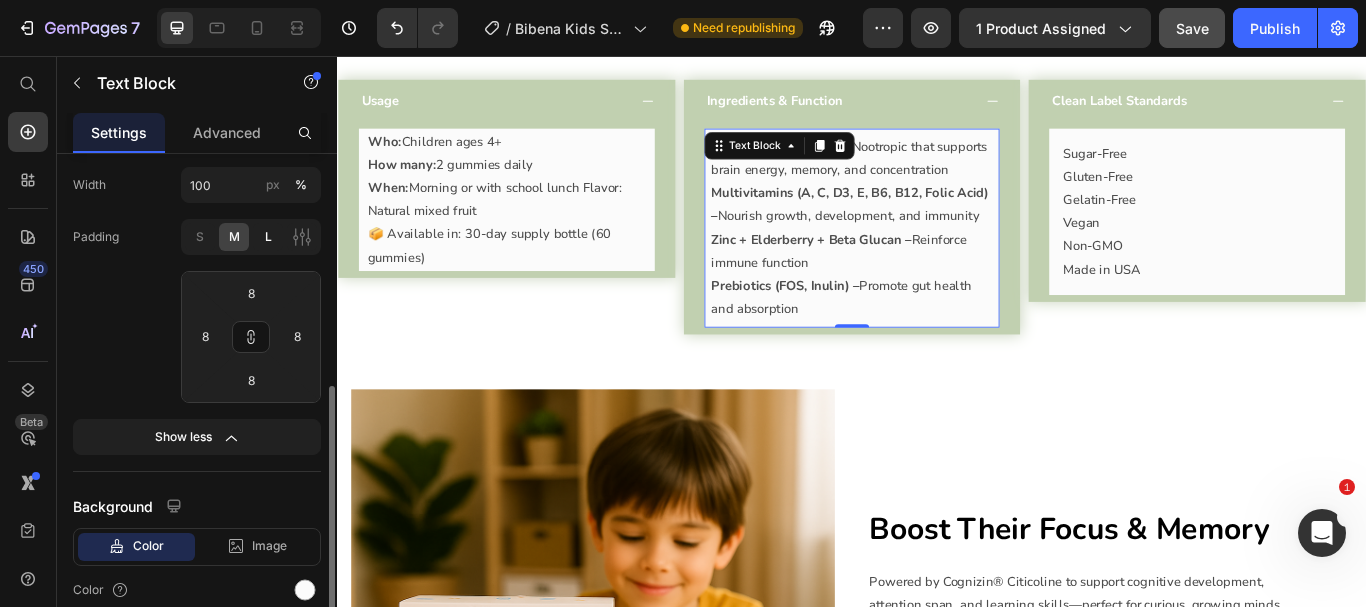 click on "L" 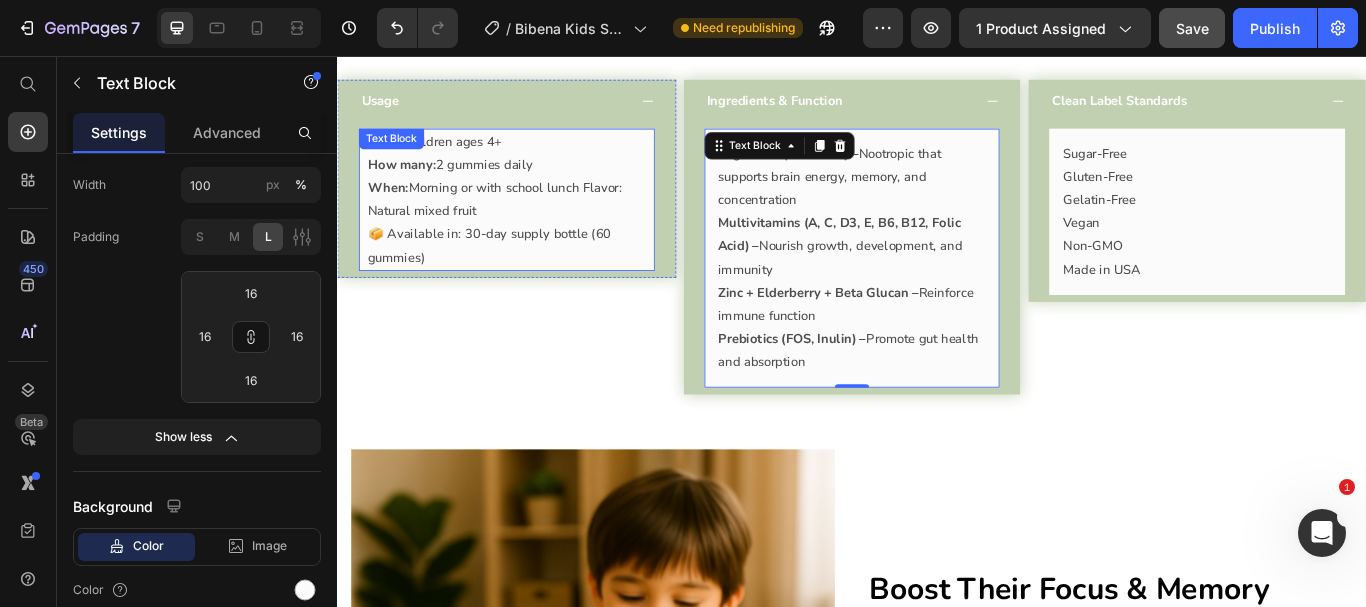 click on "When:  Morning or with school lunch Flavor: Natural mixed fruit" at bounding box center [534, 224] 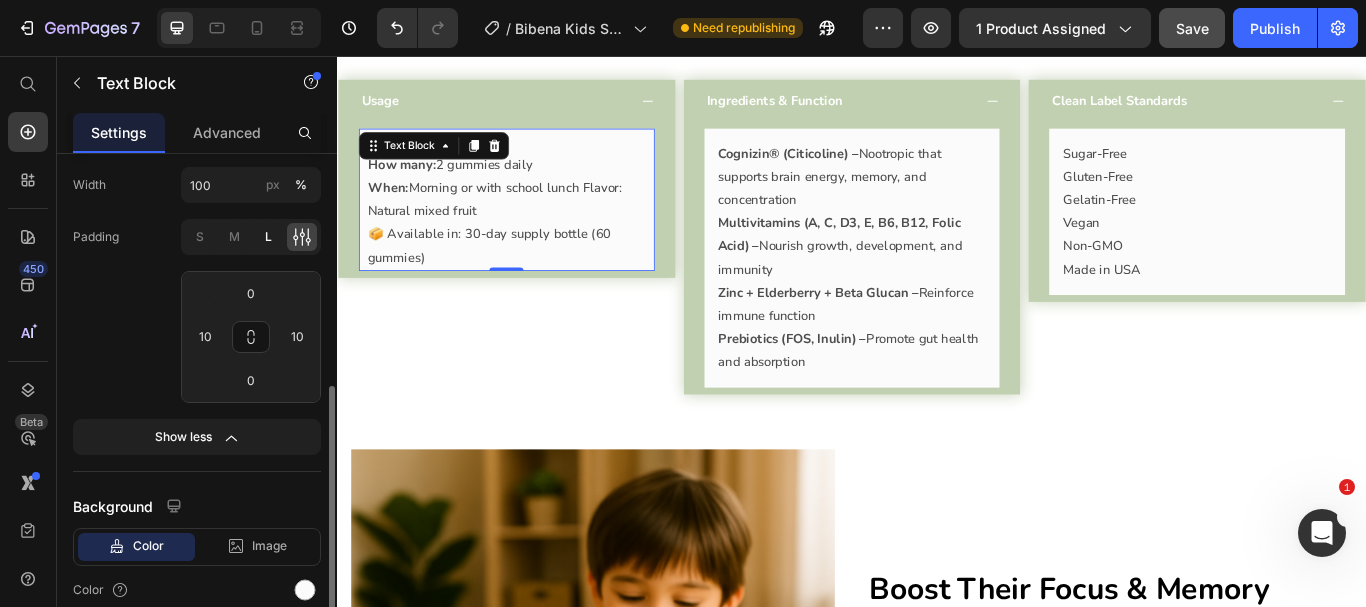 click on "L" 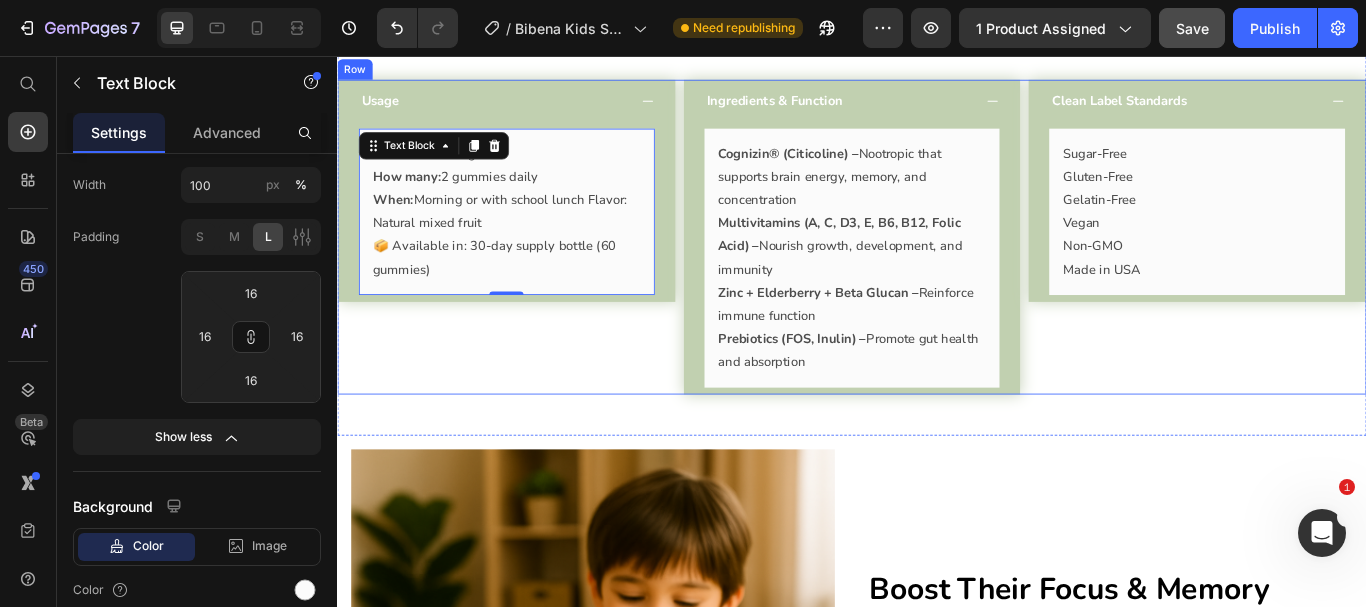 click on "Usage Who:  Children ages 4+ How many:  2 gummies daily  When:  Morning or with school lunch Flavor: Natural mixed fruit 📦 Available in: 30-day supply bottle (60 gummies) Text Block   0 Accordion" at bounding box center [534, 267] 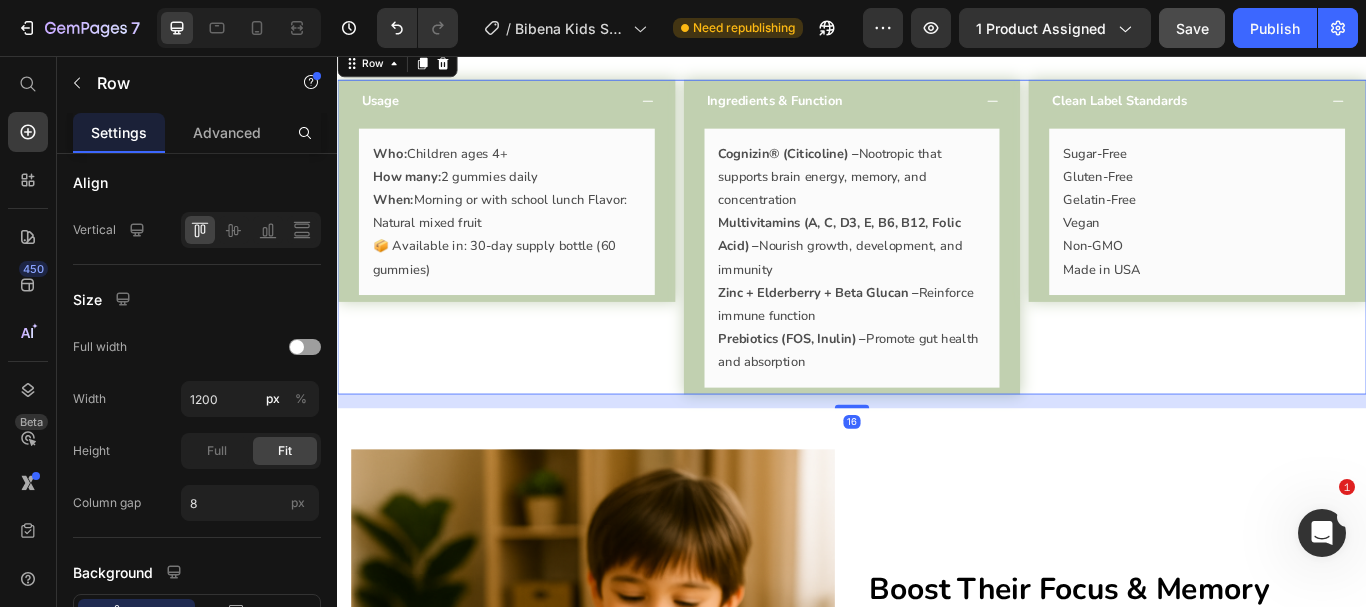 scroll, scrollTop: 0, scrollLeft: 0, axis: both 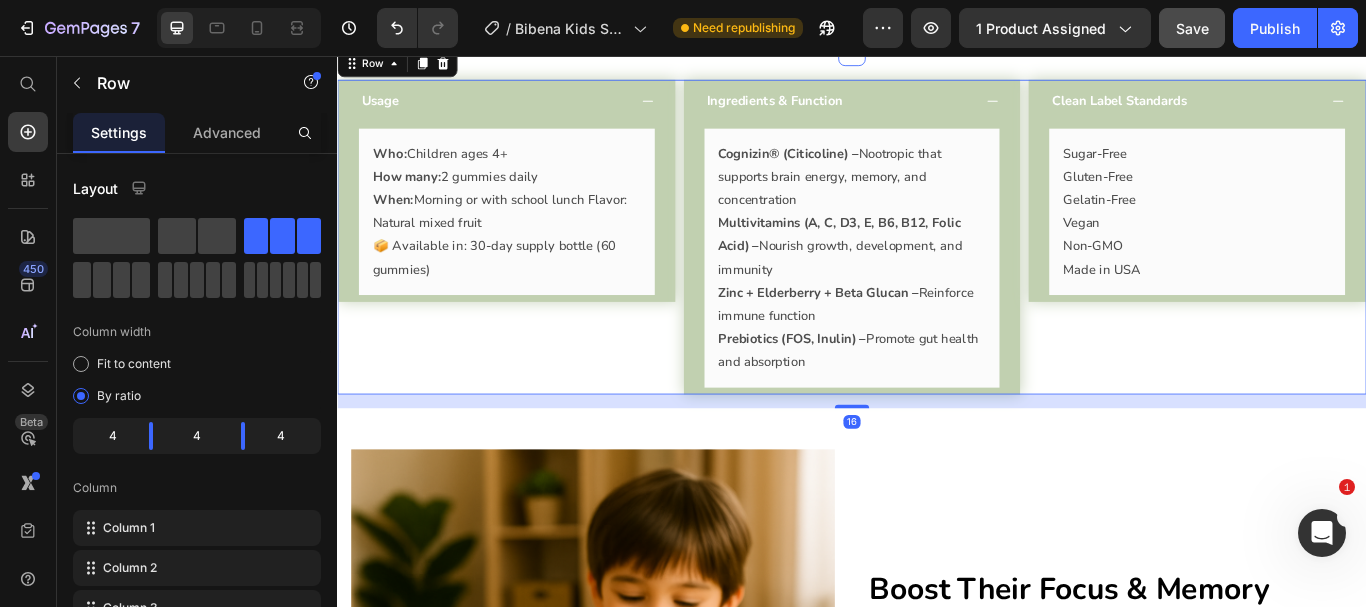click on "Features Heading Row Image Cognitive Clarity & Focus Text block Clinically backed Citicoline (Cognizin®) helps improve memory, attention, and learning in children. Text block Row Image Complete Nutrition Text block Full-spectrum multivitamins including A, C, D3, E, B6, B12, and folic acid for everyday vitality. Text block Row Image Image Gut-Friendly Absorption Text block Pectin-based gummies with inulin + FOS for digestive health and gentle absorption. Text block Row Image Sugar-Free. Vegan. Clean. Text block No artificial flavors, no gelatin, no guilt just science and nature combined. Text block Row Row Section 3" at bounding box center [937, -264] 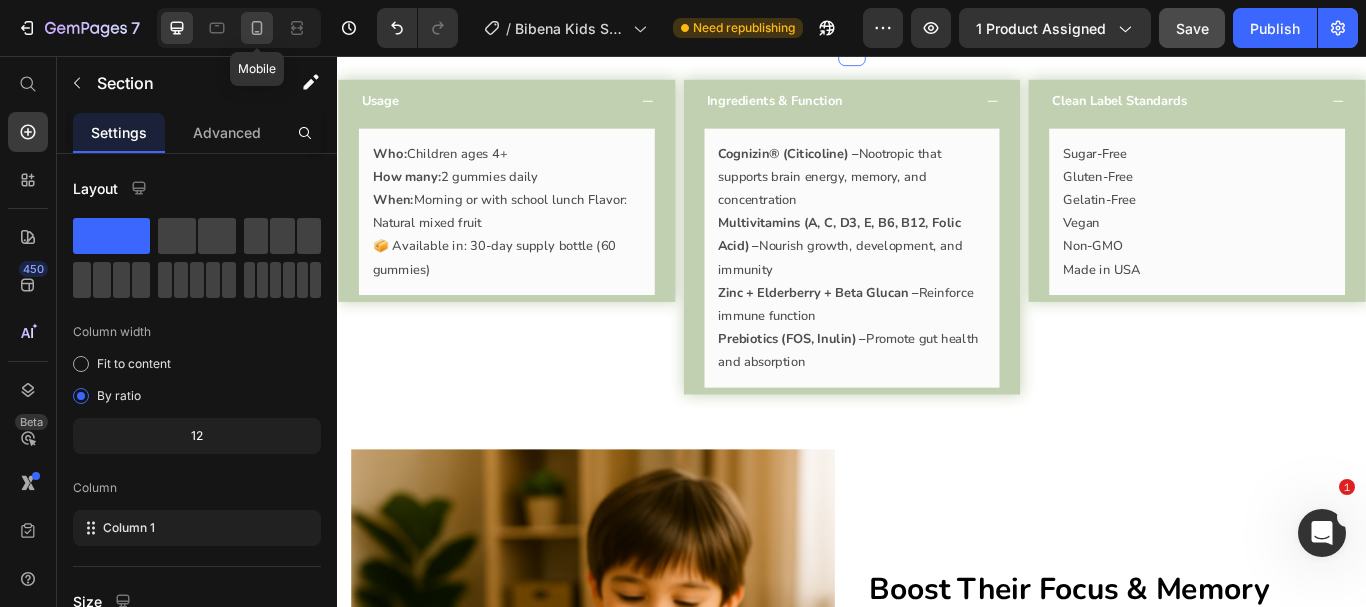 click 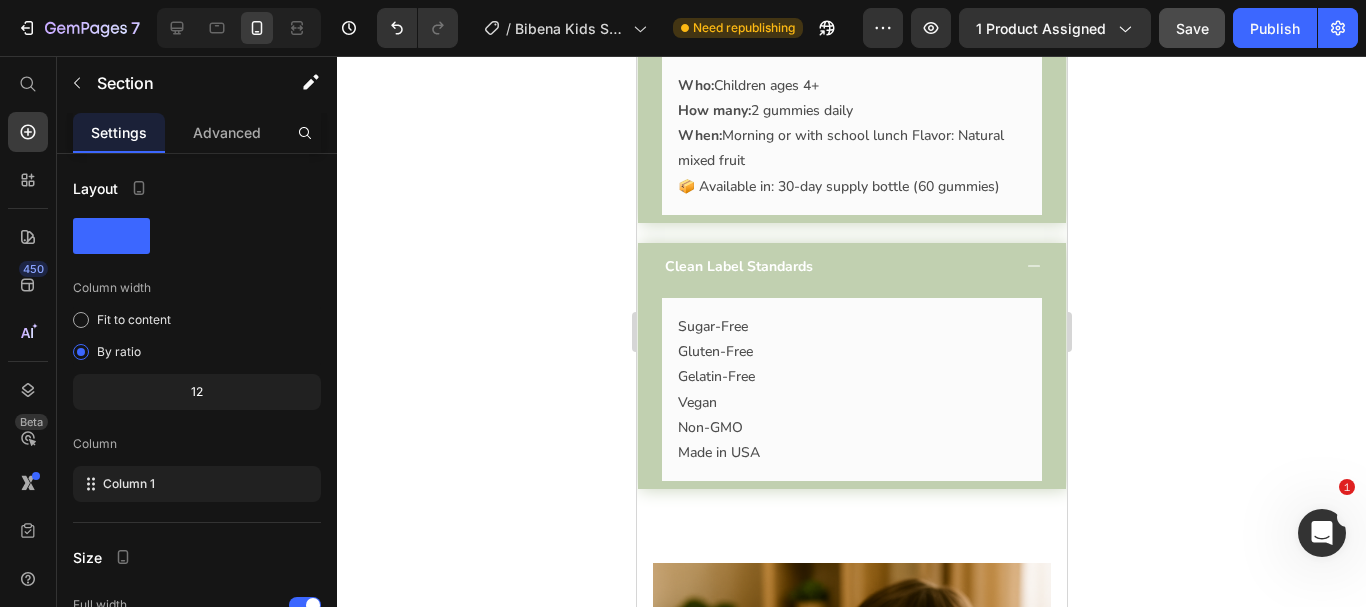 scroll, scrollTop: 4172, scrollLeft: 0, axis: vertical 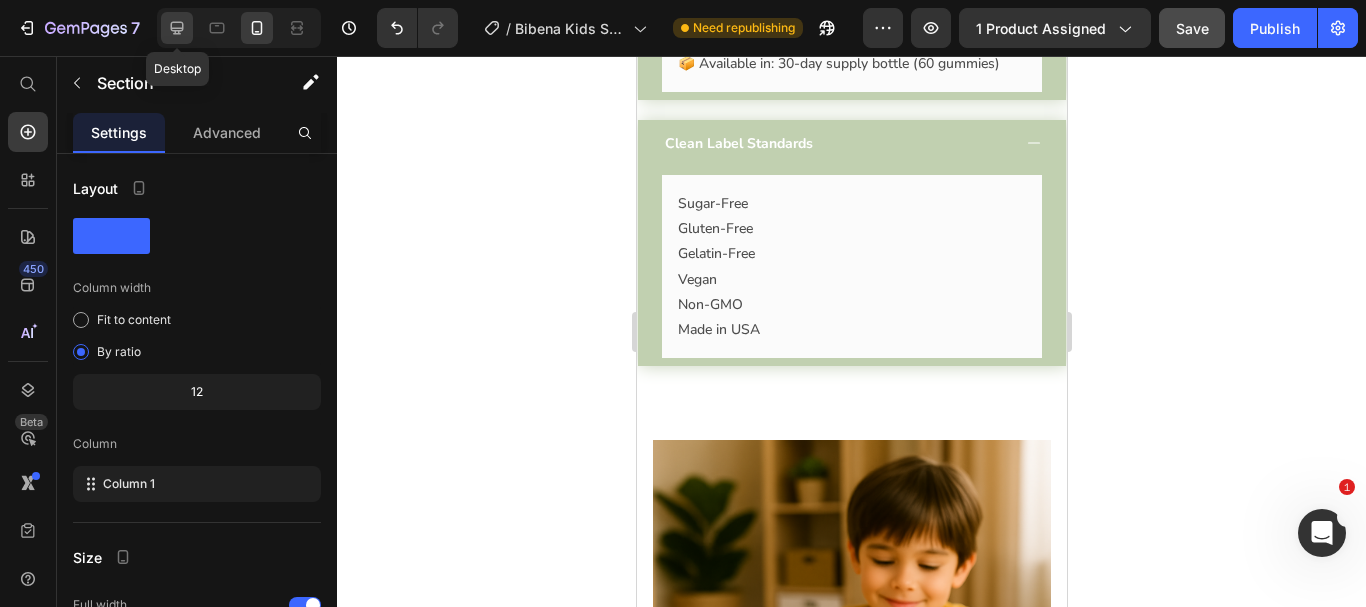 click 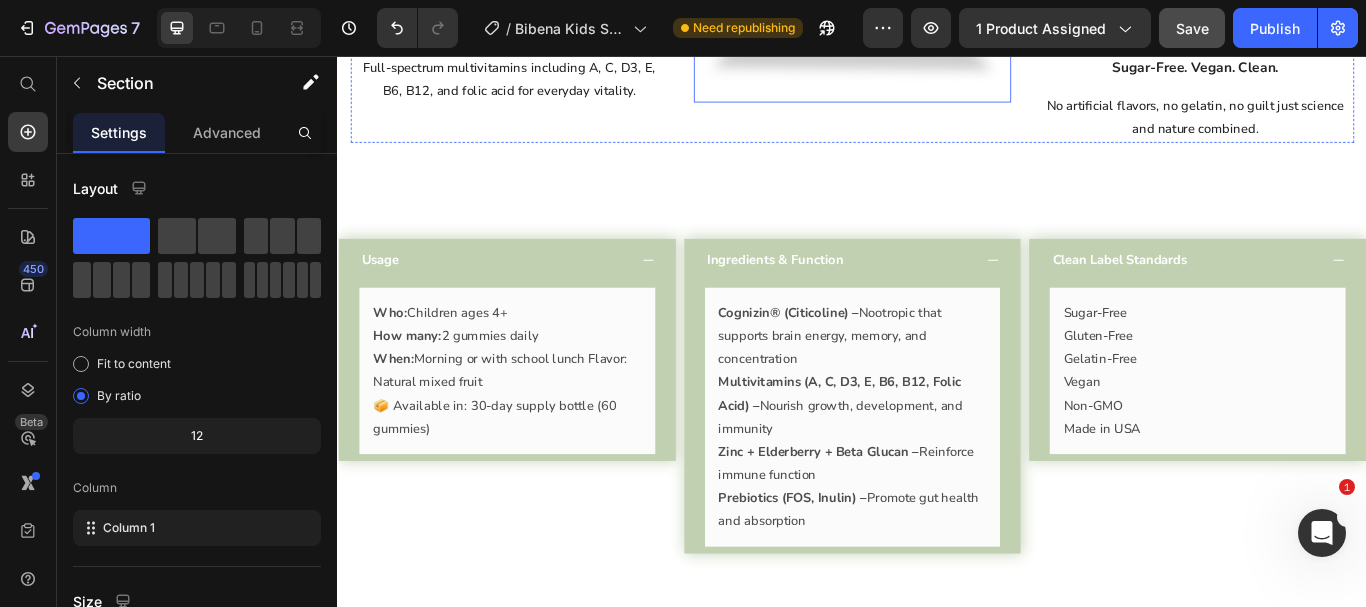 scroll, scrollTop: 2592, scrollLeft: 0, axis: vertical 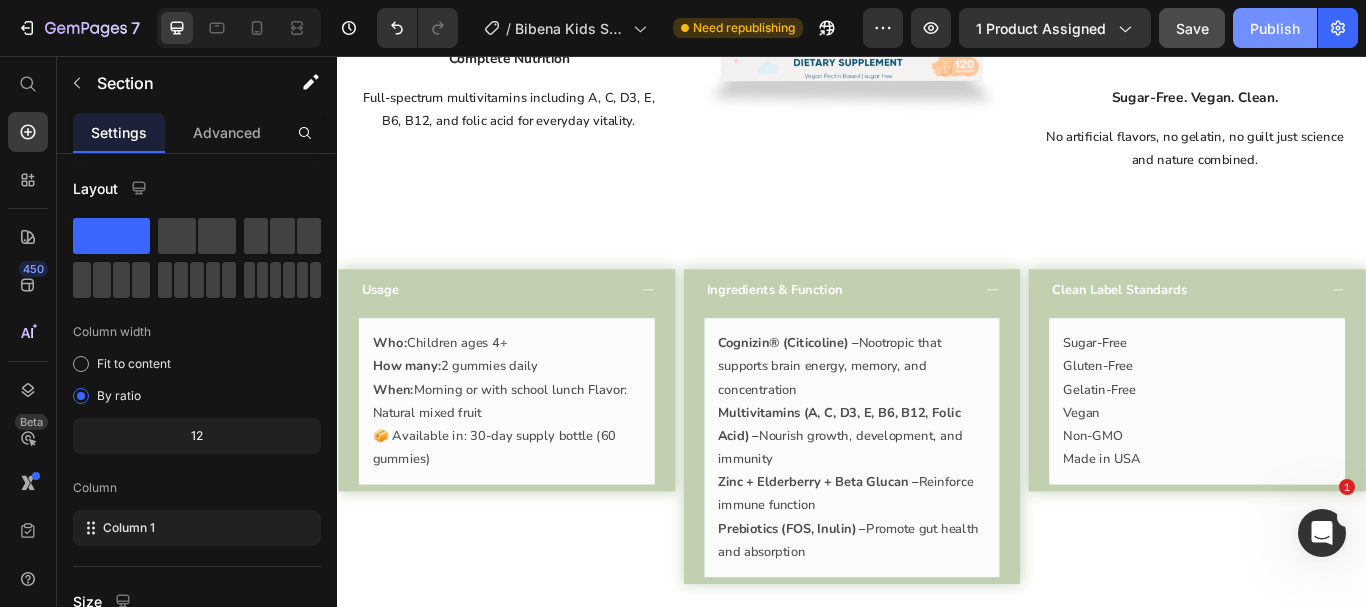 click on "Publish" at bounding box center (1275, 28) 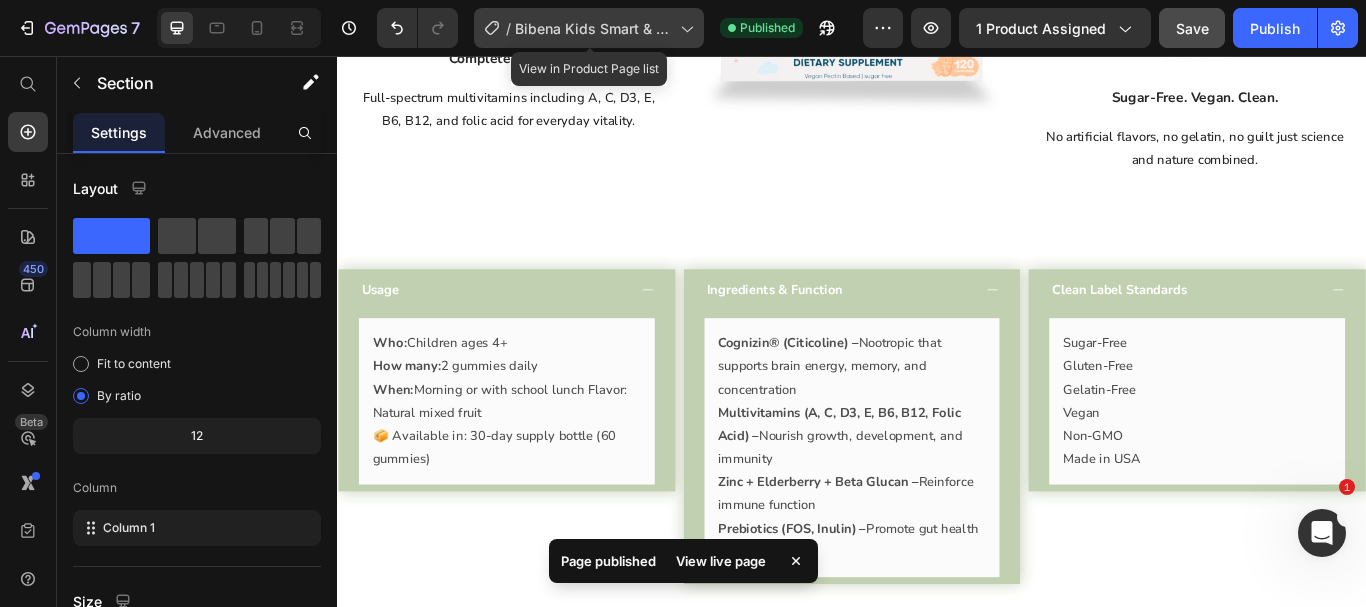 click on "Bibena Kids Smart & Strong Gummies" at bounding box center [593, 28] 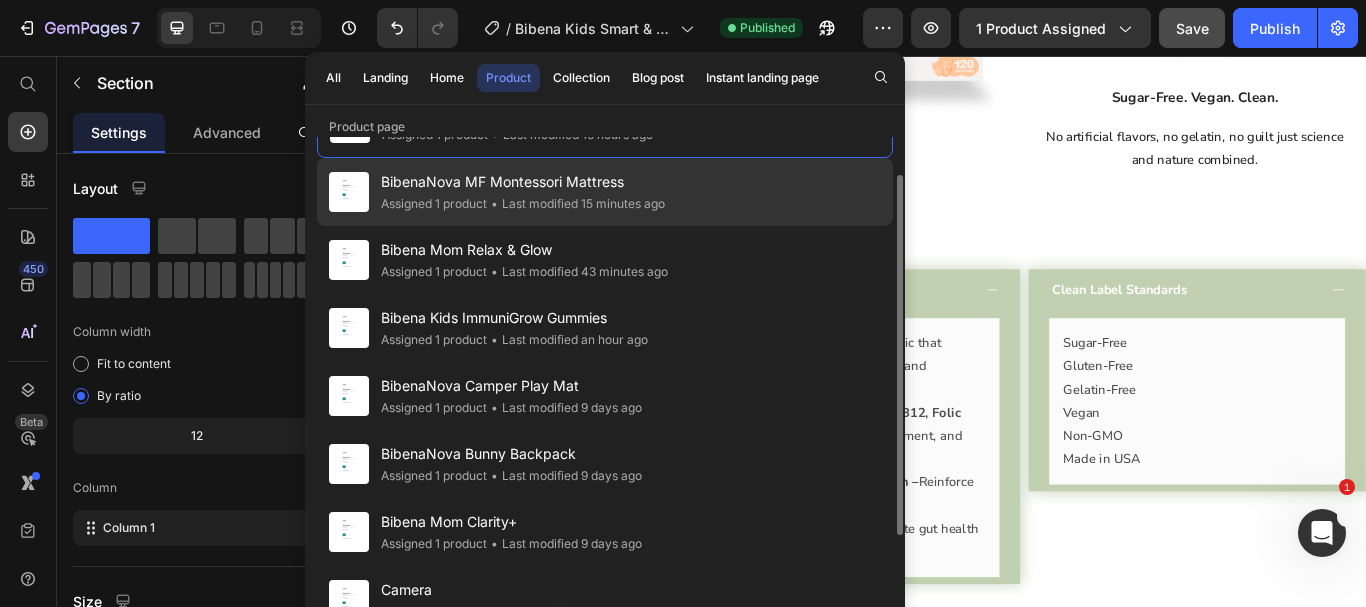 scroll, scrollTop: 77, scrollLeft: 0, axis: vertical 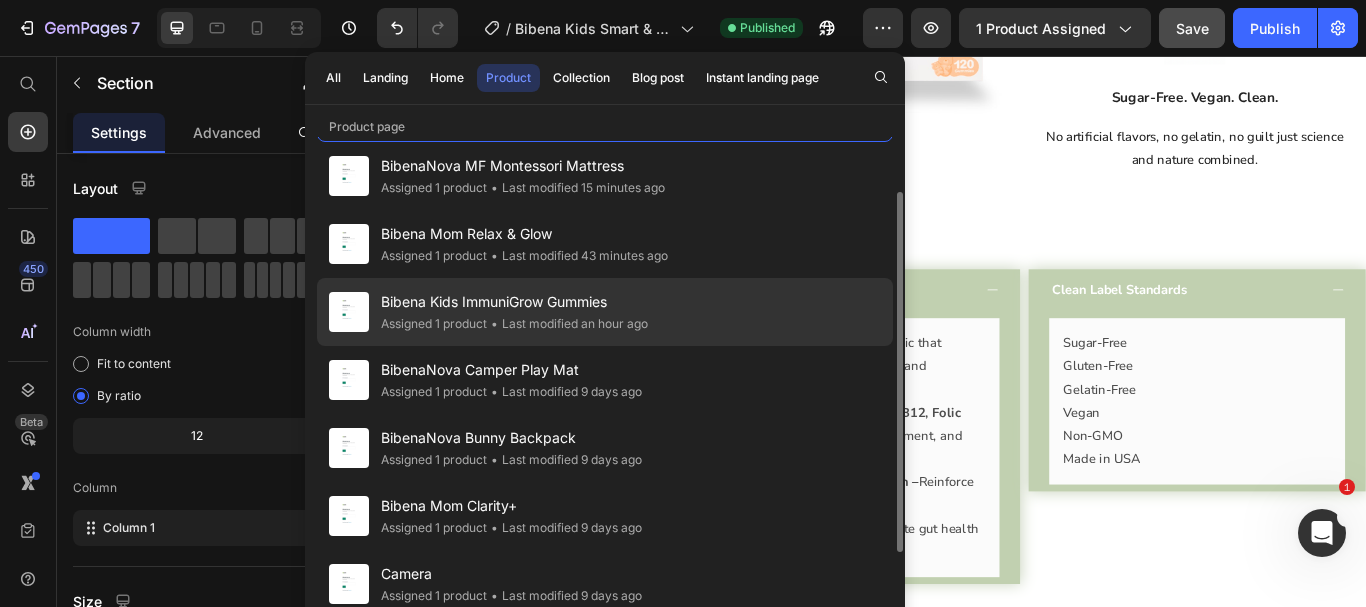 click on "Bibena Kids ImmuniGrow Gummies" at bounding box center [514, 302] 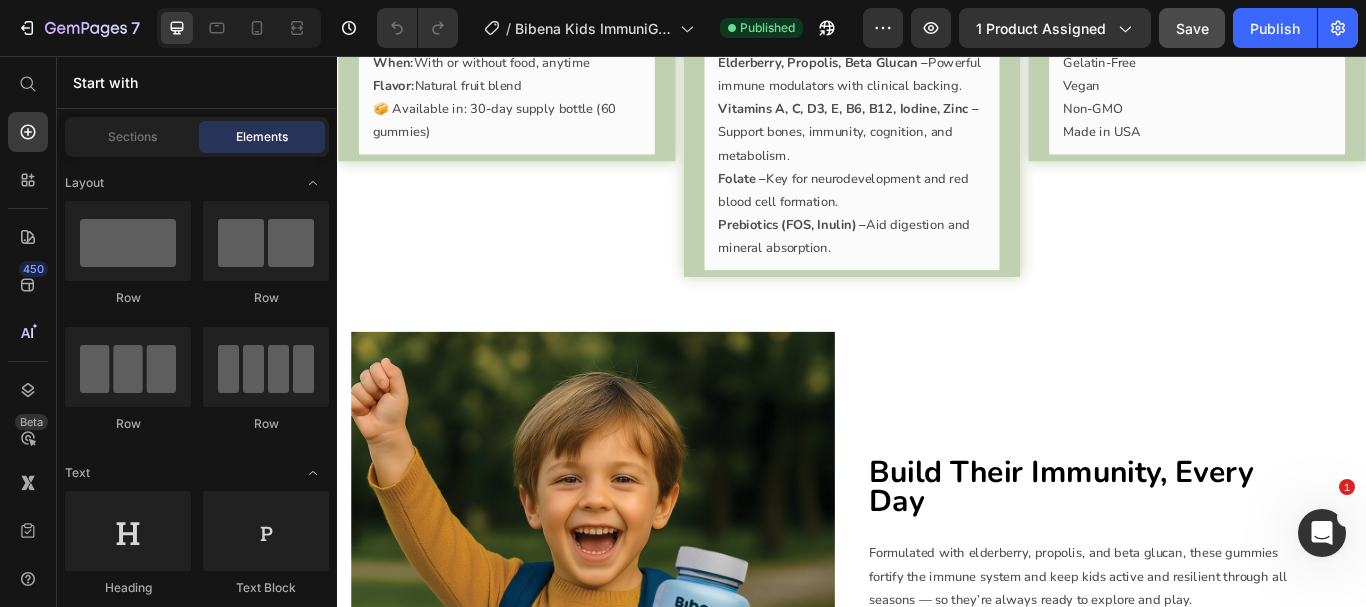 scroll, scrollTop: 2495, scrollLeft: 0, axis: vertical 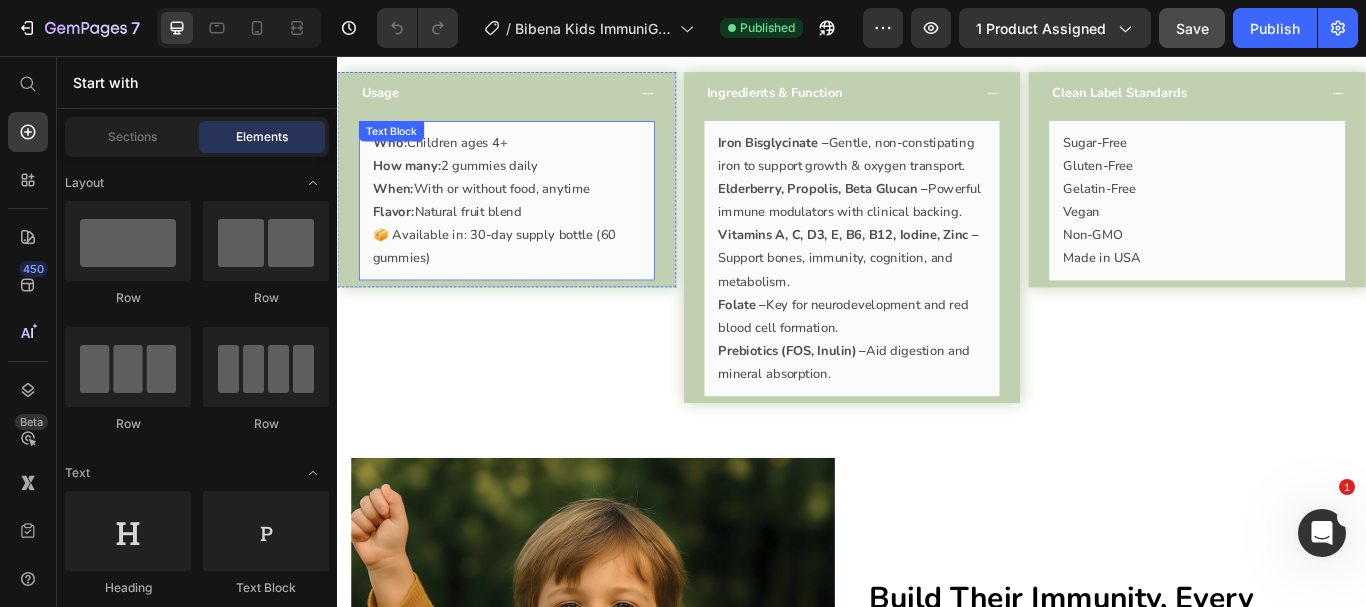 click on "When:  With or without food, anytime" at bounding box center (534, 211) 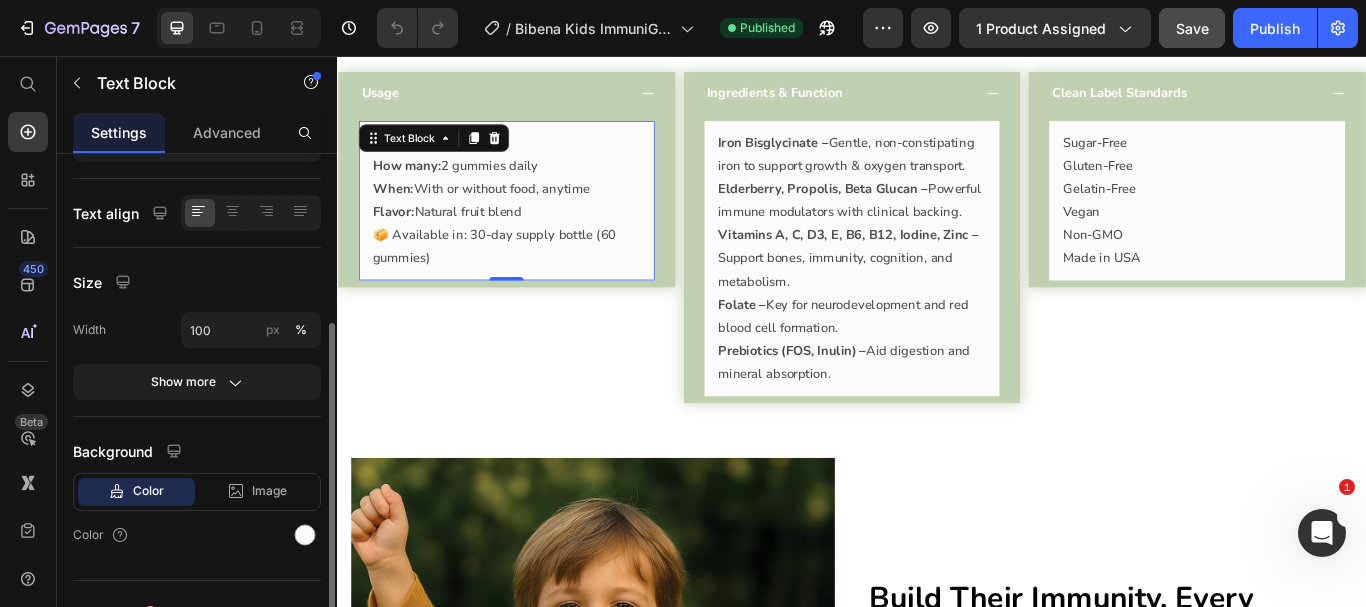 scroll, scrollTop: 385, scrollLeft: 0, axis: vertical 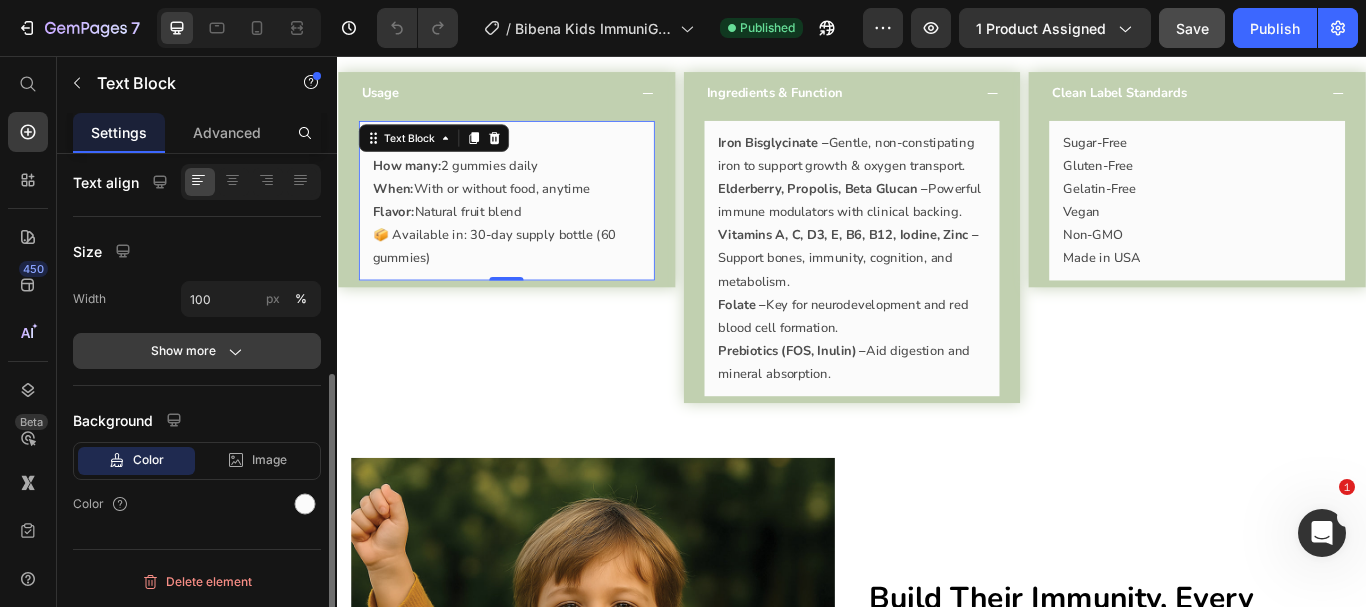 click on "Show more" 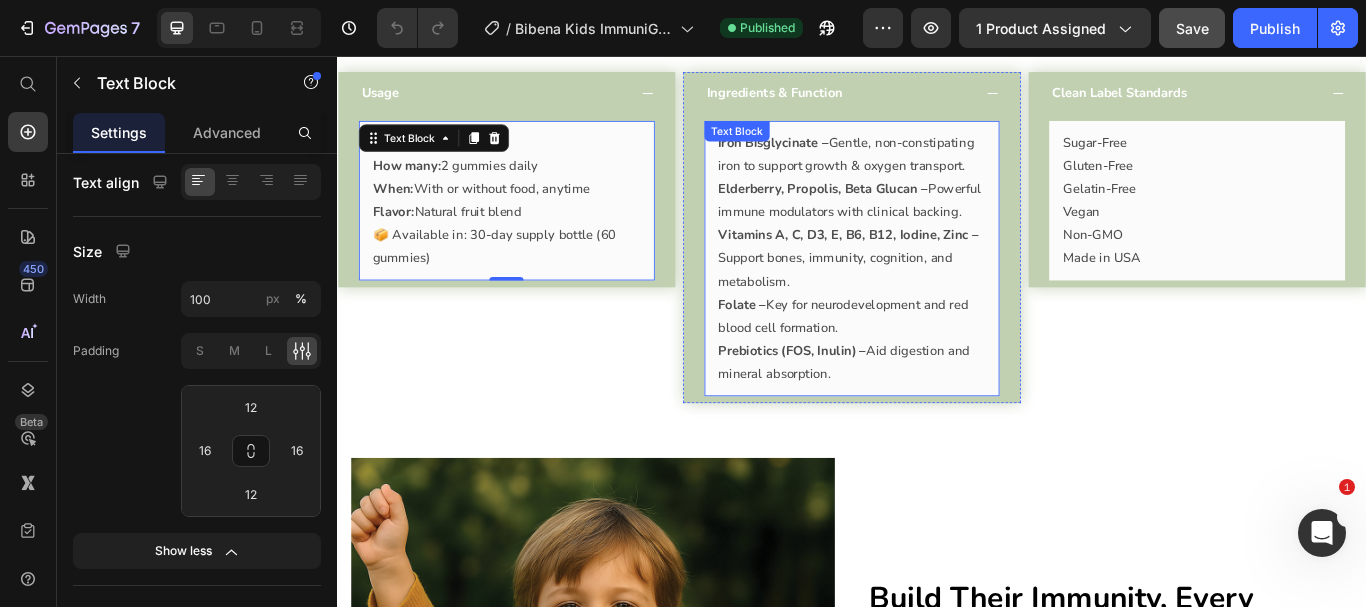 click on "Elderberry, Propolis, Beta Glucan –  Powerful immune modulators with clinical backing." at bounding box center (937, 225) 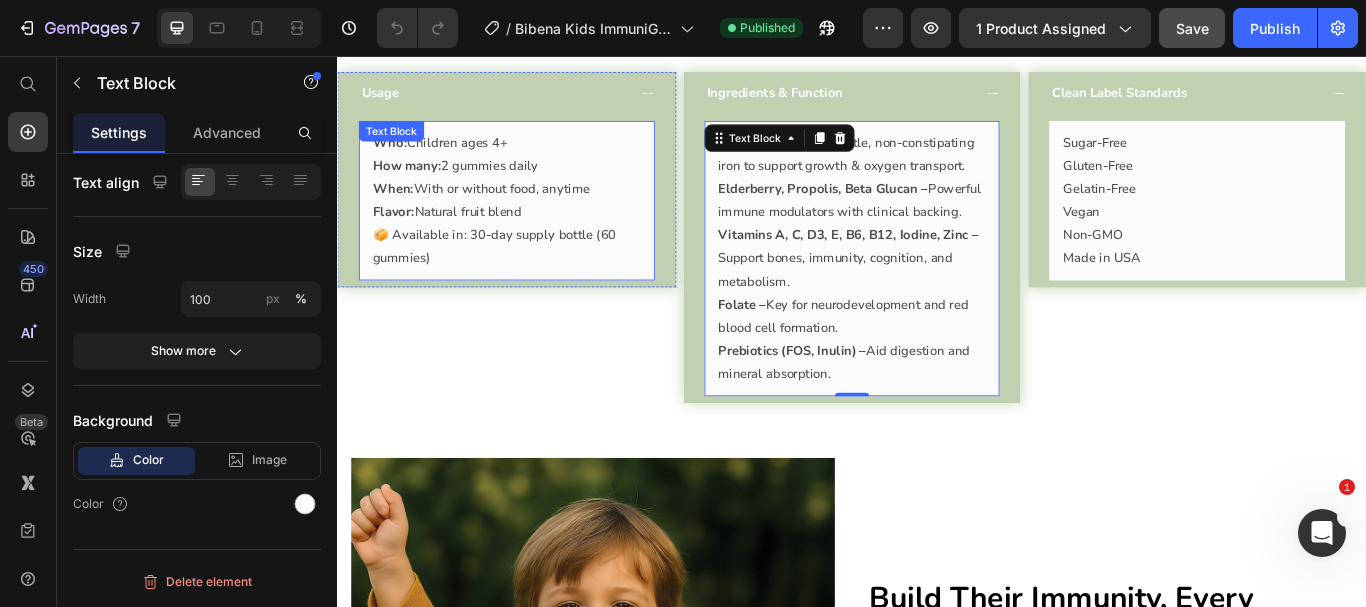 click on "📦 Available in: 30-day supply bottle (60 gummies)" at bounding box center [534, 279] 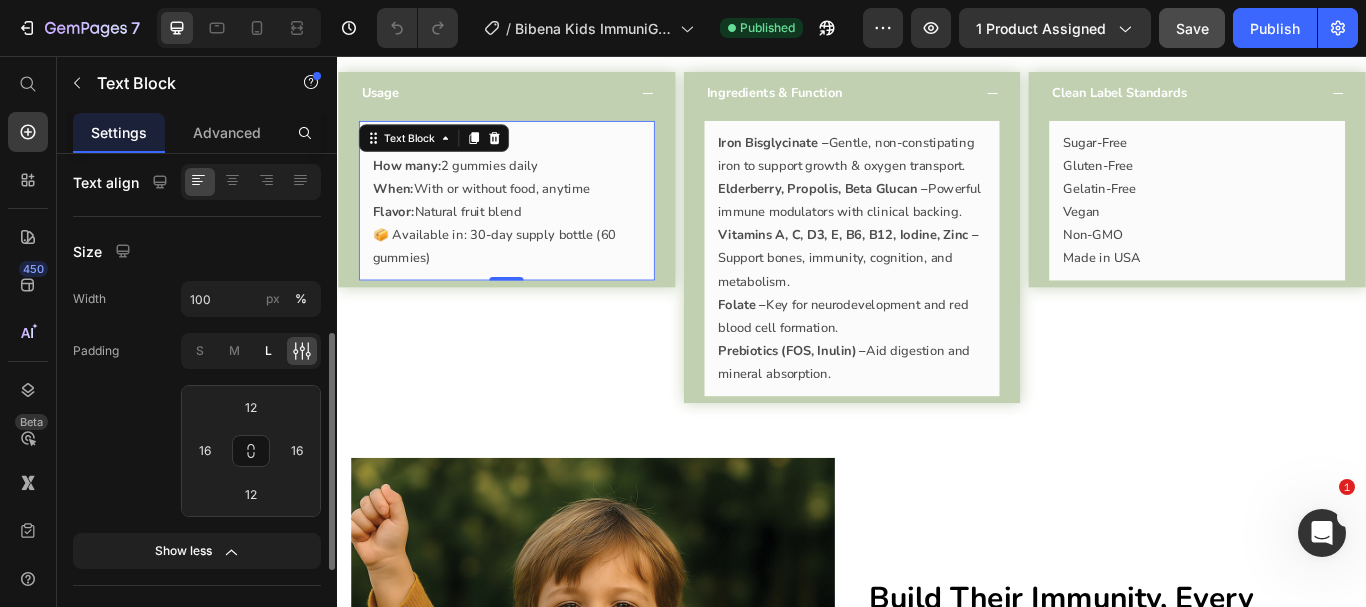 click on "L" 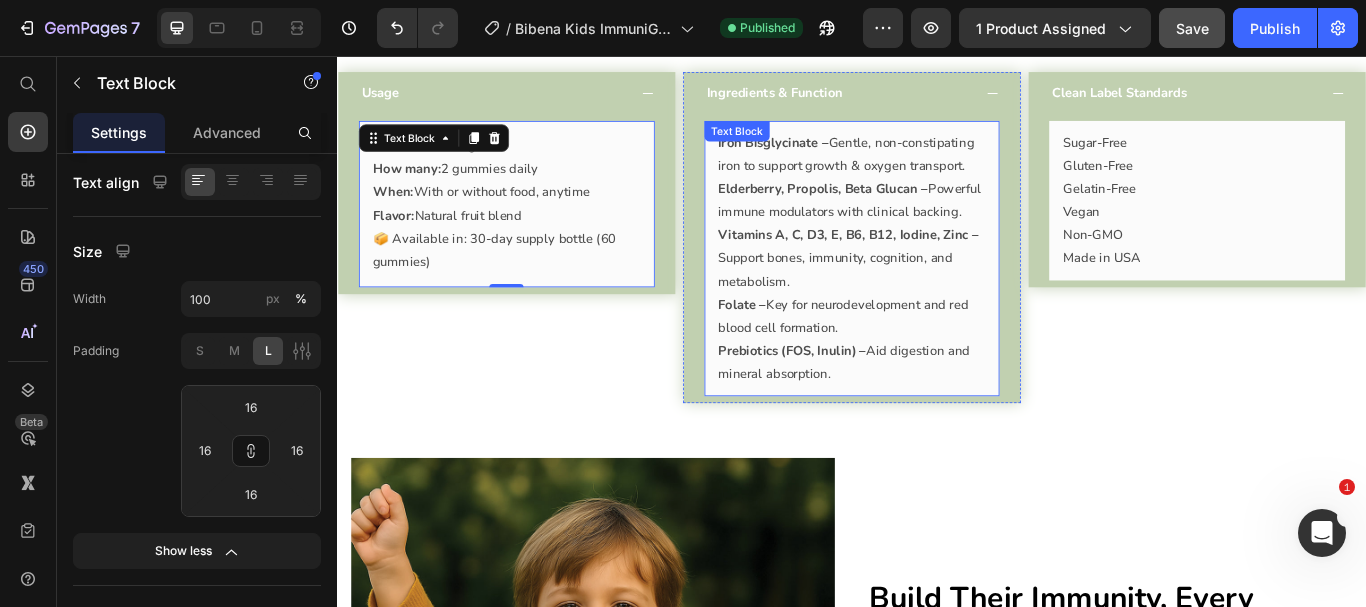 click on "Vitamins A, C, D3, E, B6, B12, Iodine, Zinc –  Support bones, immunity, cognition, and metabolism." at bounding box center [937, 292] 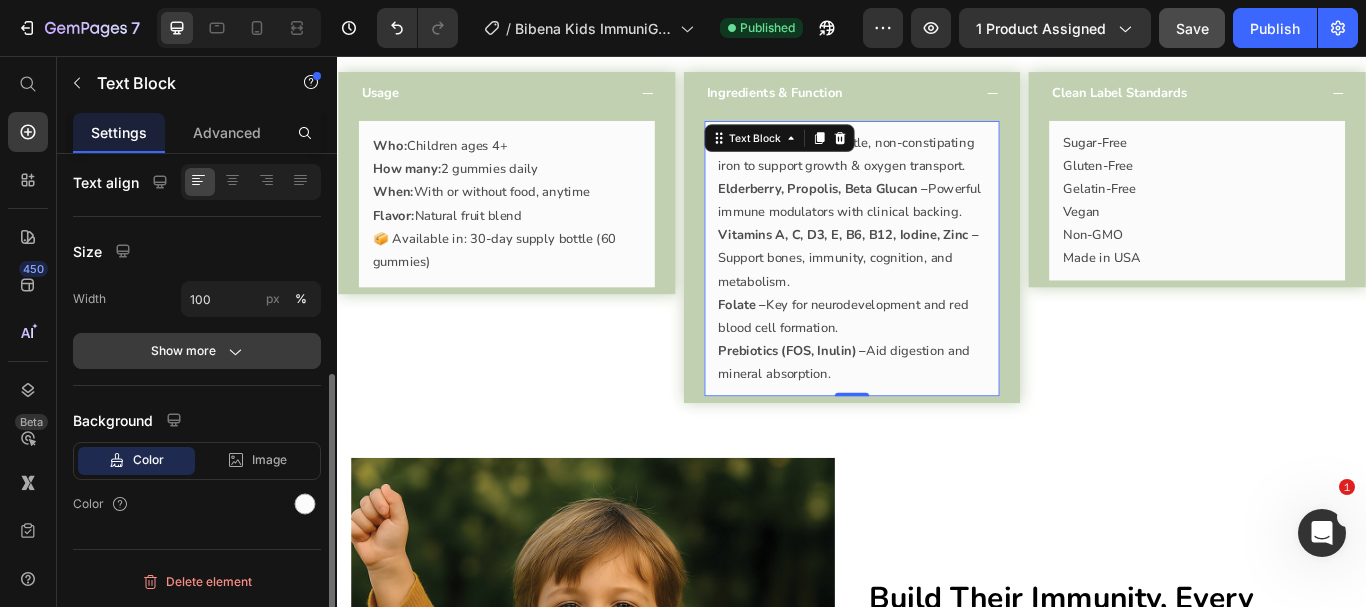 click on "Show more" 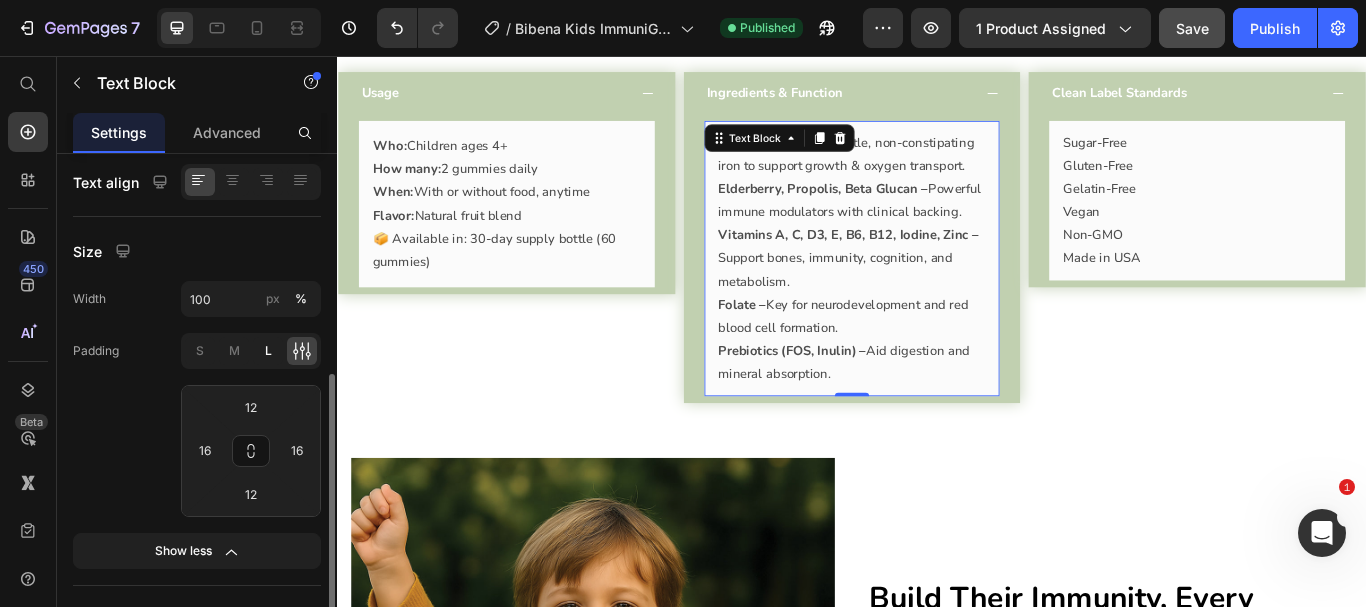 click on "L" 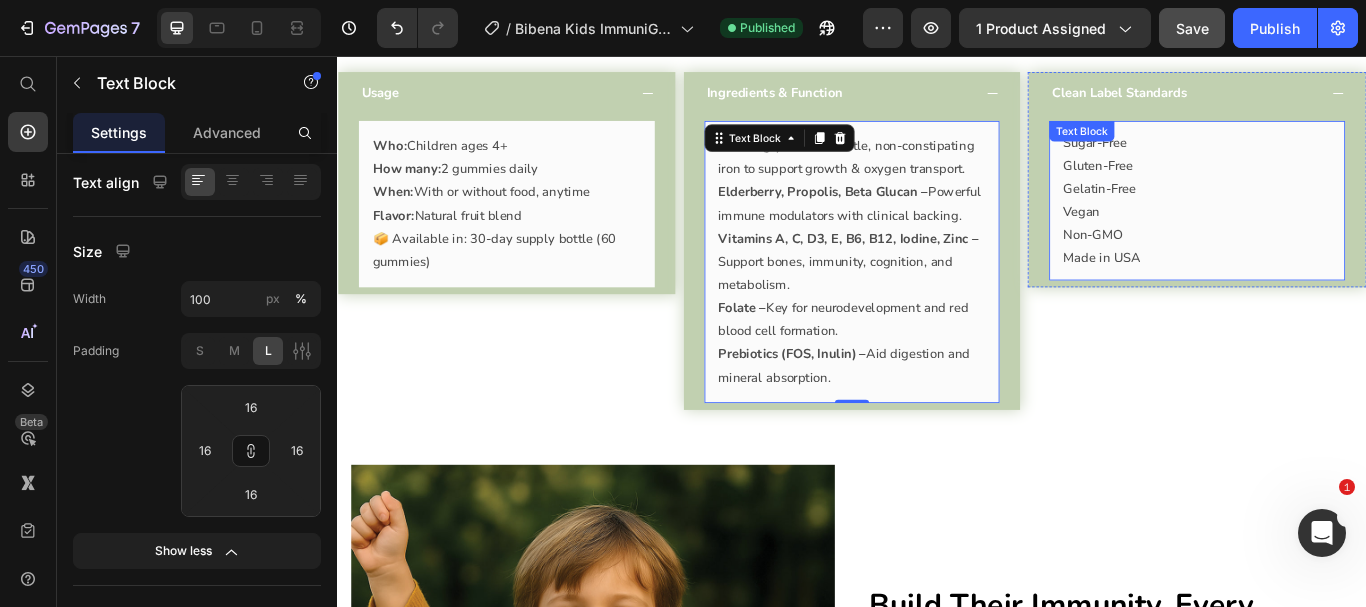click on "Gluten-Free" at bounding box center (1339, 184) 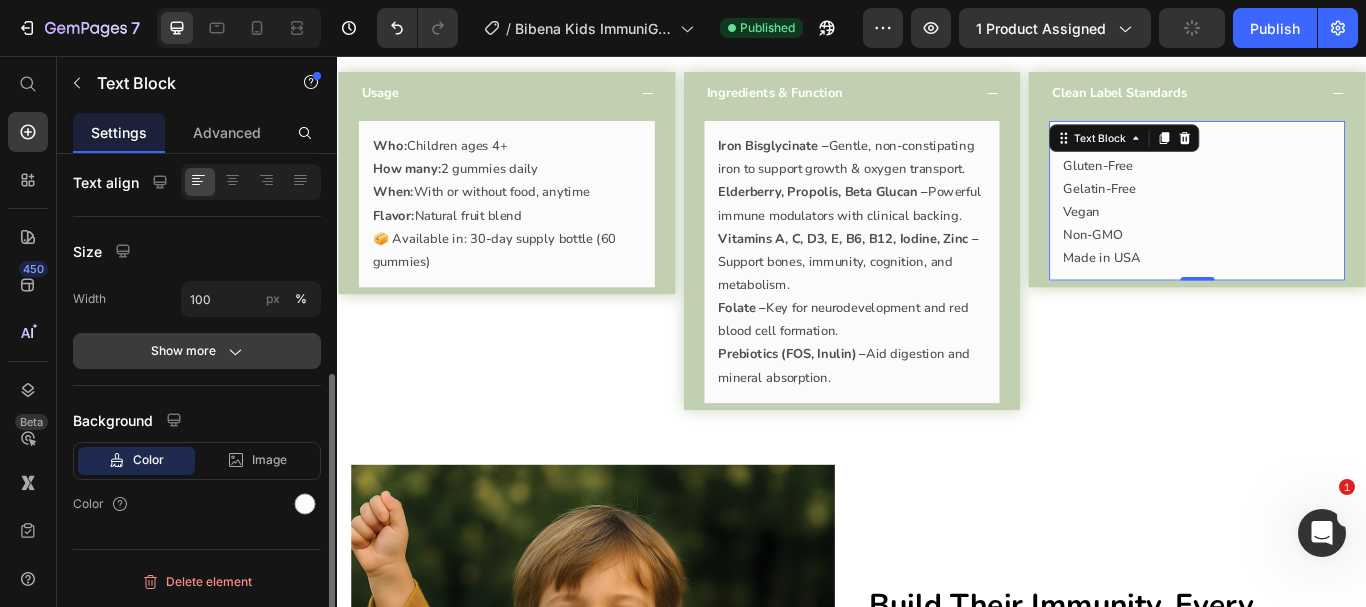 click on "Show more" 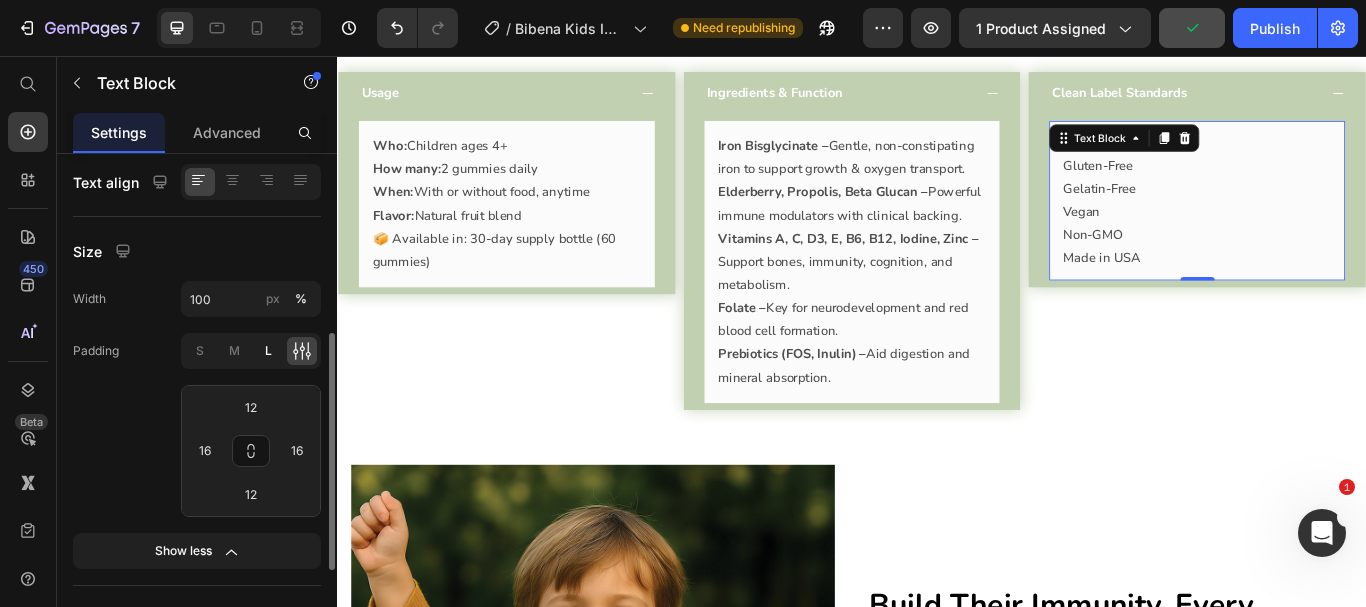 click on "L" 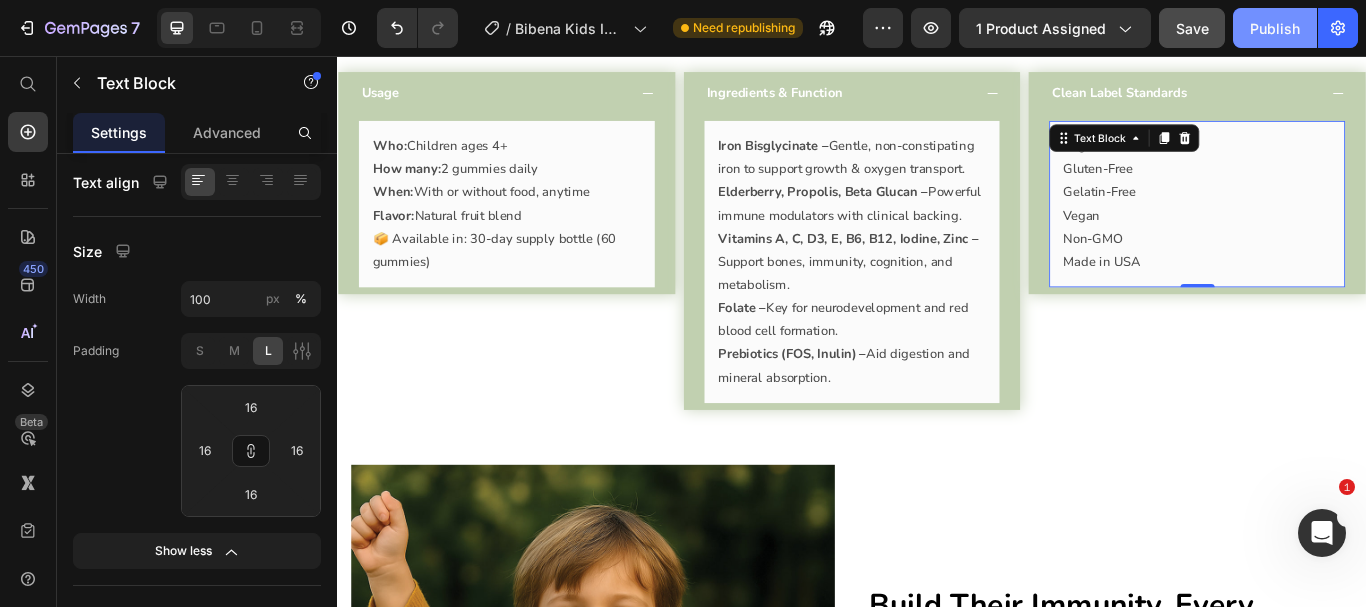 click on "Publish" at bounding box center [1275, 28] 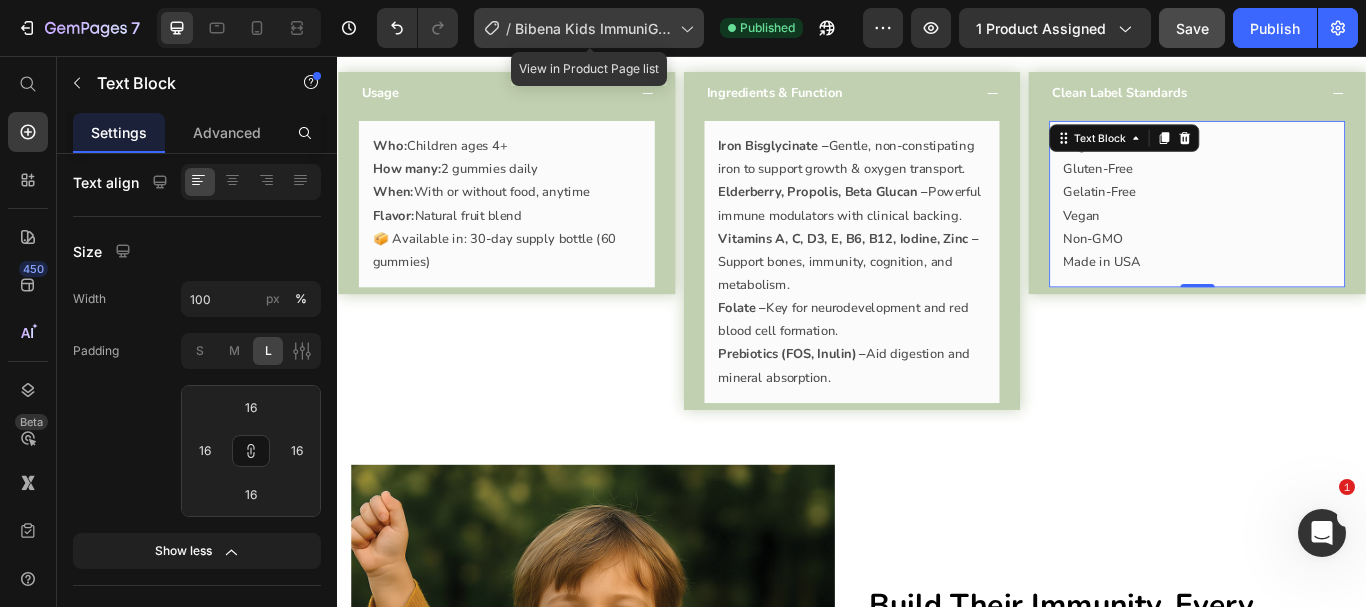 click on "/  Bibena Kids ImmuniGrow Gummies" 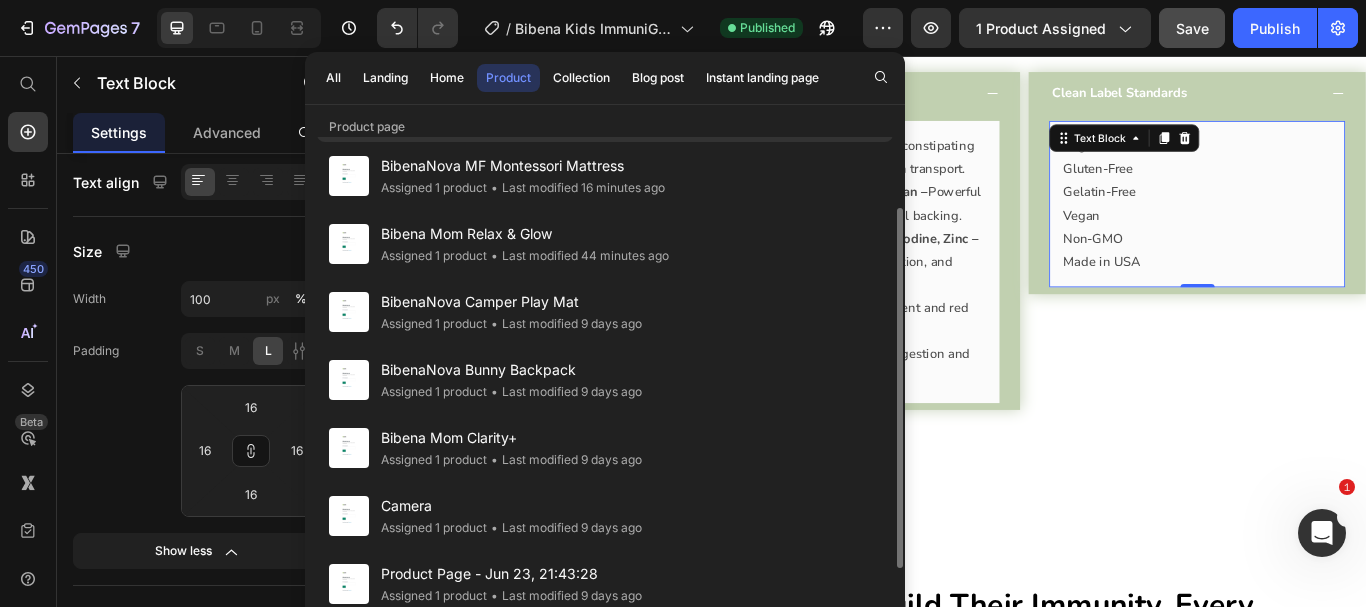 scroll, scrollTop: 0, scrollLeft: 0, axis: both 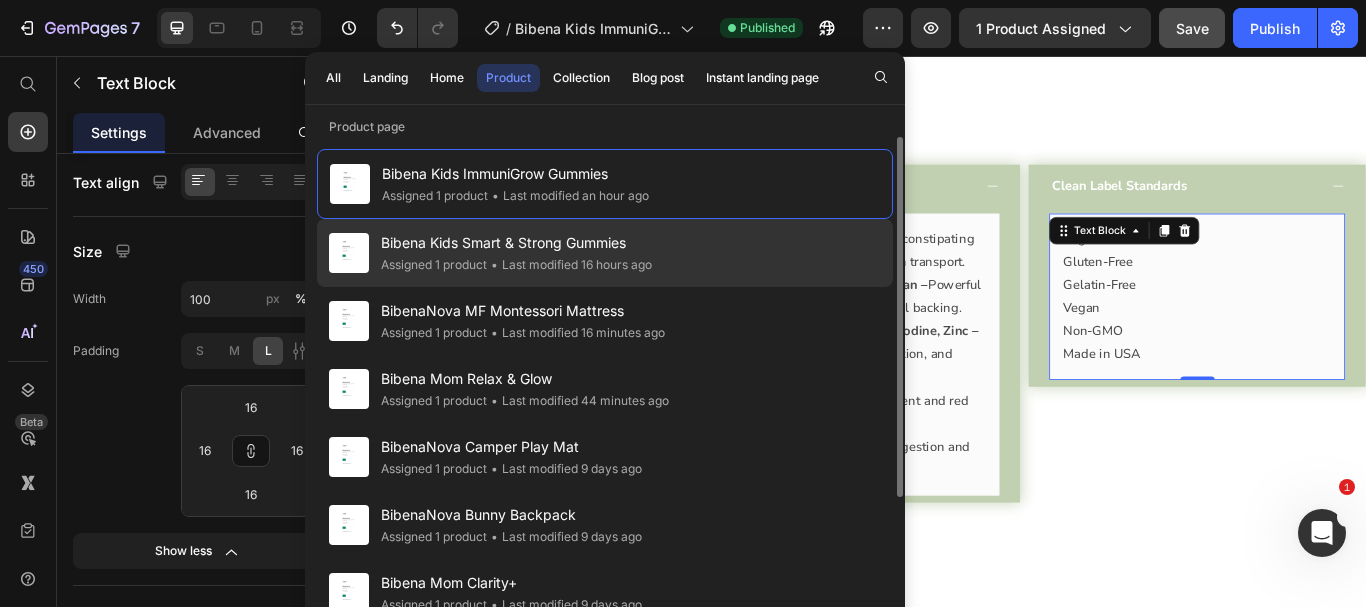 click on "Bibena Kids Smart & Strong Gummies" at bounding box center (516, 243) 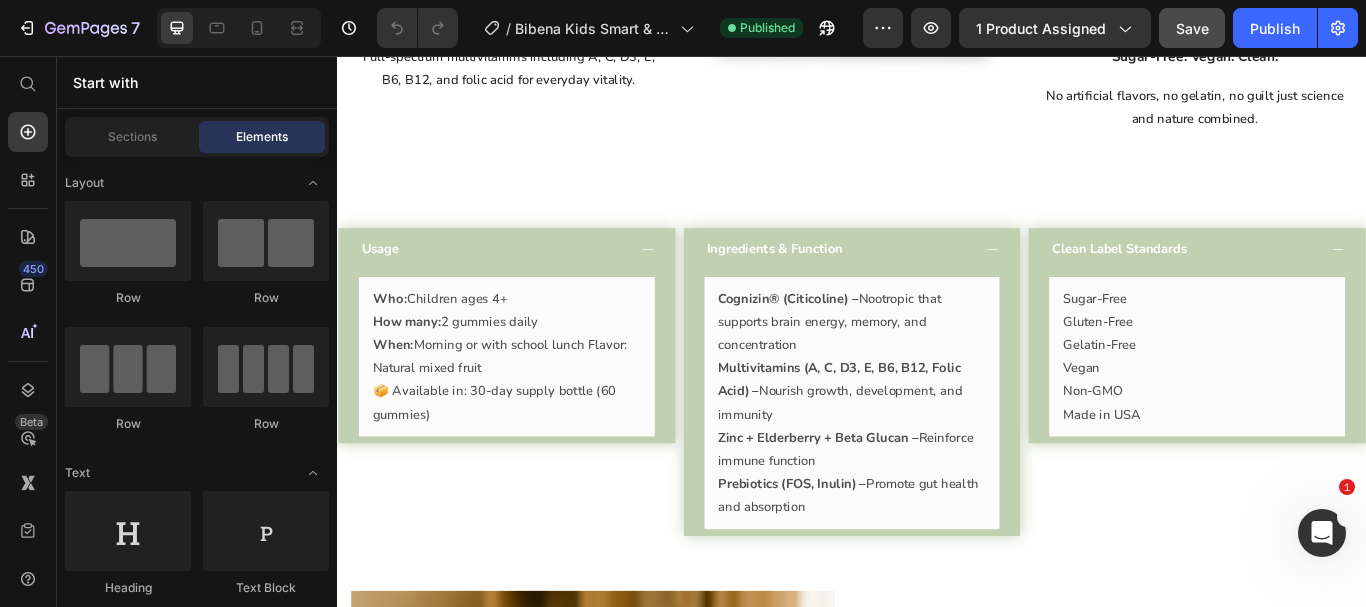 scroll, scrollTop: 2532, scrollLeft: 0, axis: vertical 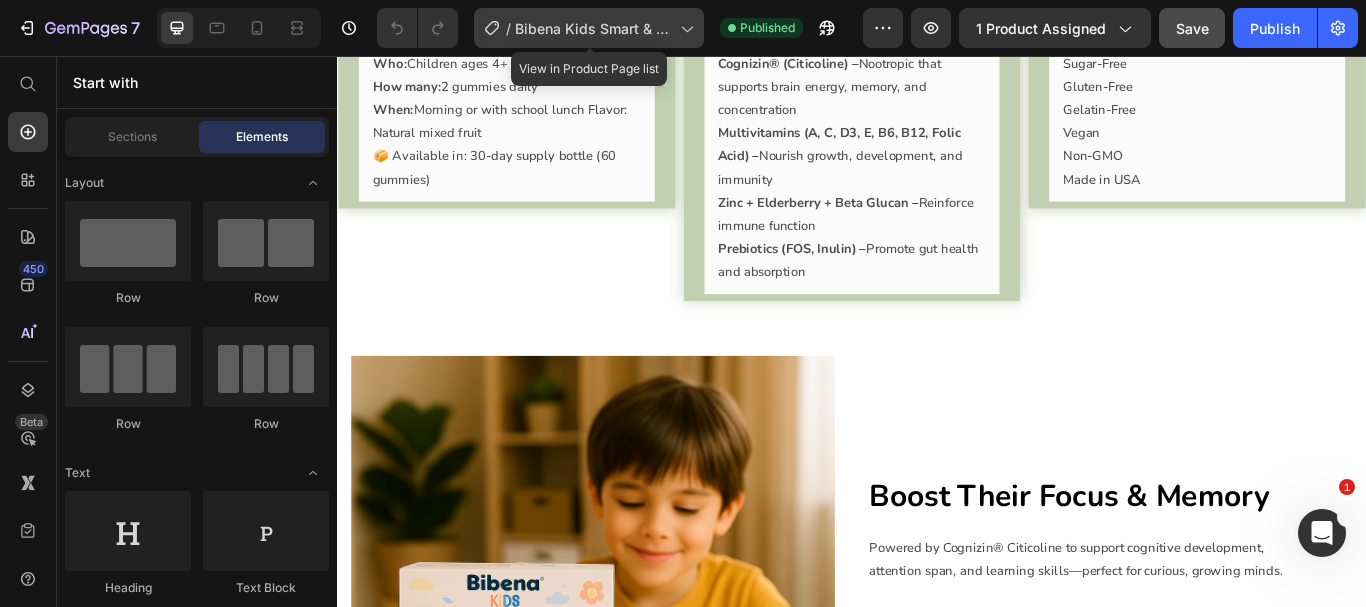 click on "Bibena Kids Smart & Strong Gummies" at bounding box center [593, 28] 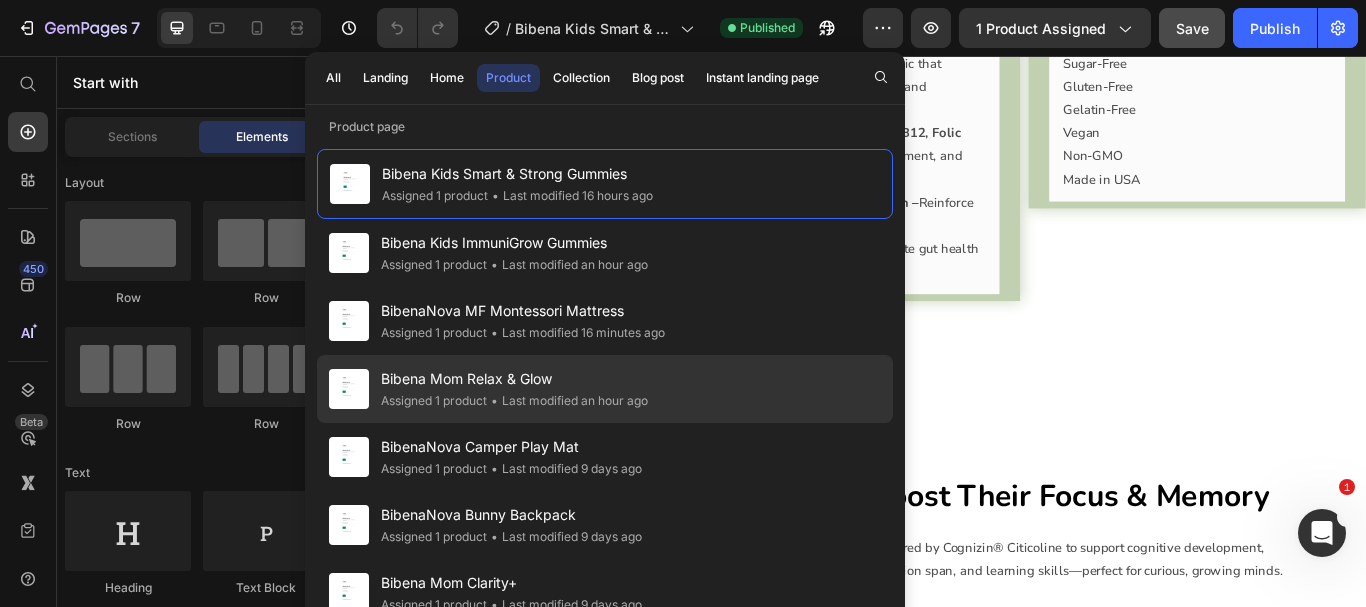 click on "Bibena Mom Relax & Glow" at bounding box center (514, 379) 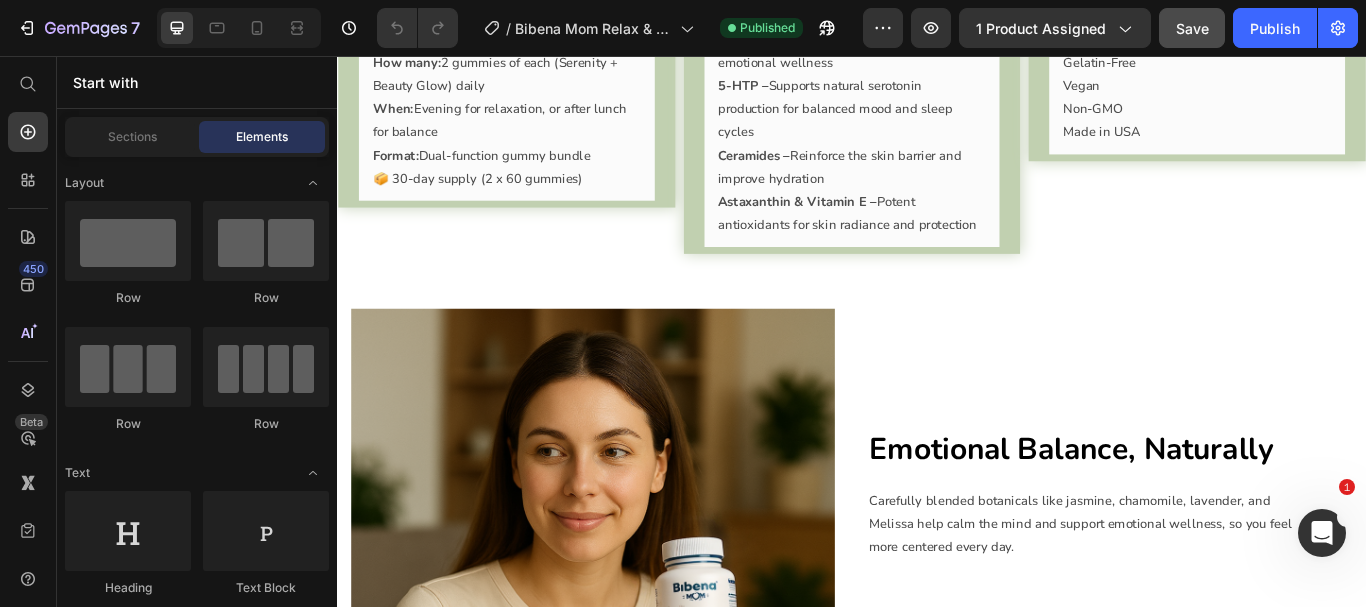scroll, scrollTop: 2077, scrollLeft: 0, axis: vertical 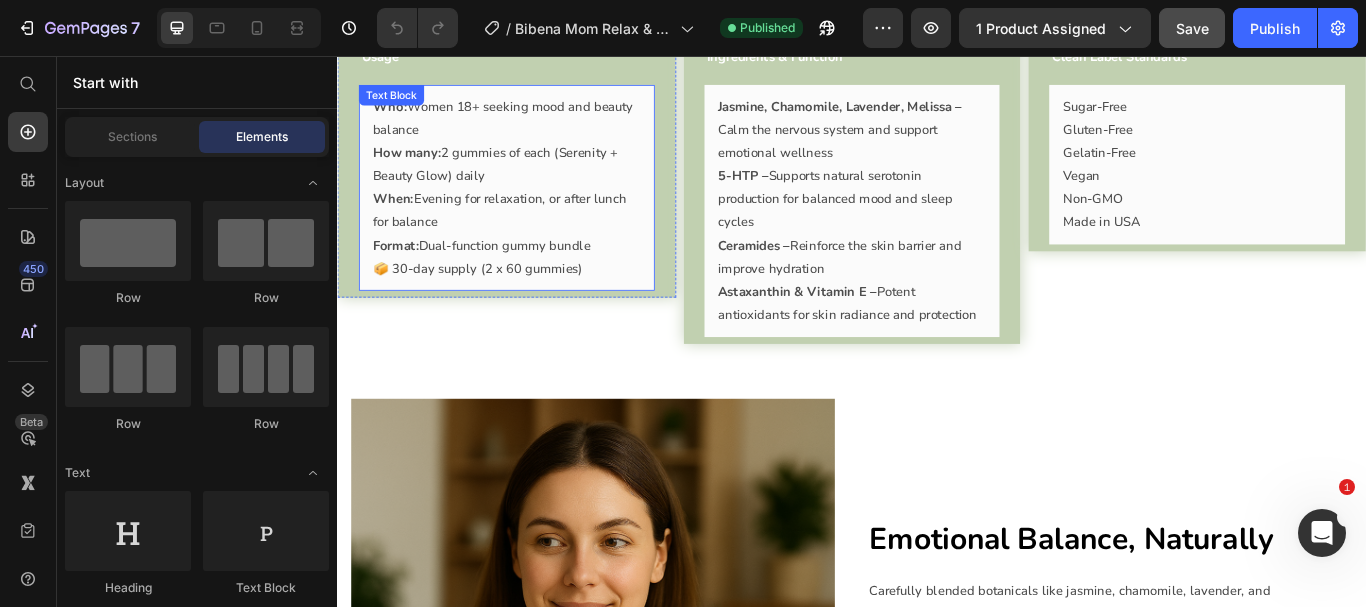 click on "When:  Evening for relaxation, or after lunch for balance" at bounding box center (534, 237) 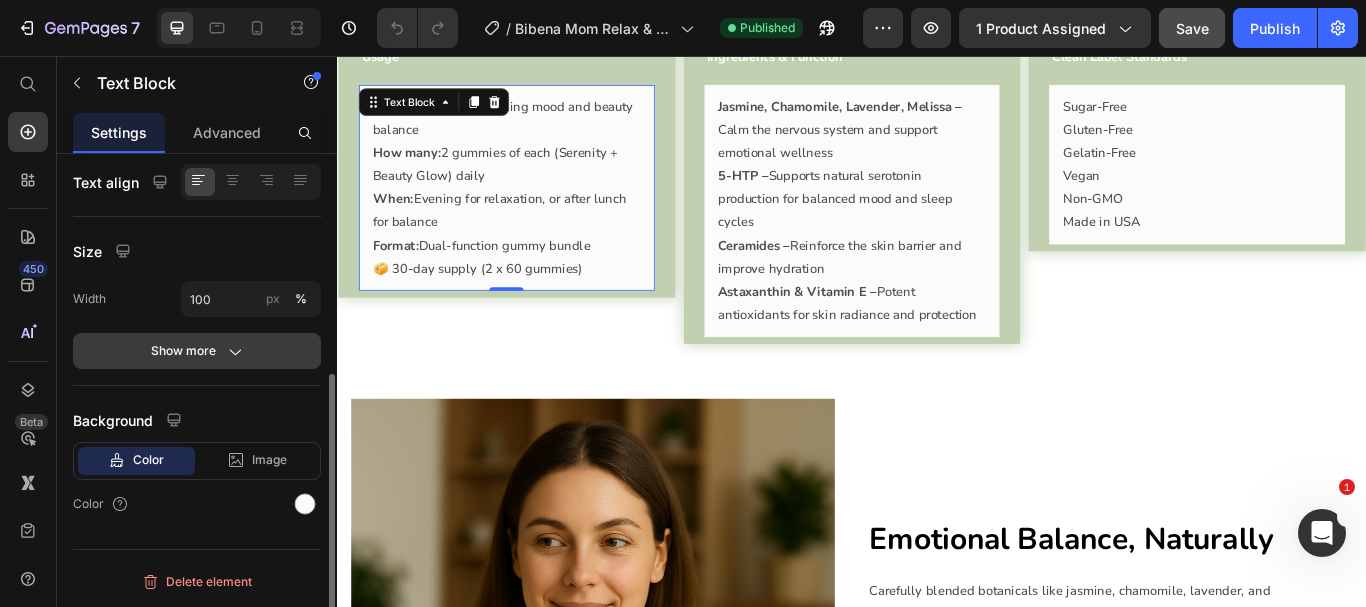 click on "Show more" 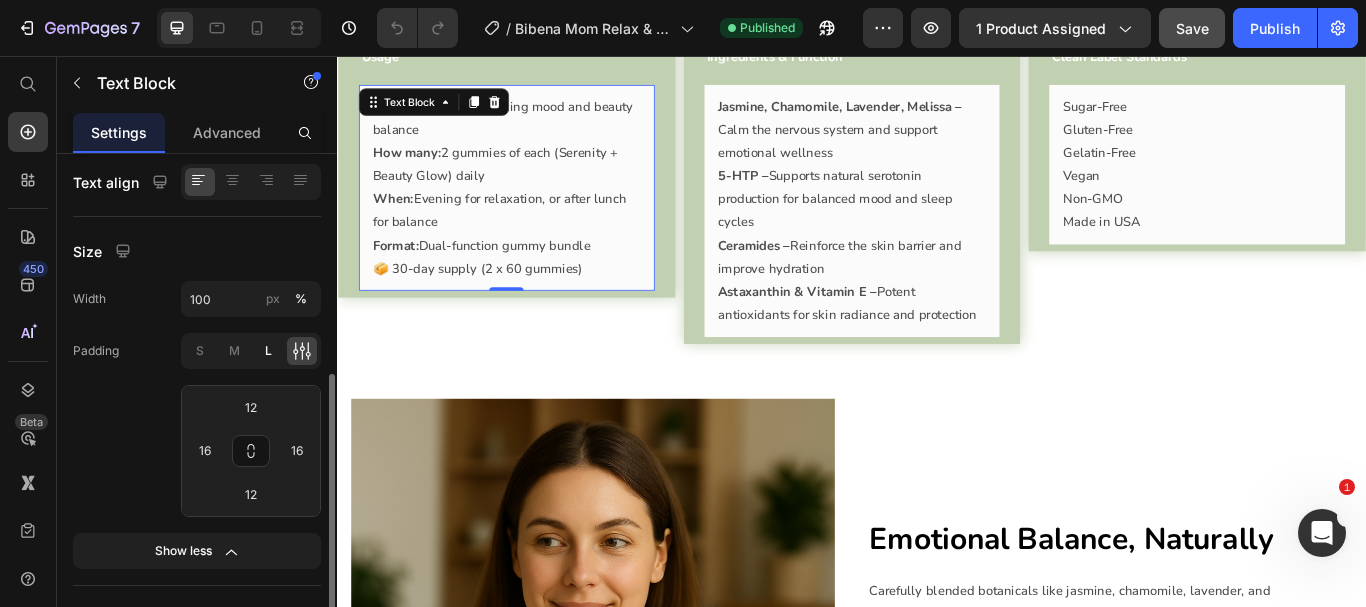 click on "L" 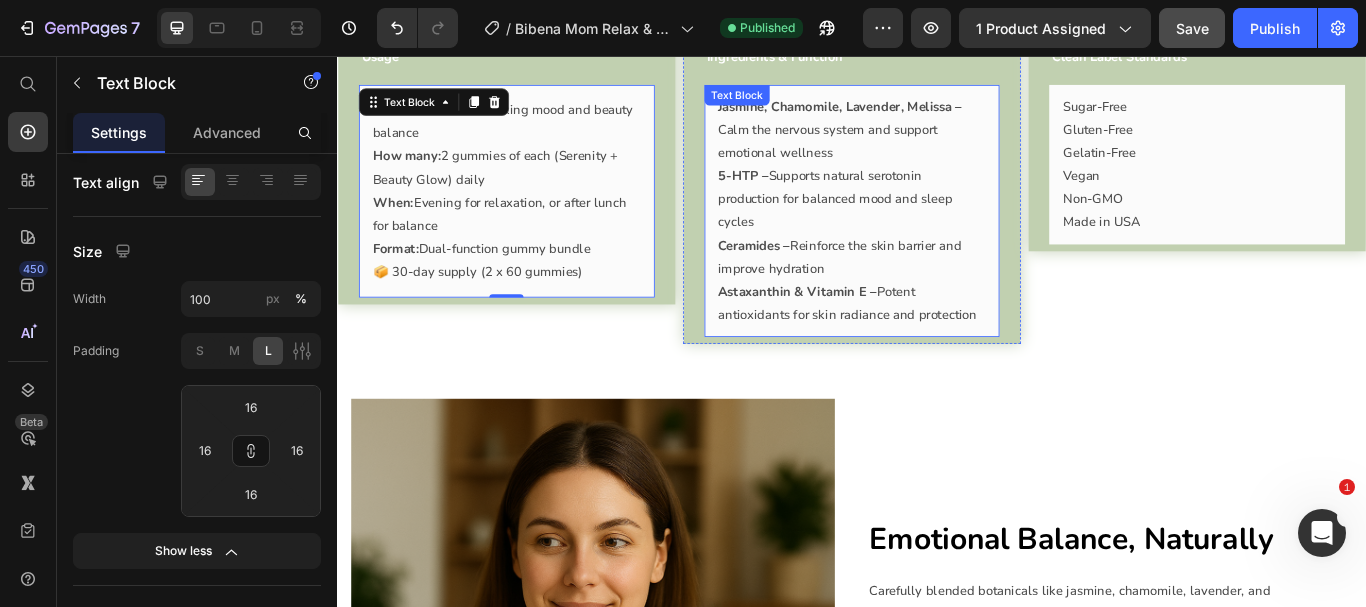 click on "Jasmine, Chamomile, Lavender, Melissa –  Calm the nervous system and support emotional wellness" at bounding box center (937, 142) 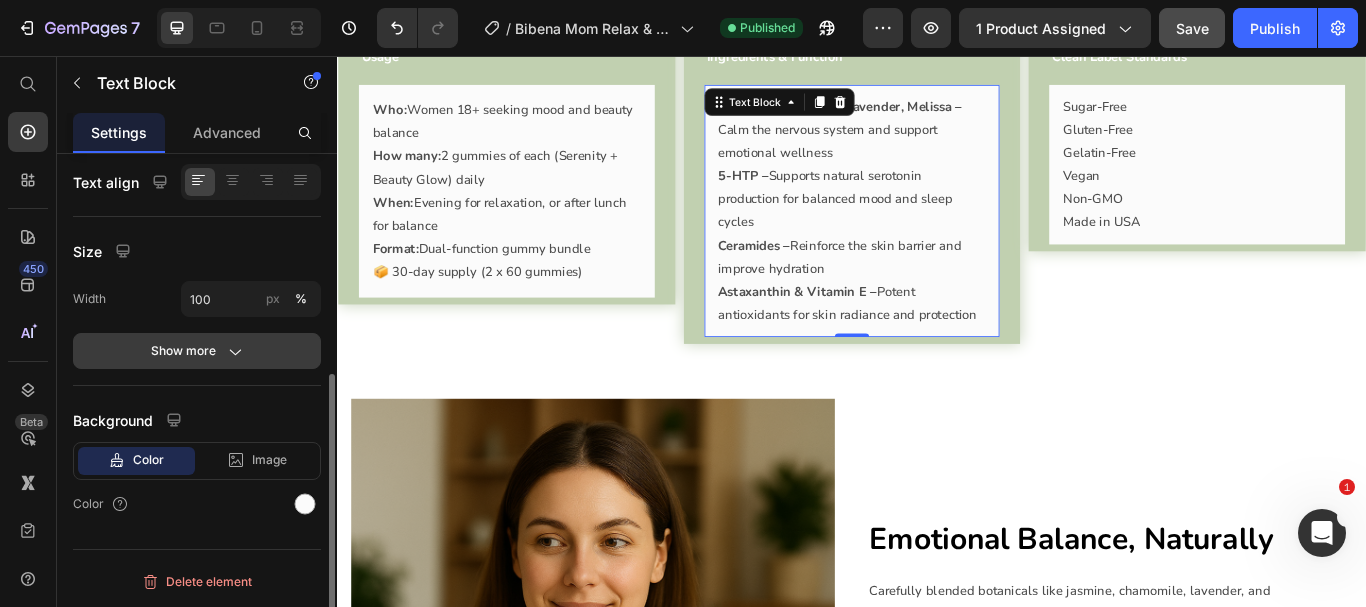 click on "Show more" at bounding box center (197, 351) 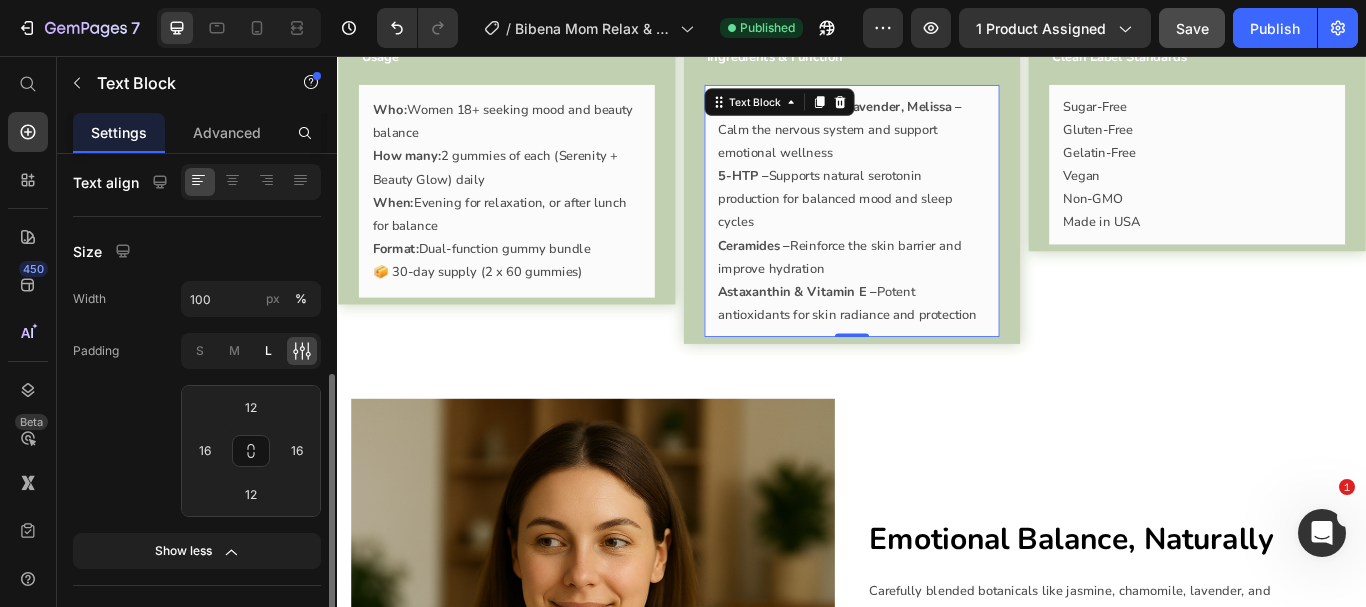 click on "L" 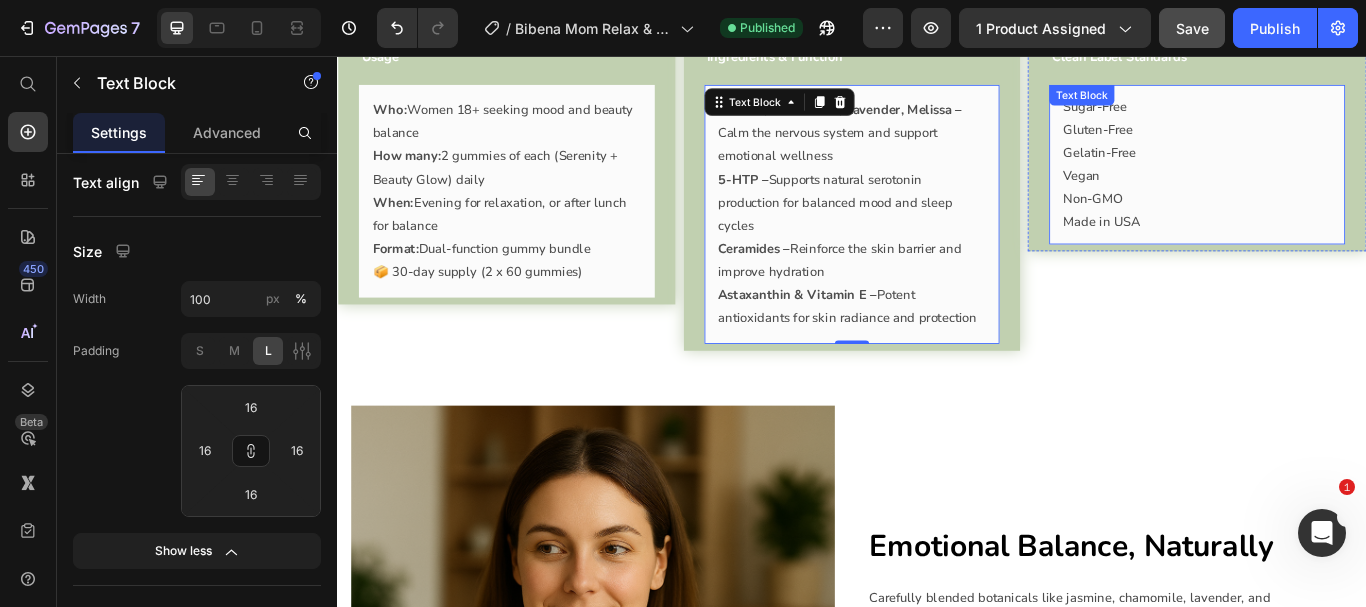 click on "Non-GMO" at bounding box center [1339, 223] 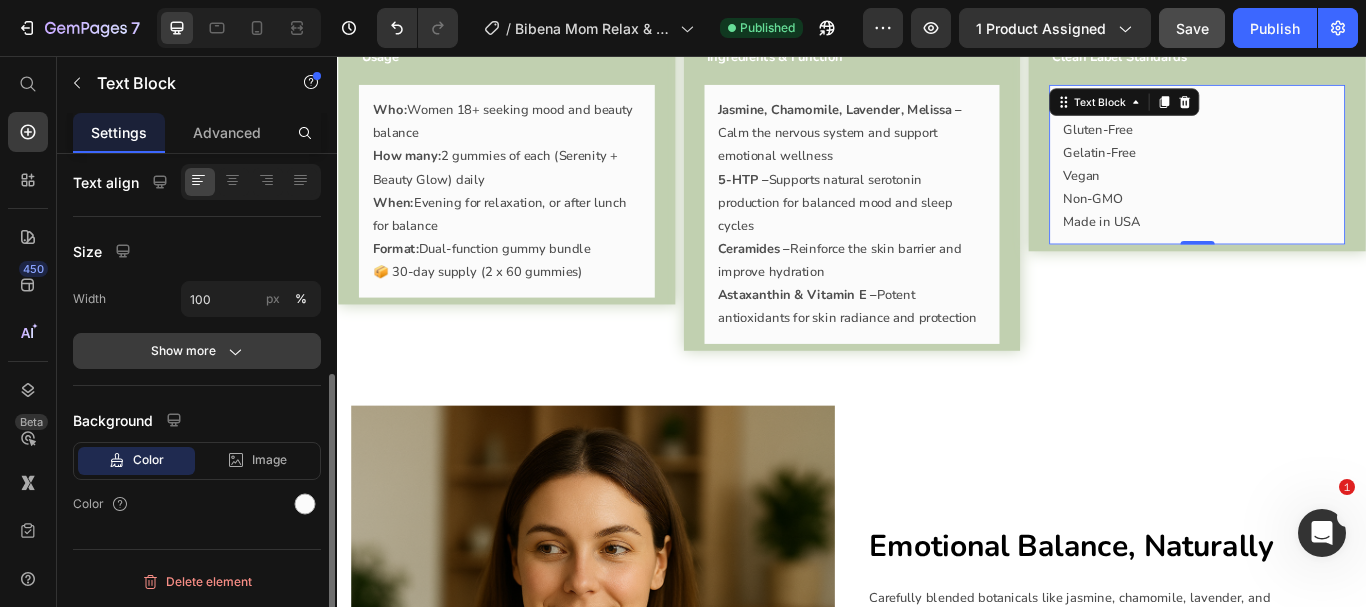 click on "Show more" 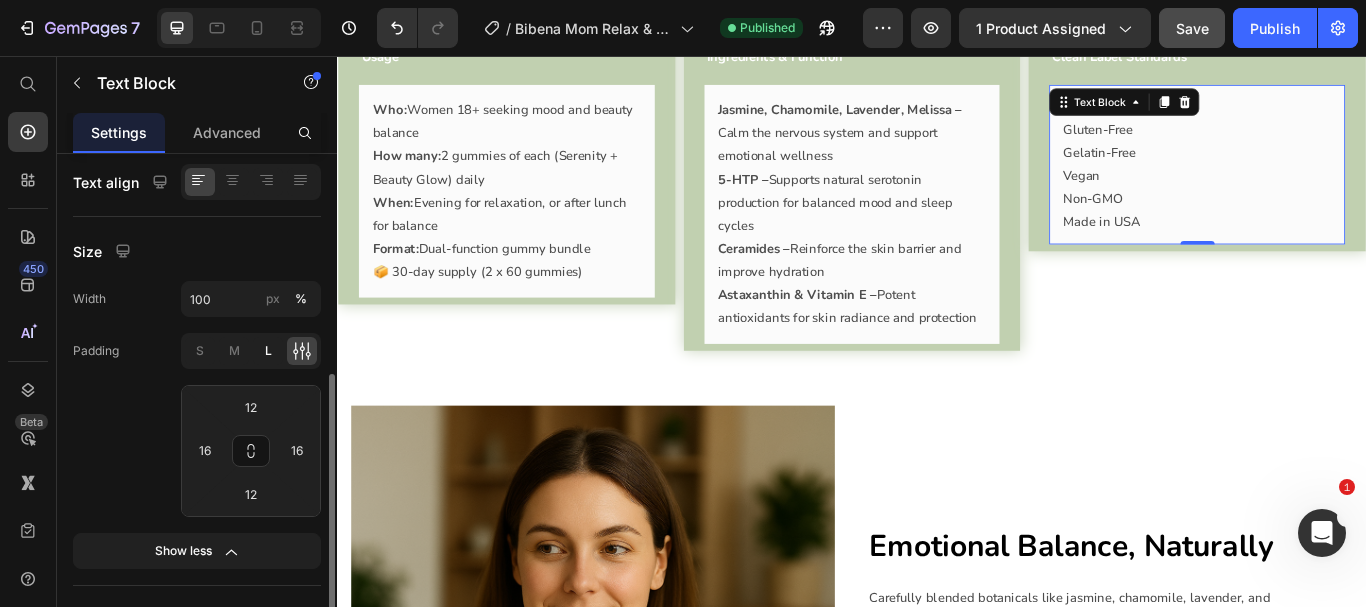click on "L" 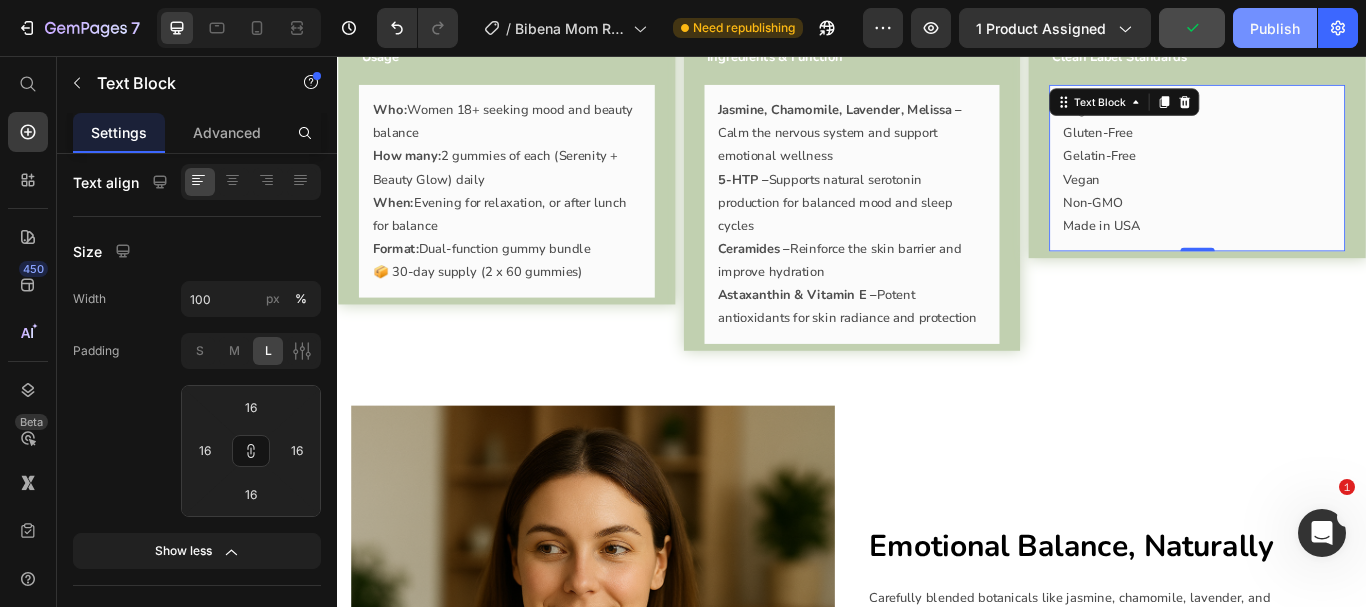 click on "Publish" at bounding box center (1275, 28) 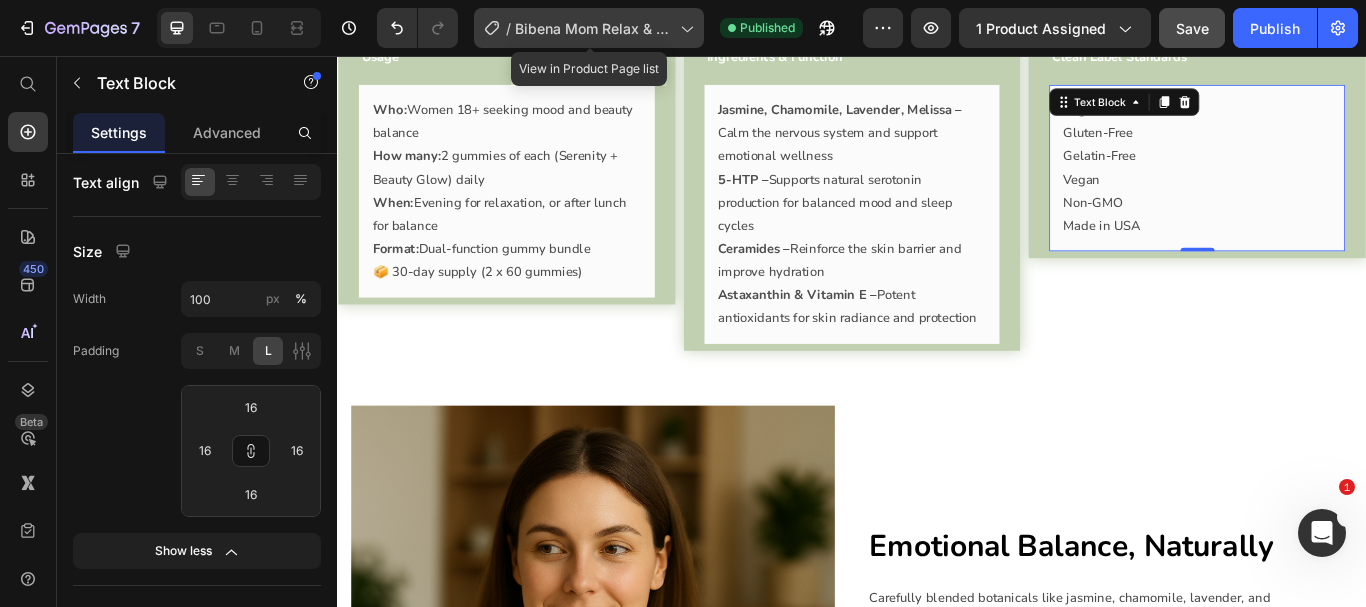 click on "Bibena Mom Relax & Glow" at bounding box center (593, 28) 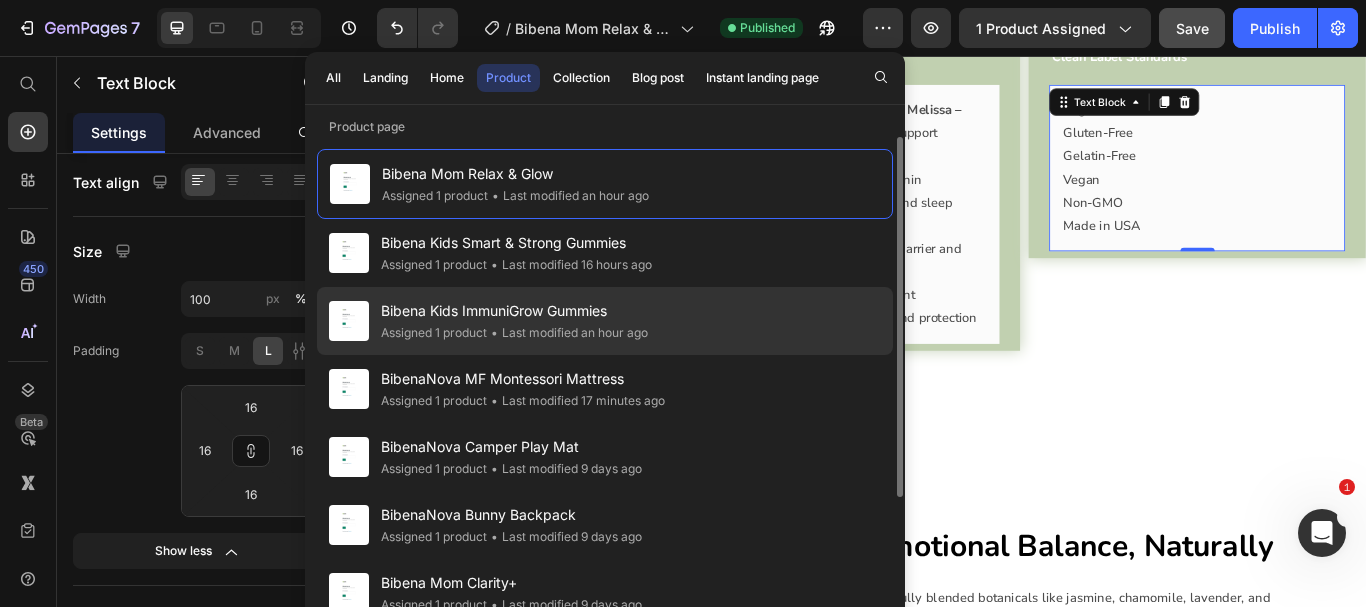 scroll, scrollTop: 2047, scrollLeft: 0, axis: vertical 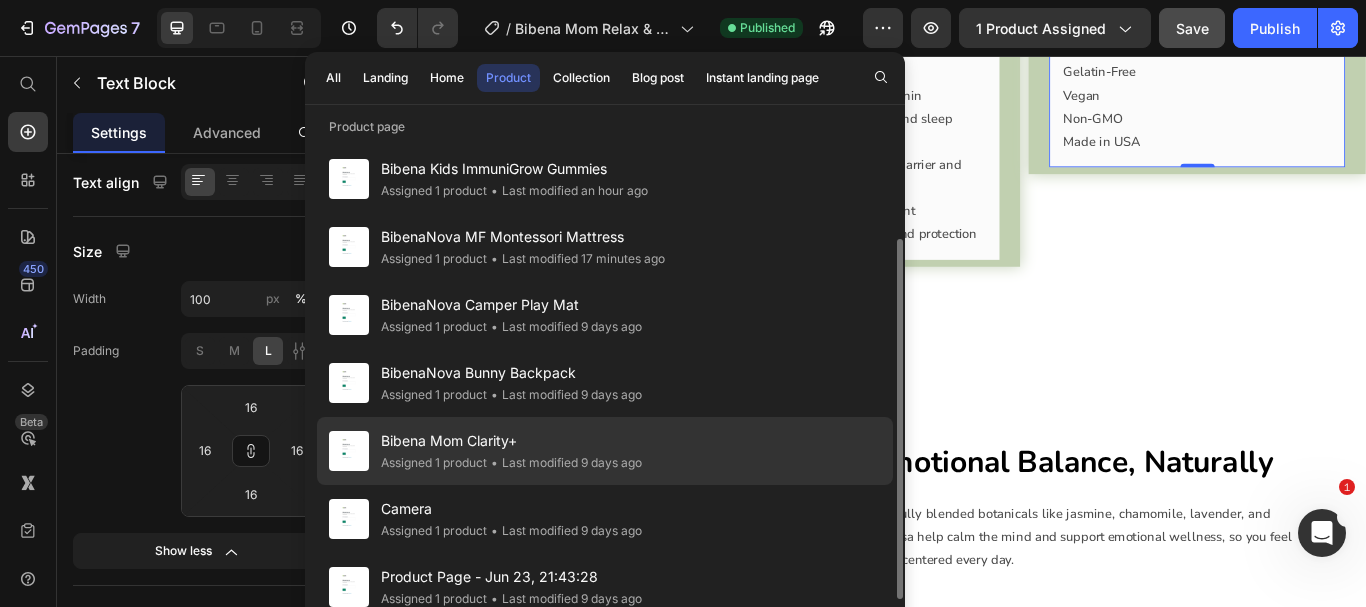 click on "Bibena Mom Clarity+" at bounding box center (511, 441) 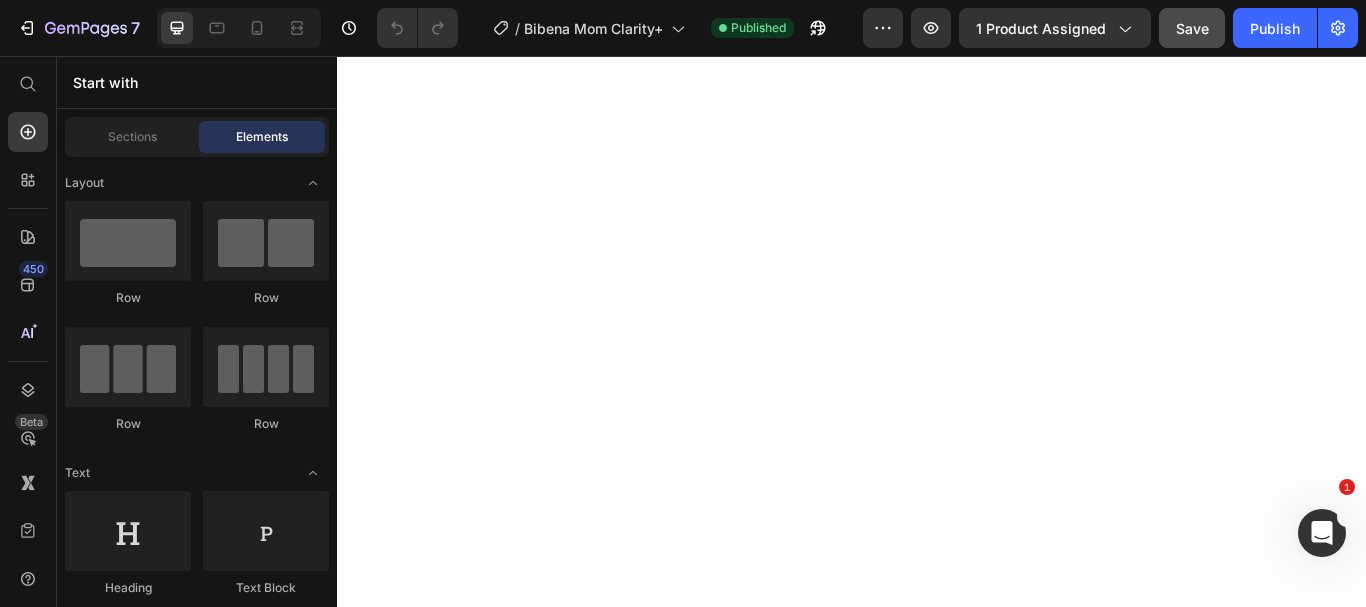 scroll, scrollTop: 0, scrollLeft: 0, axis: both 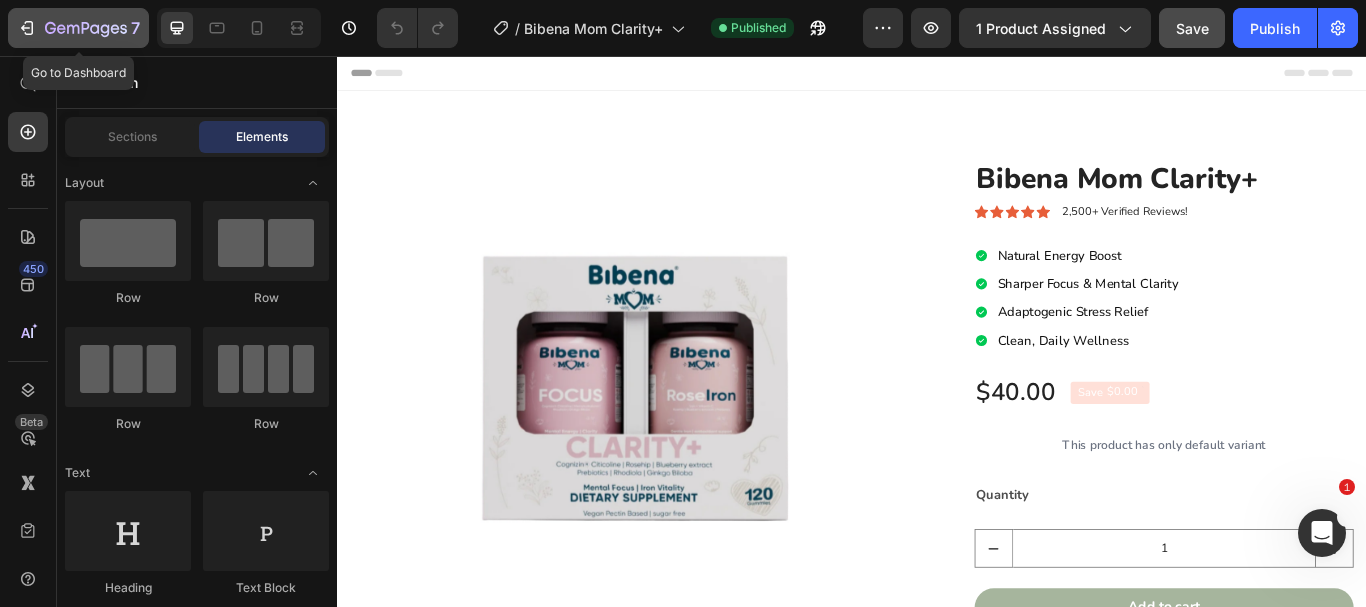 click on "7" 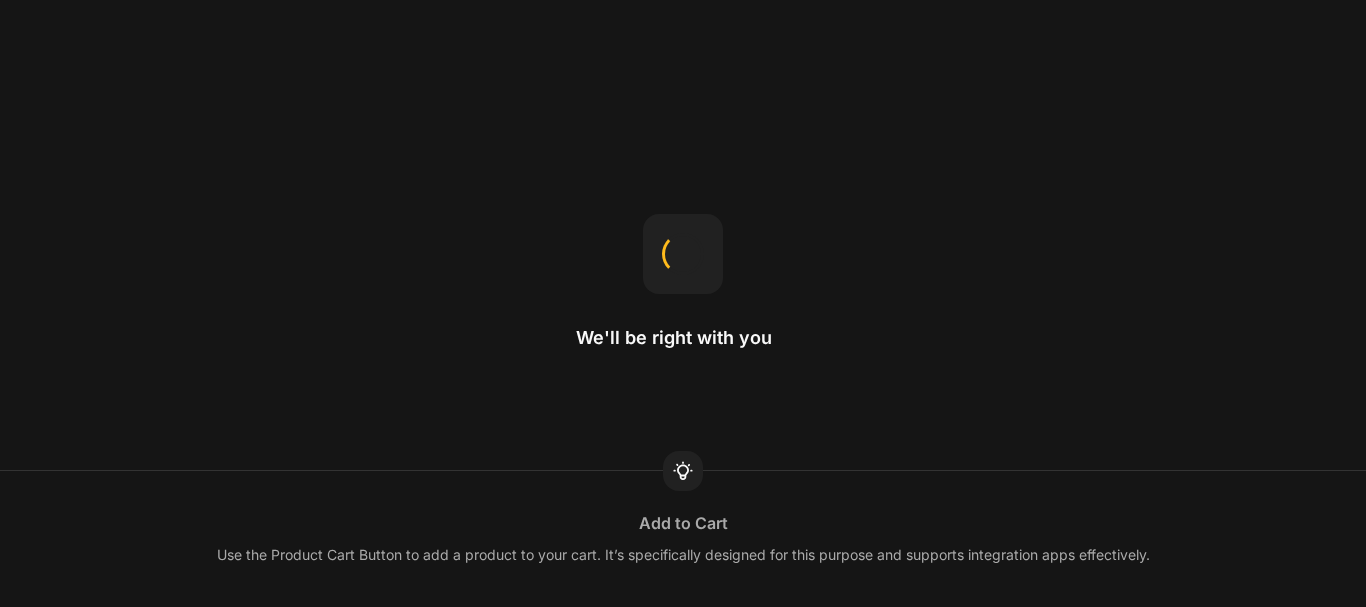 scroll, scrollTop: 0, scrollLeft: 0, axis: both 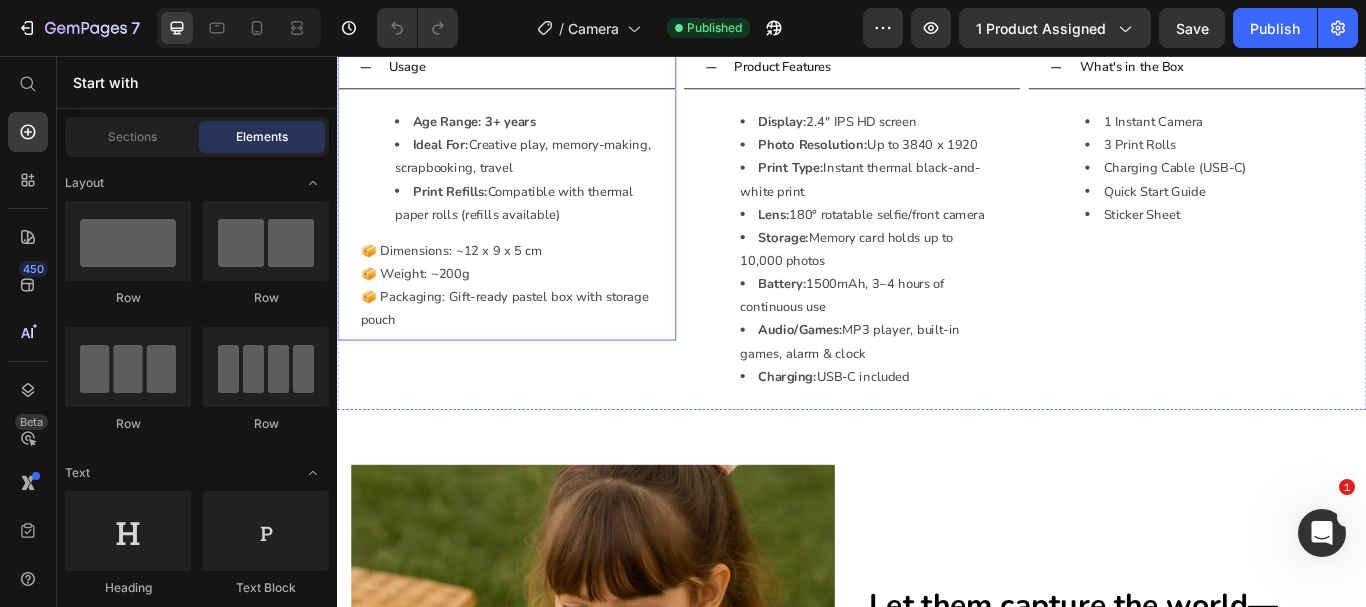 click on "Usage" at bounding box center [550, 69] 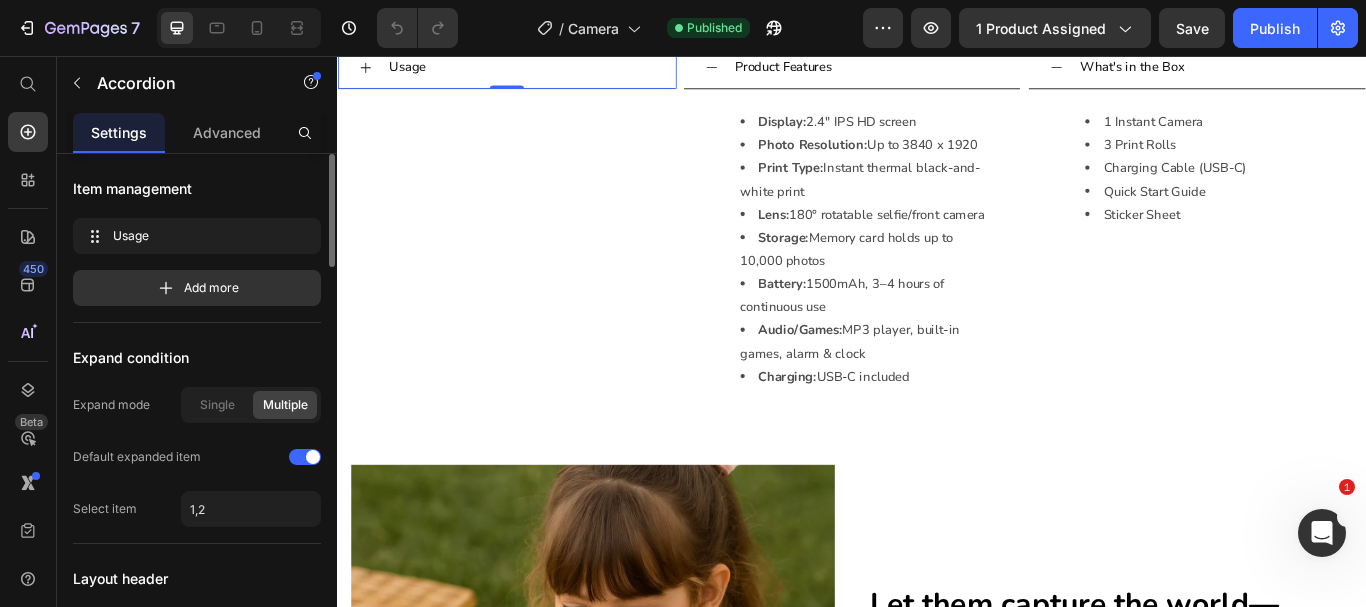 scroll, scrollTop: 26, scrollLeft: 0, axis: vertical 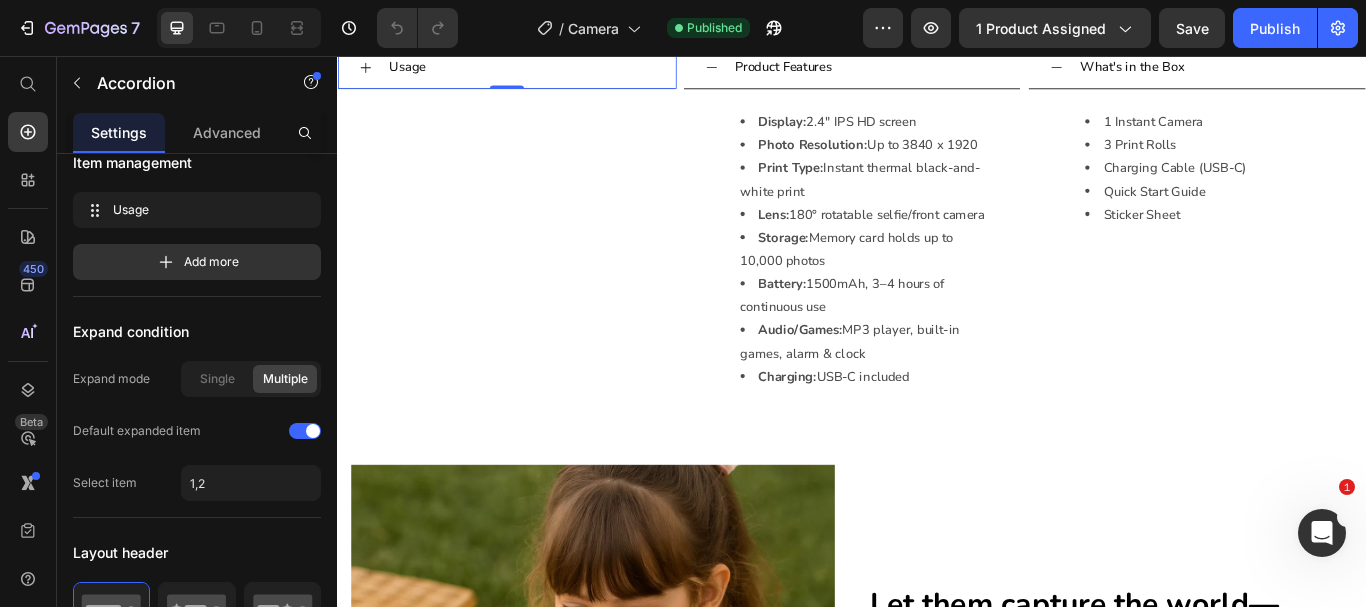 click on "Usage" at bounding box center [550, 69] 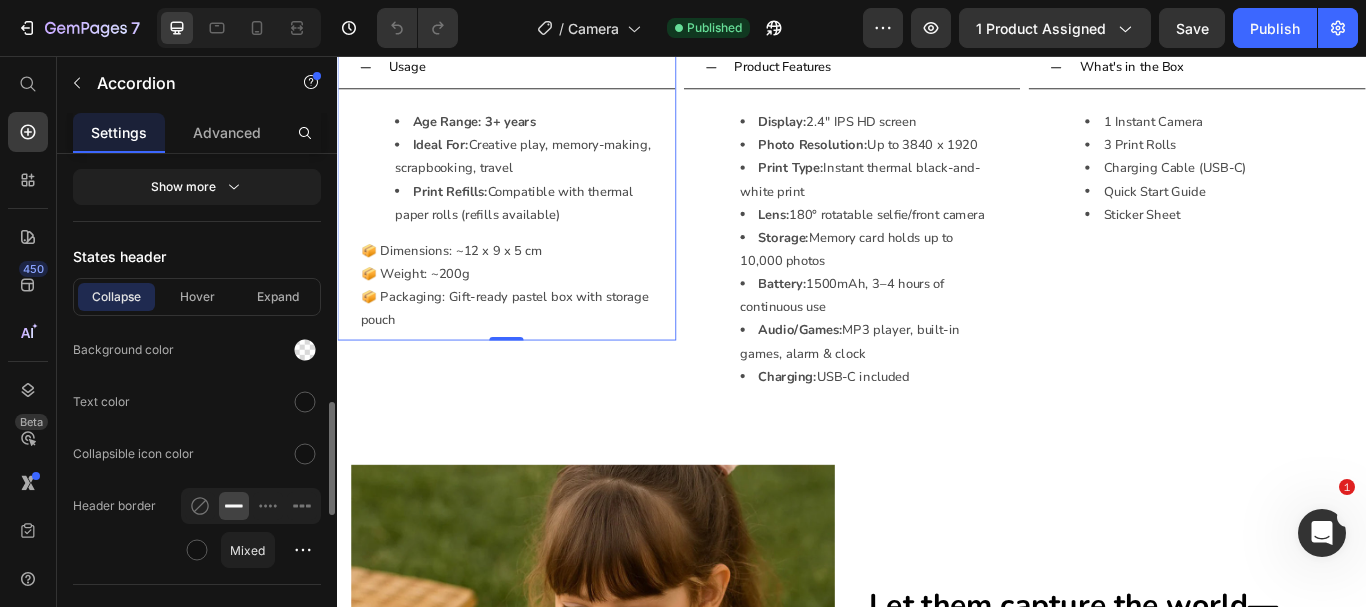 scroll, scrollTop: 1109, scrollLeft: 0, axis: vertical 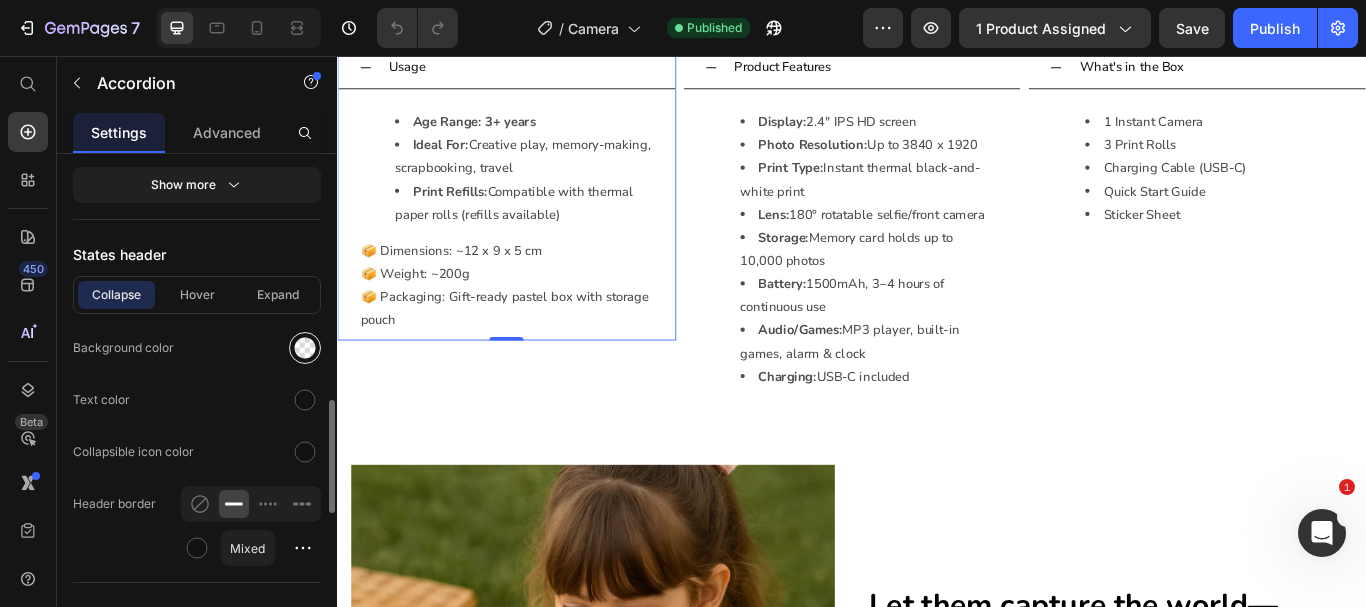 click at bounding box center (305, 348) 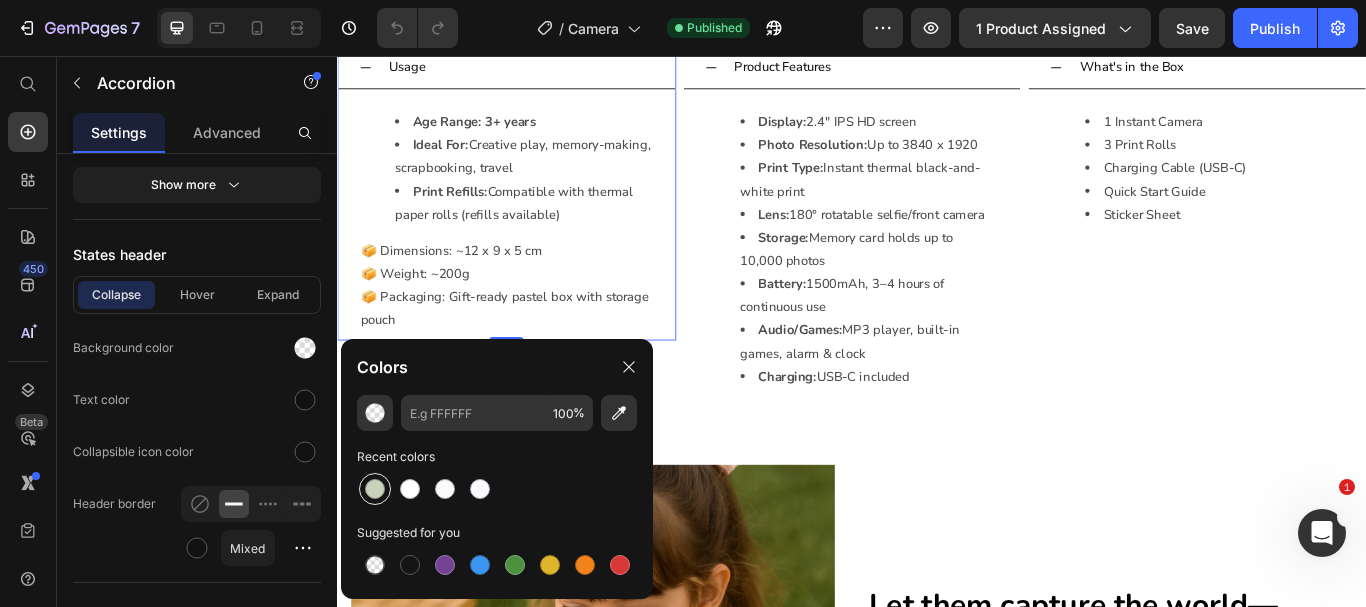 click at bounding box center [375, 489] 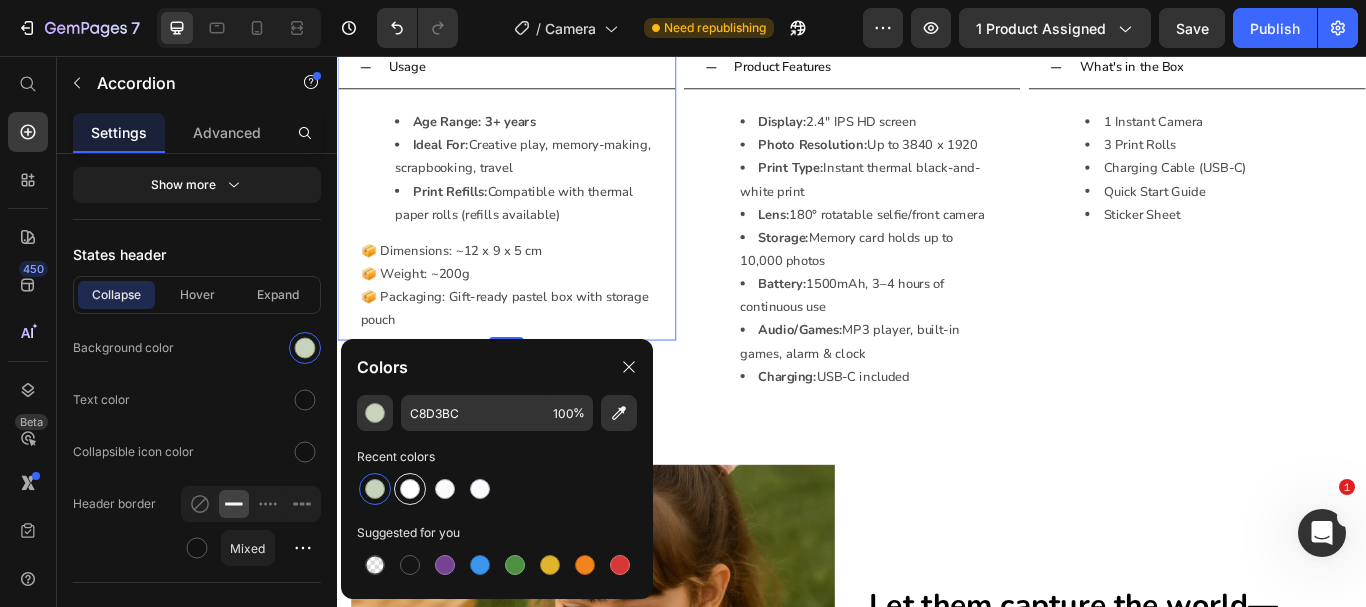 click at bounding box center [410, 489] 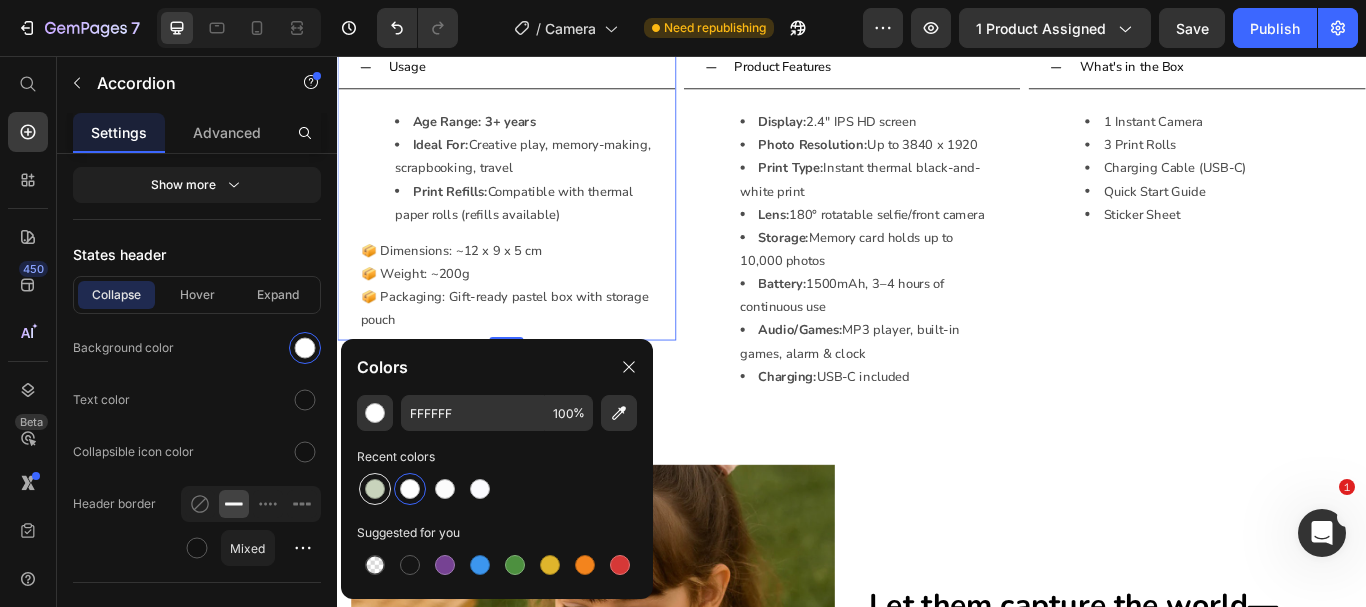 click at bounding box center (375, 489) 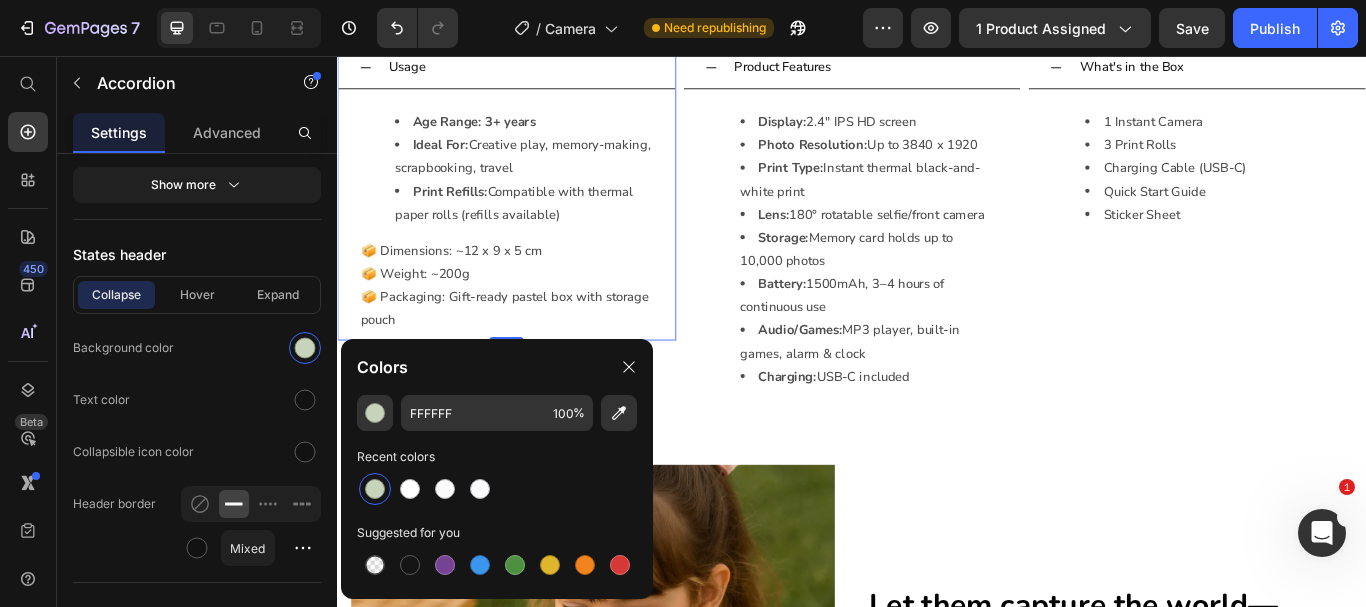 type on "C8D3BC" 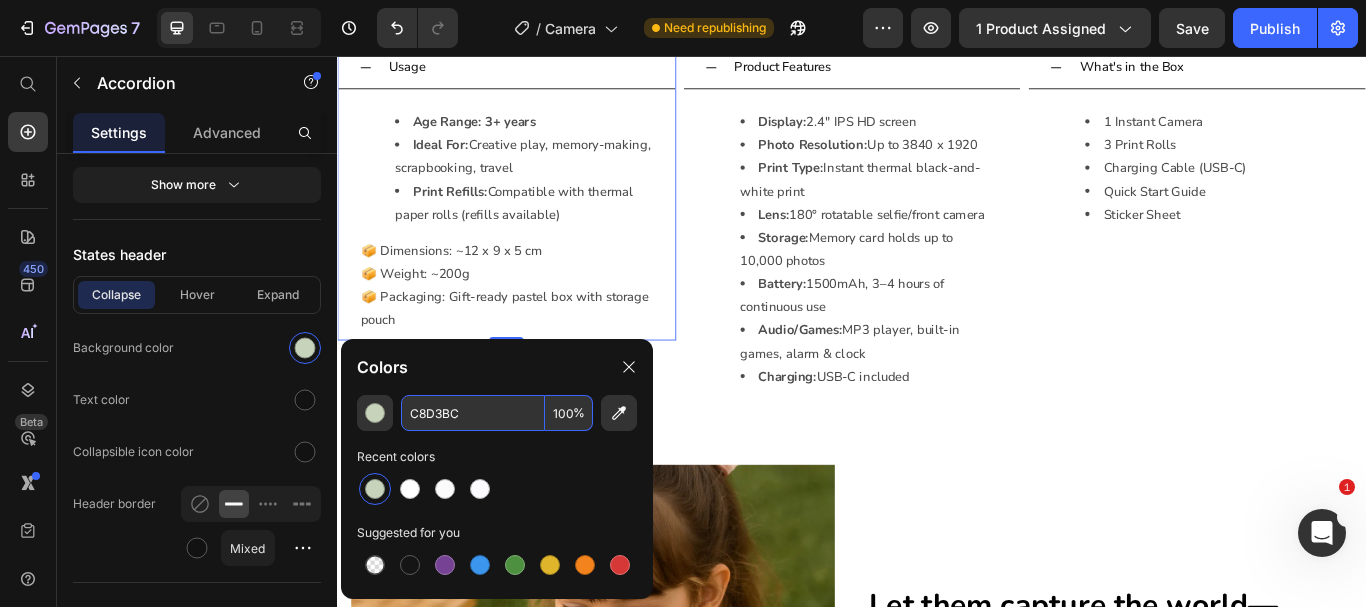 click on "C8D3BC" at bounding box center [473, 413] 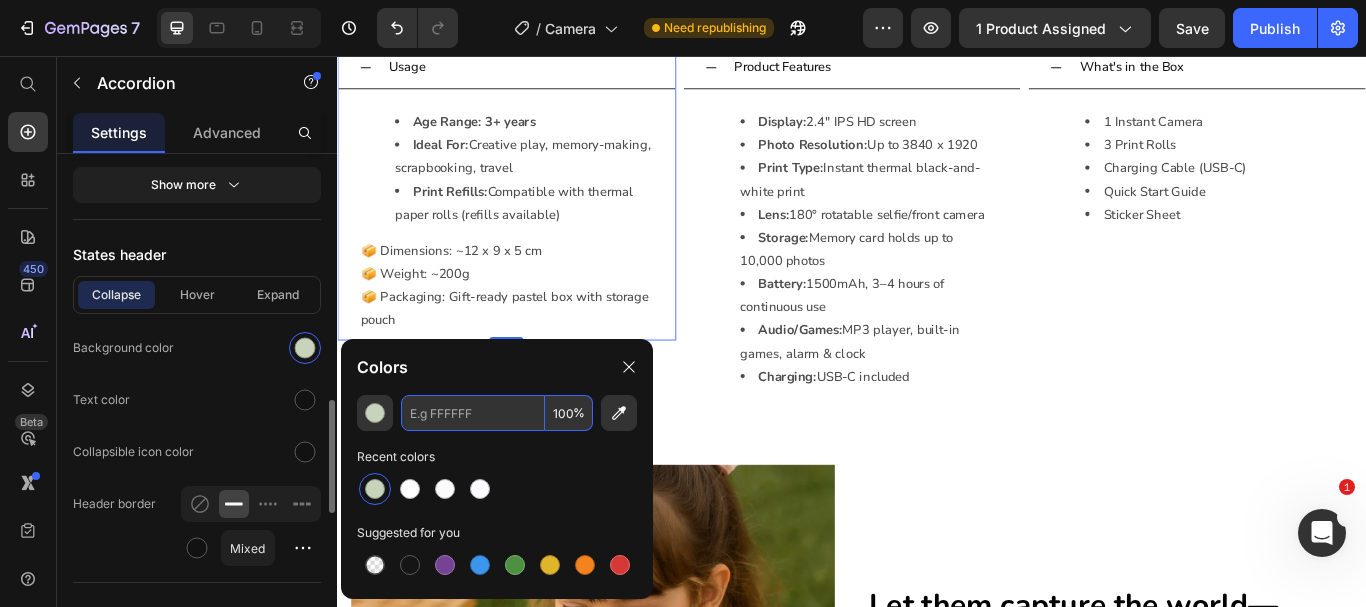 type on "C8D3BC" 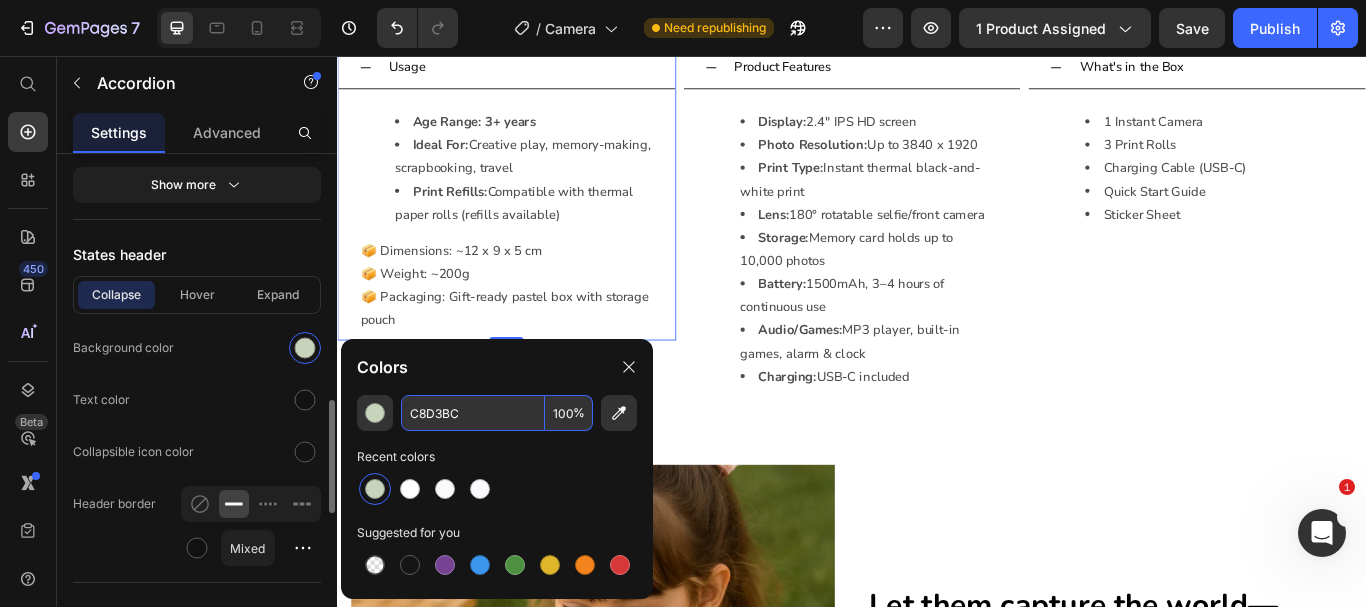 click on "Text color" 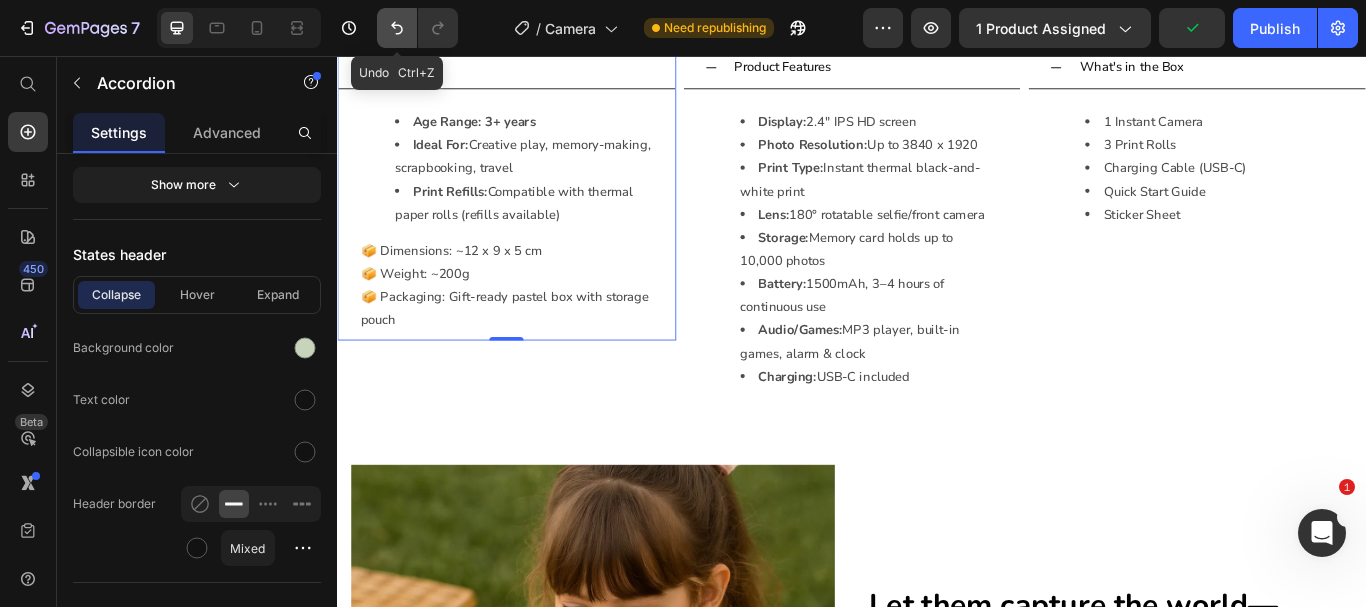 click 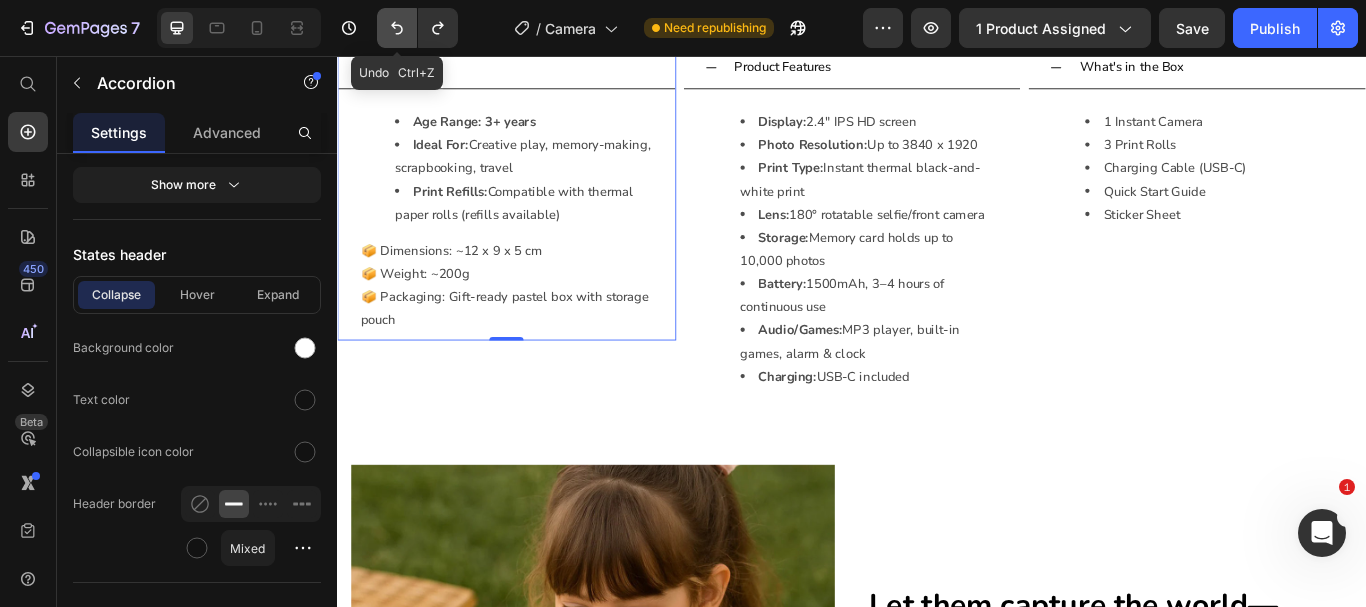 click 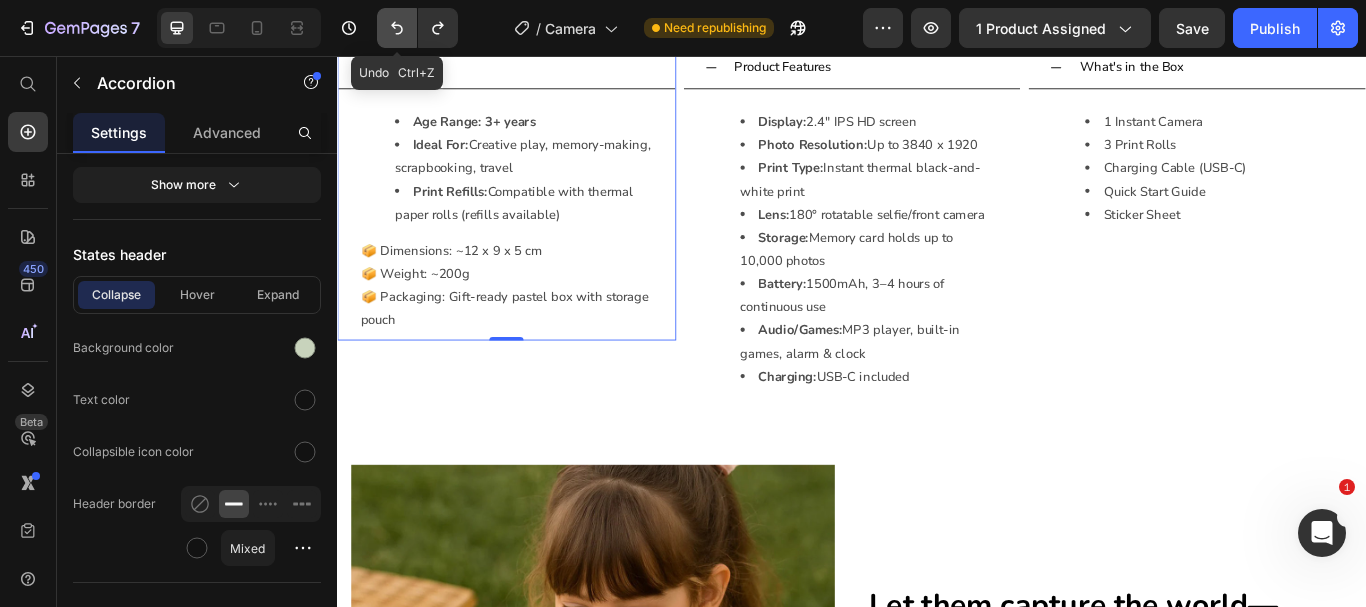 click 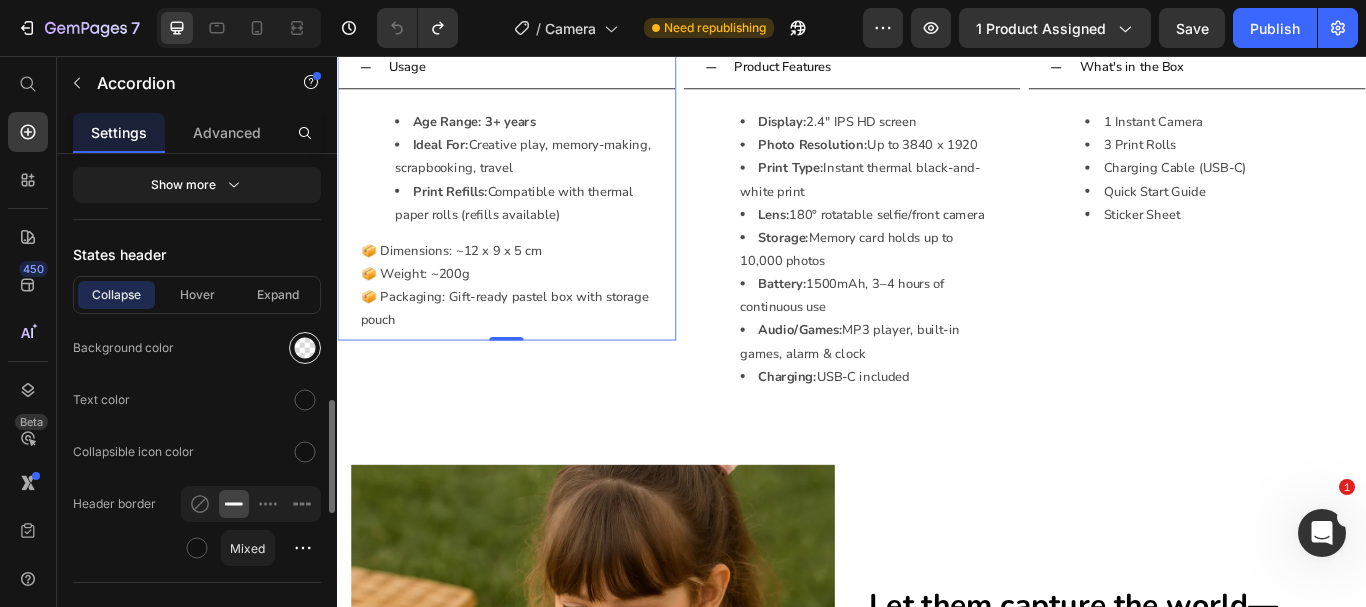 click at bounding box center [305, 348] 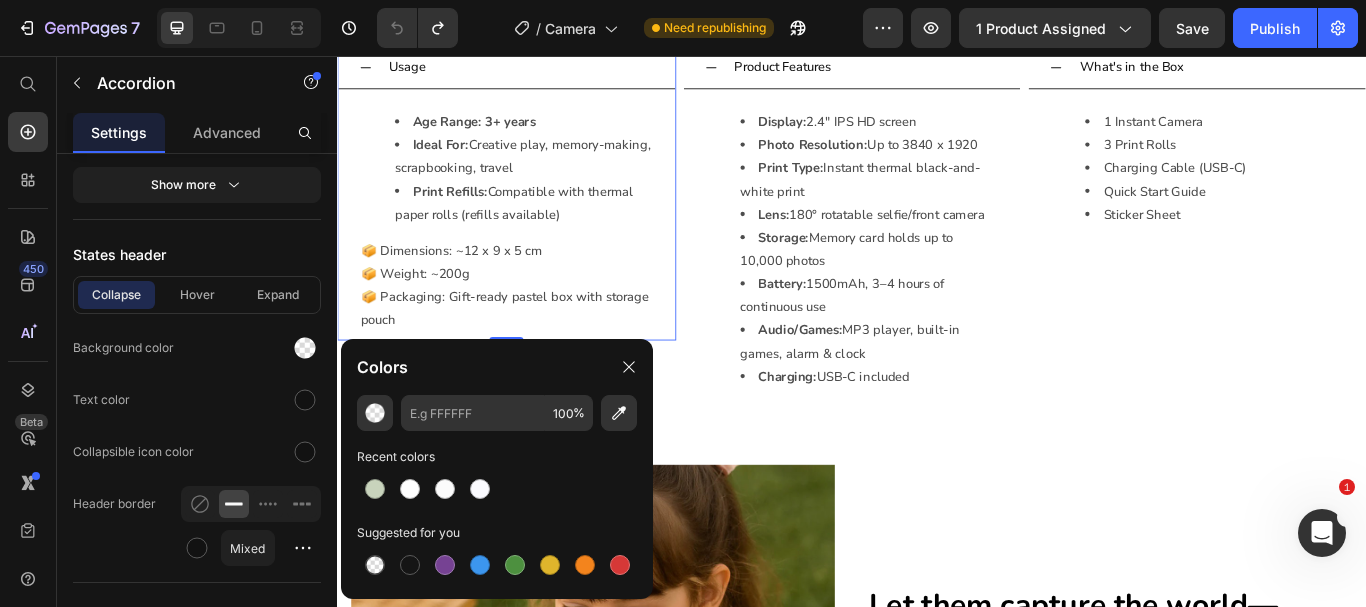 click on "Usage" at bounding box center (550, 69) 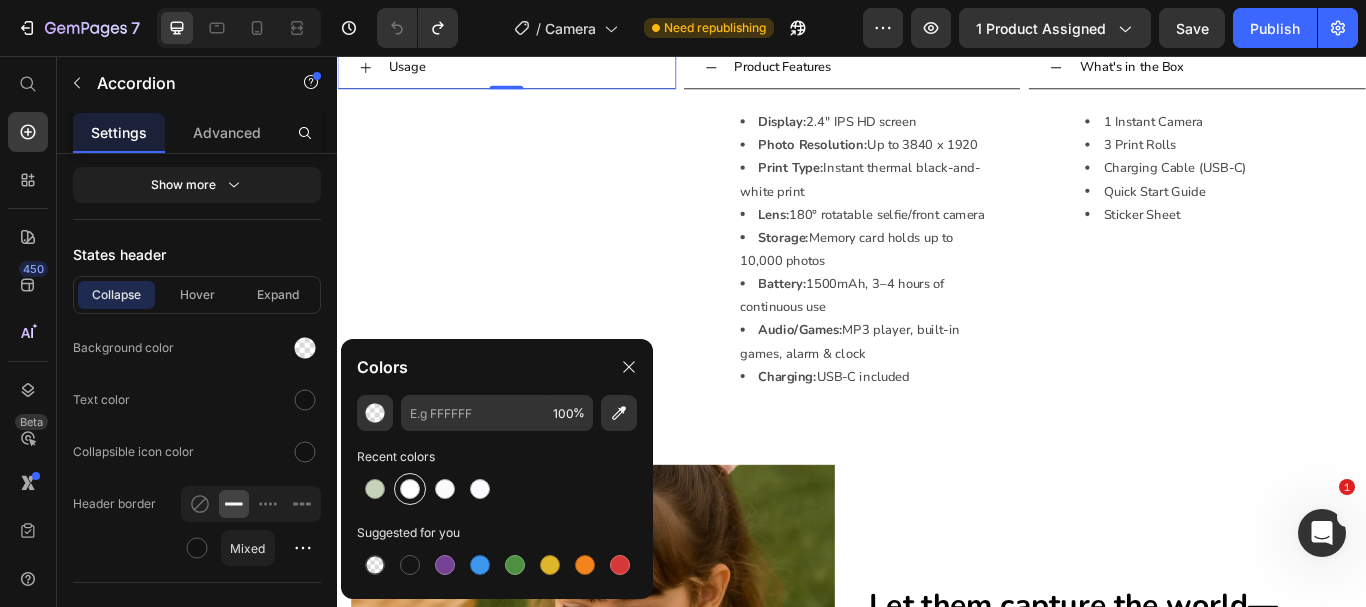 click at bounding box center [410, 489] 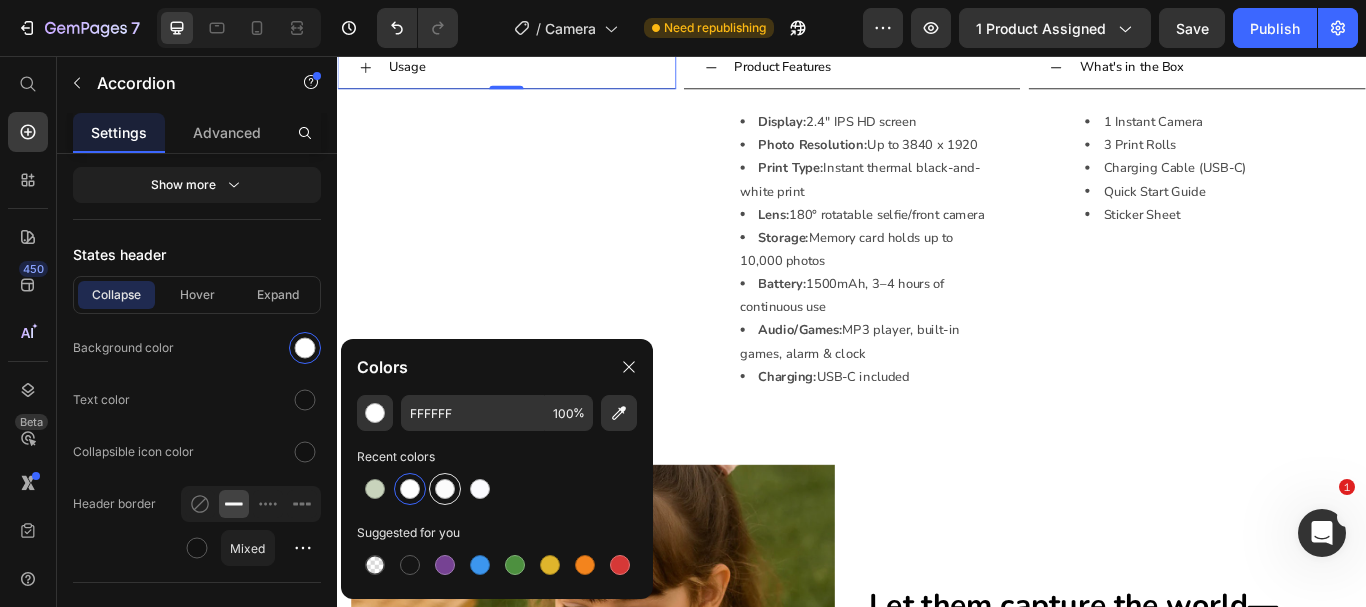 click at bounding box center (445, 489) 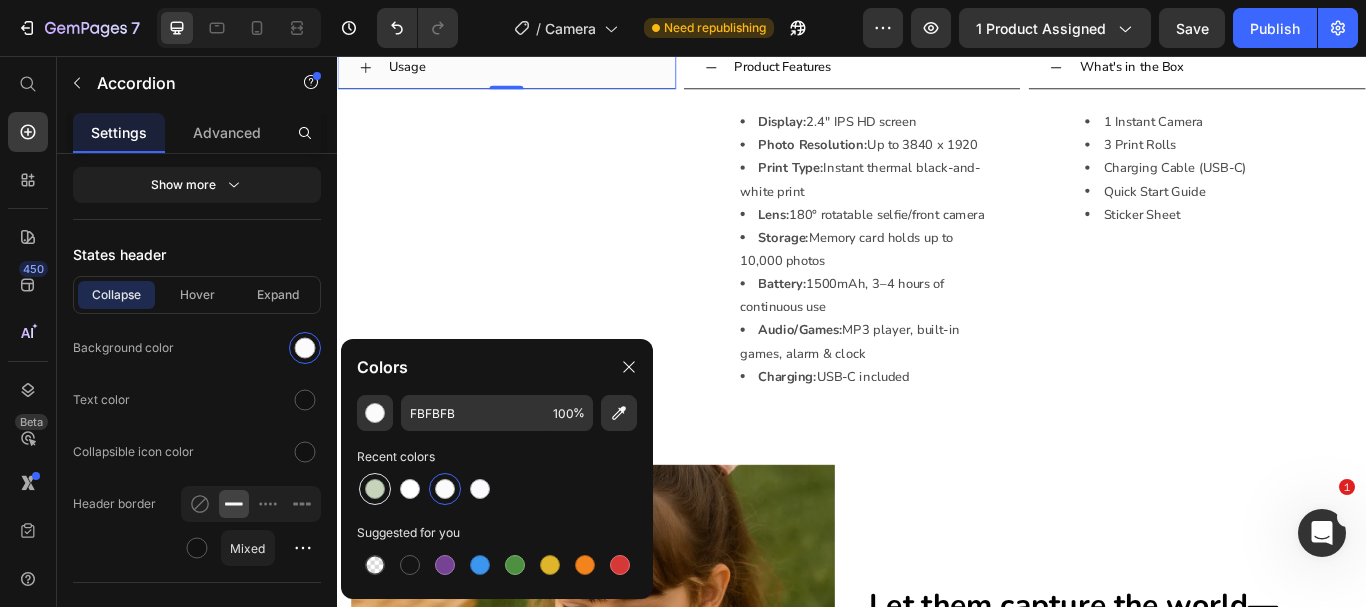 click at bounding box center [375, 489] 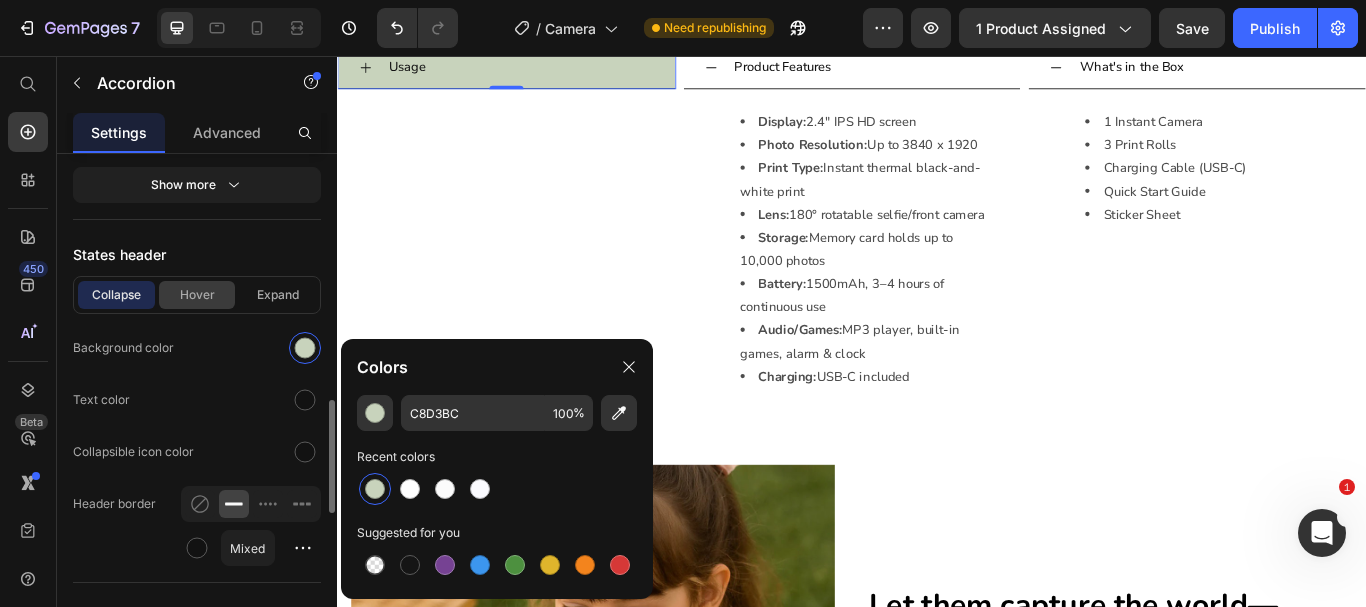 click on "Hover" at bounding box center [197, 295] 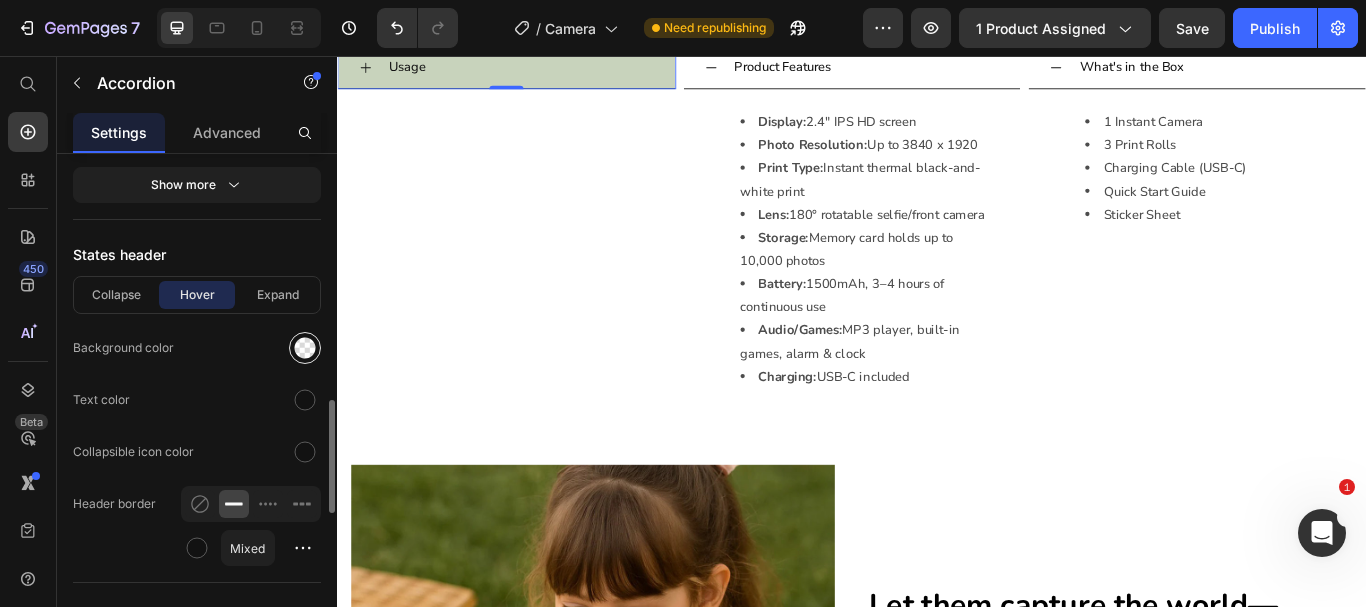 click at bounding box center (305, 348) 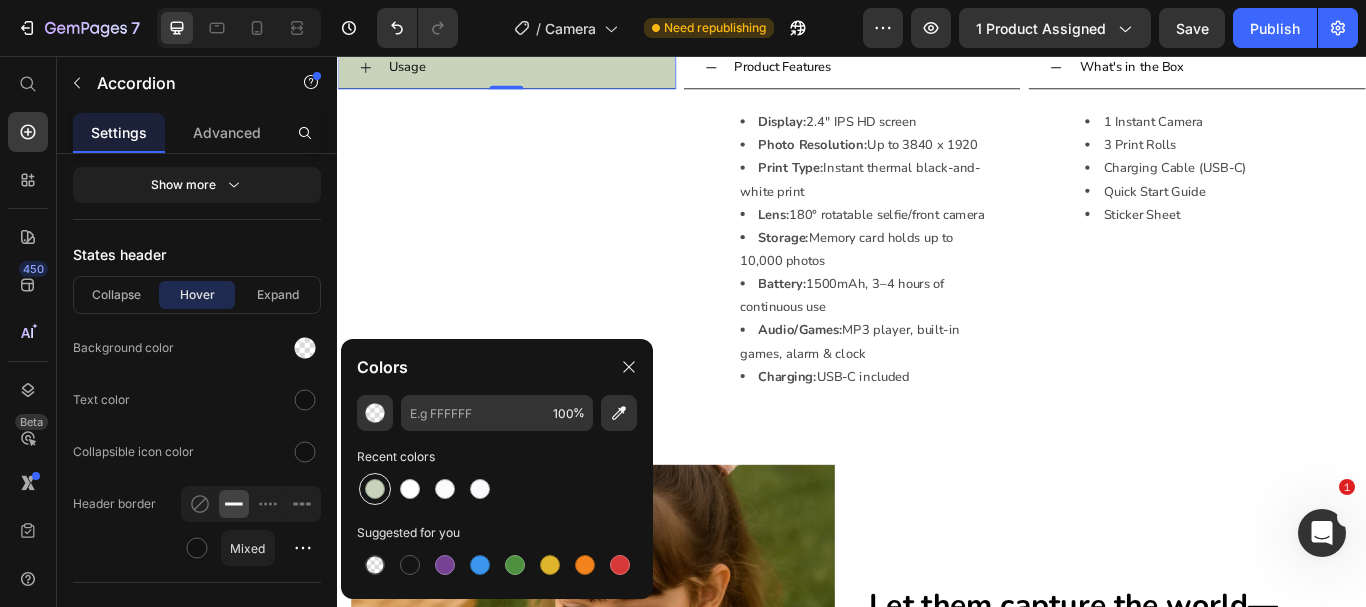 click at bounding box center [375, 489] 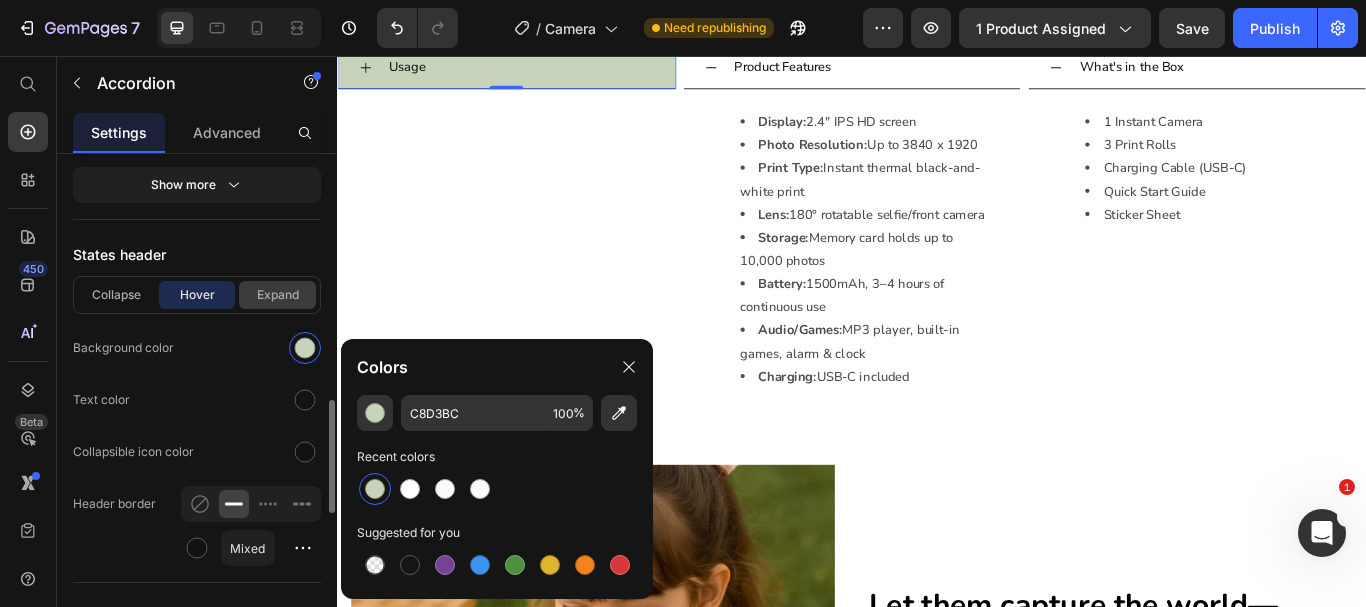 click on "Expand" at bounding box center (277, 295) 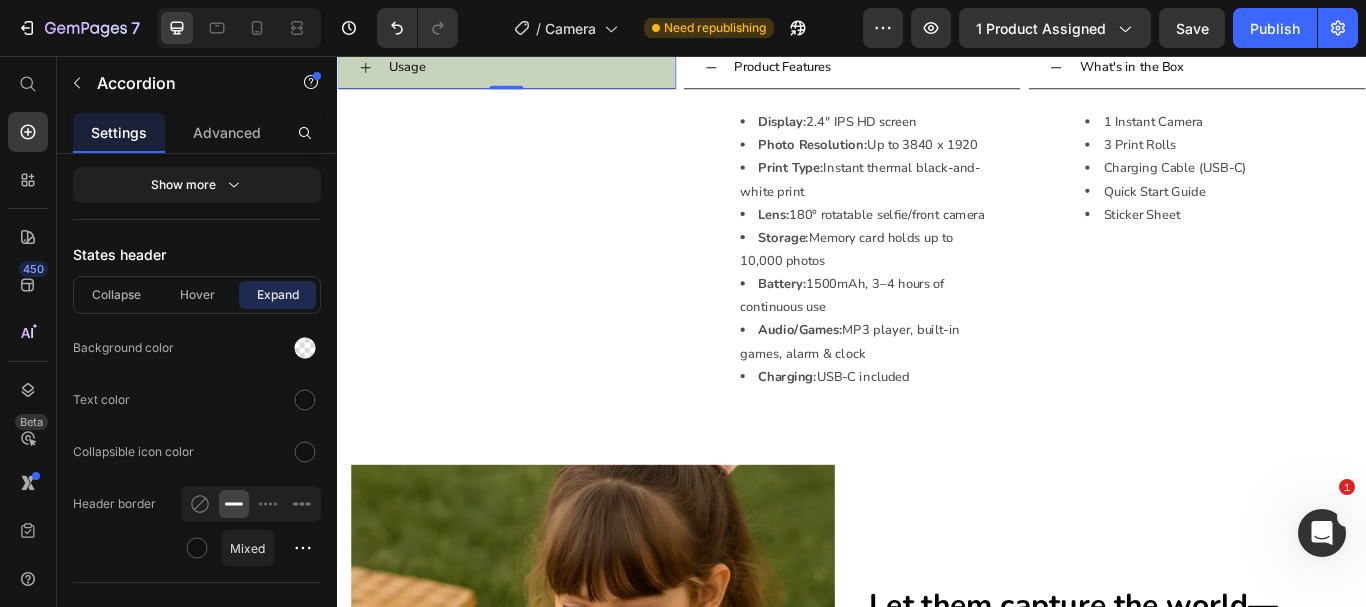 click on "Usage" at bounding box center (550, 69) 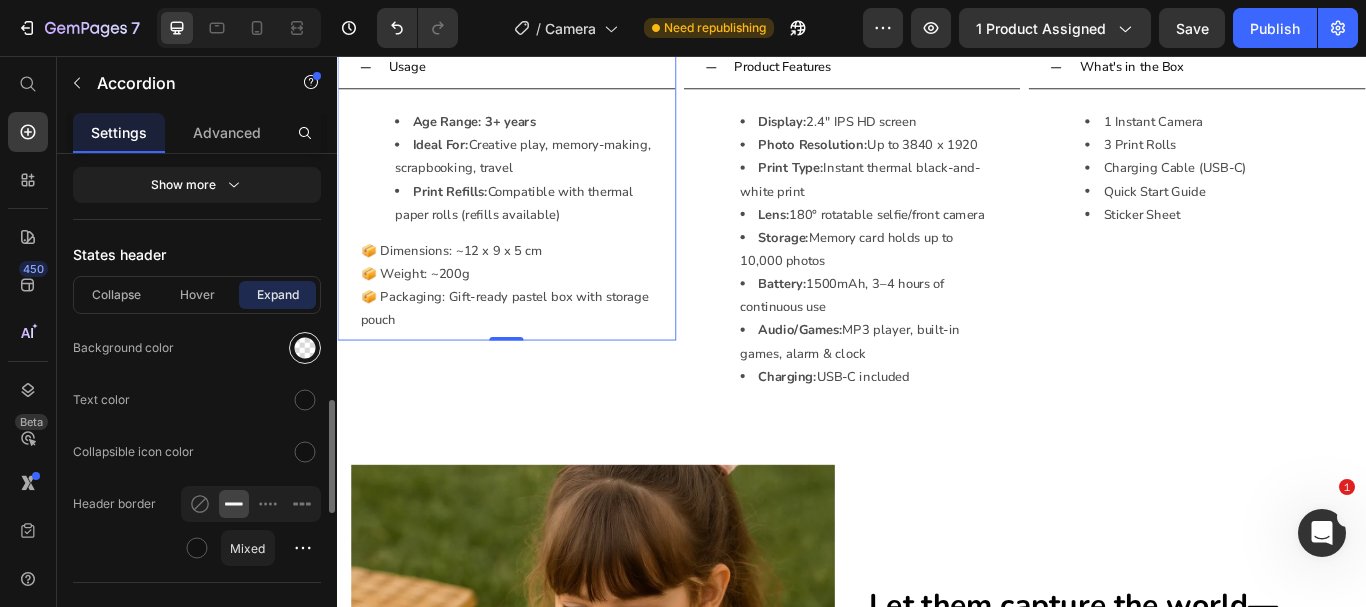 click at bounding box center (305, 348) 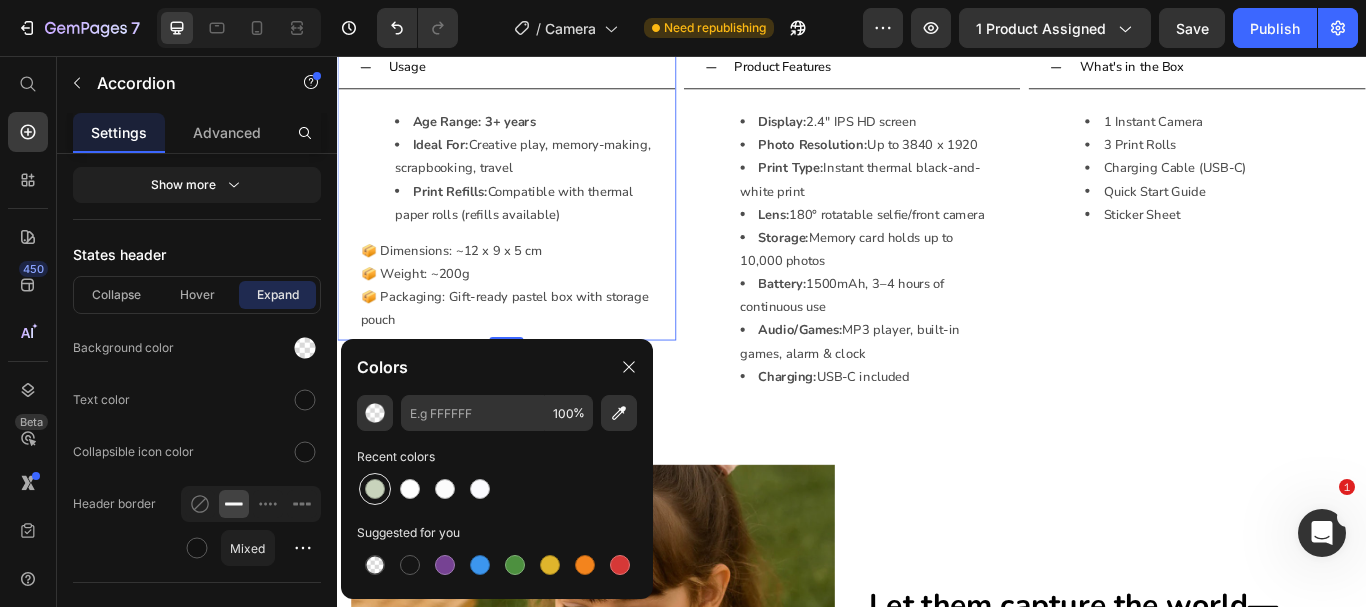 click at bounding box center [375, 489] 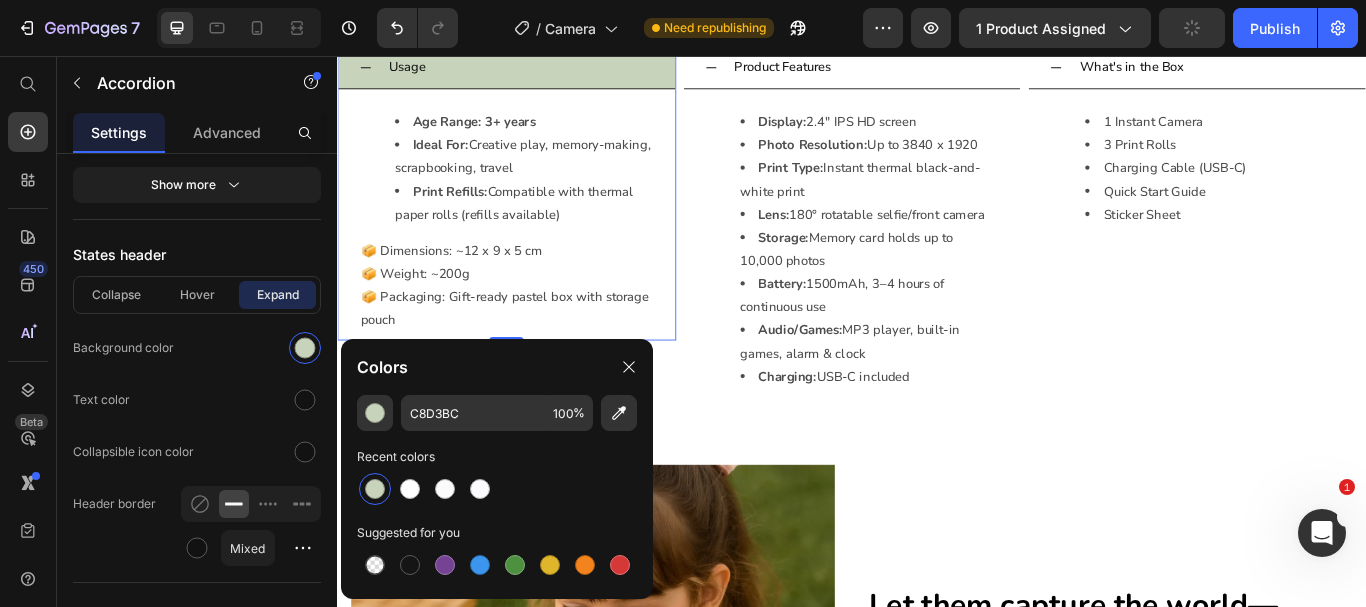 click on "Age Range: 3+ years Ideal For:  Creative play, memory-making, scrapbooking, travel Print Refills:  Compatible with thermal paper rolls (refills available)  📦 Dimensions: ~12 x 9 x 5 cm 📦 Weight: ~200g 📦 Packaging: Gift-ready pastel box with storage pouch Text Block" at bounding box center (534, 241) 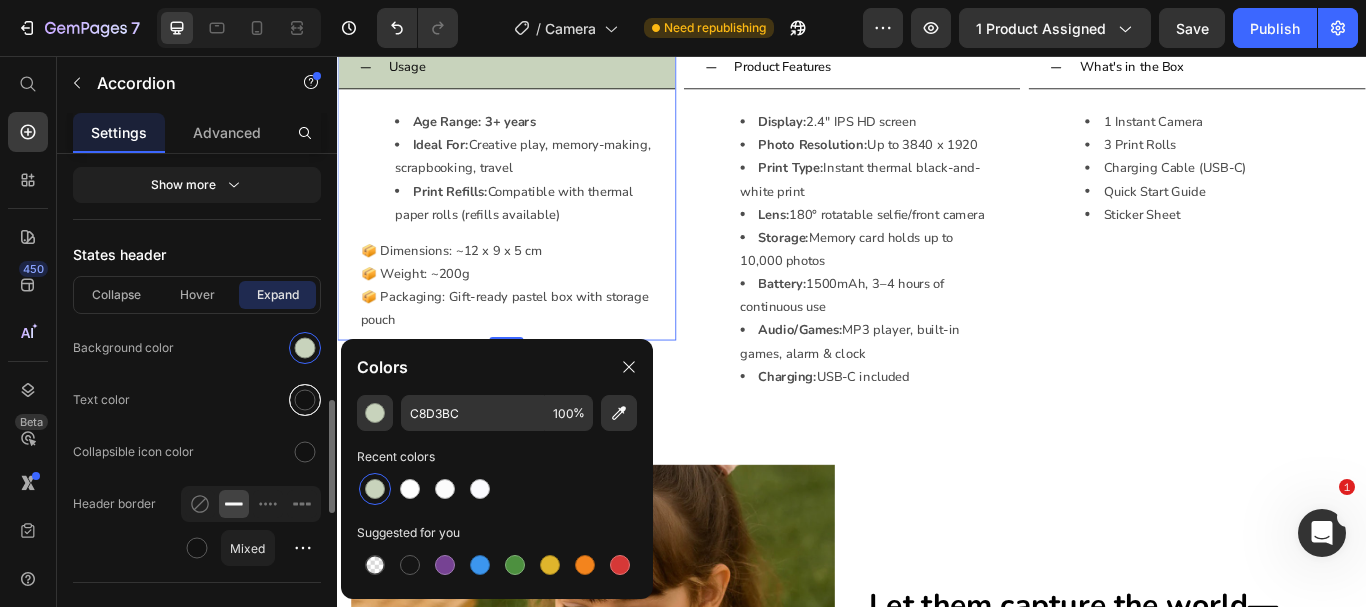 click at bounding box center [305, 400] 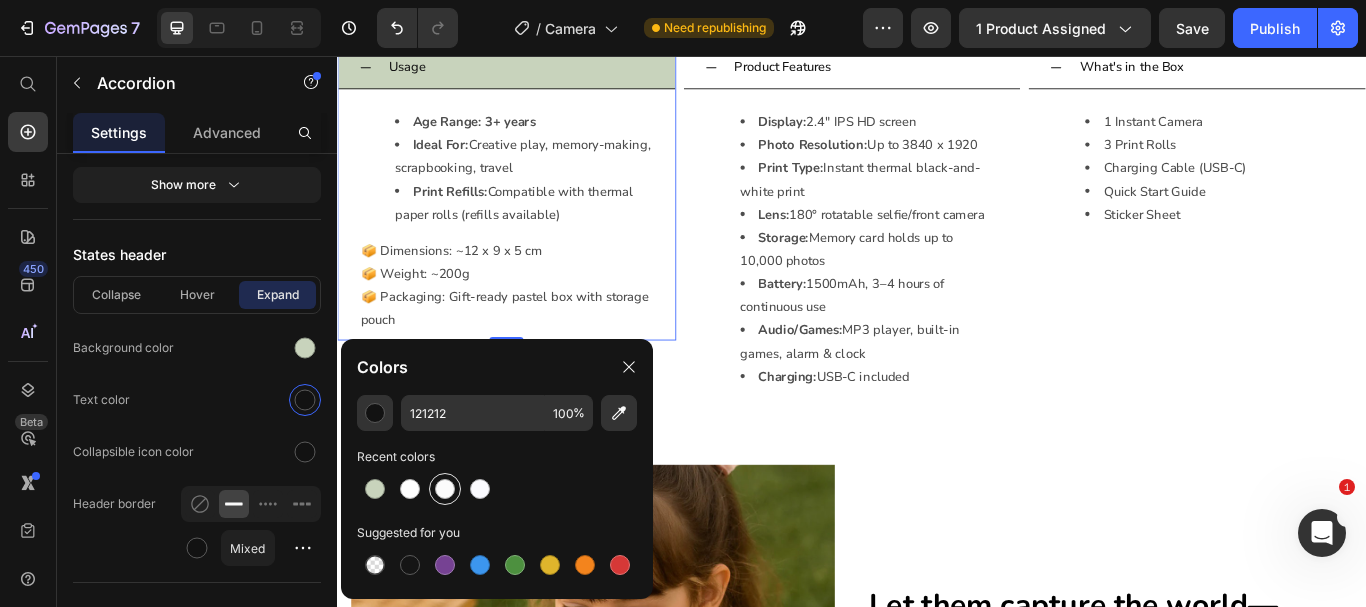 click at bounding box center [445, 489] 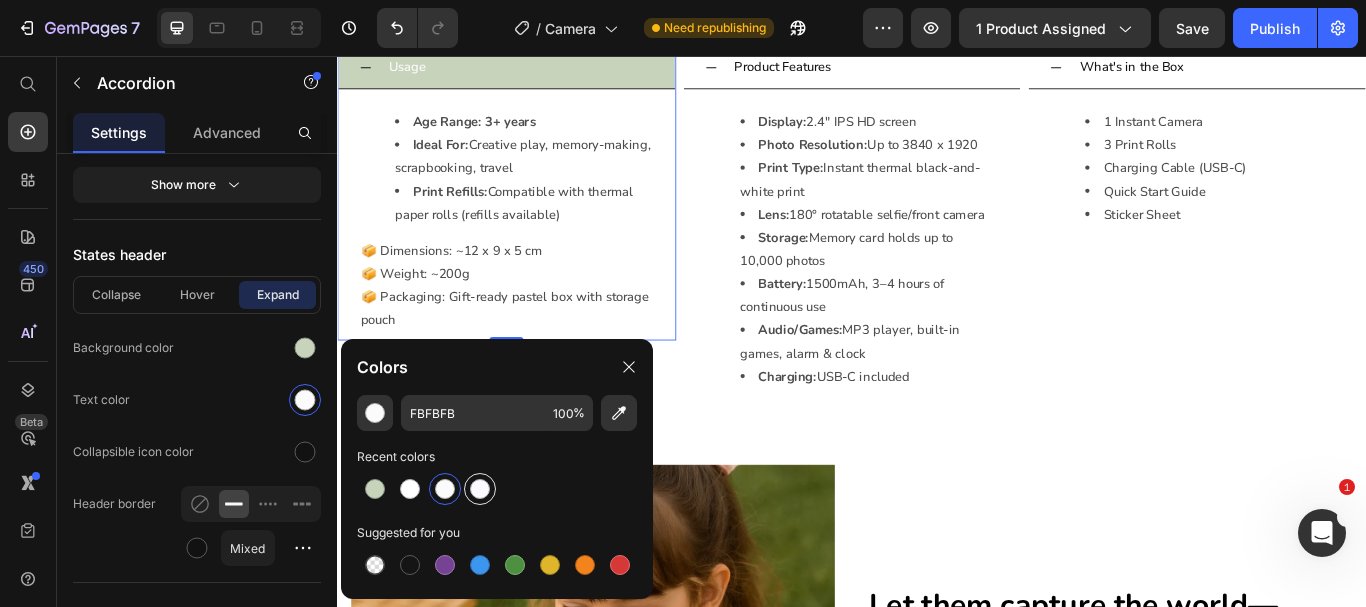 click at bounding box center (480, 489) 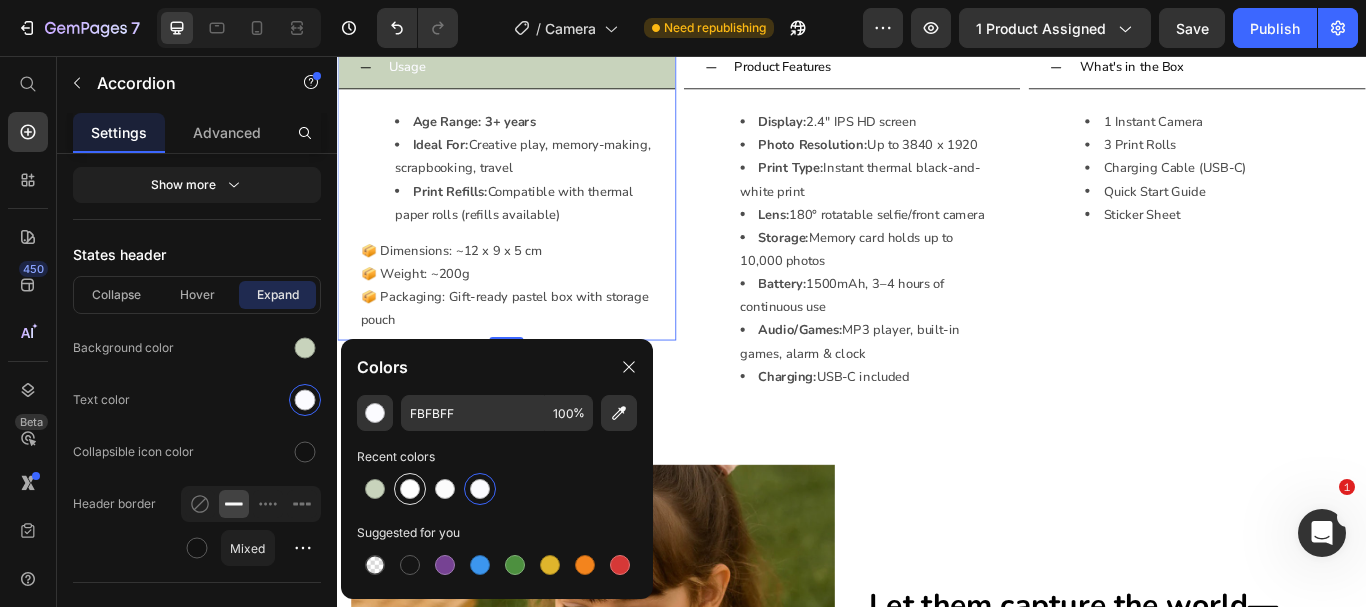click at bounding box center (410, 489) 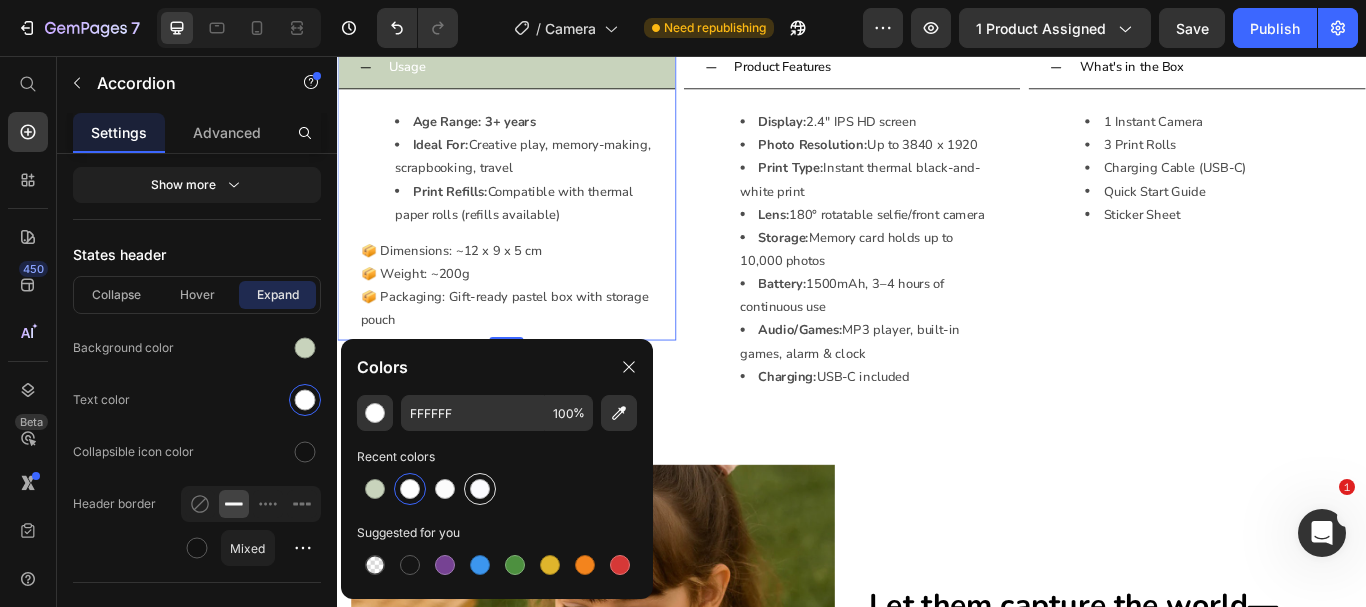 click at bounding box center (480, 489) 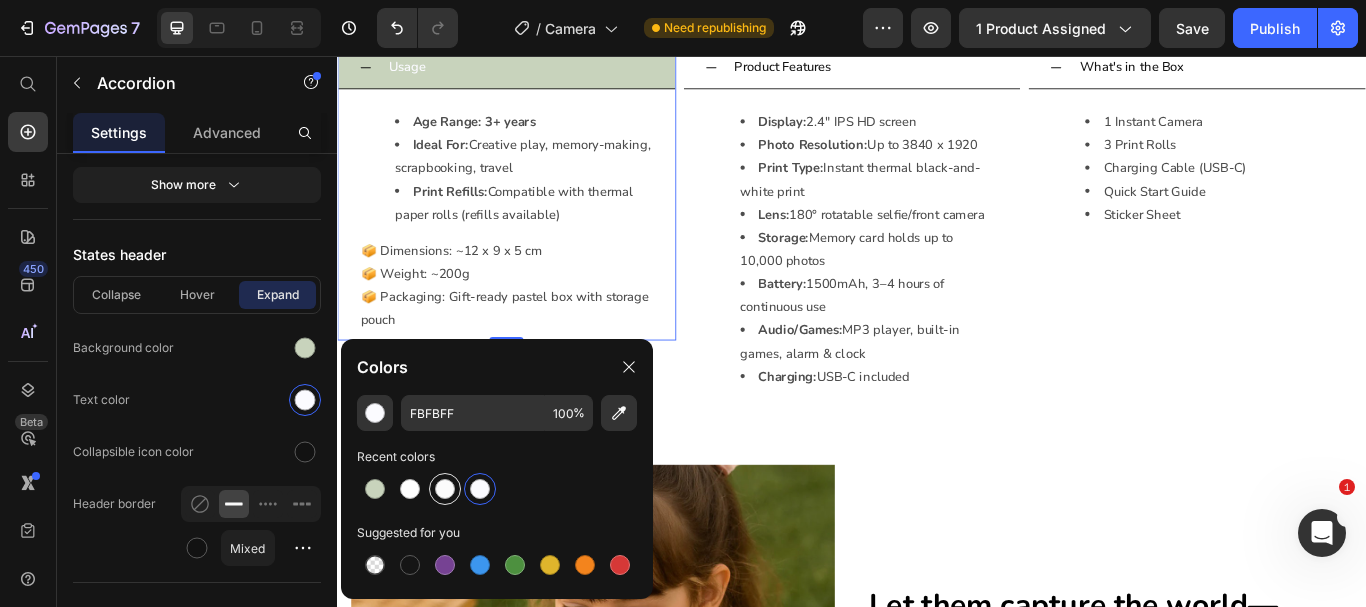 click at bounding box center [445, 489] 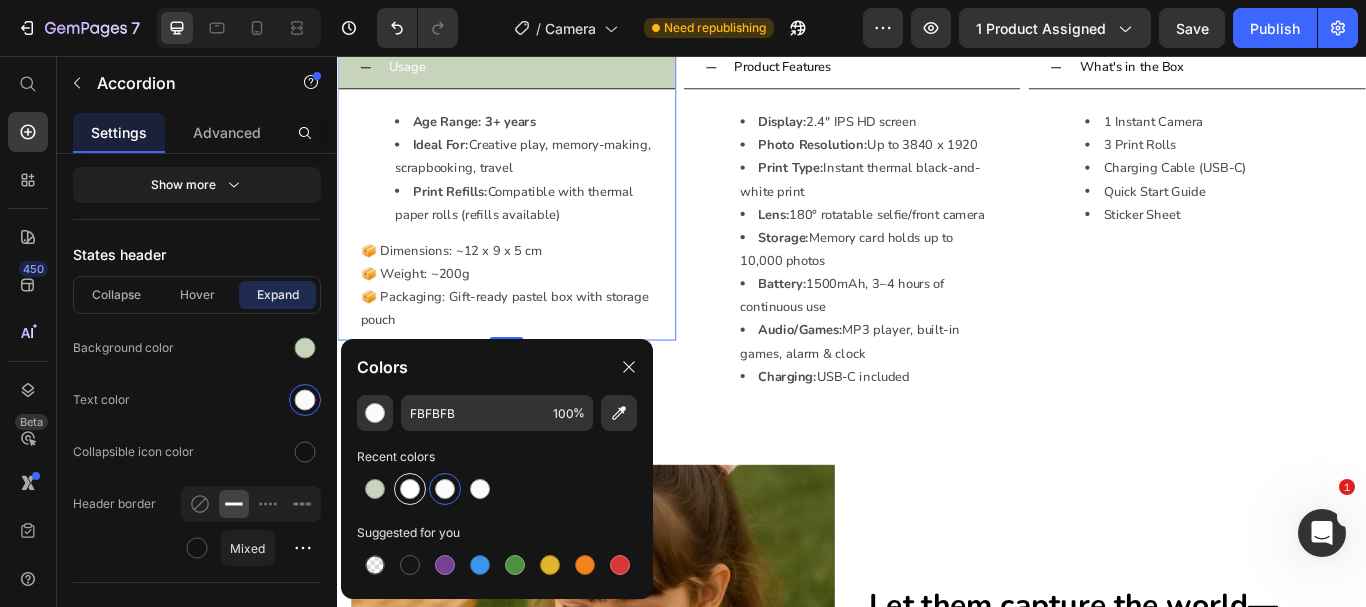 click at bounding box center [410, 489] 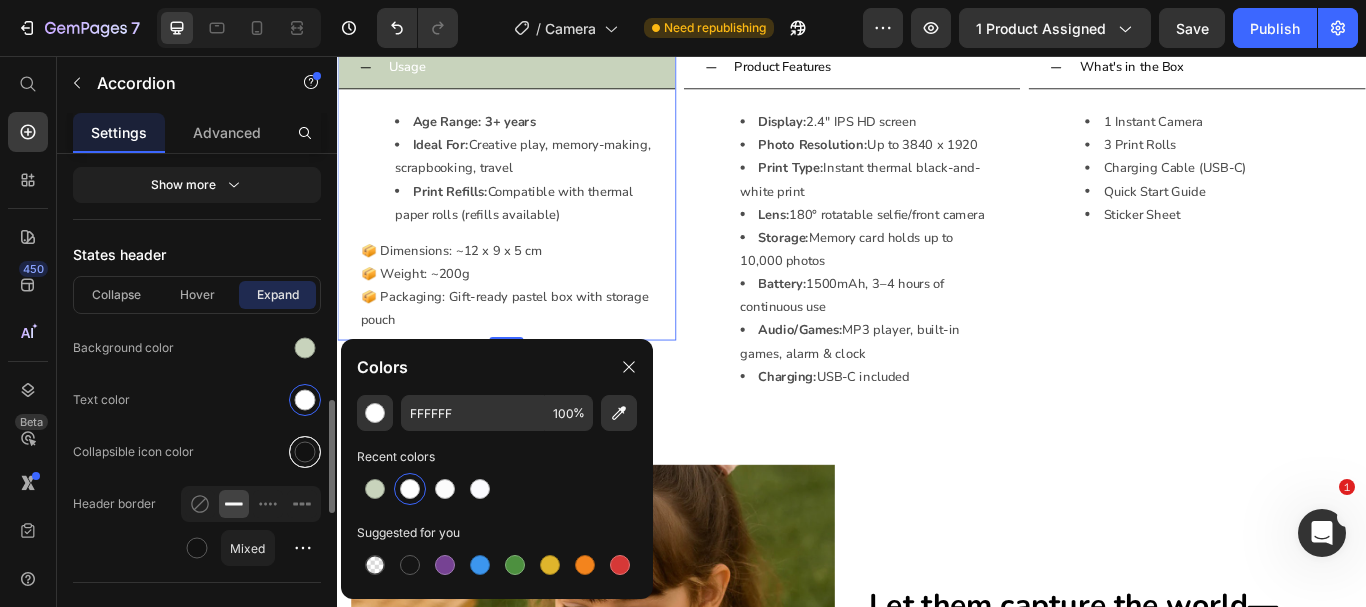 click at bounding box center [305, 452] 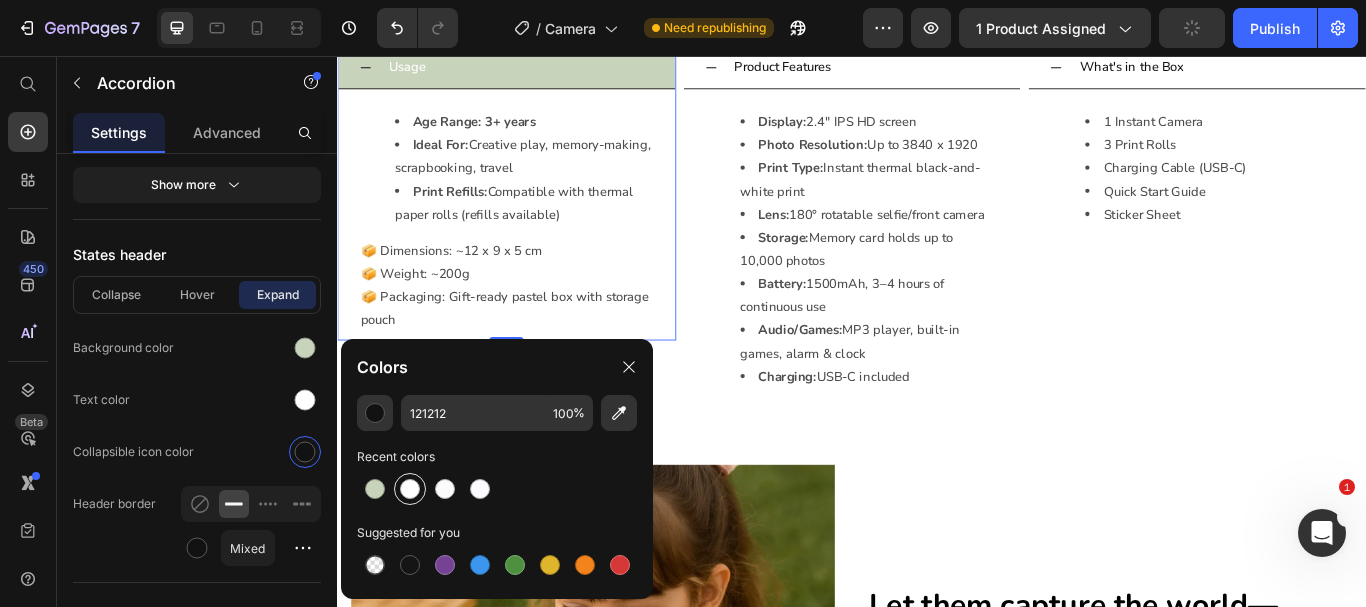 click at bounding box center (410, 489) 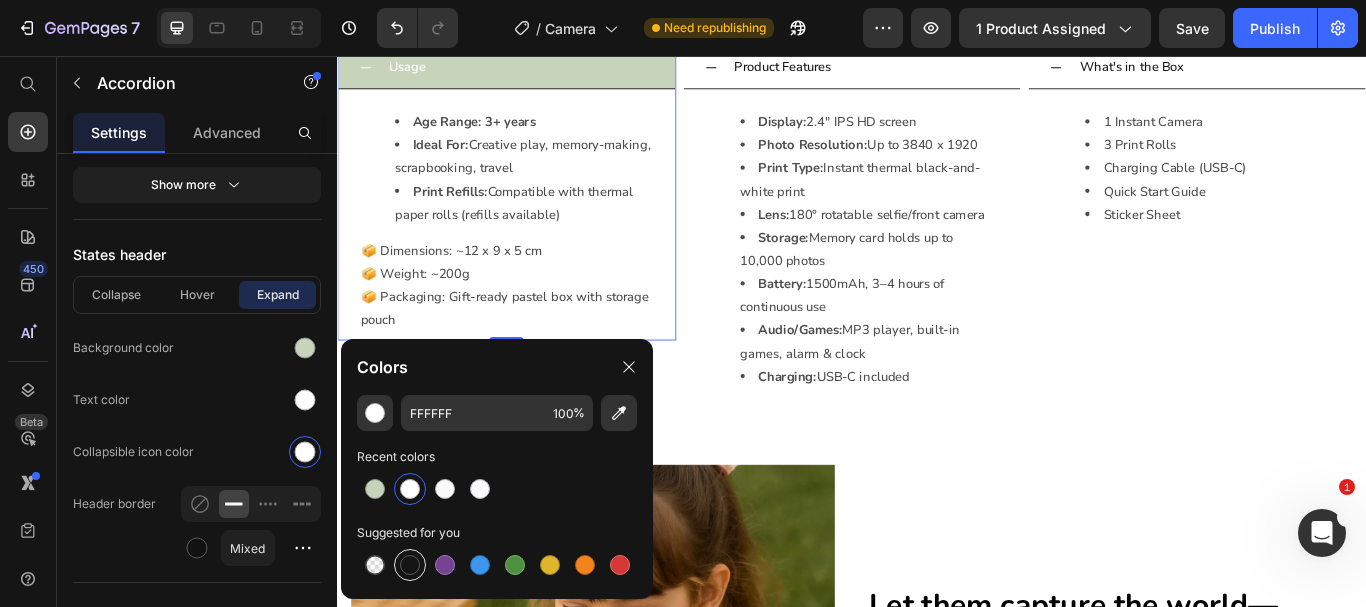 click at bounding box center [410, 565] 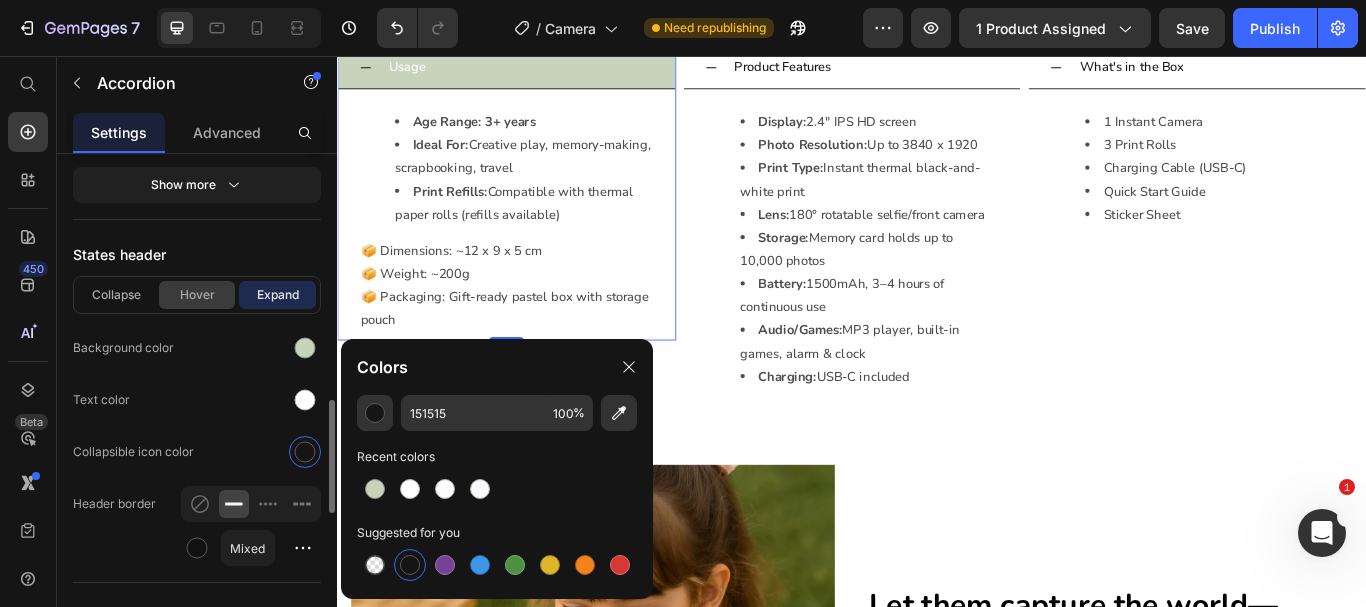click on "Hover" at bounding box center (197, 295) 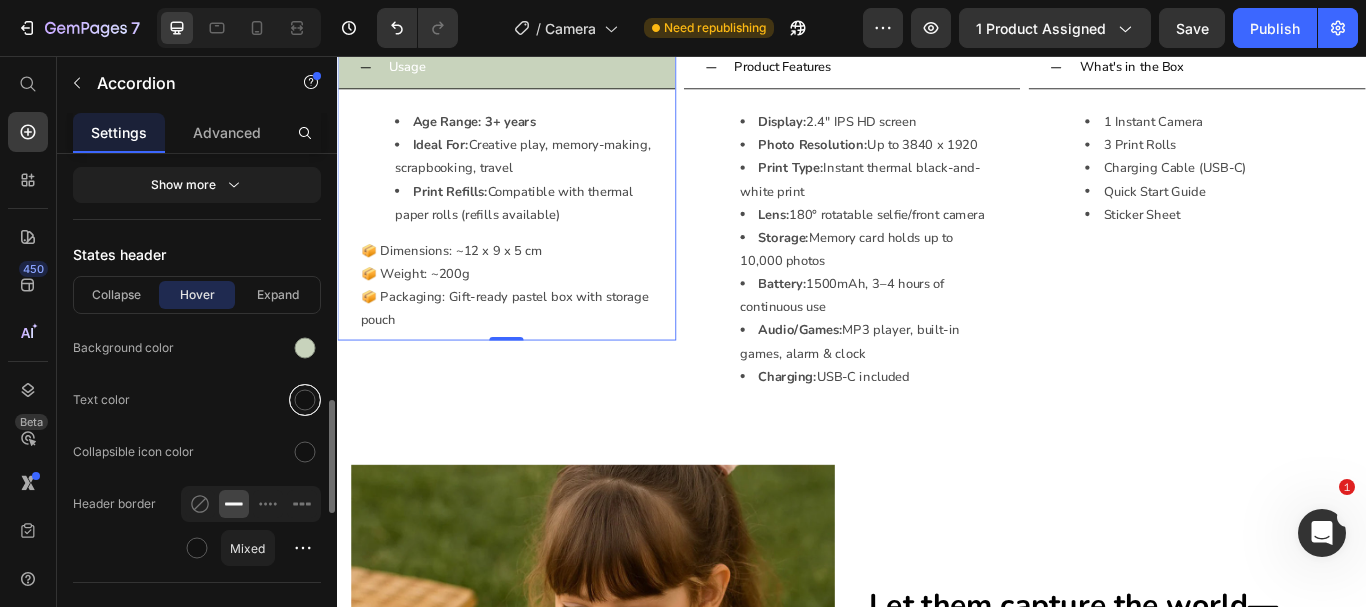 click at bounding box center (305, 400) 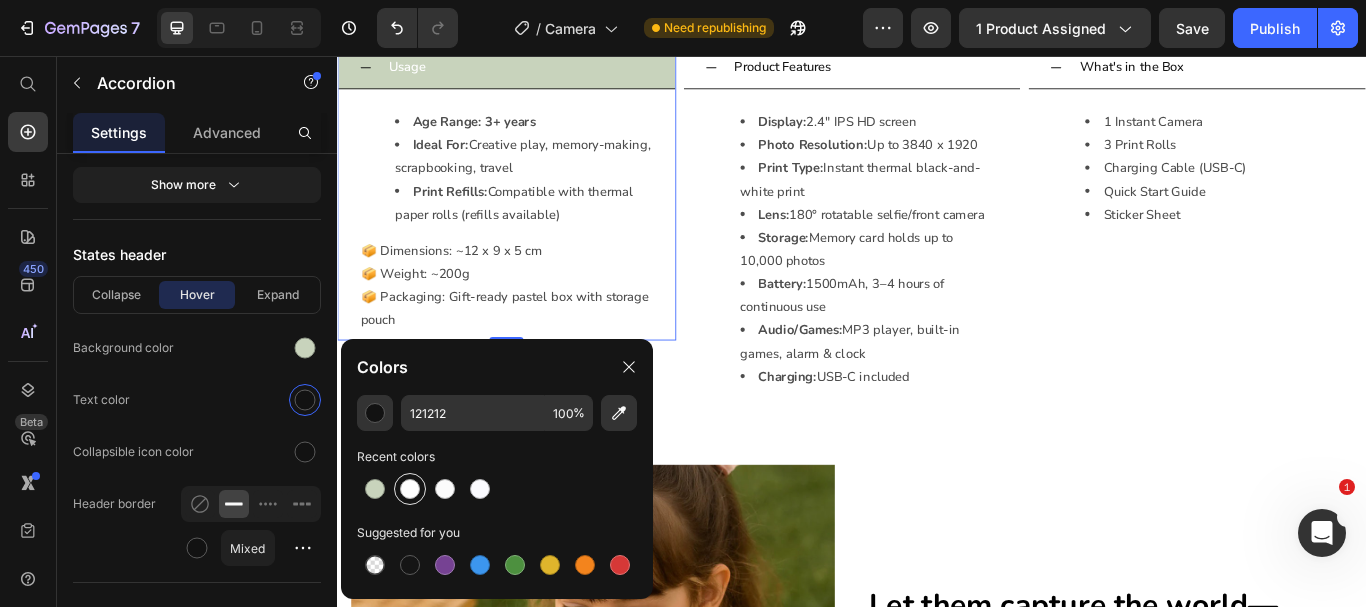 click at bounding box center (410, 489) 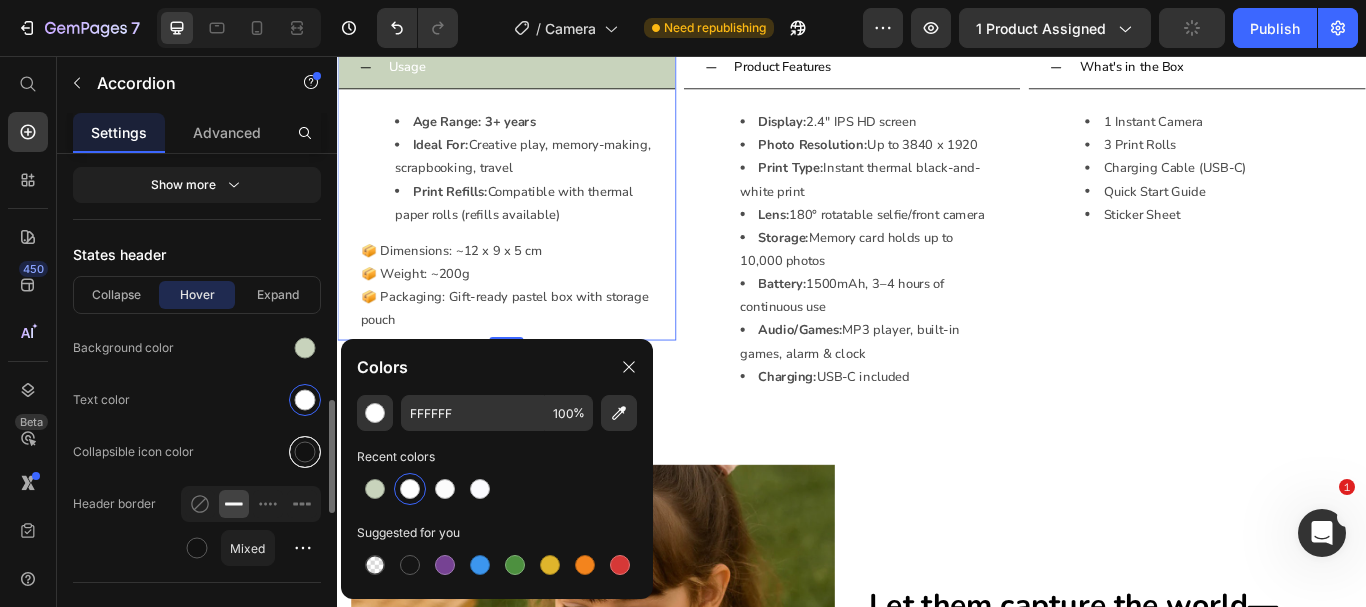click at bounding box center [305, 452] 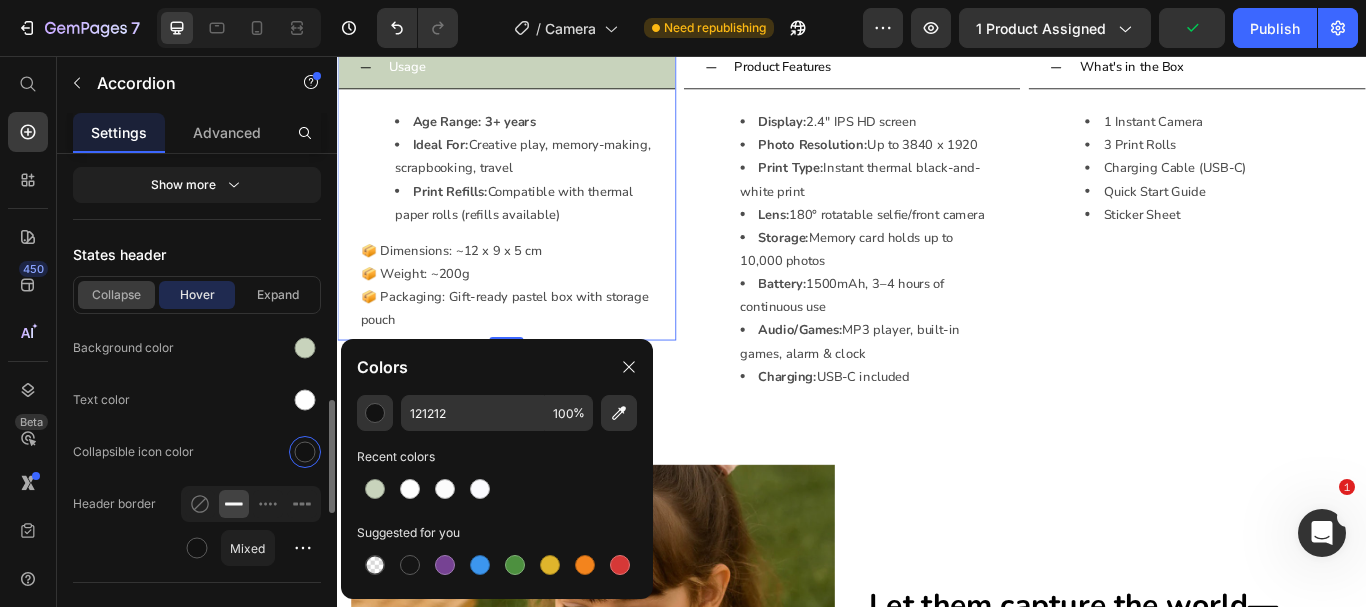 click on "Collapse" at bounding box center (116, 295) 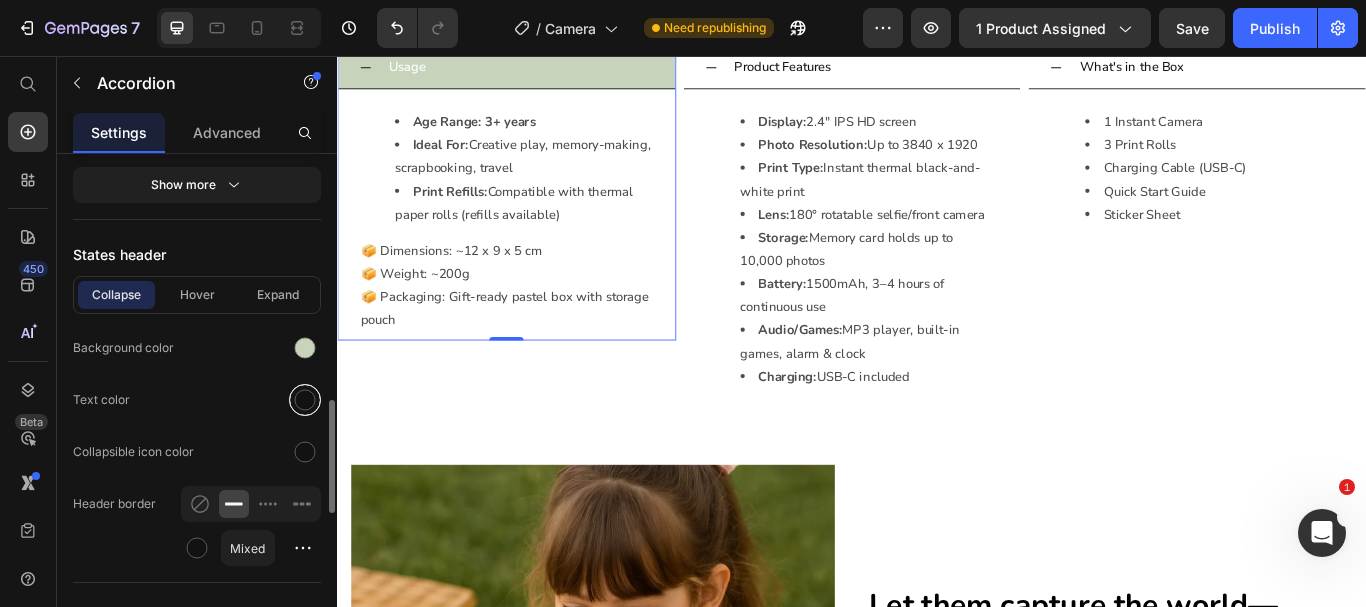 click at bounding box center (305, 400) 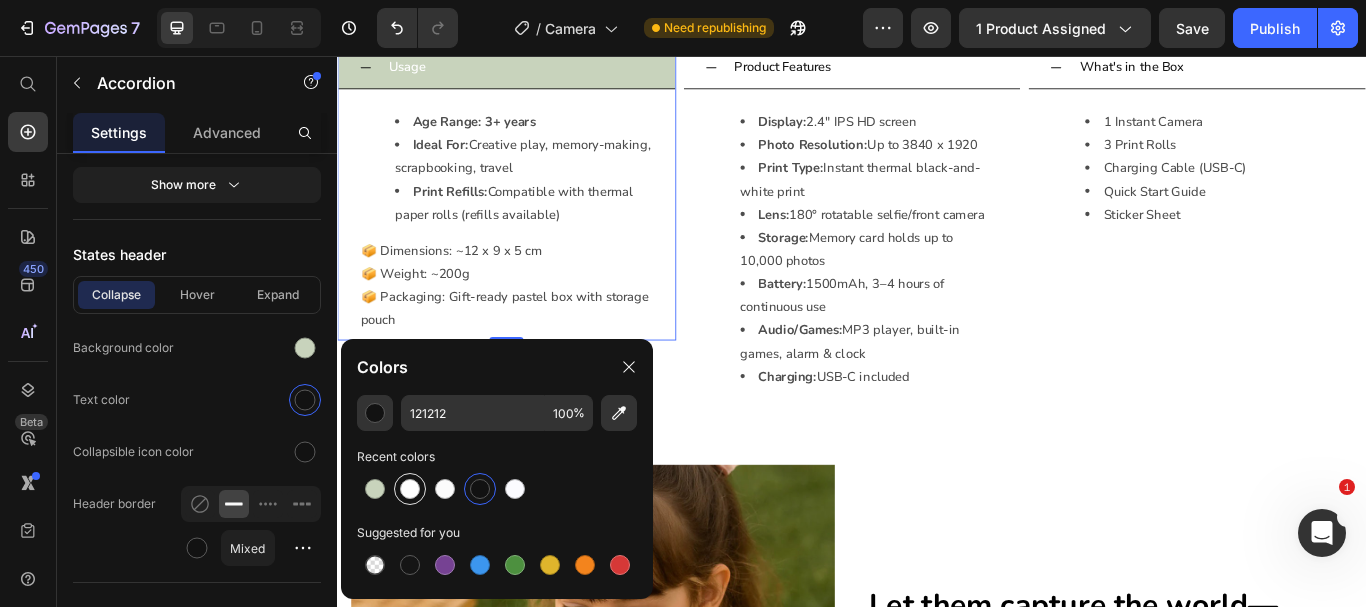 click at bounding box center (410, 489) 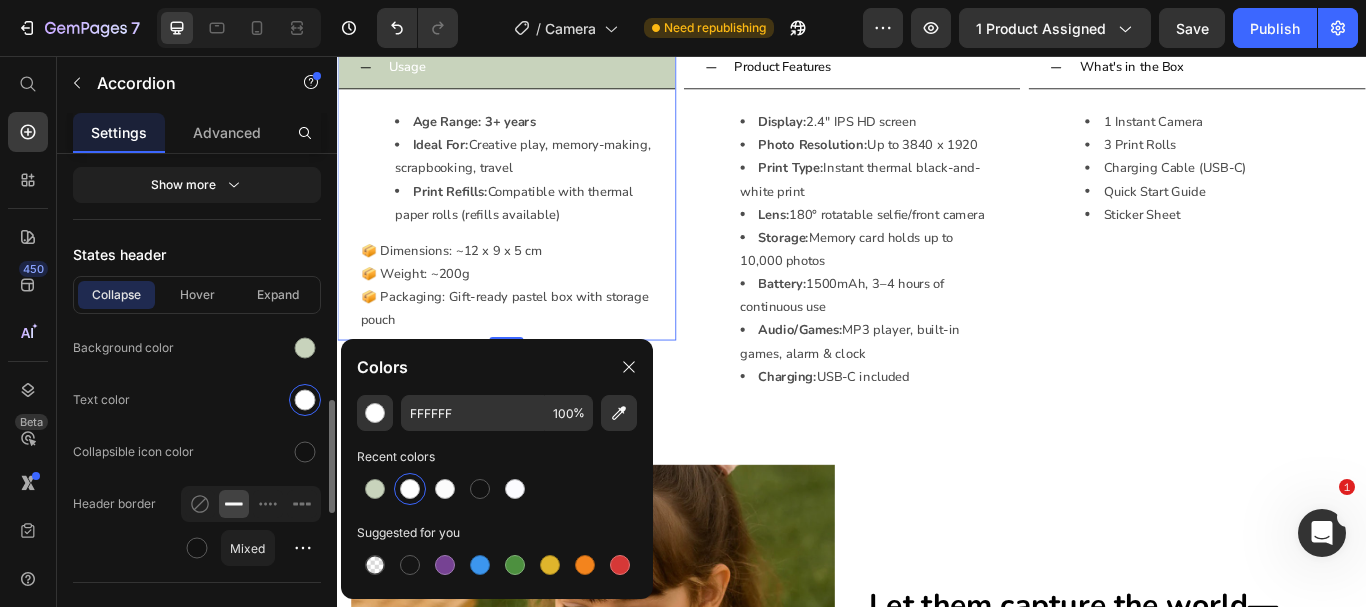 click on "Text color" 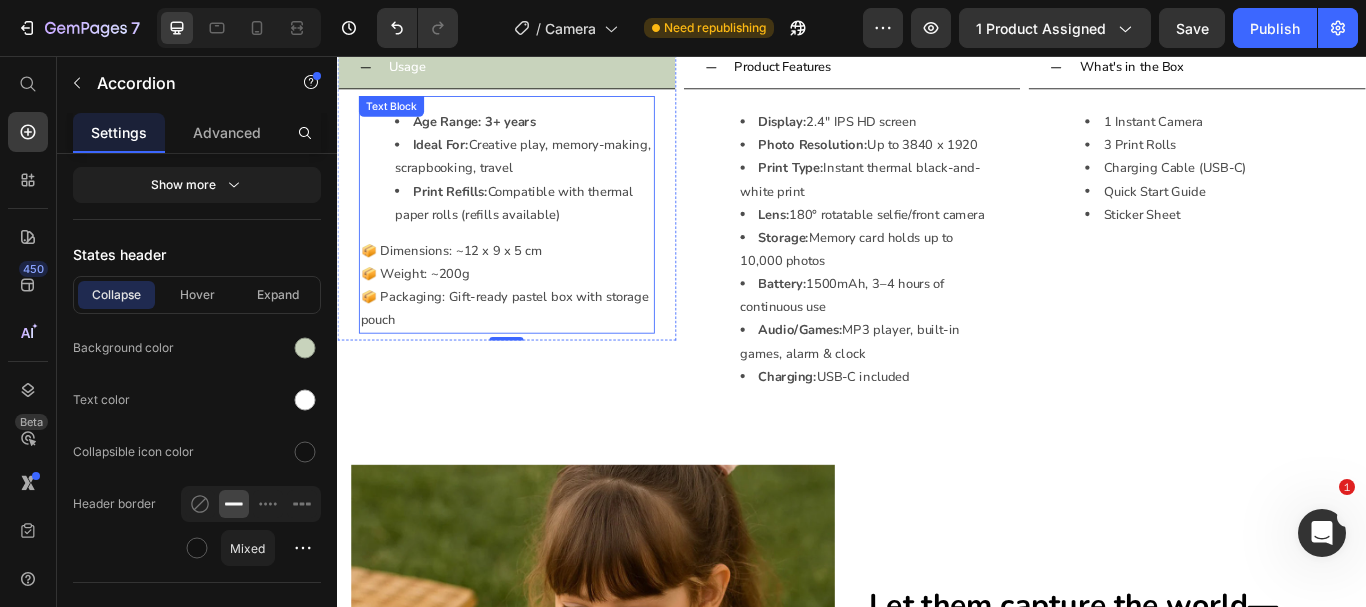 click on "Print Refills:  Compatible with thermal paper rolls (refills available)" at bounding box center [554, 228] 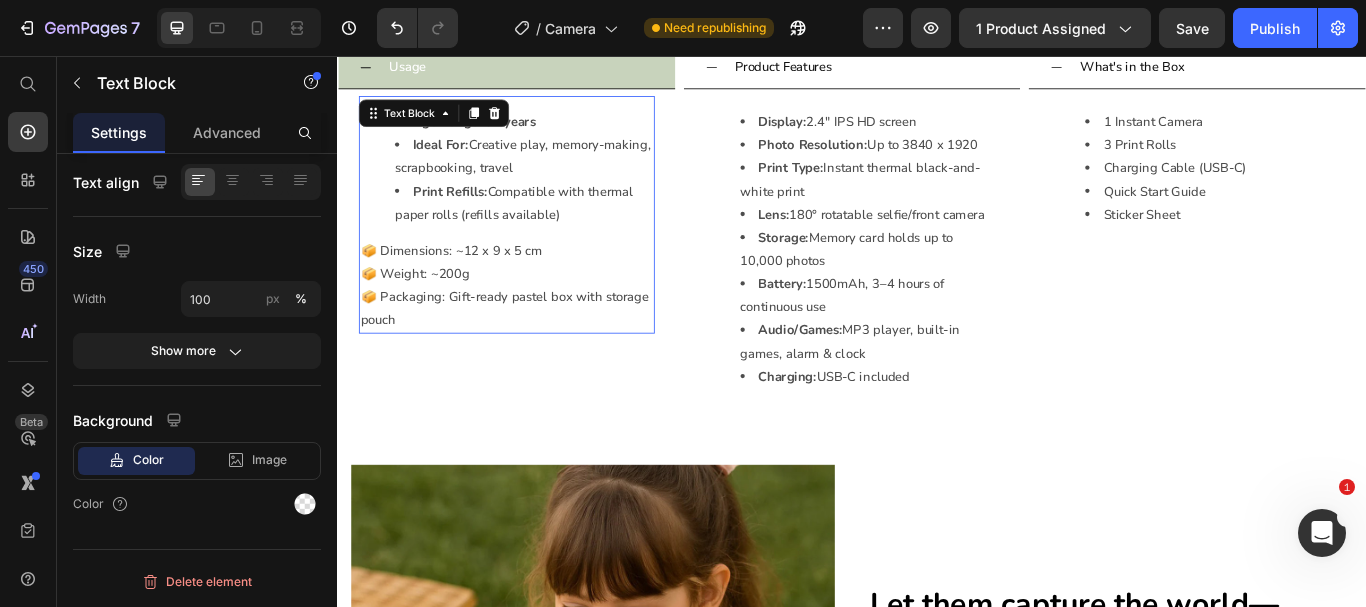 scroll, scrollTop: 0, scrollLeft: 0, axis: both 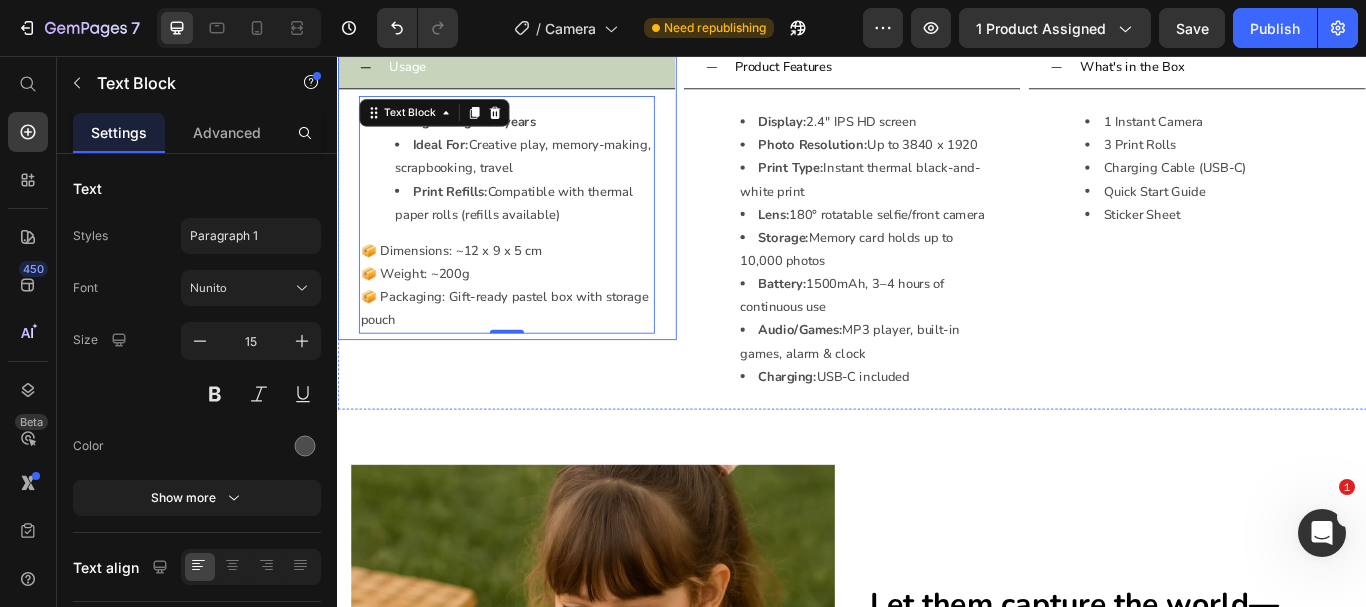 click on "Age Range: 3+ years Ideal For:  Creative play, memory-making, scrapbooking, travel Print Refills:  Compatible with thermal paper rolls (refills available)  📦 Dimensions: ~12 x 9 x 5 cm 📦 Weight: ~200g 📦 Packaging: Gift-ready pastel box with storage pouch Text Block   0" at bounding box center [534, 241] 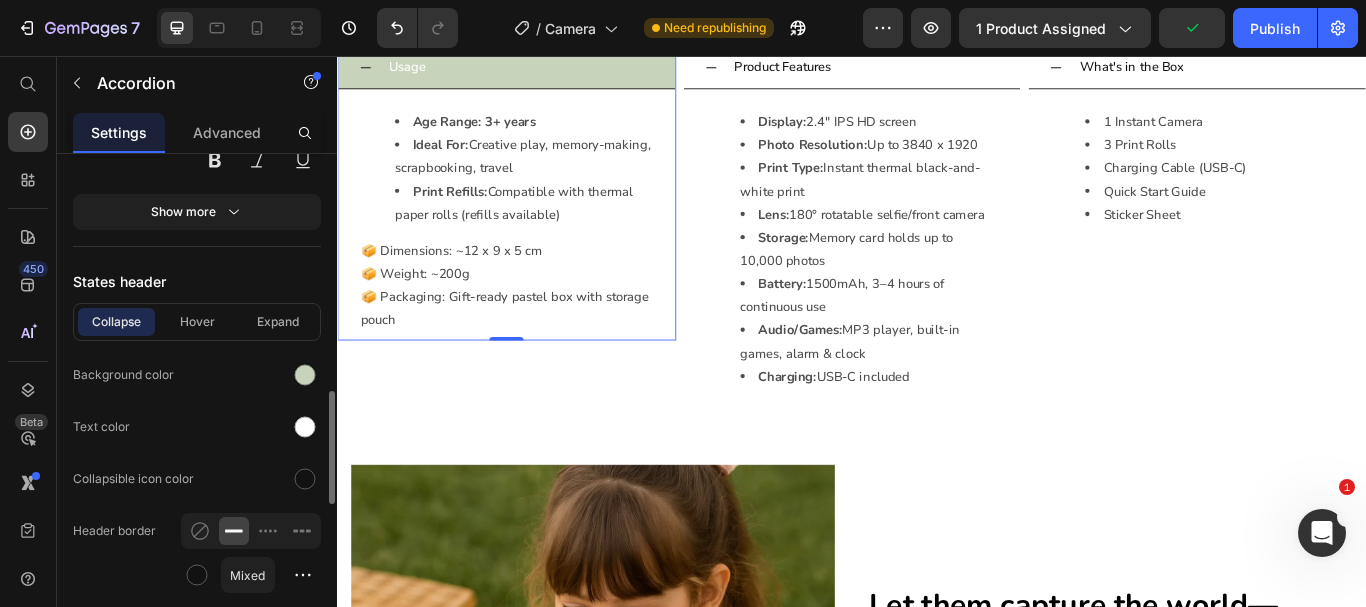 scroll, scrollTop: 1115, scrollLeft: 0, axis: vertical 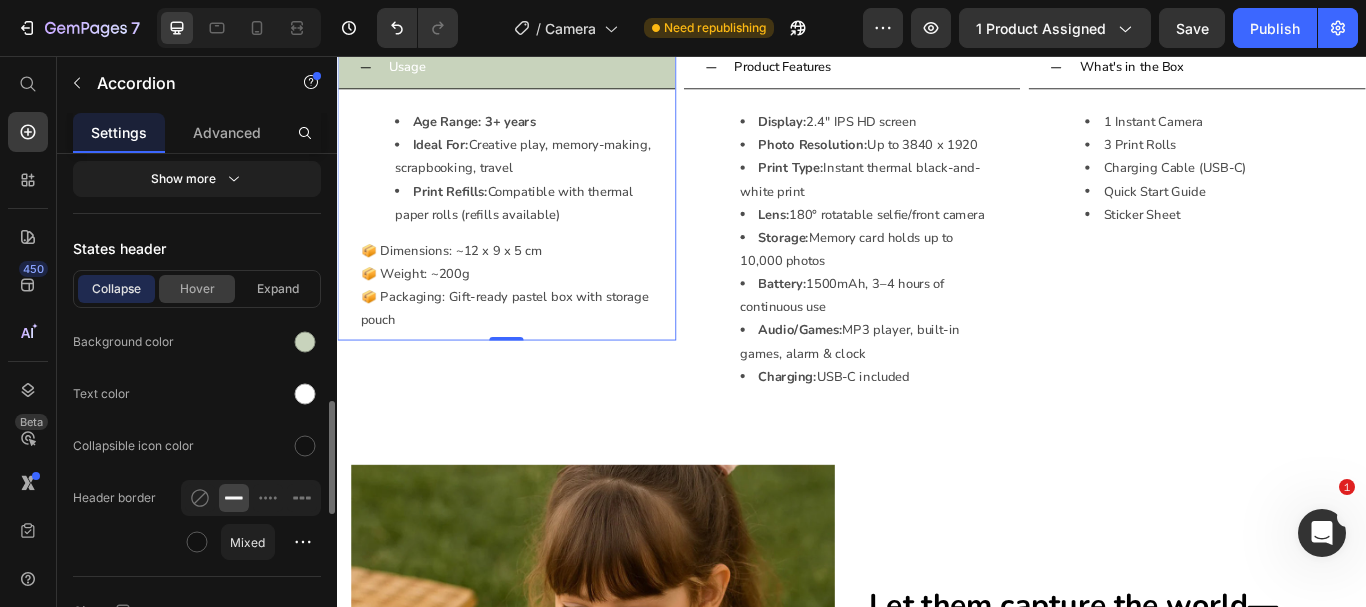 click on "Hover" at bounding box center (197, 289) 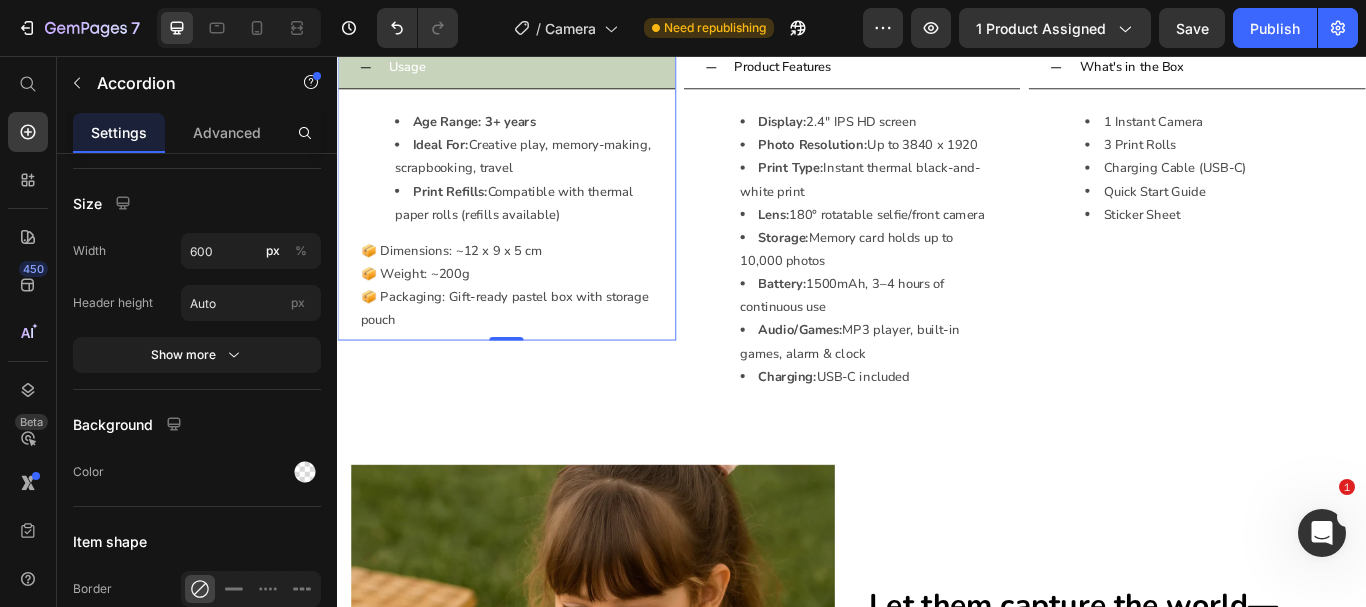 scroll, scrollTop: 1663, scrollLeft: 0, axis: vertical 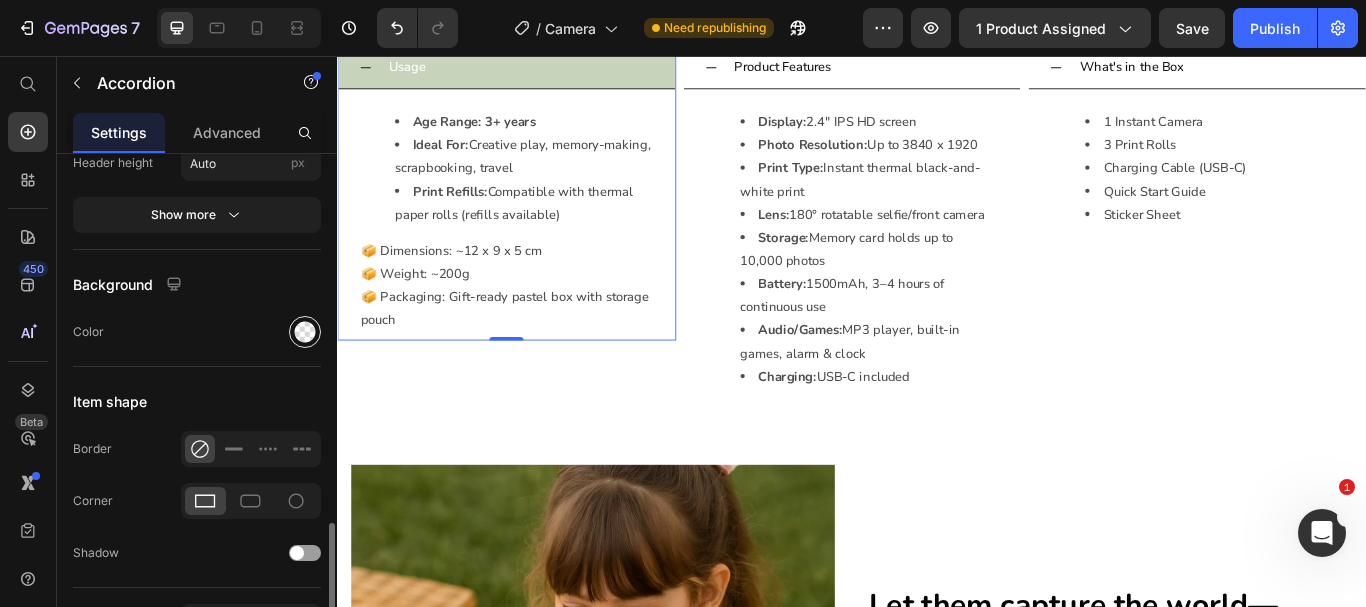 click at bounding box center (305, 332) 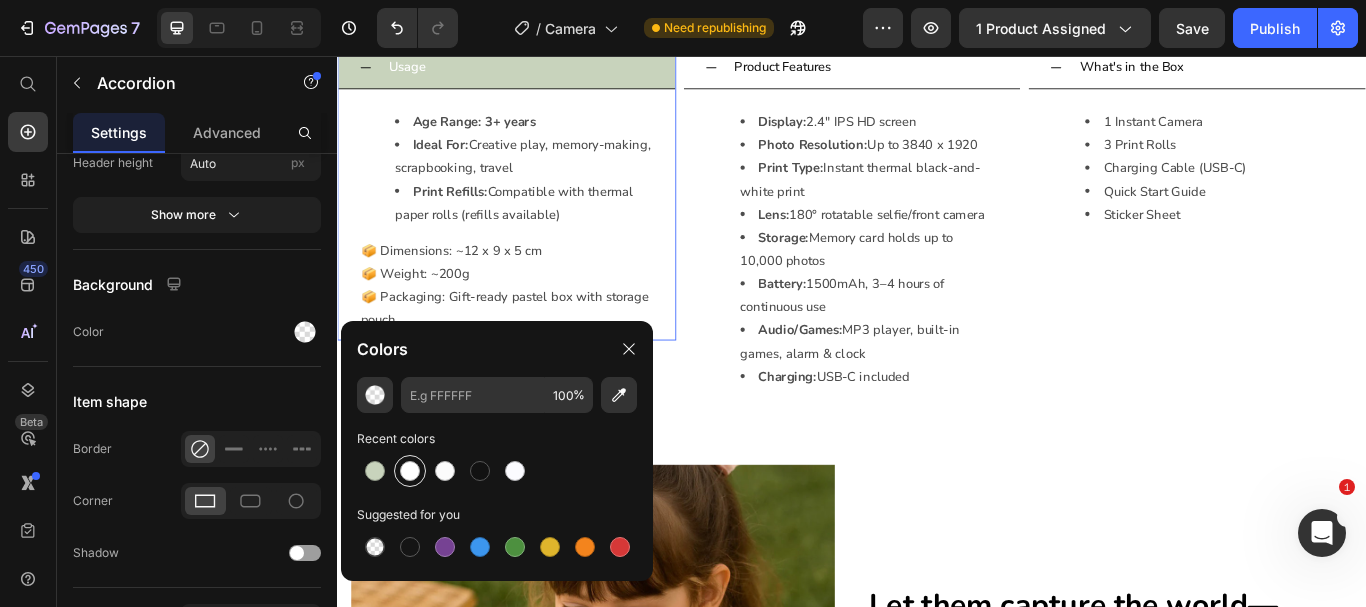 click at bounding box center (410, 471) 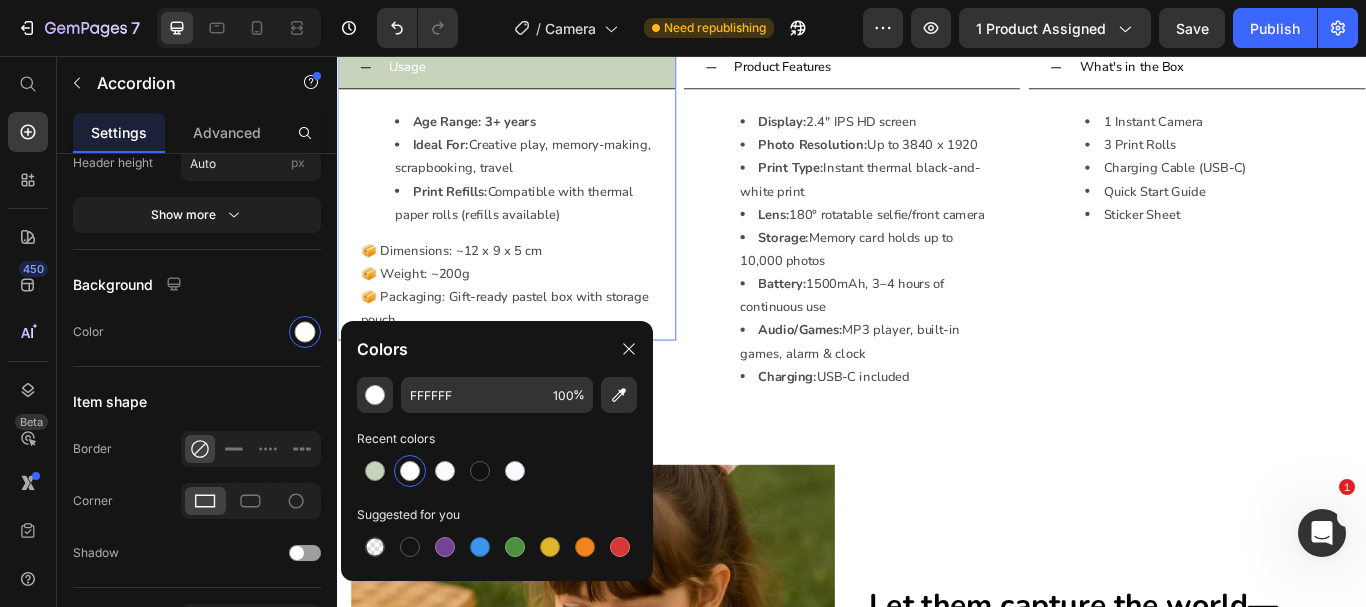 click on "Usage" at bounding box center [550, 69] 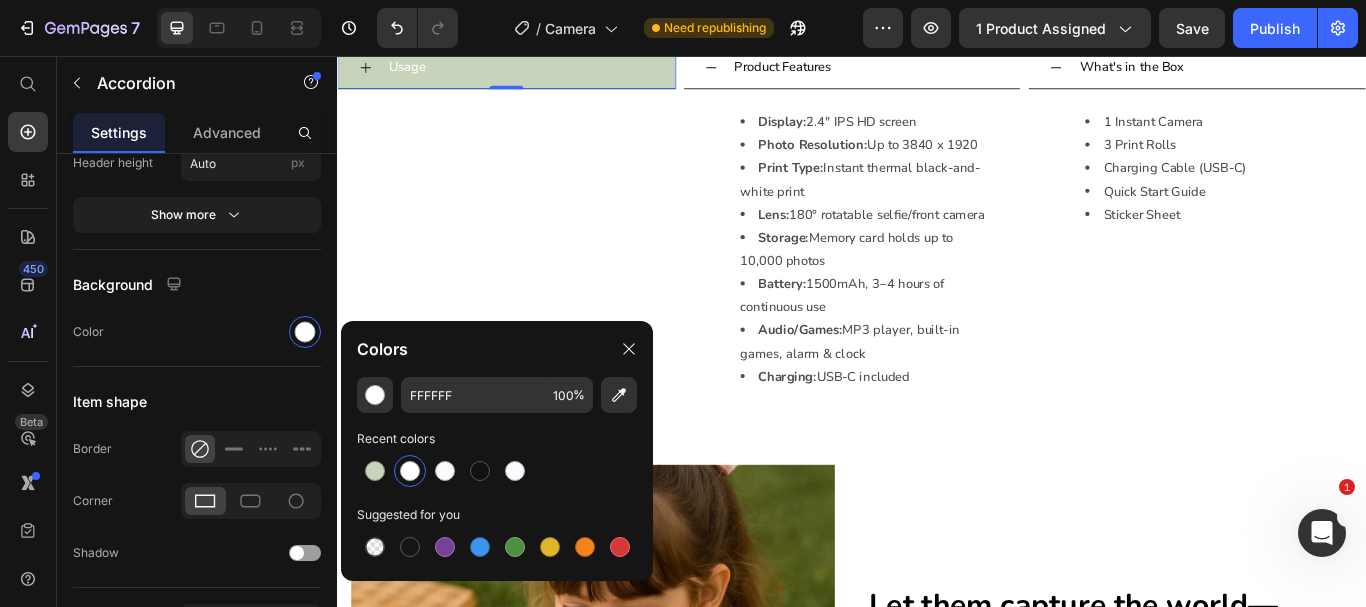 click on "Usage" at bounding box center (550, 69) 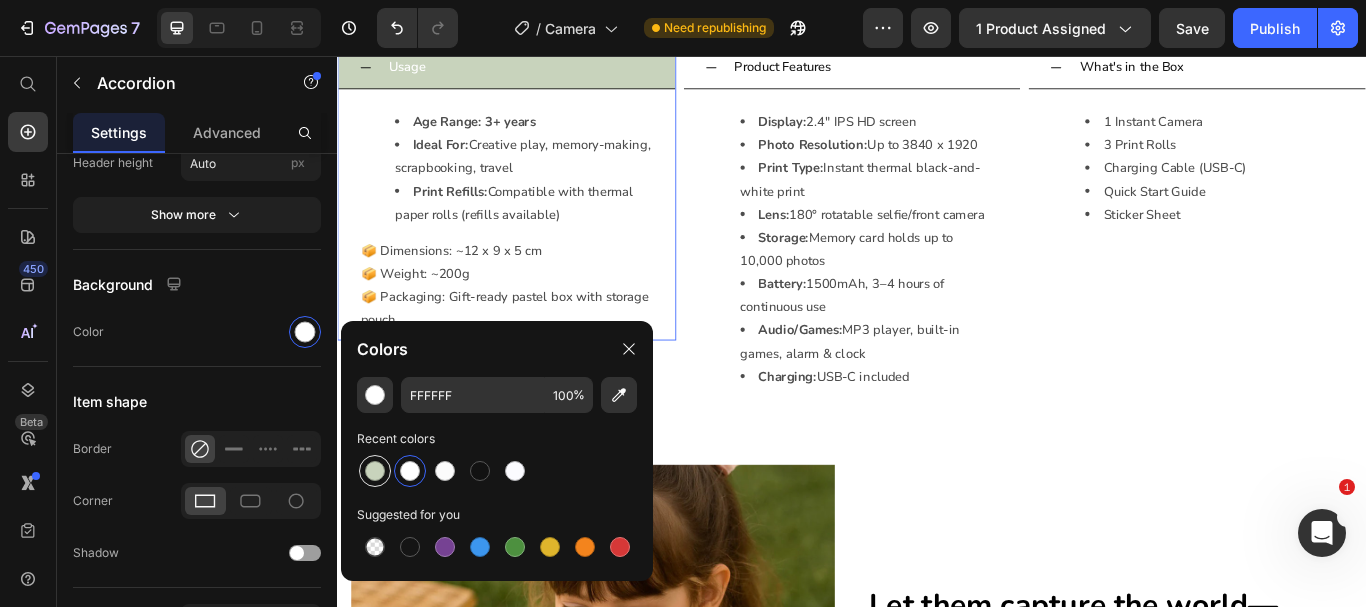 click at bounding box center [375, 471] 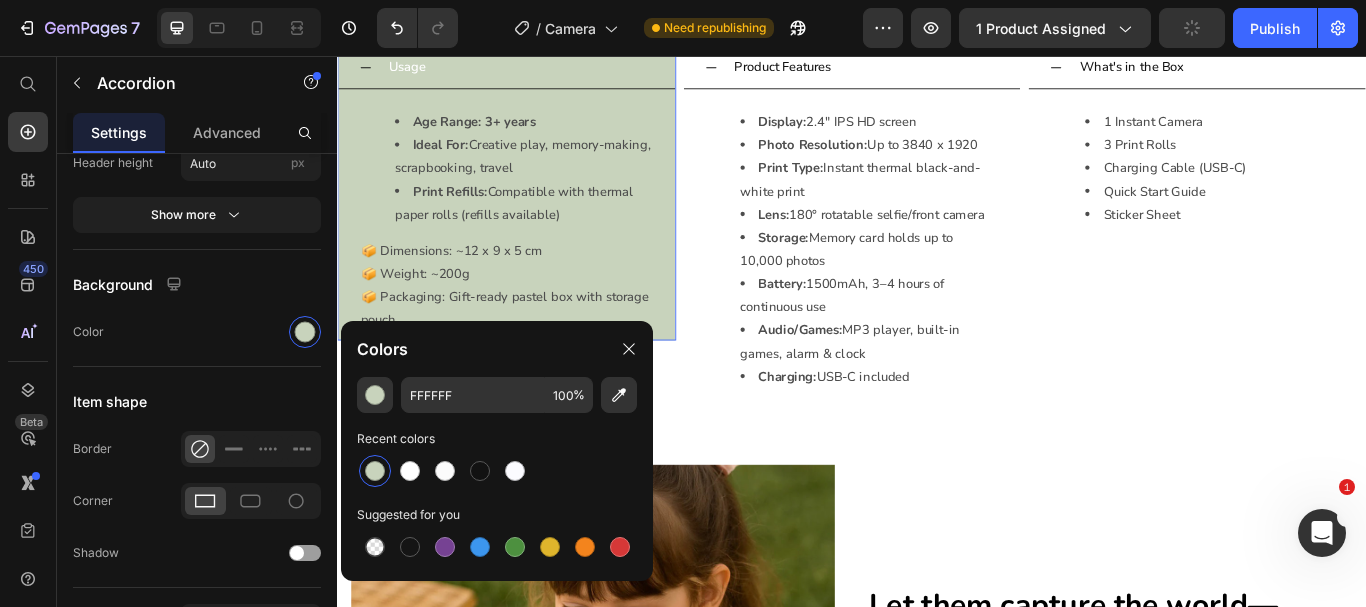 type on "C8D3BC" 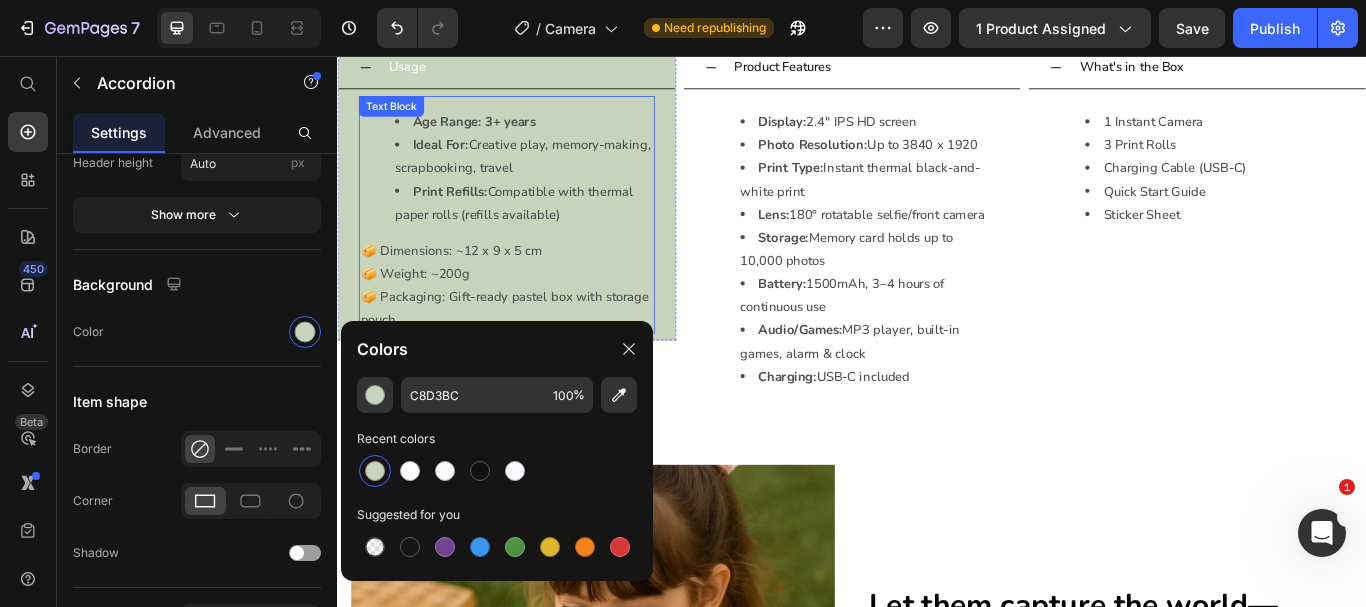 click on "Age Range: 3+ years" at bounding box center [554, 133] 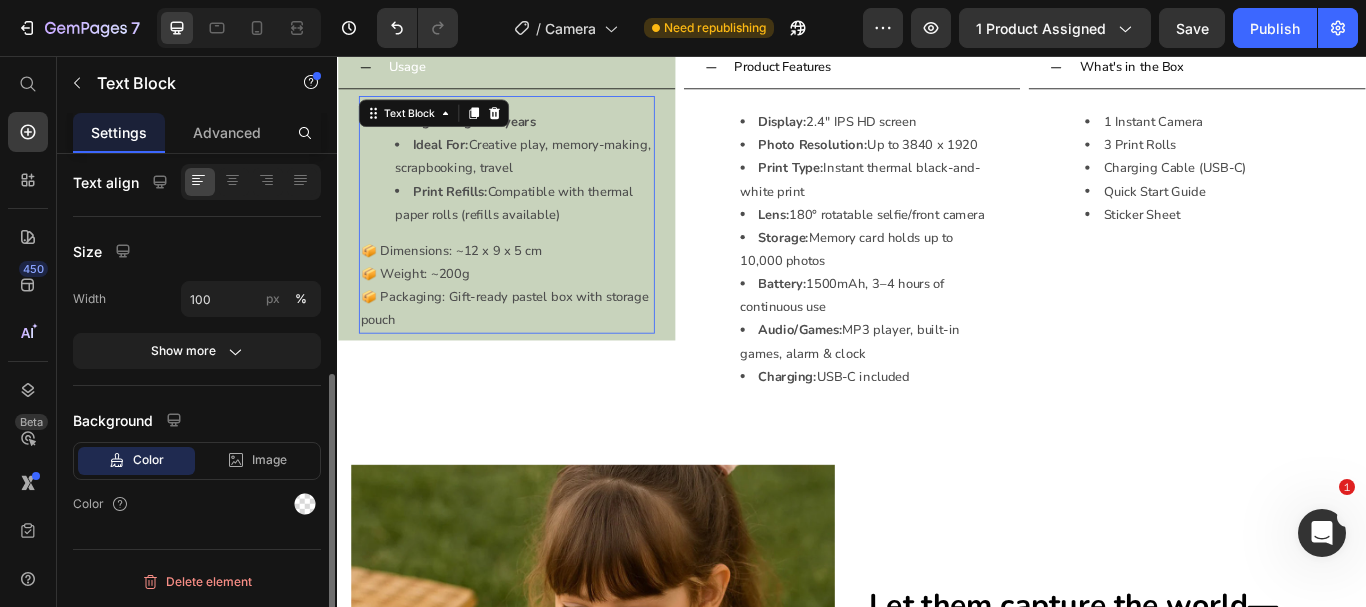 scroll, scrollTop: 0, scrollLeft: 0, axis: both 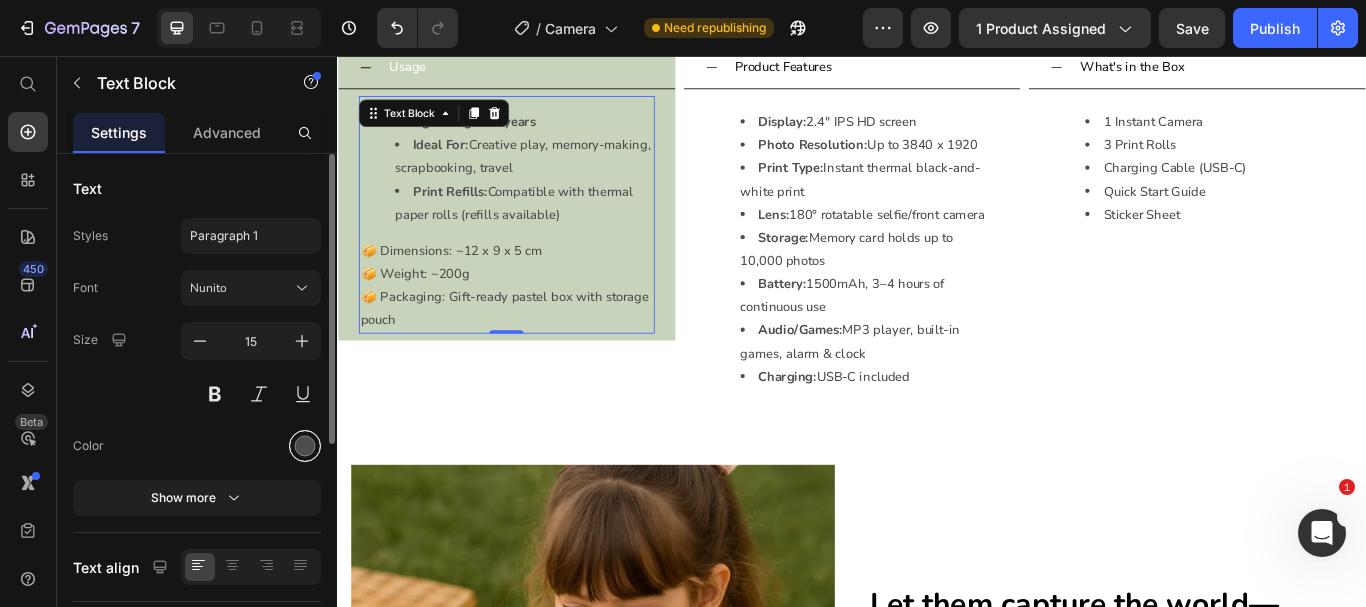 click at bounding box center (305, 446) 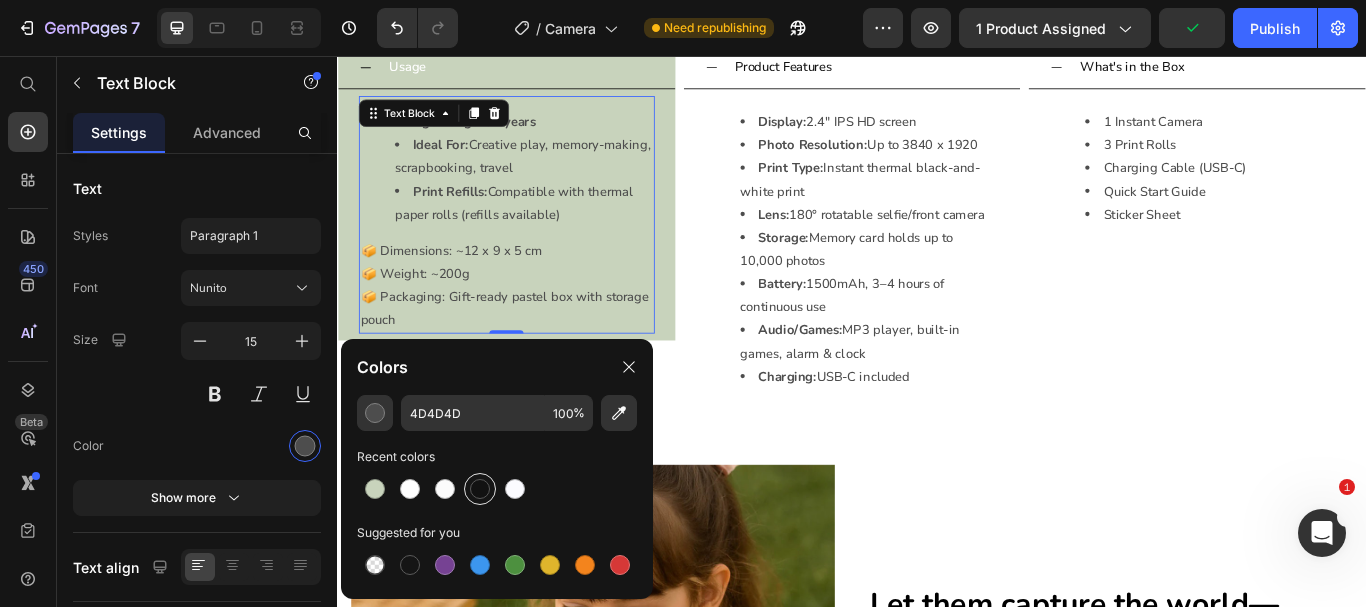 click at bounding box center [480, 489] 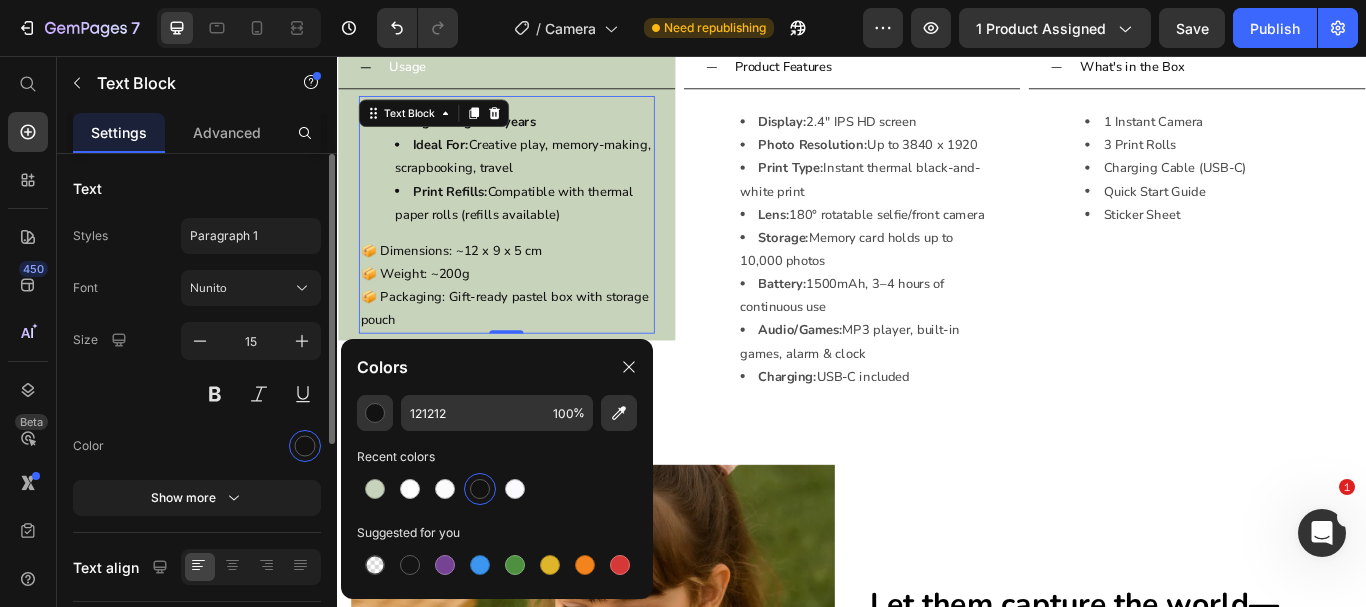 click at bounding box center [251, 446] 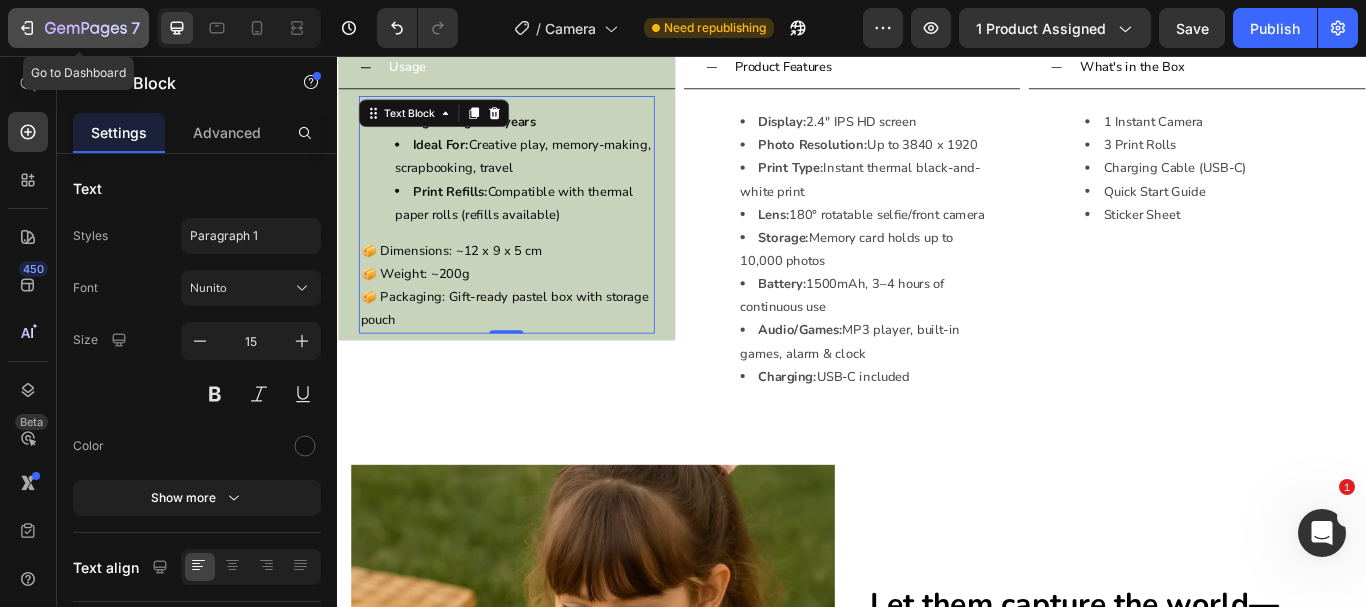 click on "7" at bounding box center (78, 28) 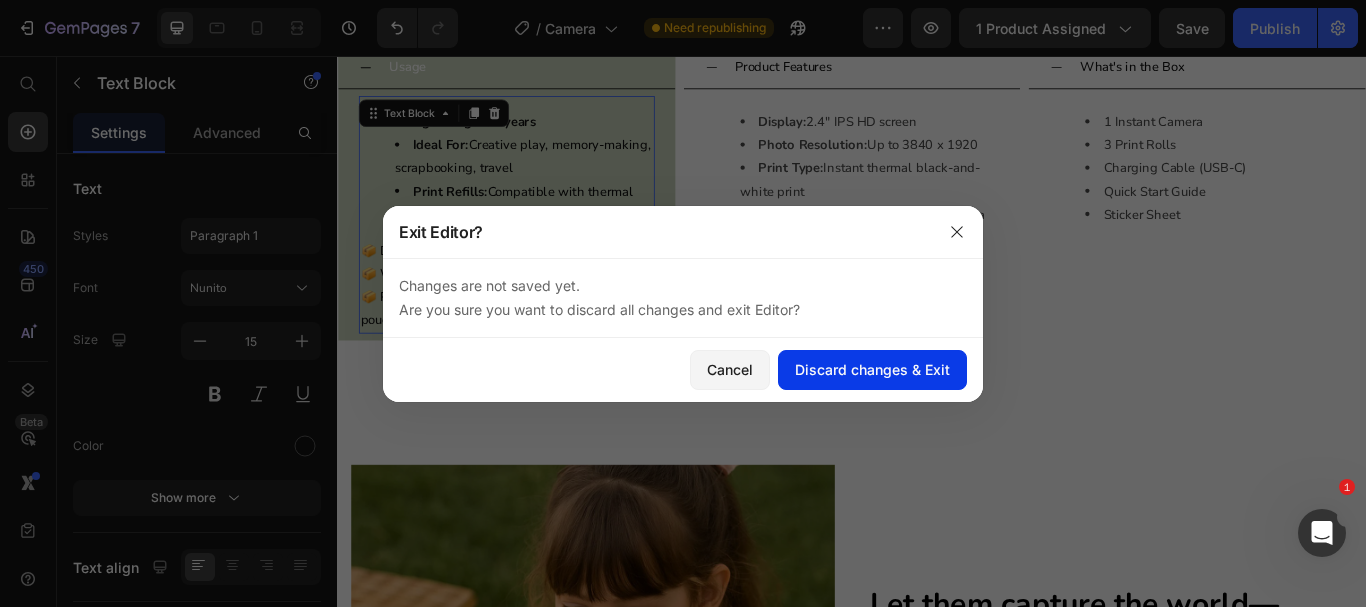 click on "Discard changes & Exit" 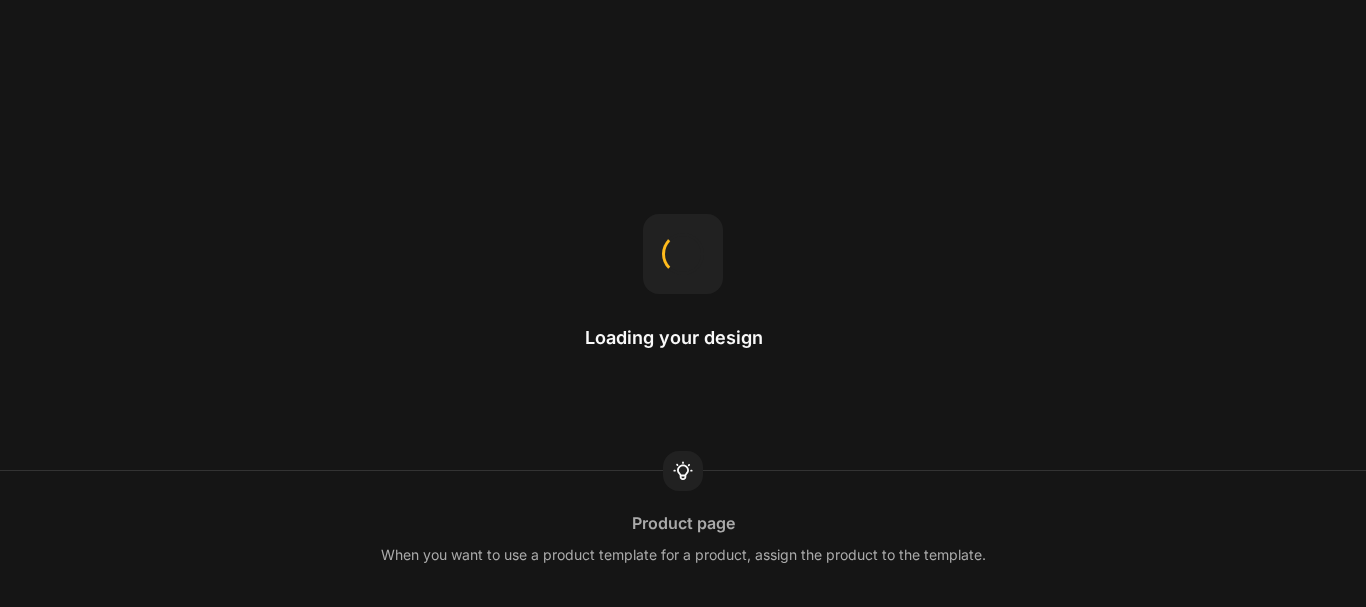 scroll, scrollTop: 0, scrollLeft: 0, axis: both 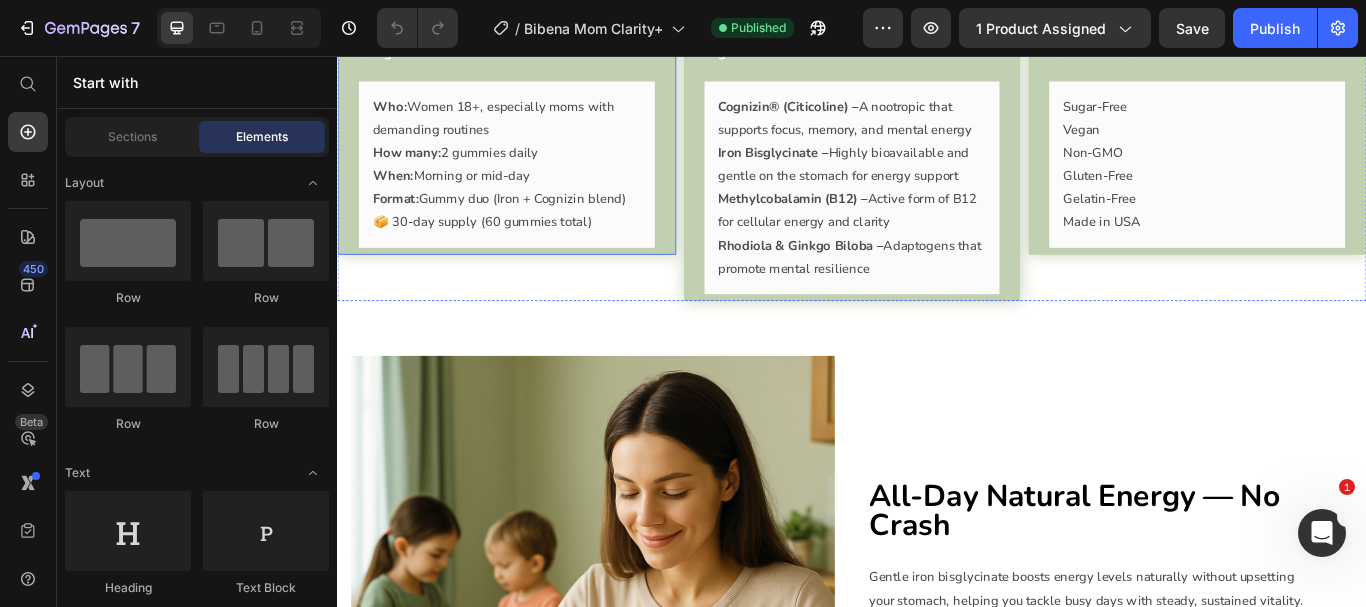 click on "Usage" at bounding box center [518, 53] 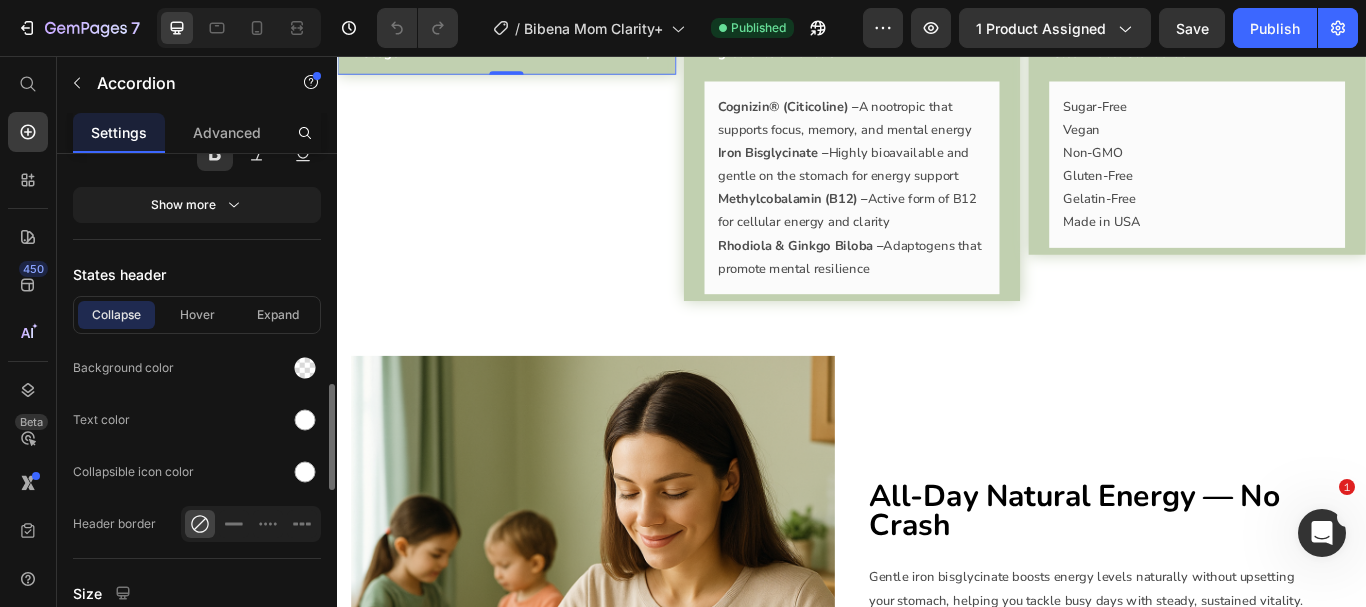 scroll, scrollTop: 1091, scrollLeft: 0, axis: vertical 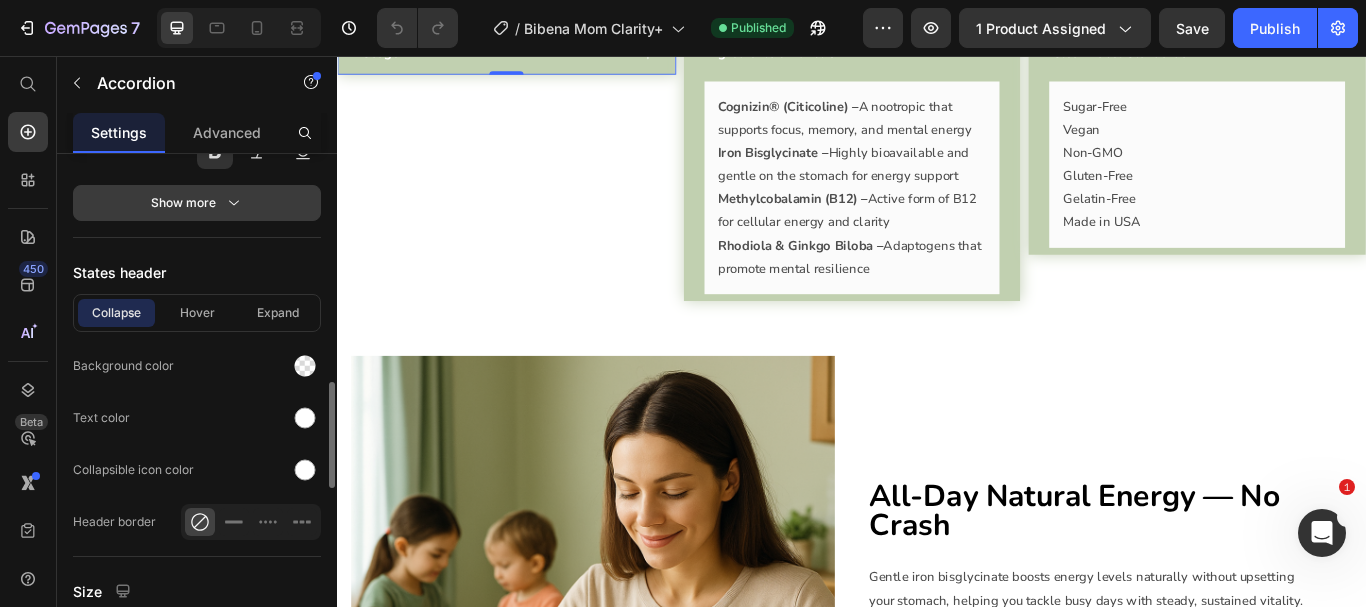 click 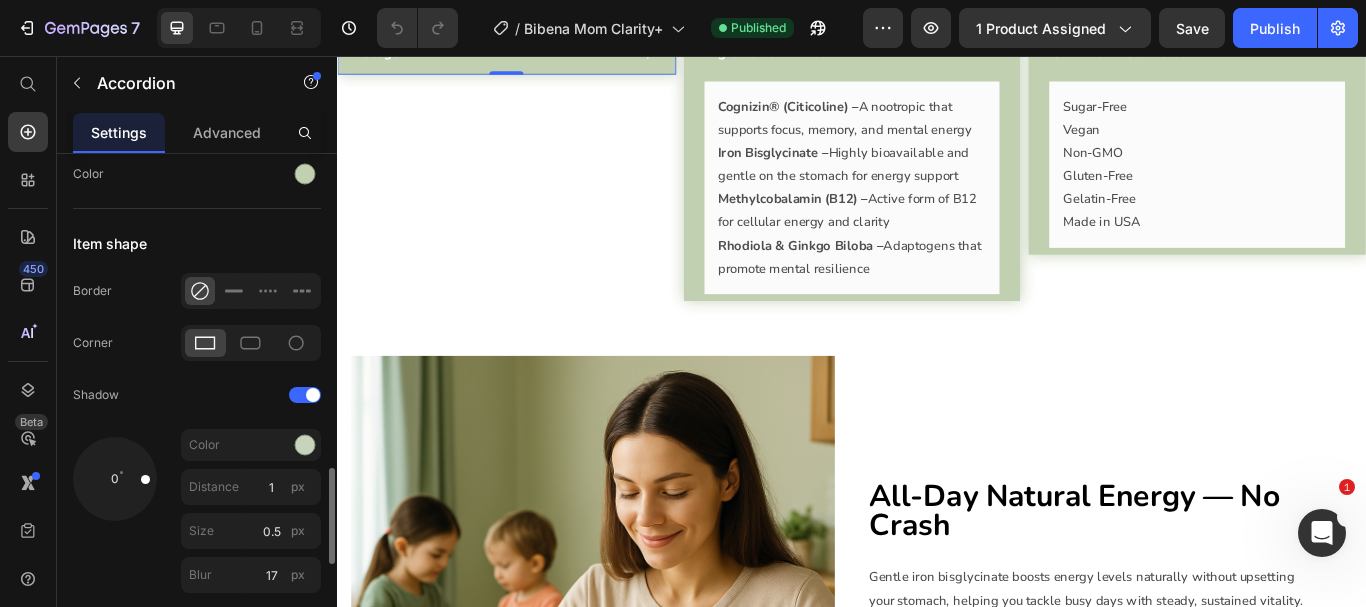 scroll, scrollTop: 1964, scrollLeft: 0, axis: vertical 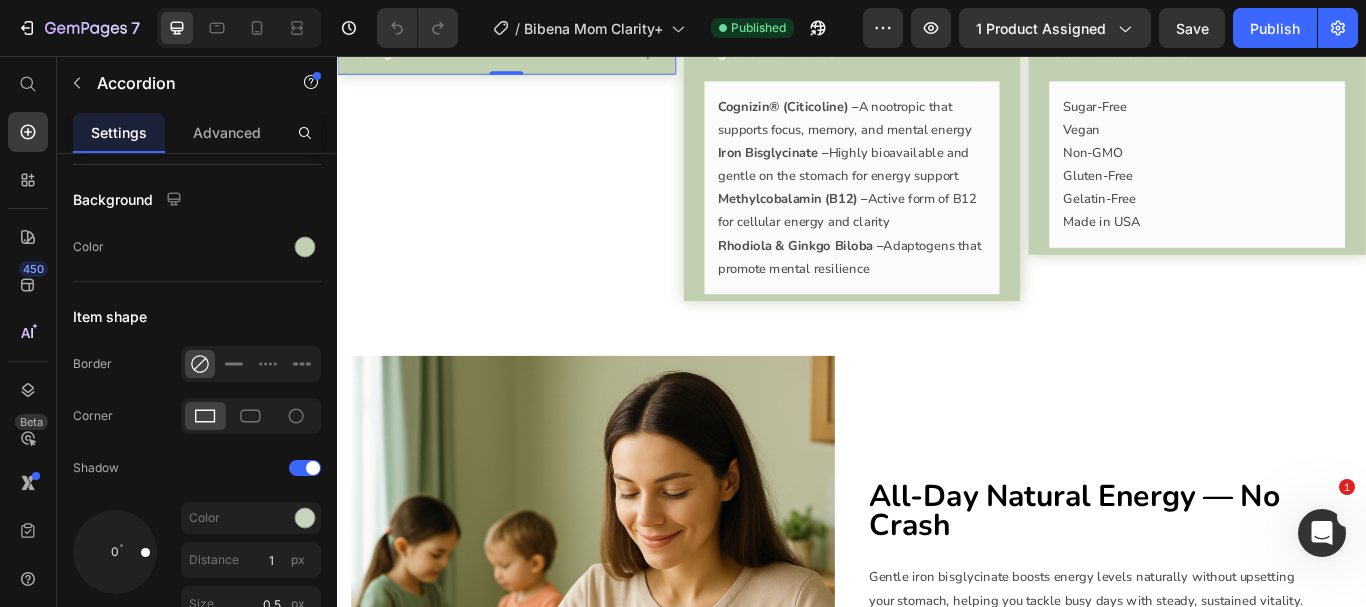 click on "Usage" at bounding box center [518, 53] 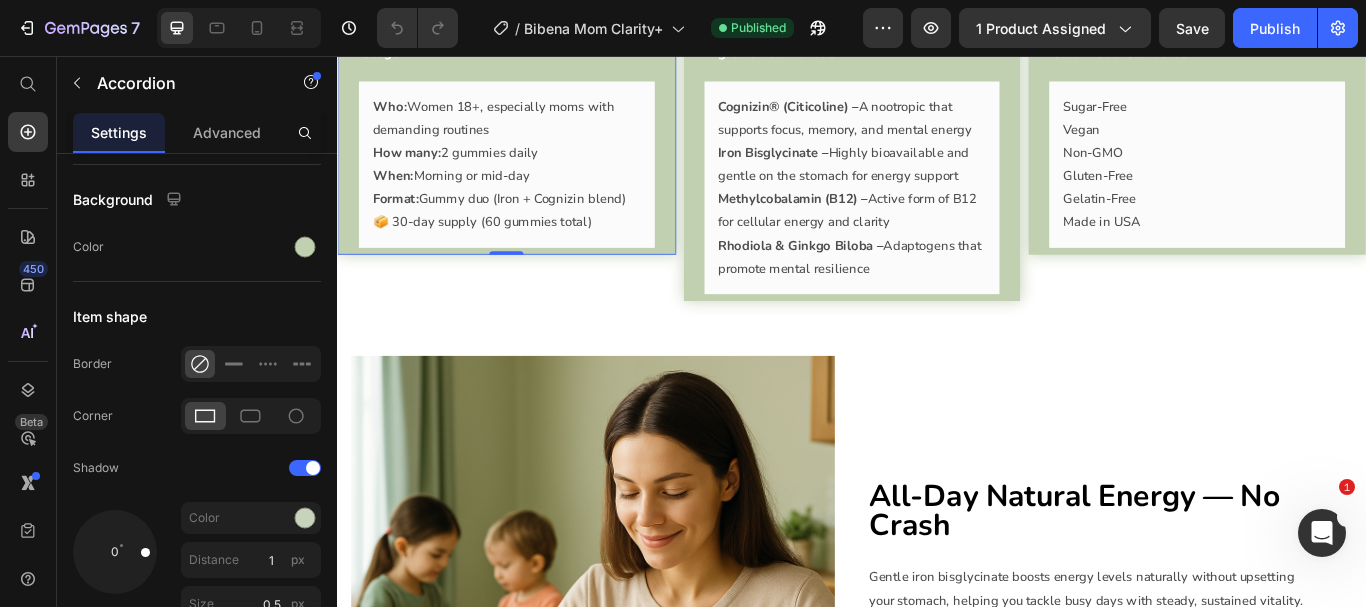 click on "Usage" at bounding box center [518, 53] 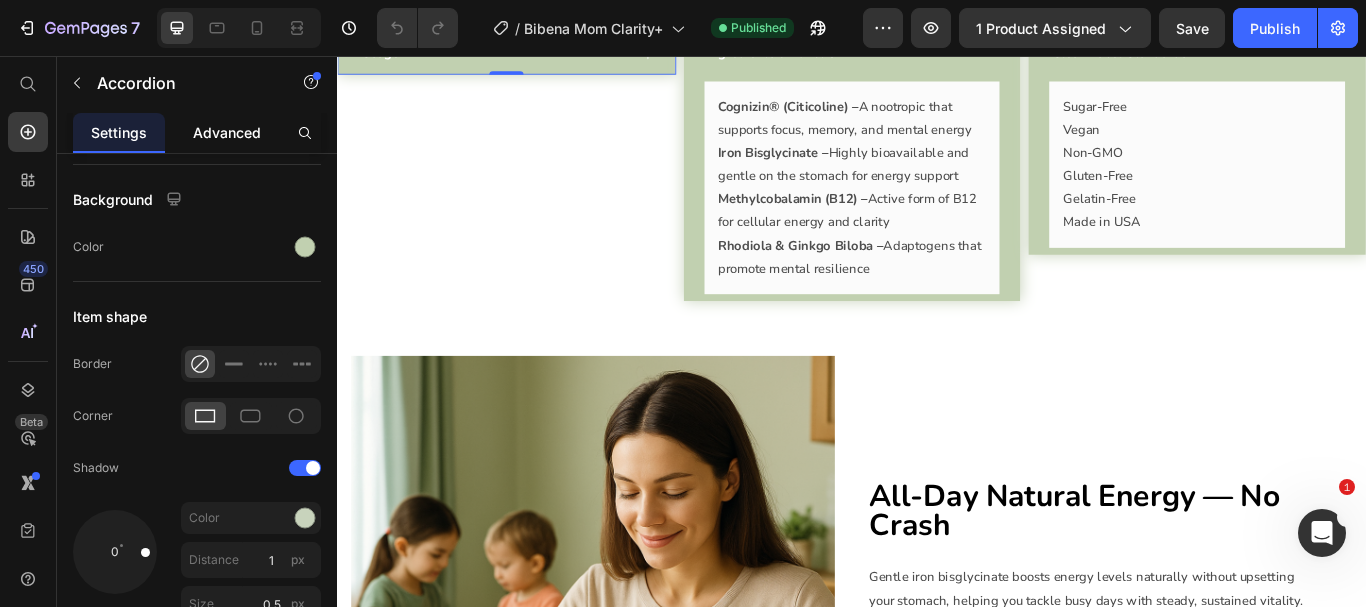 click on "Advanced" at bounding box center (227, 132) 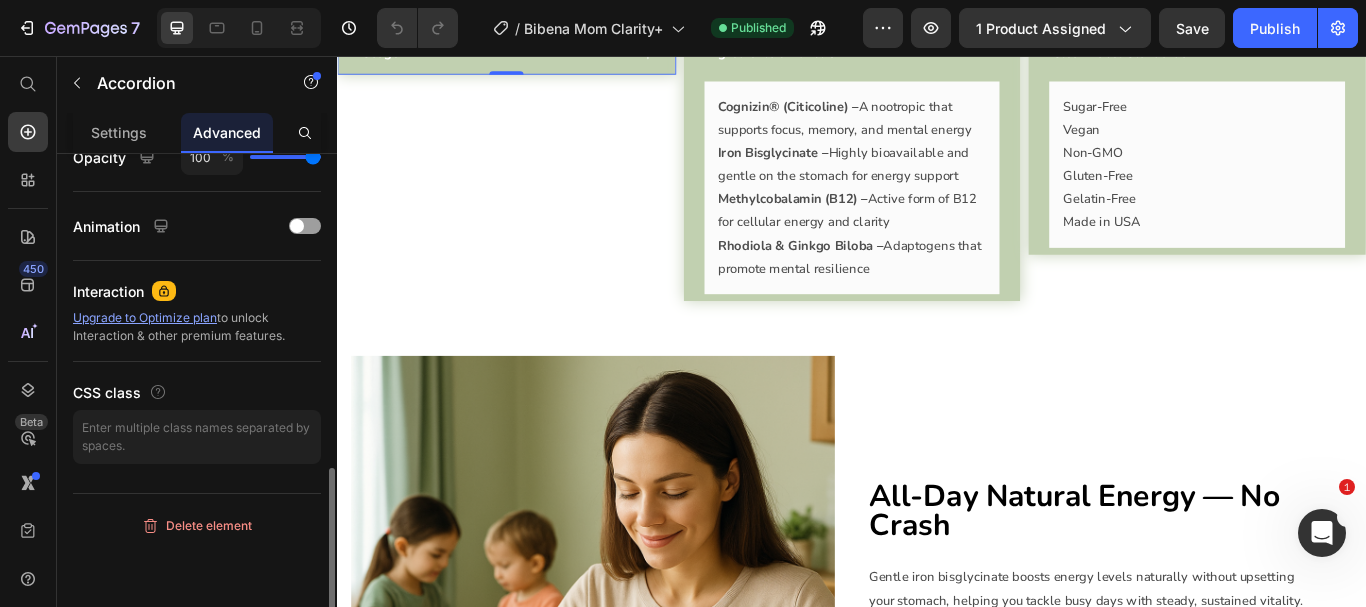 scroll, scrollTop: 0, scrollLeft: 0, axis: both 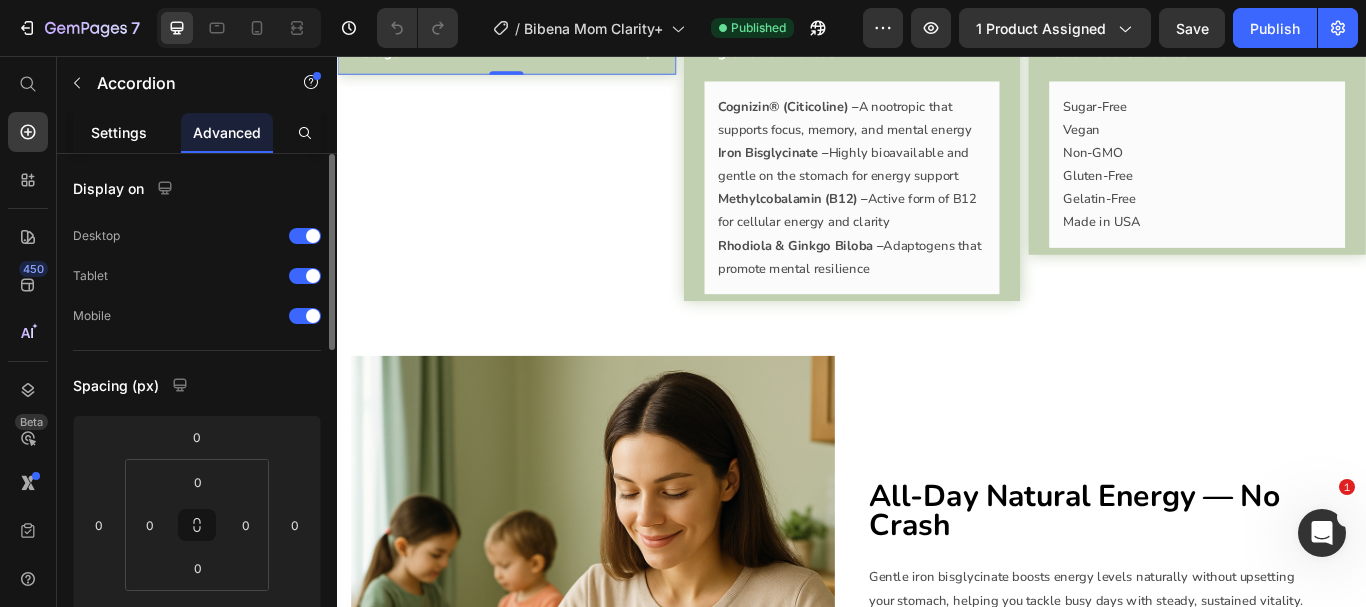 click on "Settings" at bounding box center (119, 132) 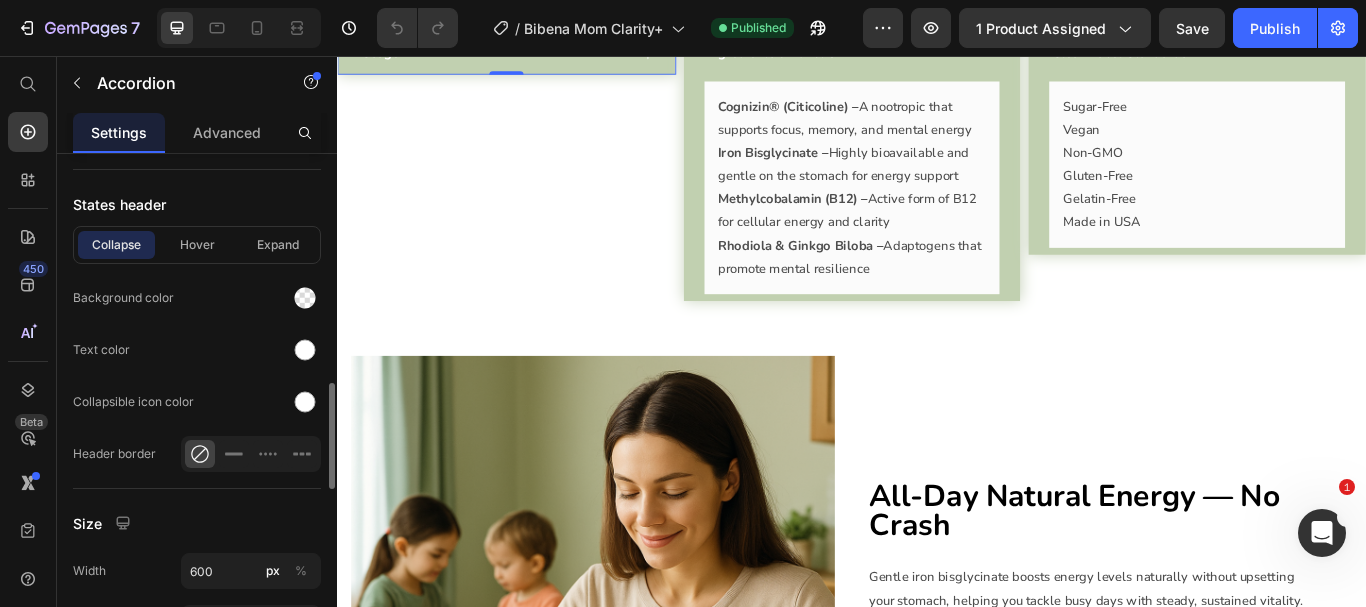scroll, scrollTop: 1164, scrollLeft: 0, axis: vertical 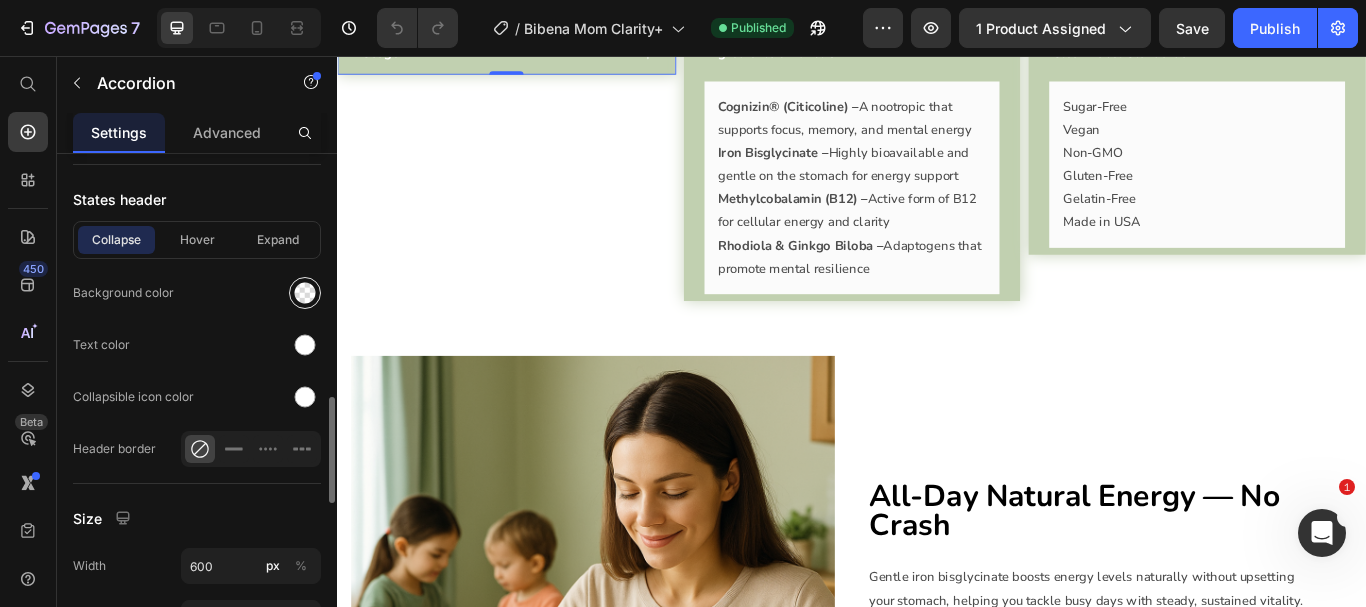 click at bounding box center (305, 293) 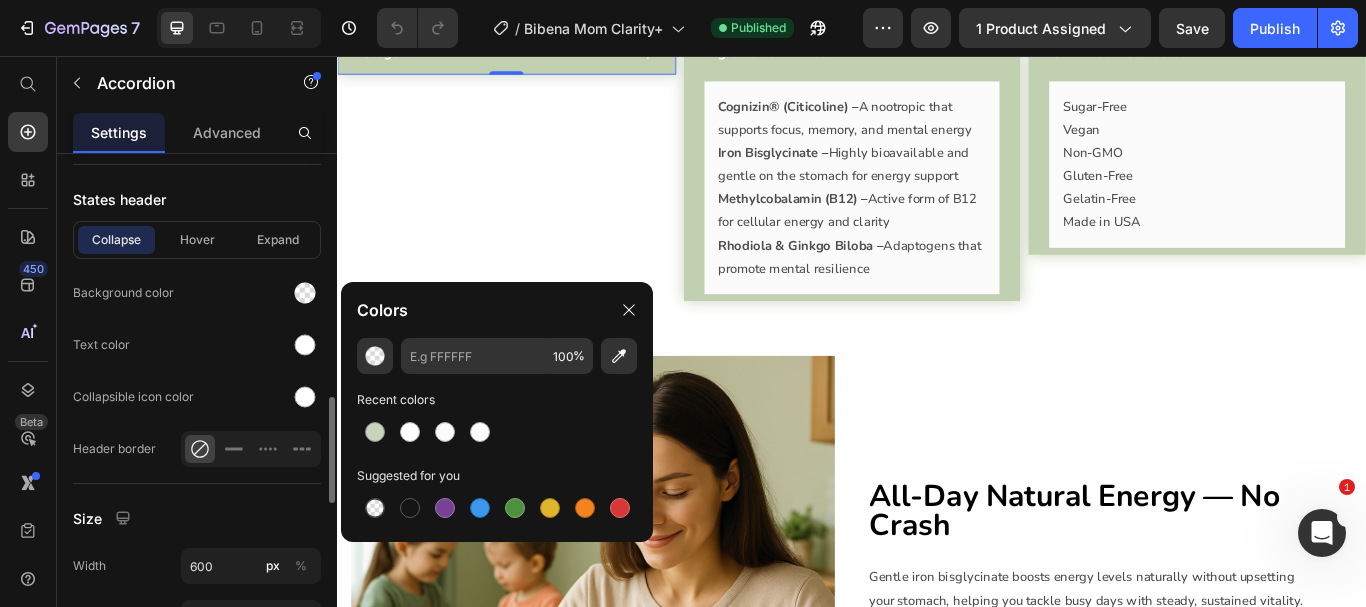 click on "Text color" 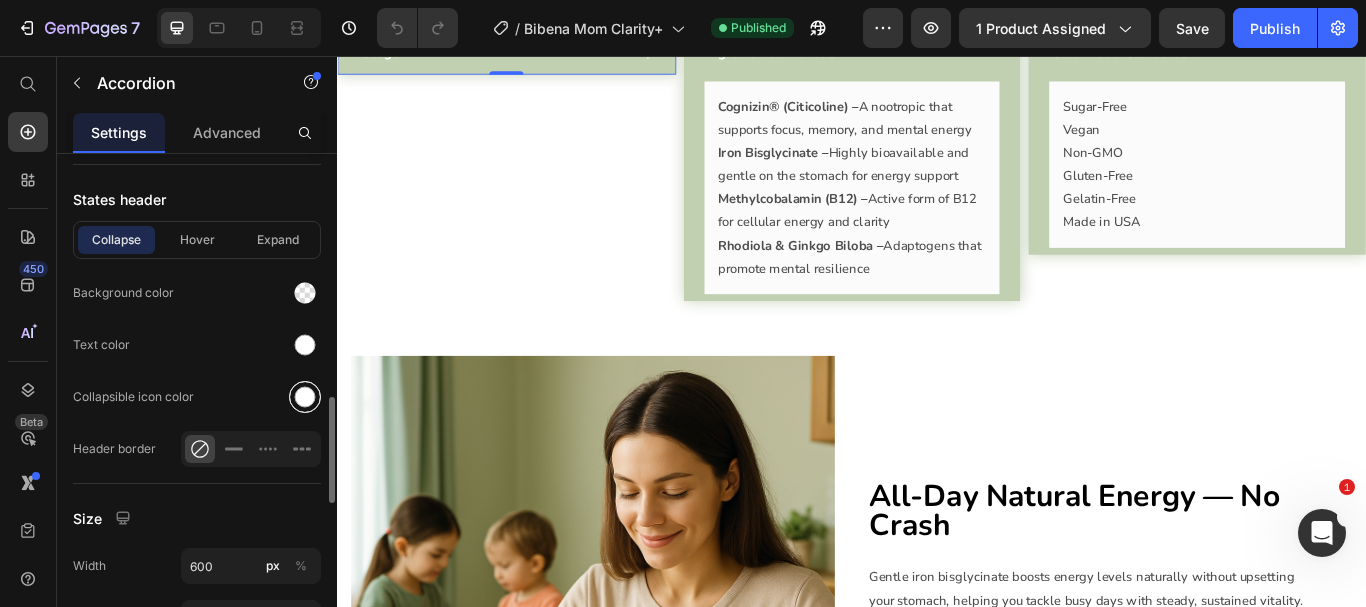 click at bounding box center [305, 397] 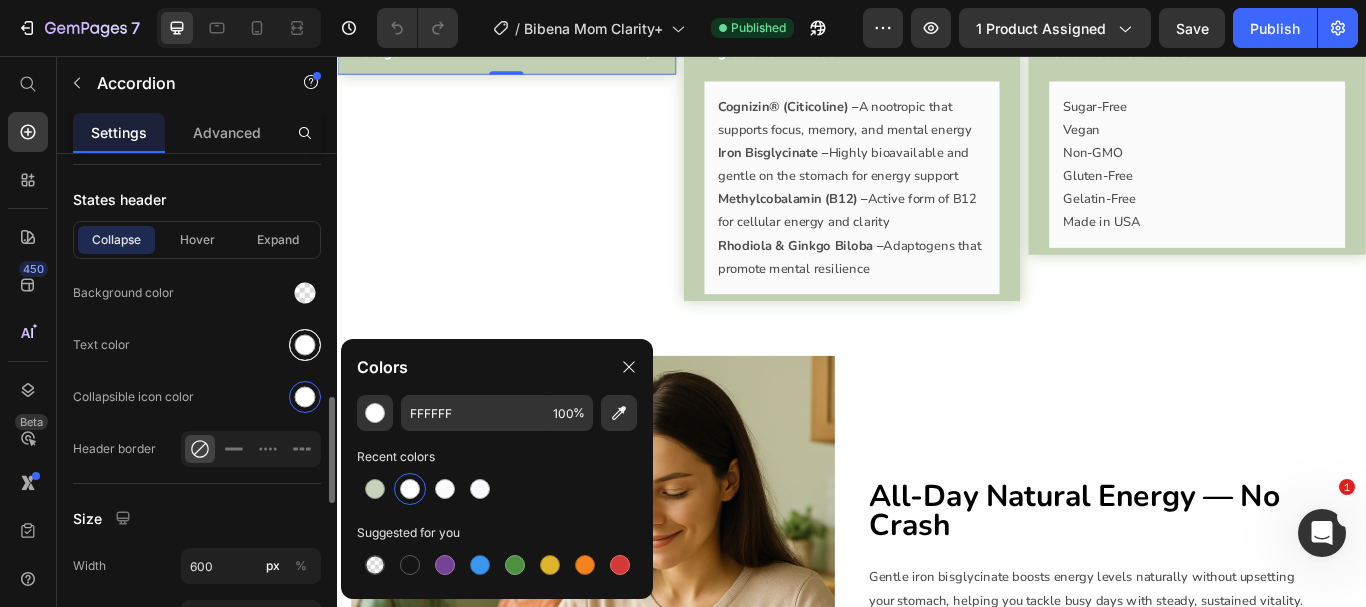 click at bounding box center [305, 345] 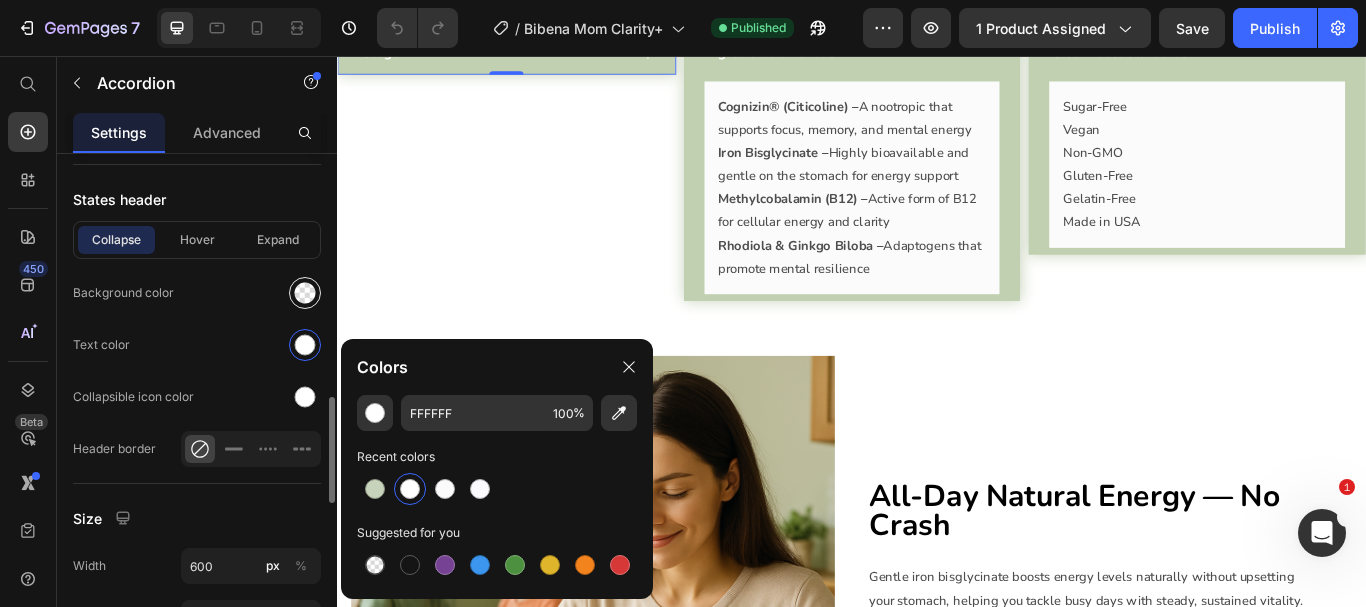 click at bounding box center (305, 293) 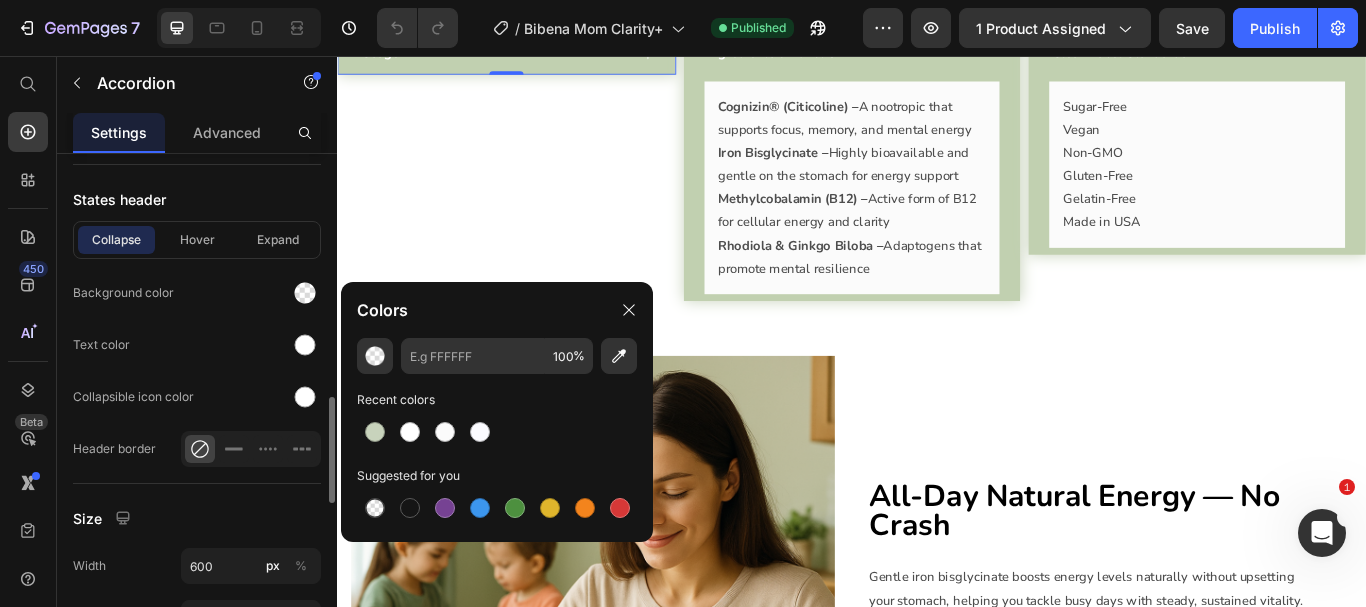 click on "Collapse Hover Expand Background color Text color Collapsible icon color Header border" 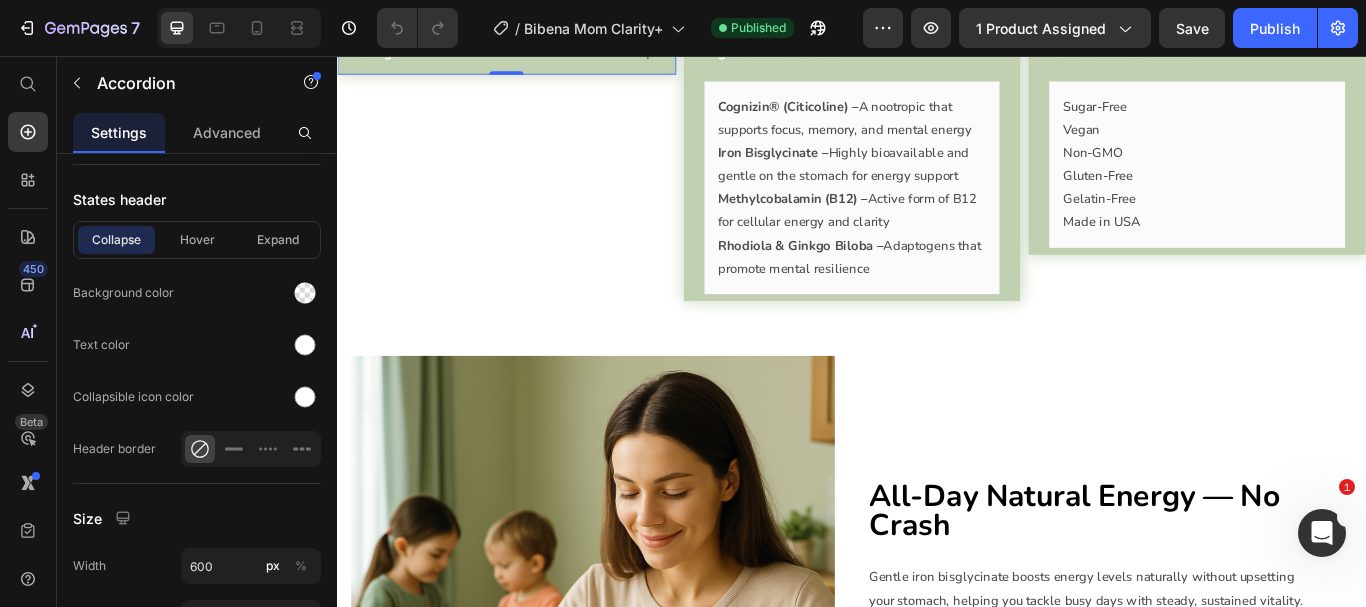 click on "Usage" at bounding box center [518, 53] 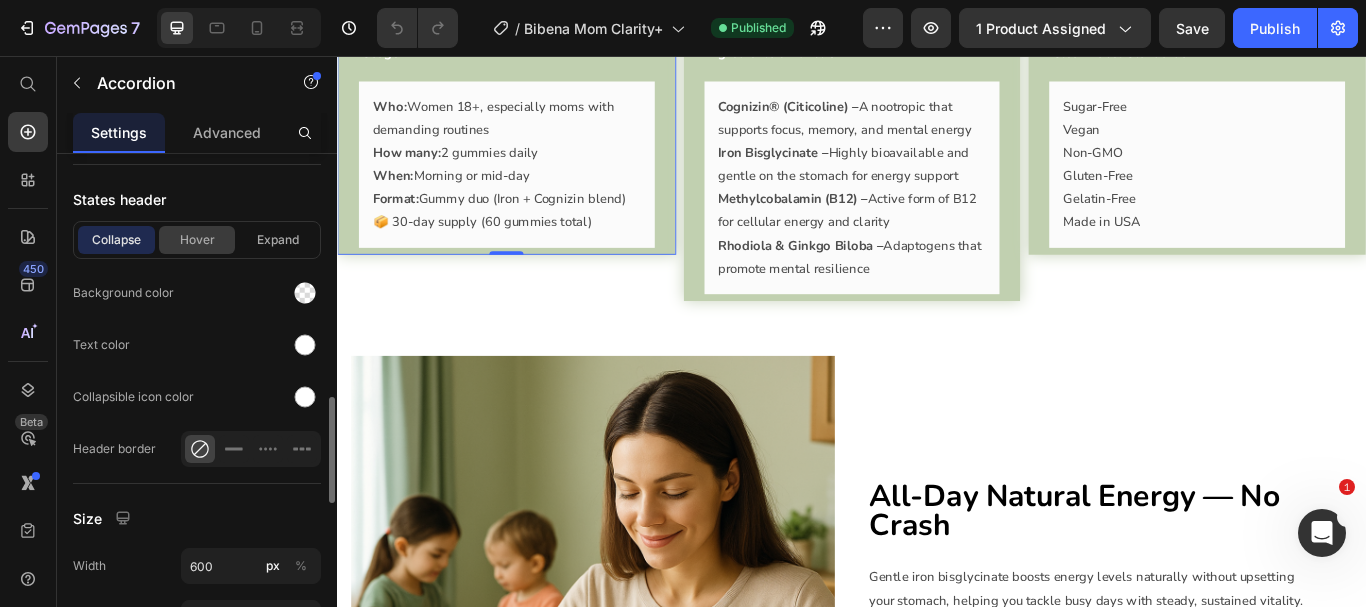 click on "Hover" at bounding box center (197, 240) 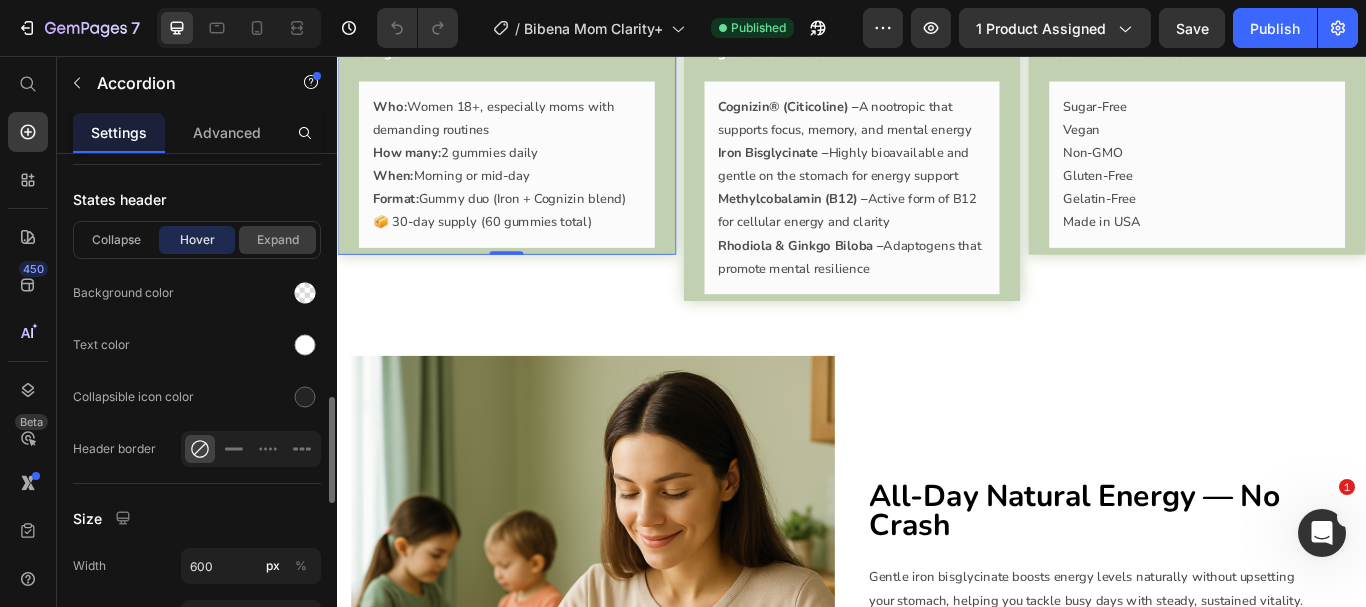 click on "Expand" at bounding box center [277, 240] 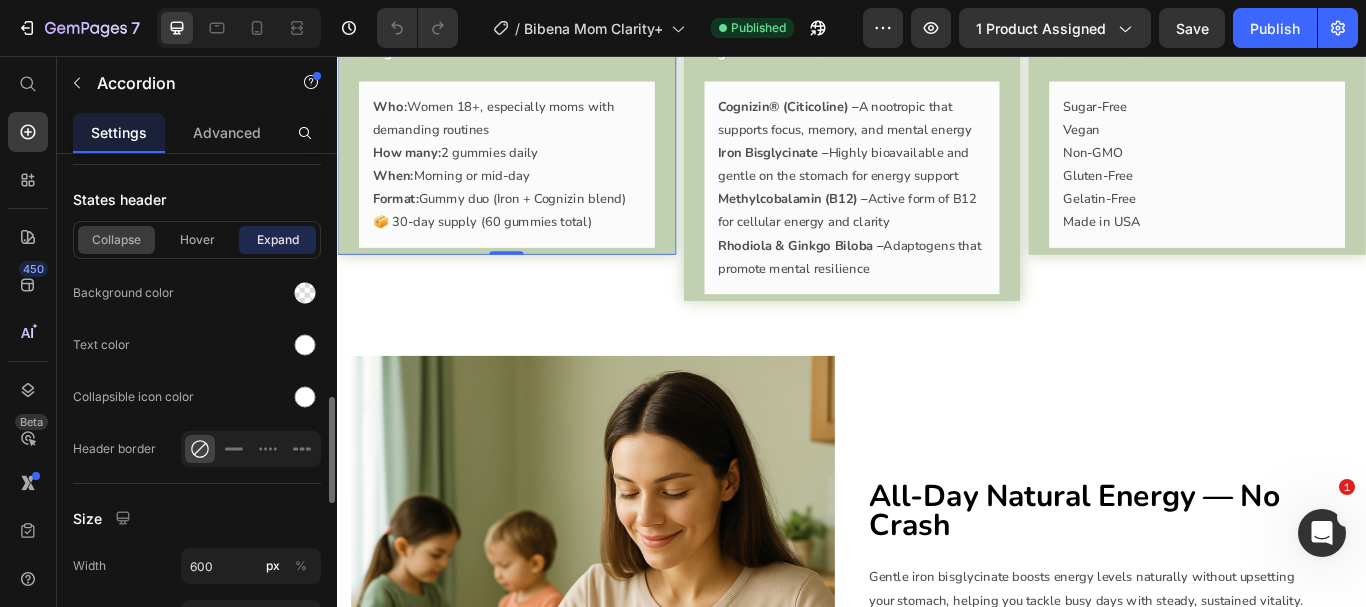 click on "Collapse" at bounding box center [116, 240] 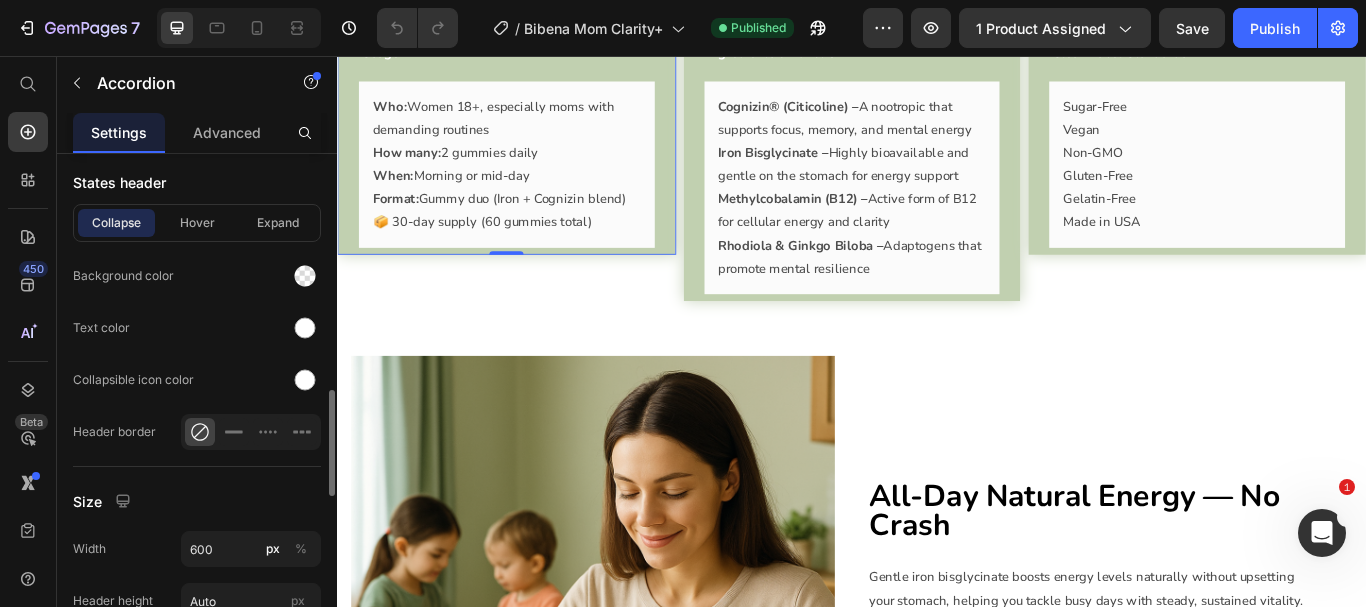 scroll, scrollTop: 1172, scrollLeft: 0, axis: vertical 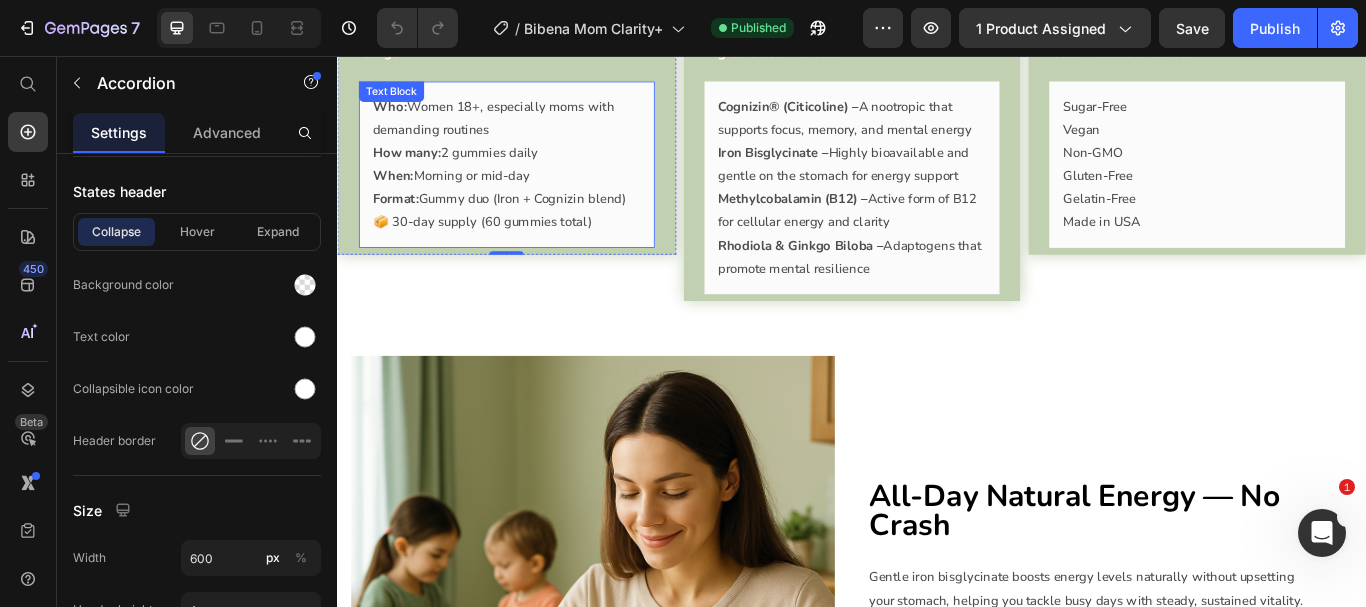 click on "When:  Morning or mid-day" at bounding box center [534, 196] 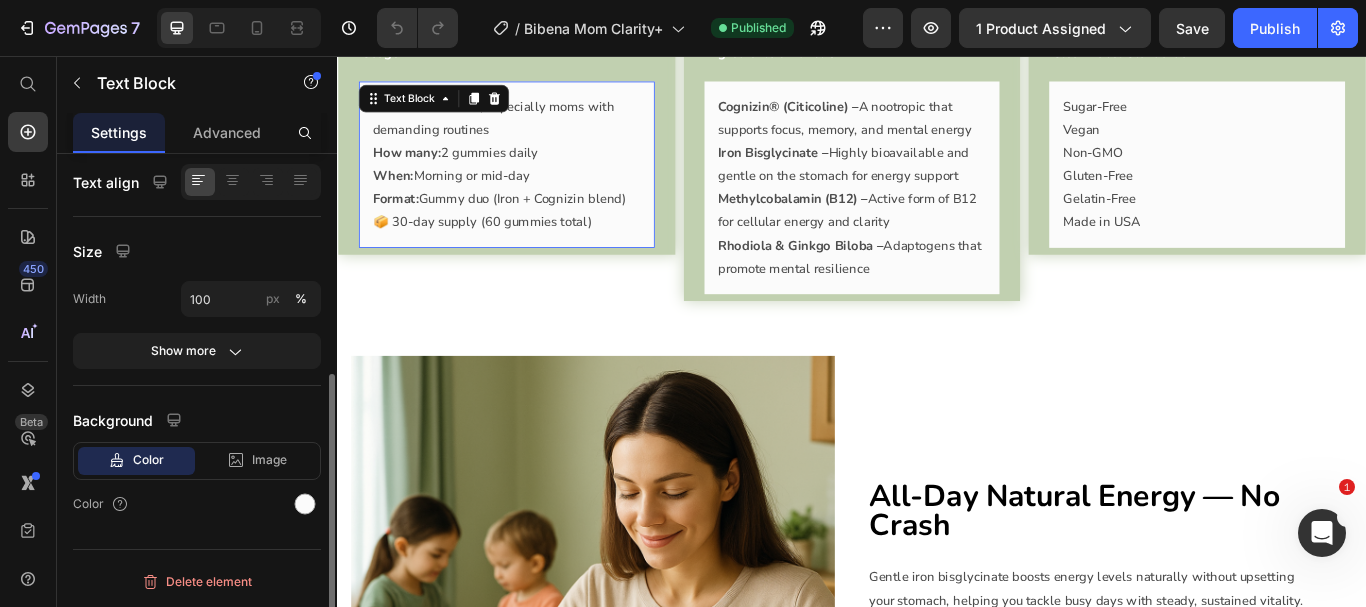 scroll, scrollTop: 0, scrollLeft: 0, axis: both 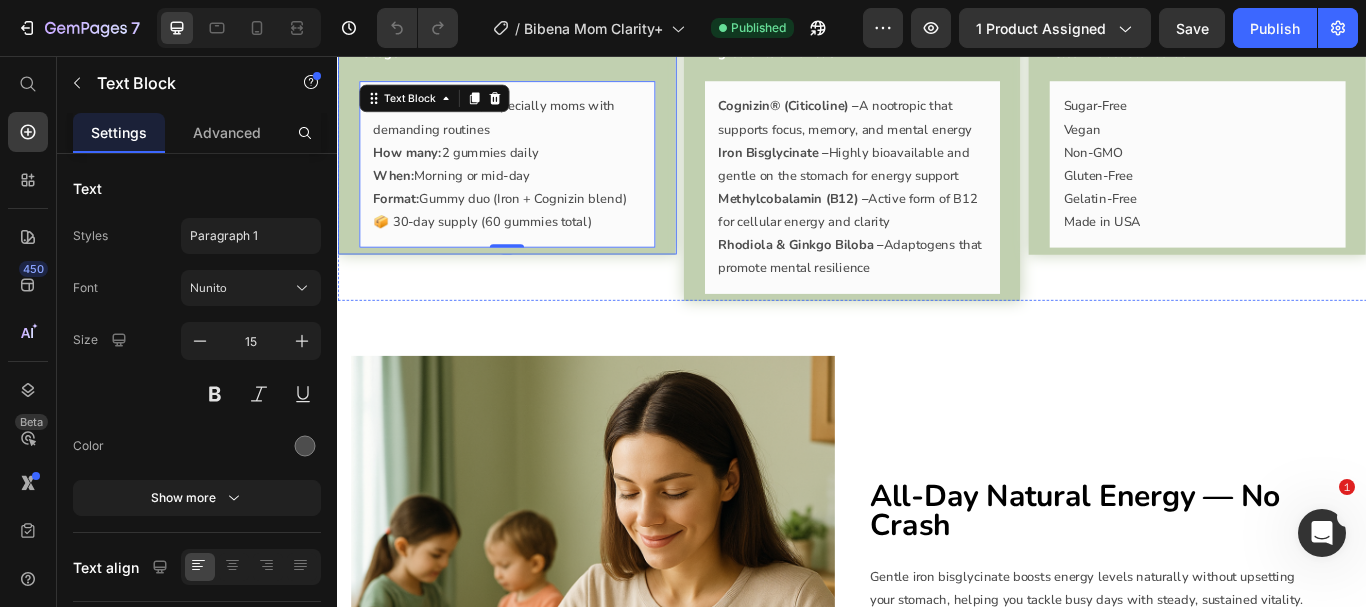 click on "Who:  Women 18+, especially moms with demanding routines How many:  2 gummies daily When:  Morning or mid-day Format:  Gummy duo (Iron + Cognizin blend) 📦 30-day supply (60 gummies total) Text Block   0" at bounding box center [534, 183] 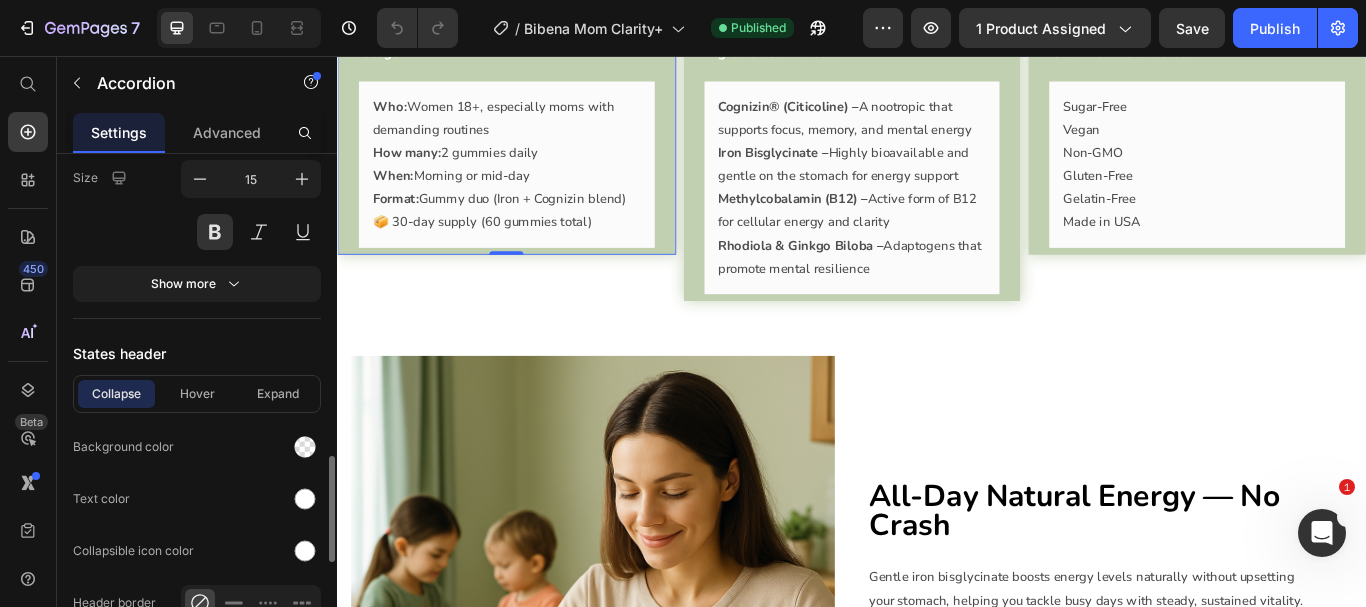 scroll, scrollTop: 1108, scrollLeft: 0, axis: vertical 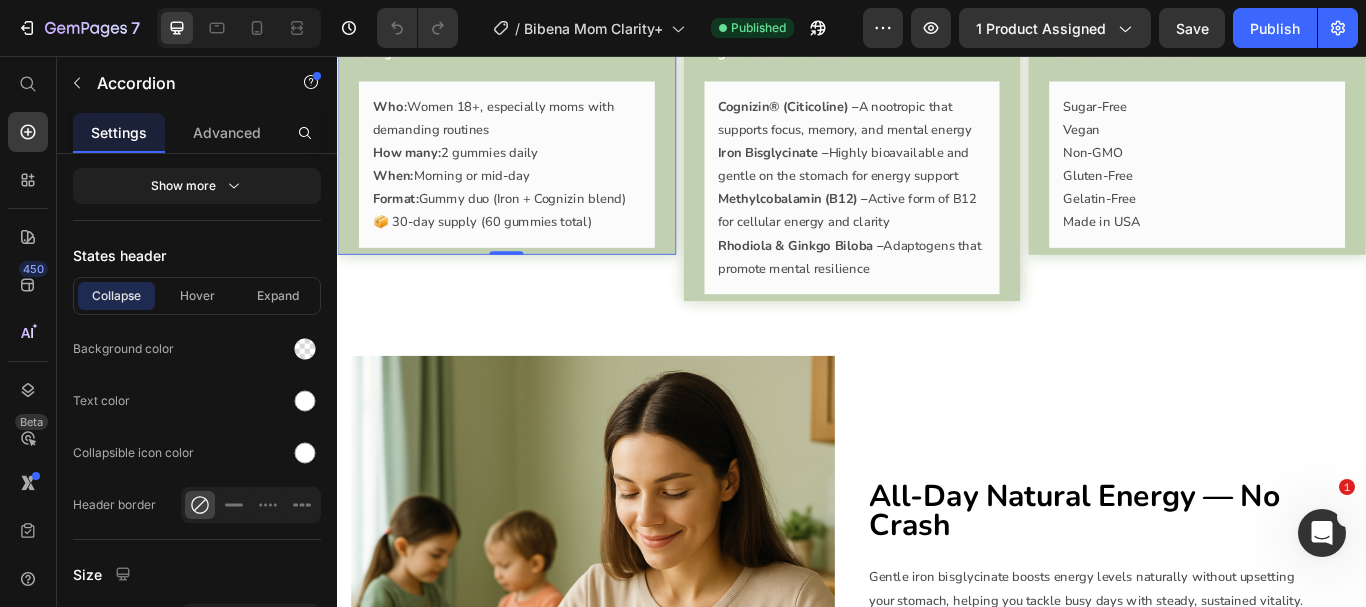 click on "Who:  Women 18+, especially moms with demanding routines How many:  2 gummies daily When:  Morning or mid-day Format:  Gummy duo (Iron + Cognizin blend) 📦 30-day supply (60 gummies total) Text Block" at bounding box center (534, 183) 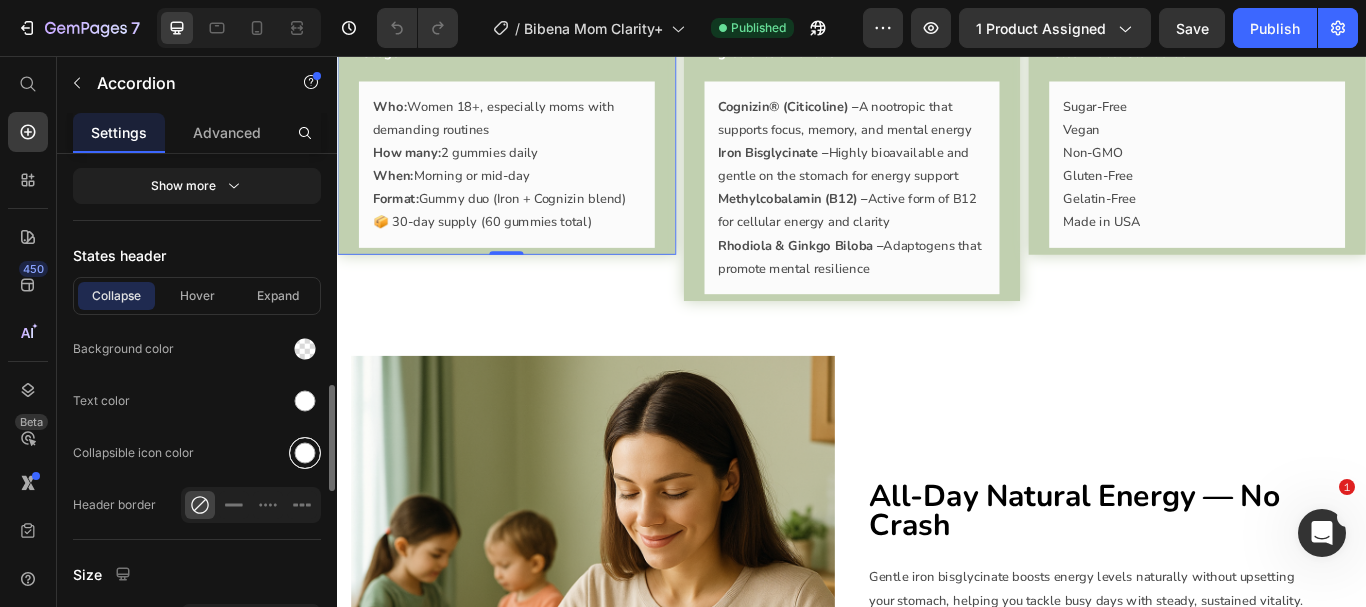 click at bounding box center [305, 453] 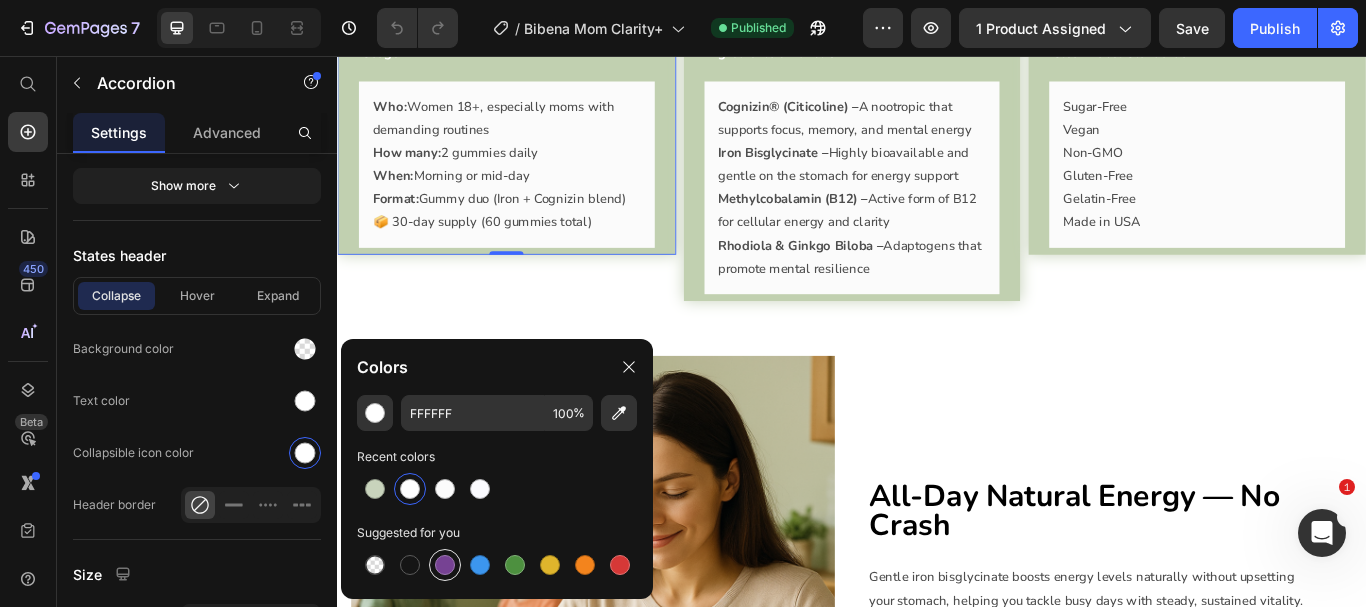 click at bounding box center (445, 565) 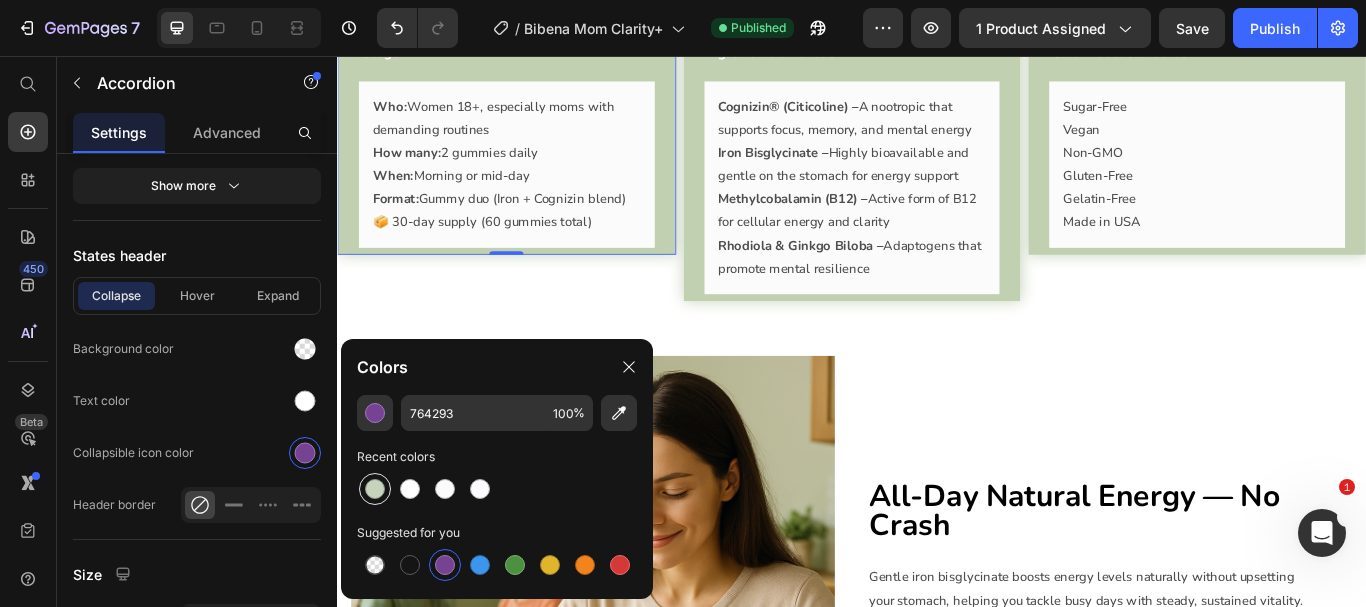 click at bounding box center (375, 489) 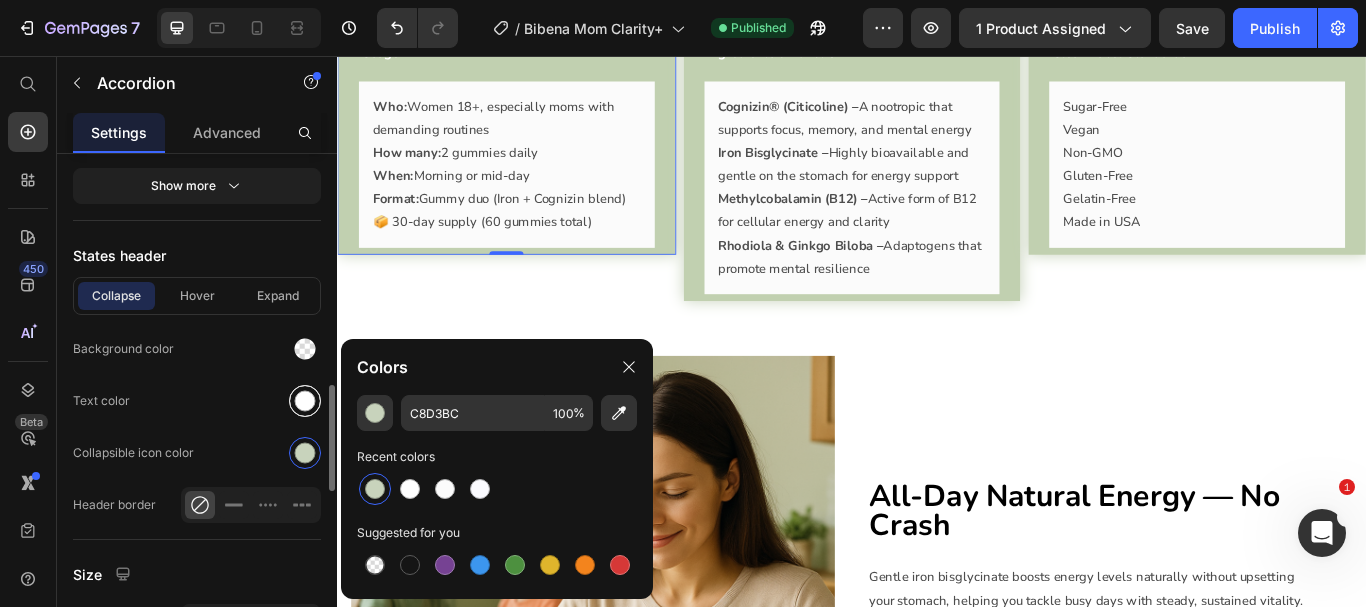 click at bounding box center [305, 401] 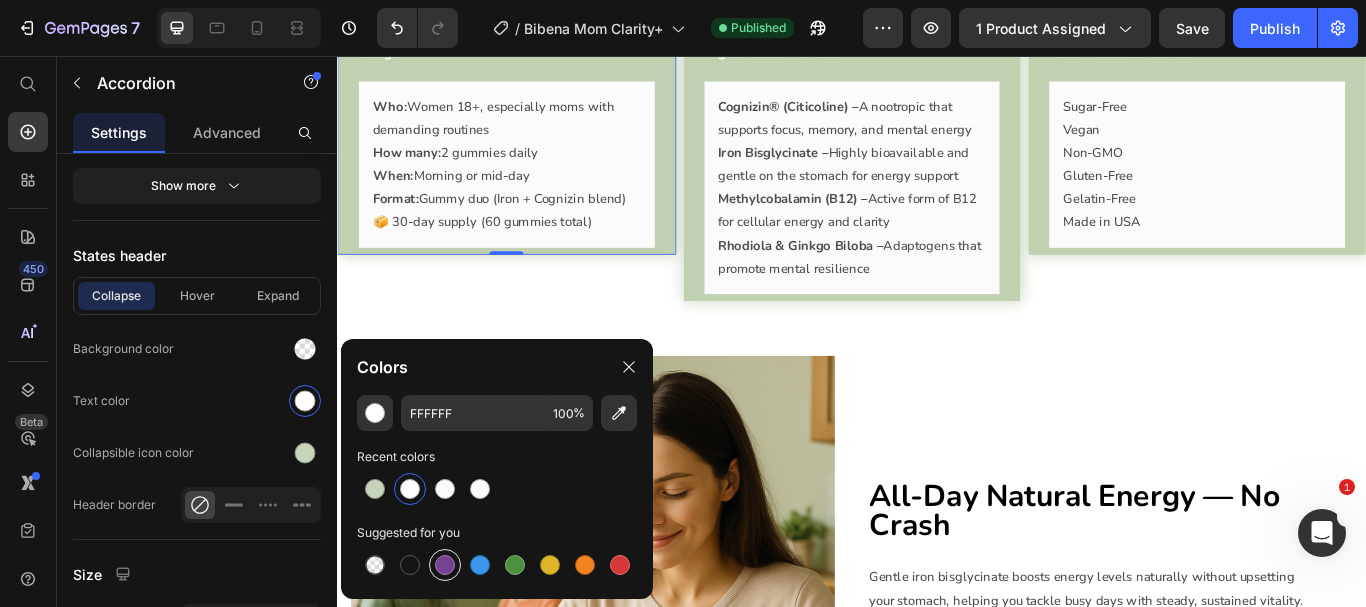 click at bounding box center [445, 565] 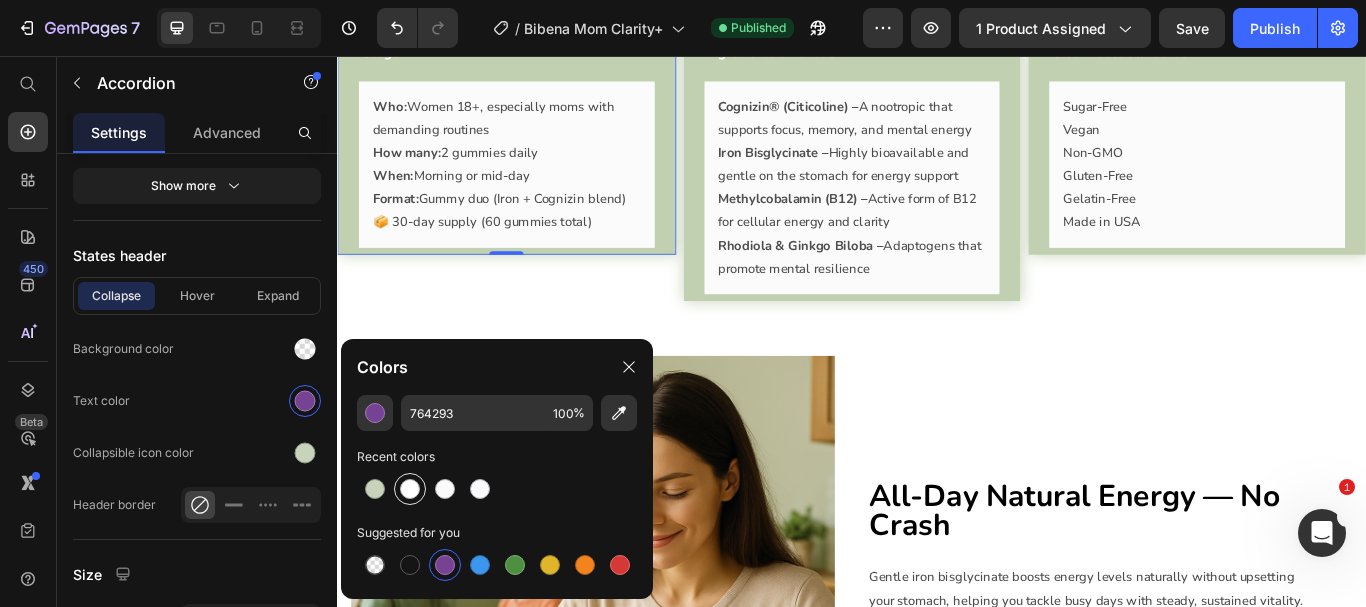 click at bounding box center [410, 489] 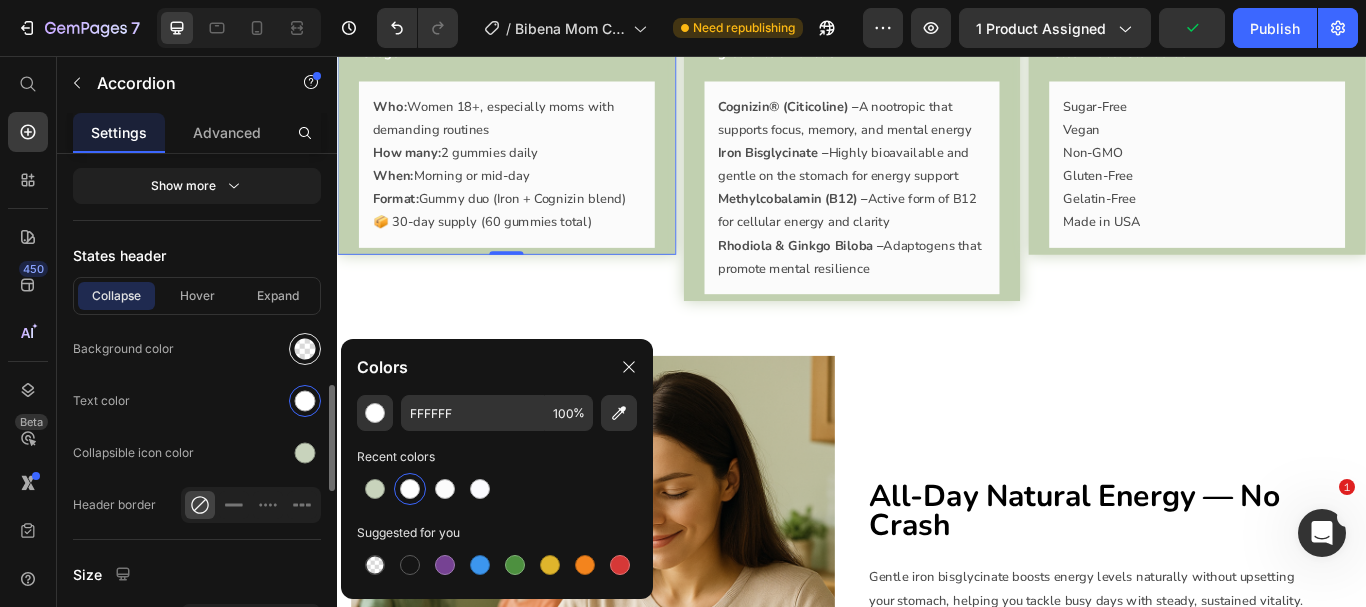 click at bounding box center [305, 349] 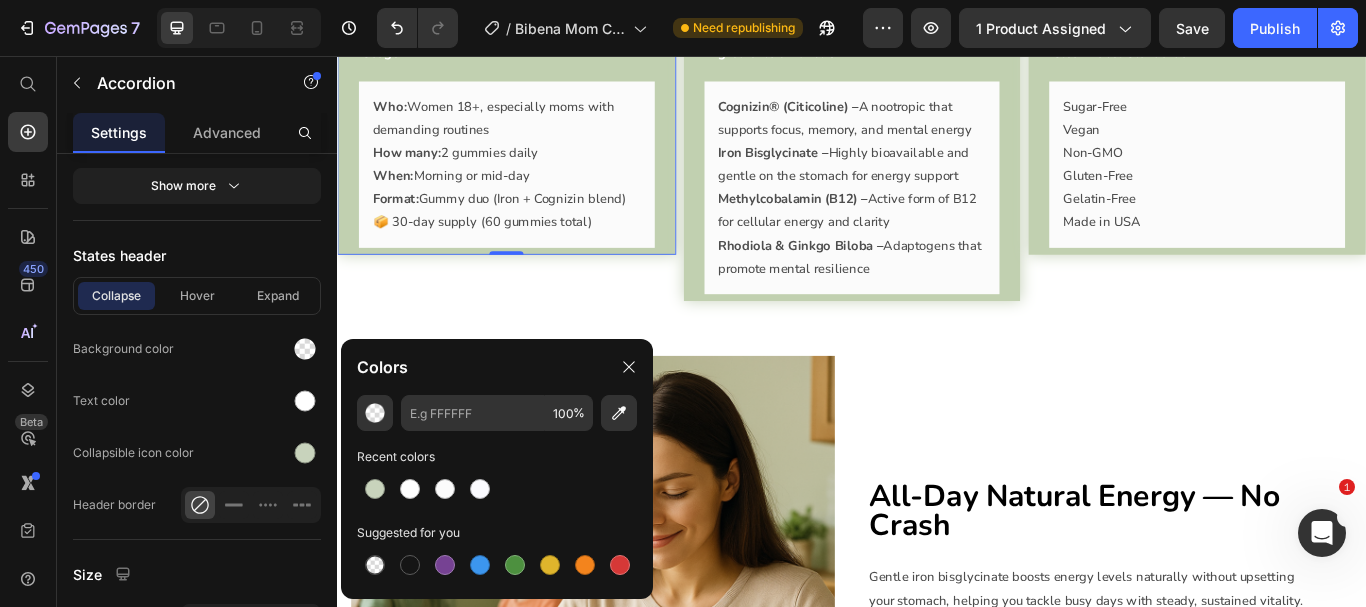 click on "Usage" at bounding box center [534, 53] 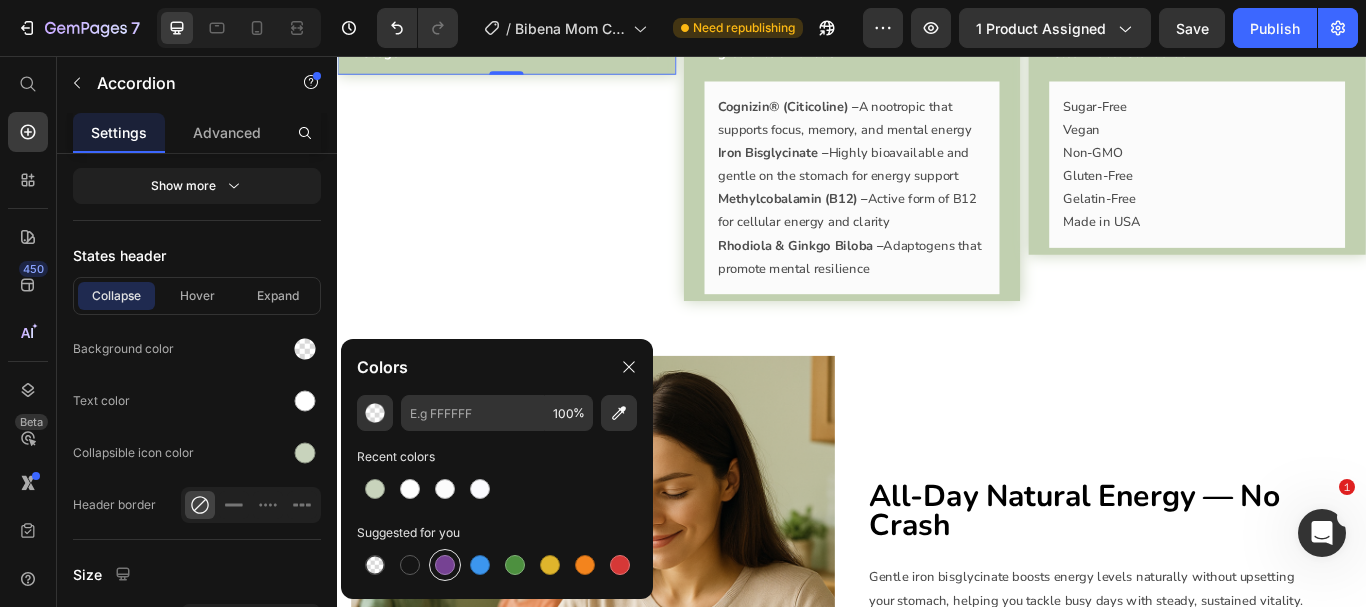 click at bounding box center [445, 565] 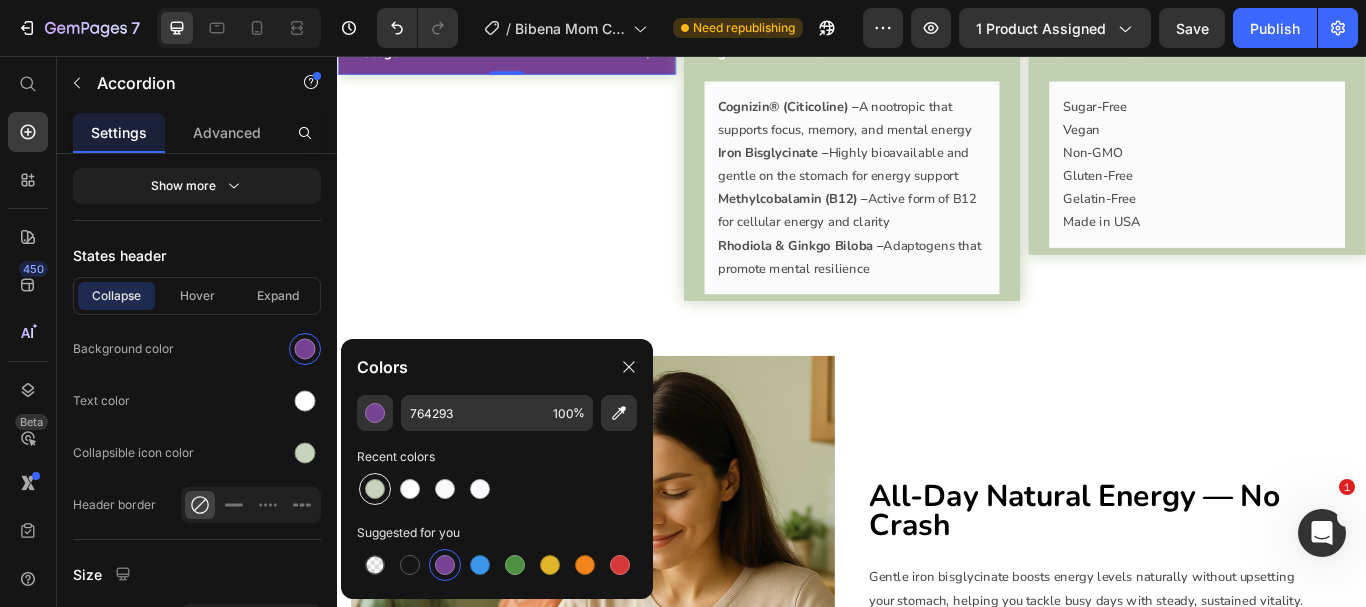 click at bounding box center (375, 489) 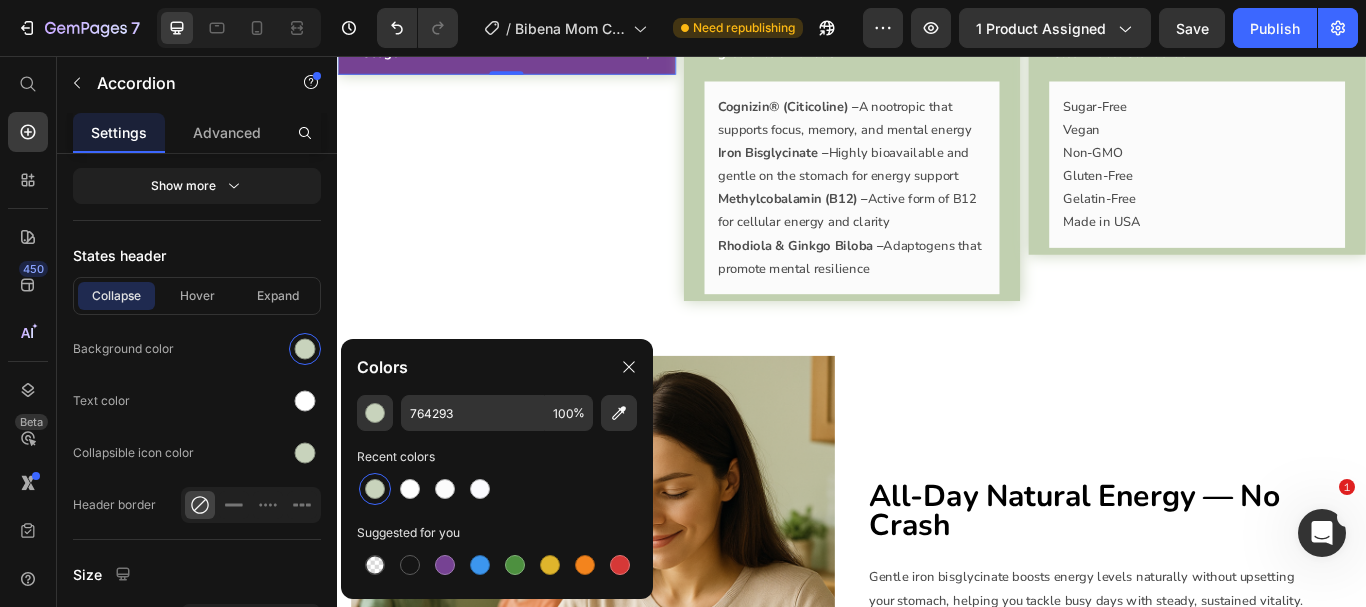 type on "C8D3BC" 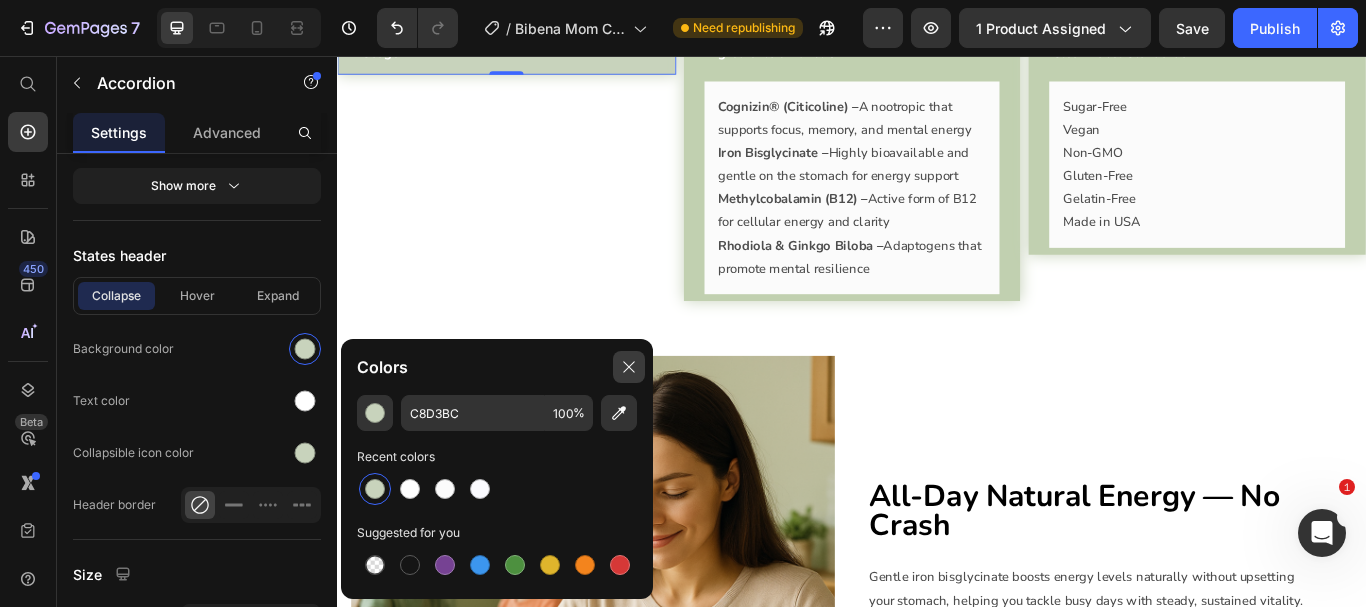 click at bounding box center (629, 367) 